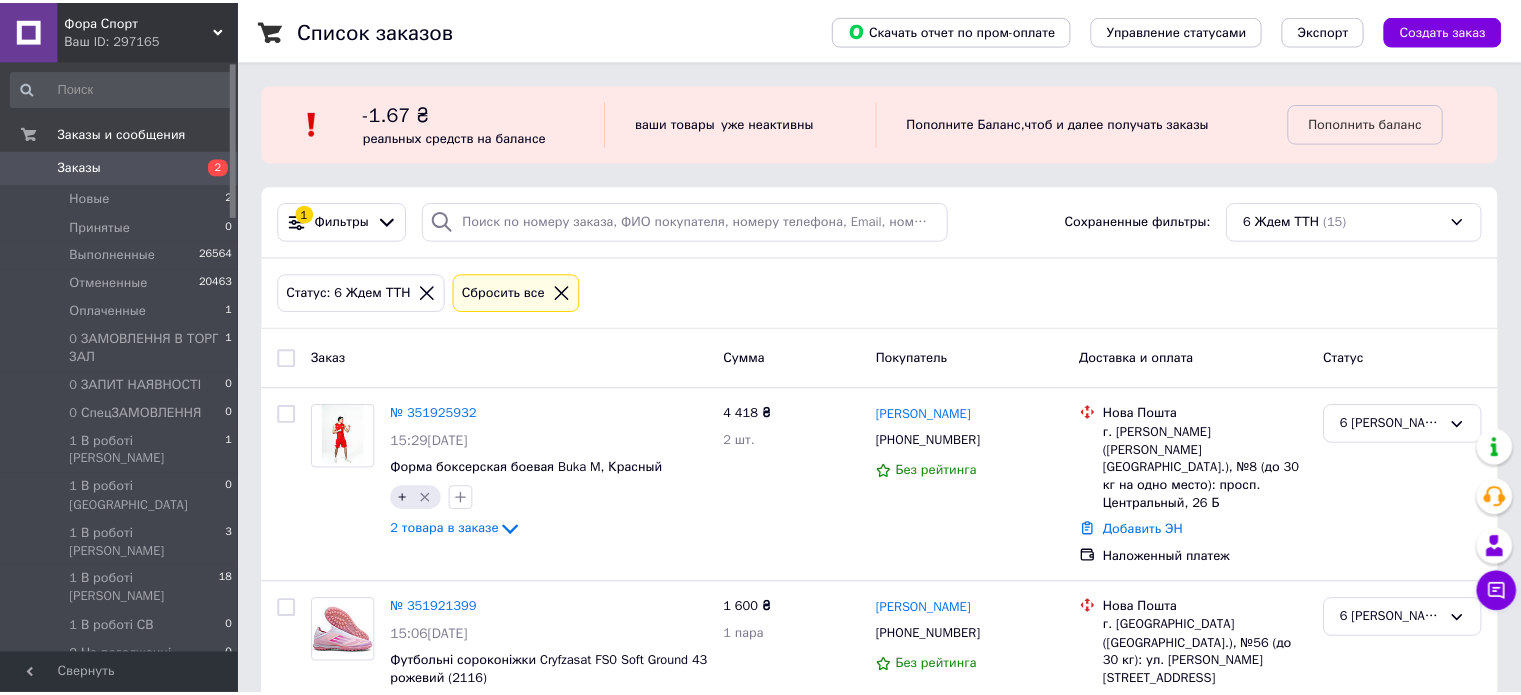 scroll, scrollTop: 0, scrollLeft: 0, axis: both 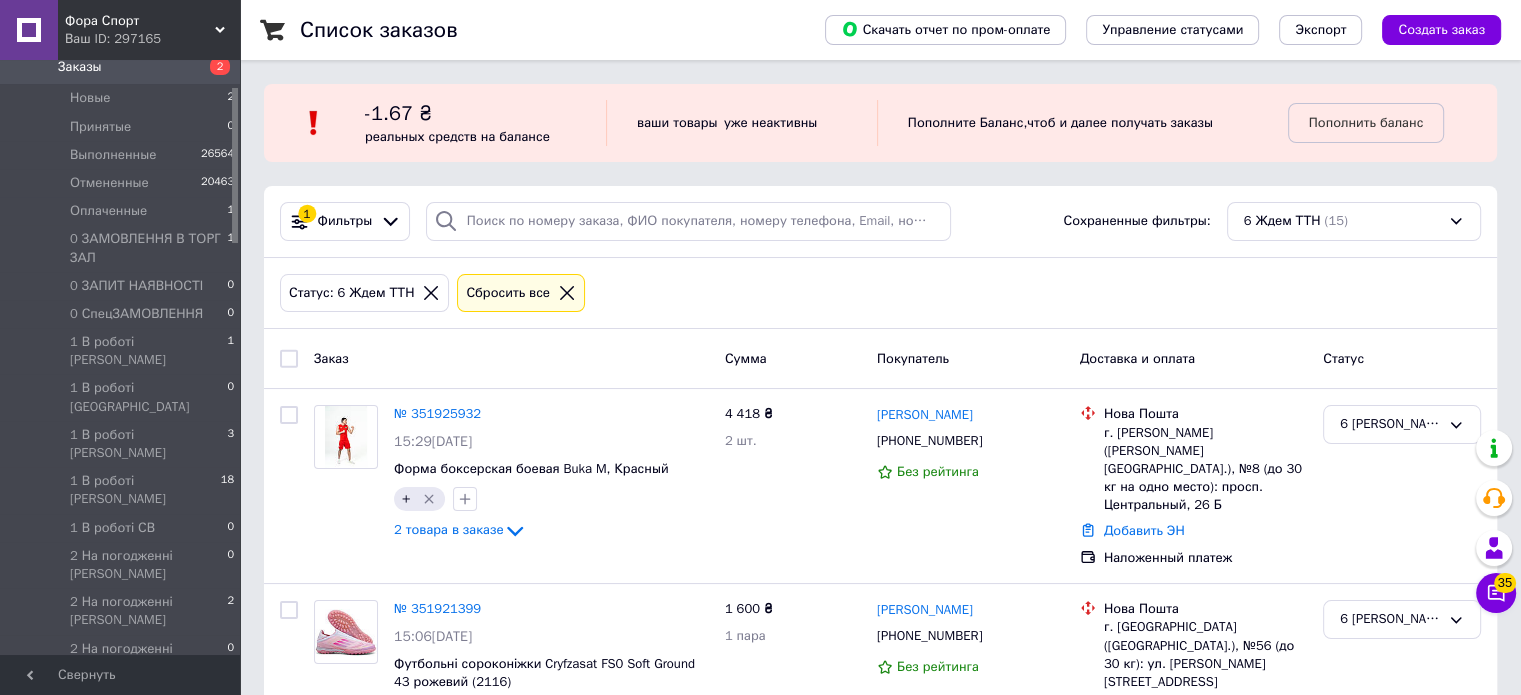 click on "3 Оформити документи 1" at bounding box center (123, 695) 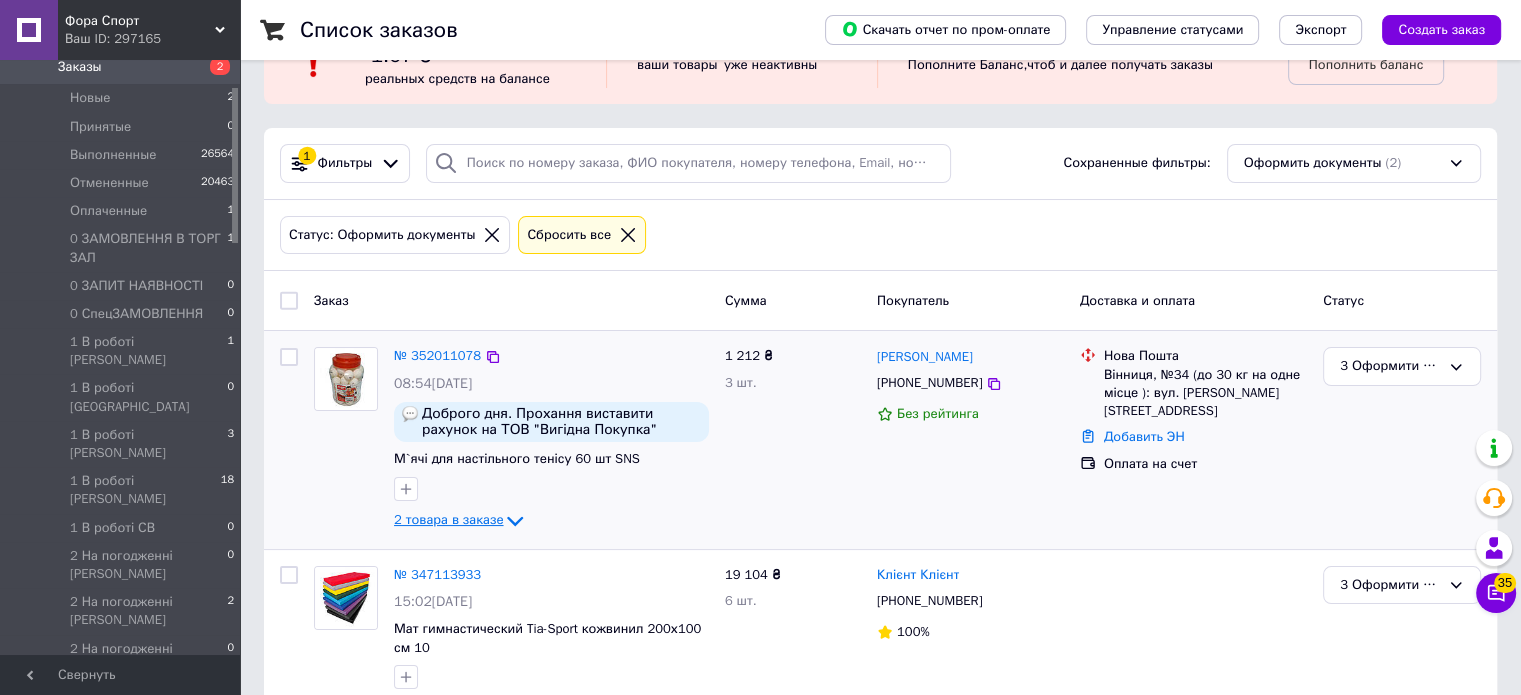 scroll, scrollTop: 90, scrollLeft: 0, axis: vertical 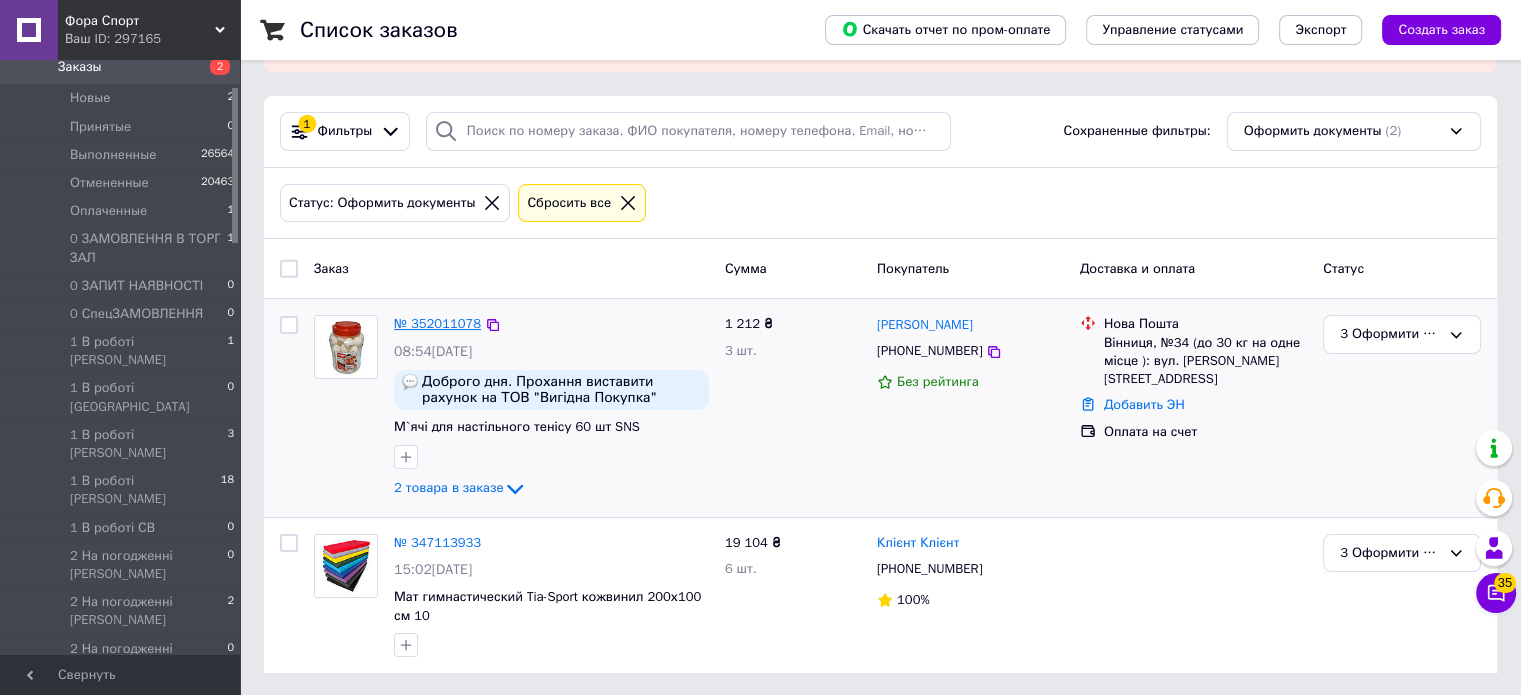 click on "№ 352011078" at bounding box center (437, 323) 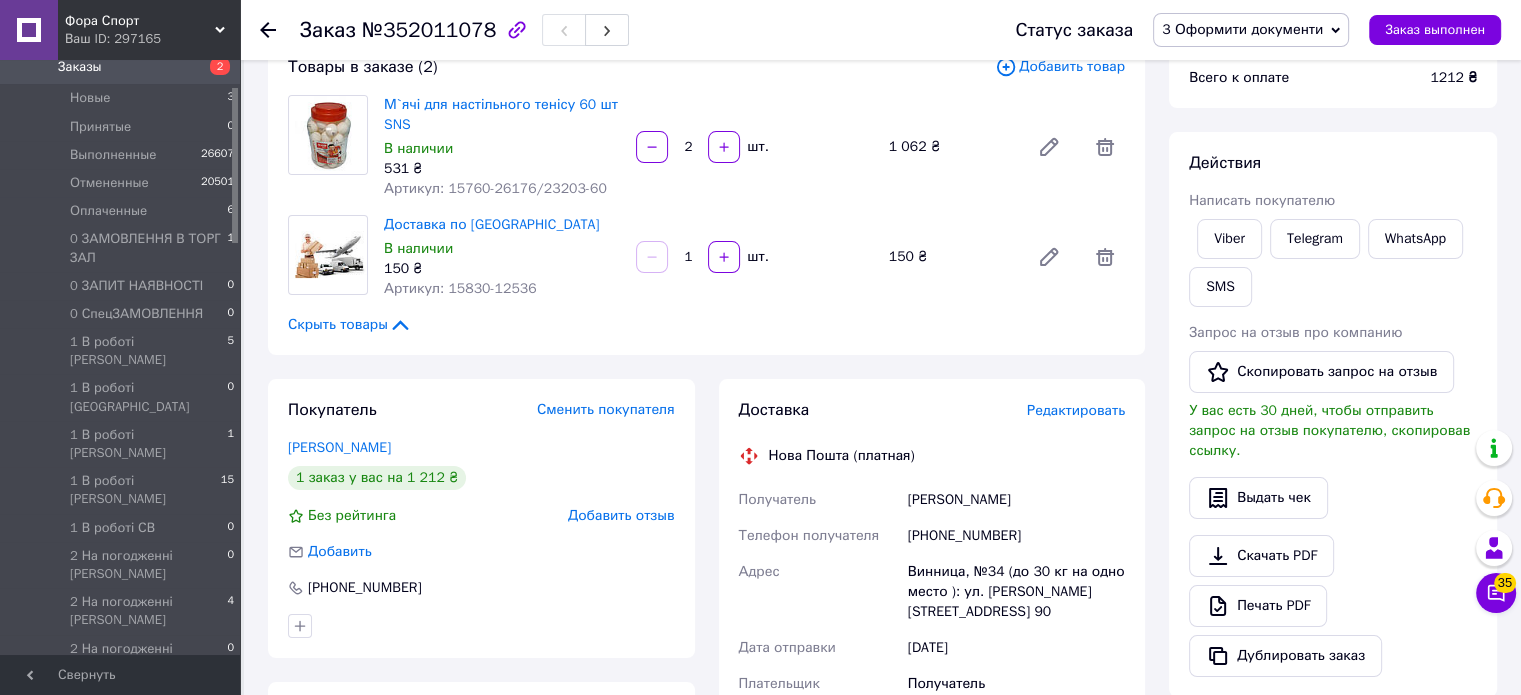 scroll, scrollTop: 0, scrollLeft: 0, axis: both 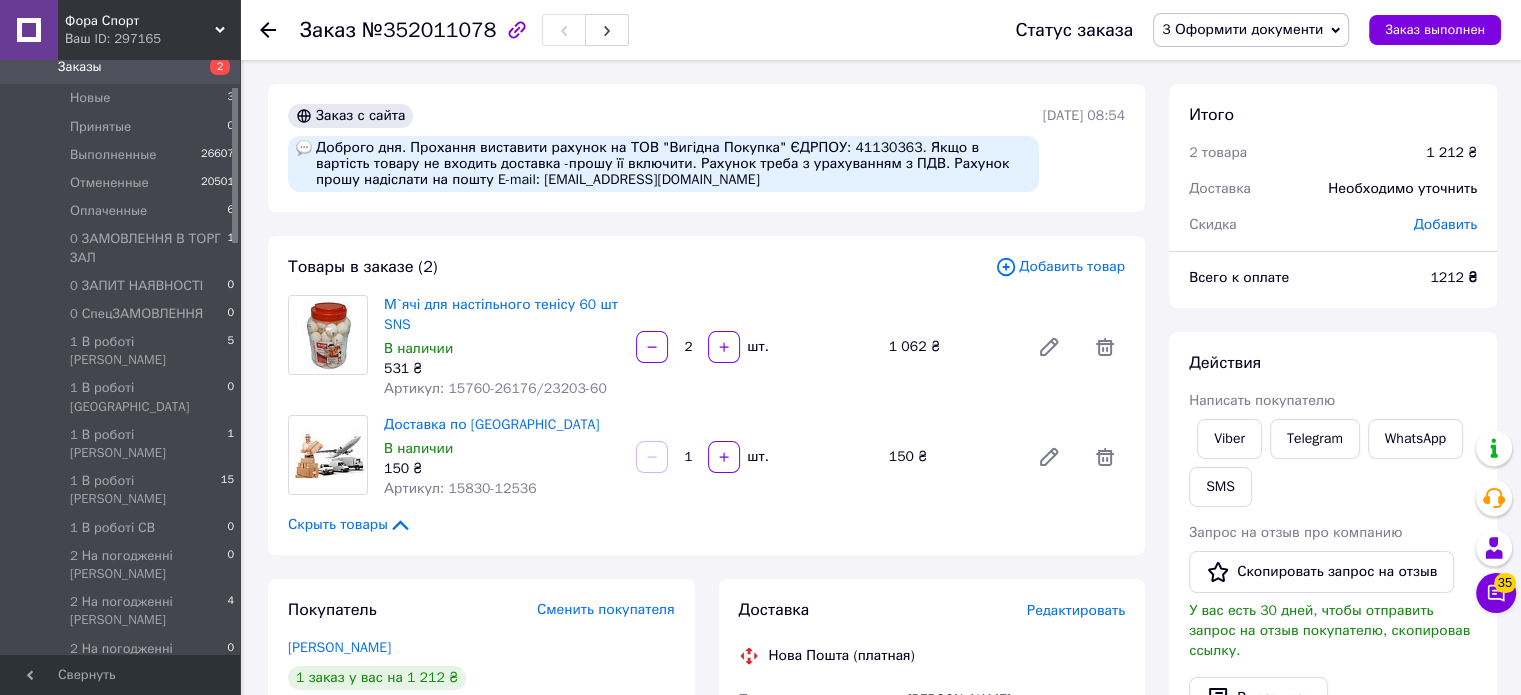 click on "№352011078" at bounding box center [429, 30] 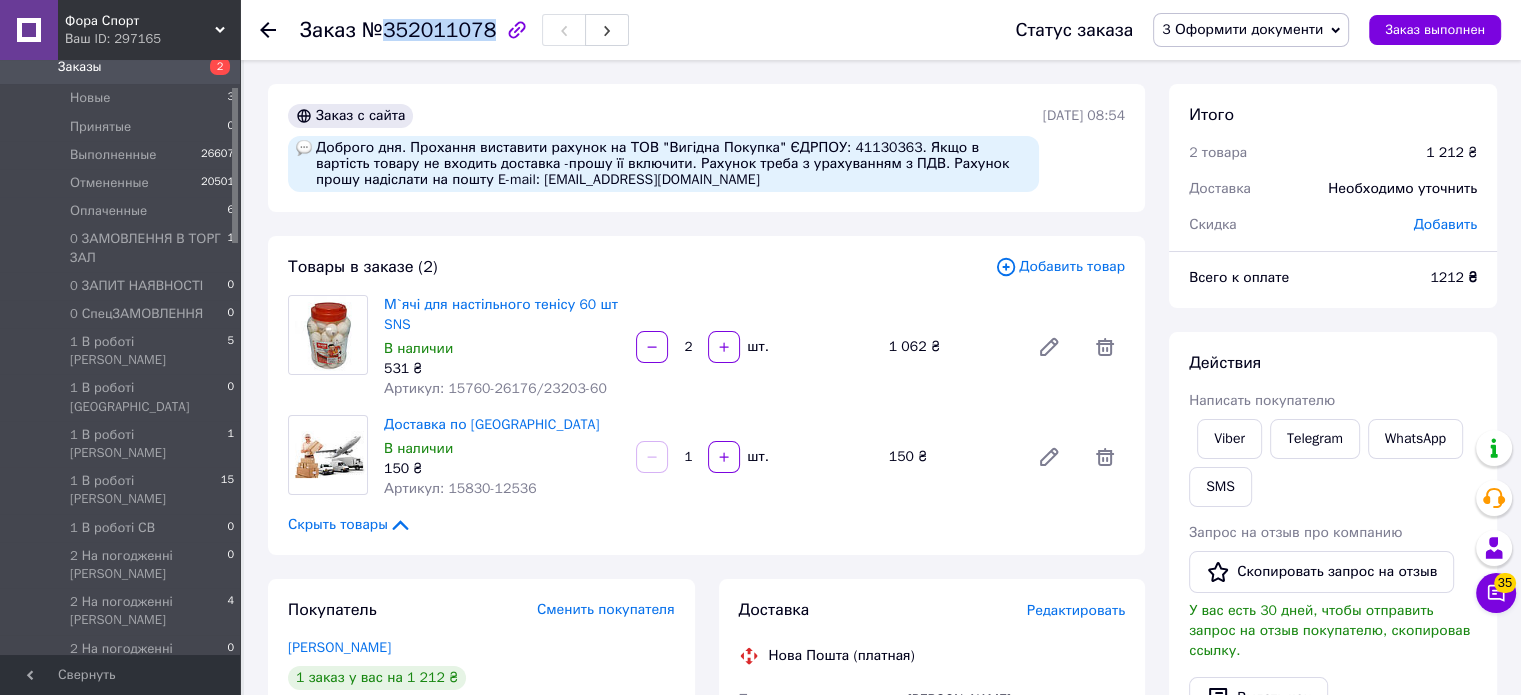 click on "№352011078" at bounding box center [429, 30] 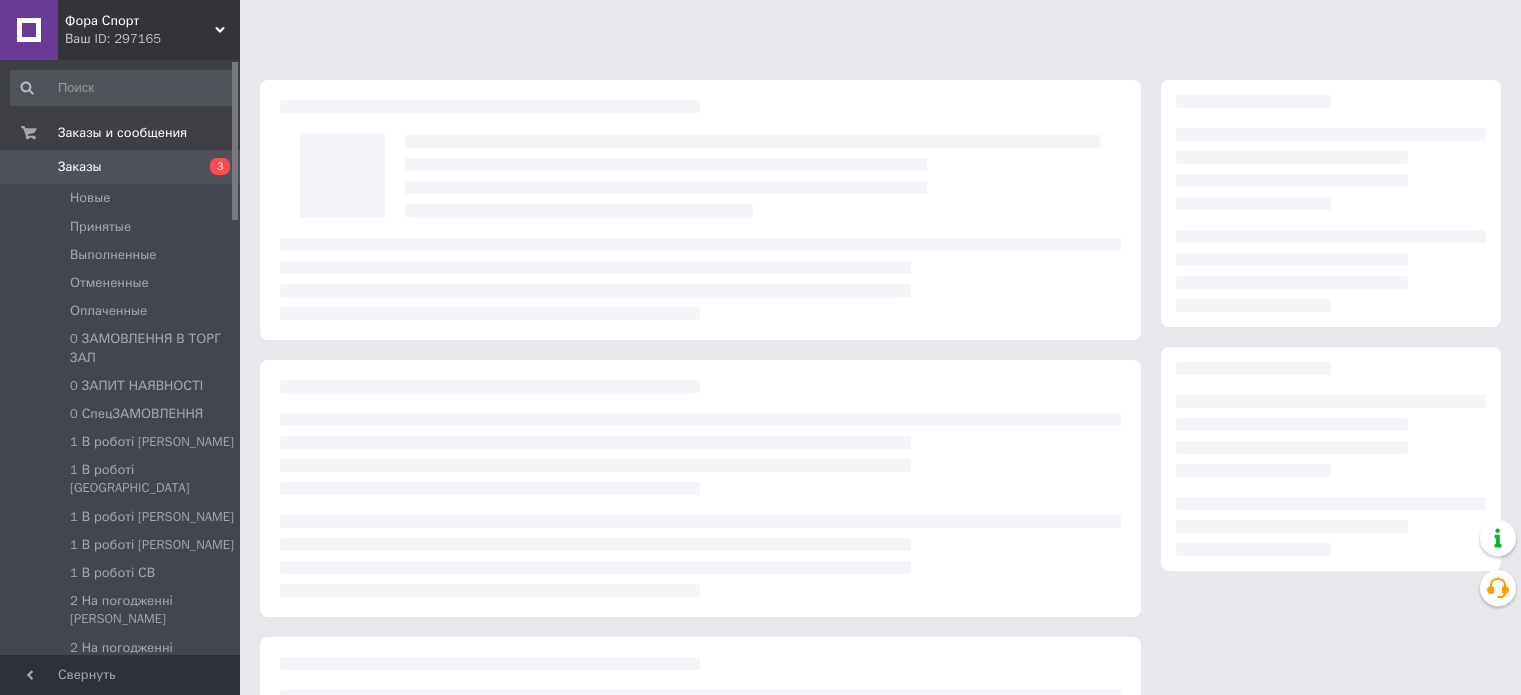 scroll, scrollTop: 0, scrollLeft: 0, axis: both 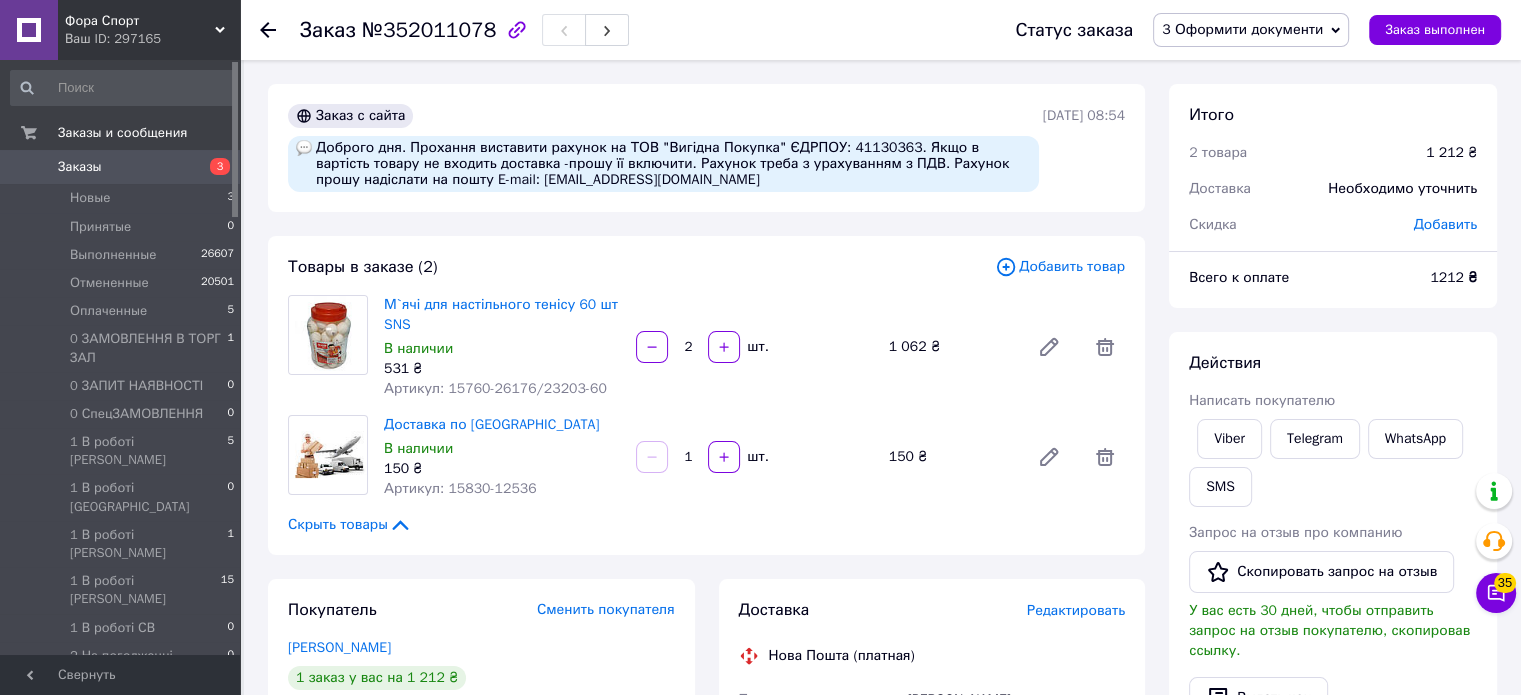 click on "Заказ №352011078 Статус заказа 3 Оформити документи Принят Выполнен Отменен Оплаченный 0 ЗАМОВЛЕННЯ В ТОРГ ЗАЛ 0 ЗАПИТ НАЯВНОСТІ 0 СпецЗАМОВЛЕННЯ 1 В роботі [PERSON_NAME] 1 В роботі [PERSON_NAME] 1 В роботі [PERSON_NAME] 1 В роботі [PERSON_NAME] 1 В роботі СВ 2 На погодженні [PERSON_NAME] 2 На погодженні [PERSON_NAME] 2 На погодженні [PERSON_NAME] 4  Чекаємо оплату  5 Готовий на відправку 5 Створити ТТН Торг Зал 5 У виробництві 6 В дорозі 6 В дорозі ПРОСТРОЧЕНО 6 Догруз 6 Наша відправка 6 Наша відправка ГОТОВО 6 Наша відпр. ГОТОВО Розе 6 Наша відпр. ГОТОВО Укрп 6 Самовивіз зі складу 6 Чекаємо ТТН 7 Забере в ТТ 7 Забрати наложку" at bounding box center (880, 30) 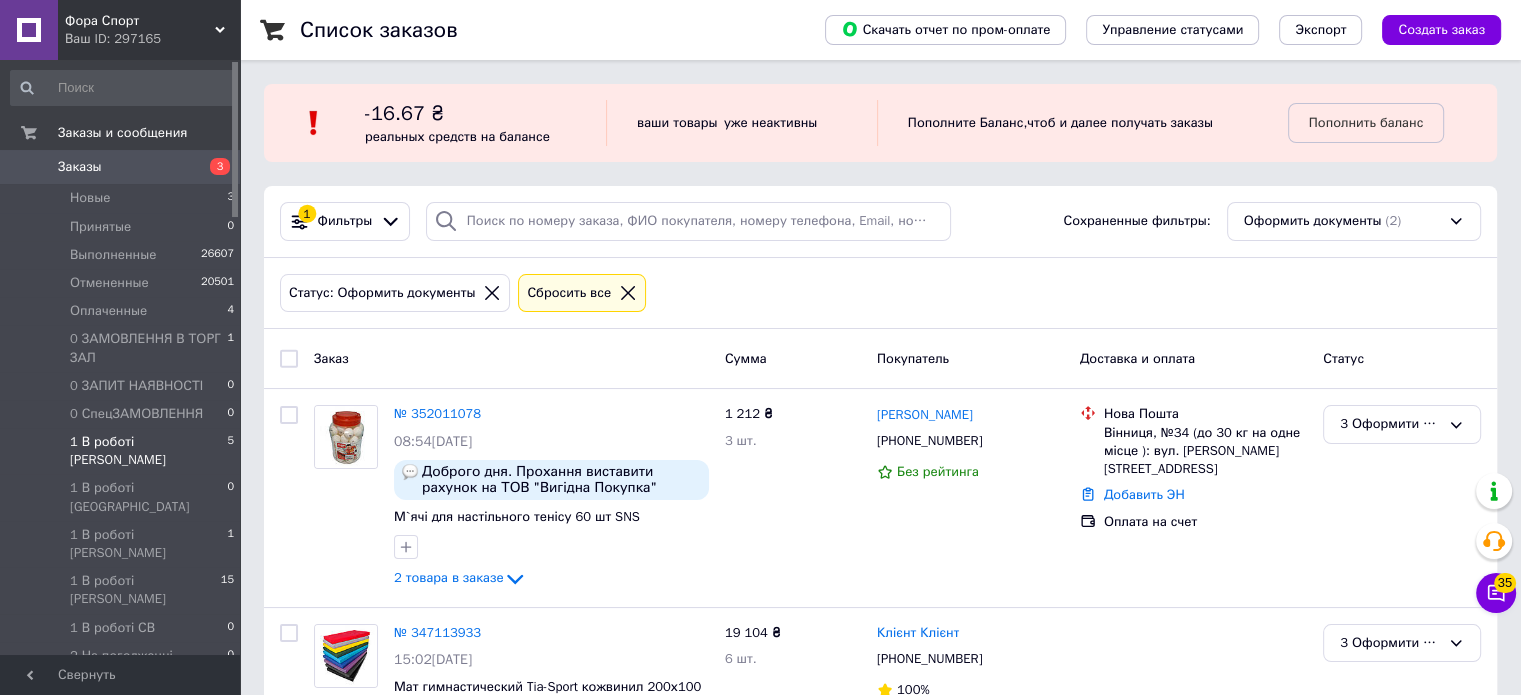 scroll, scrollTop: 200, scrollLeft: 0, axis: vertical 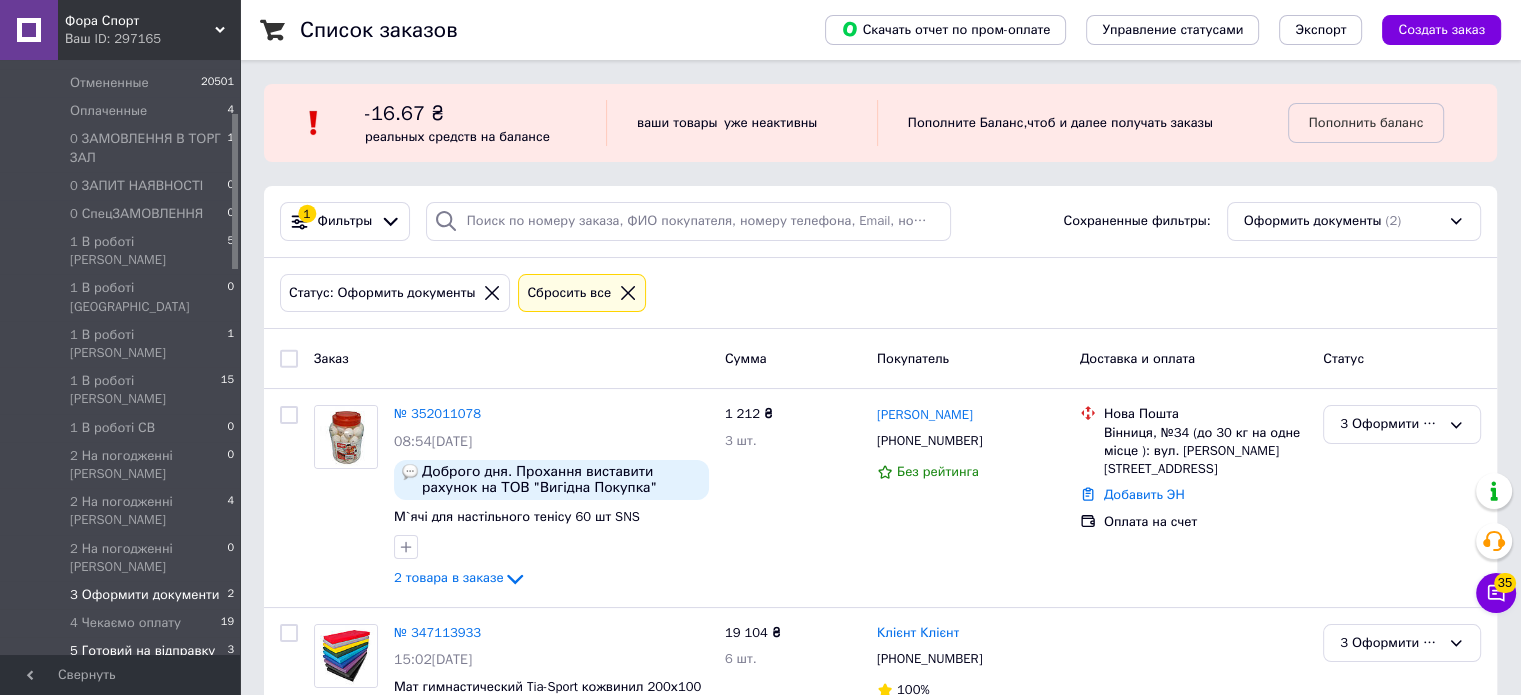 click on "5 Готовий на відправку" at bounding box center (142, 651) 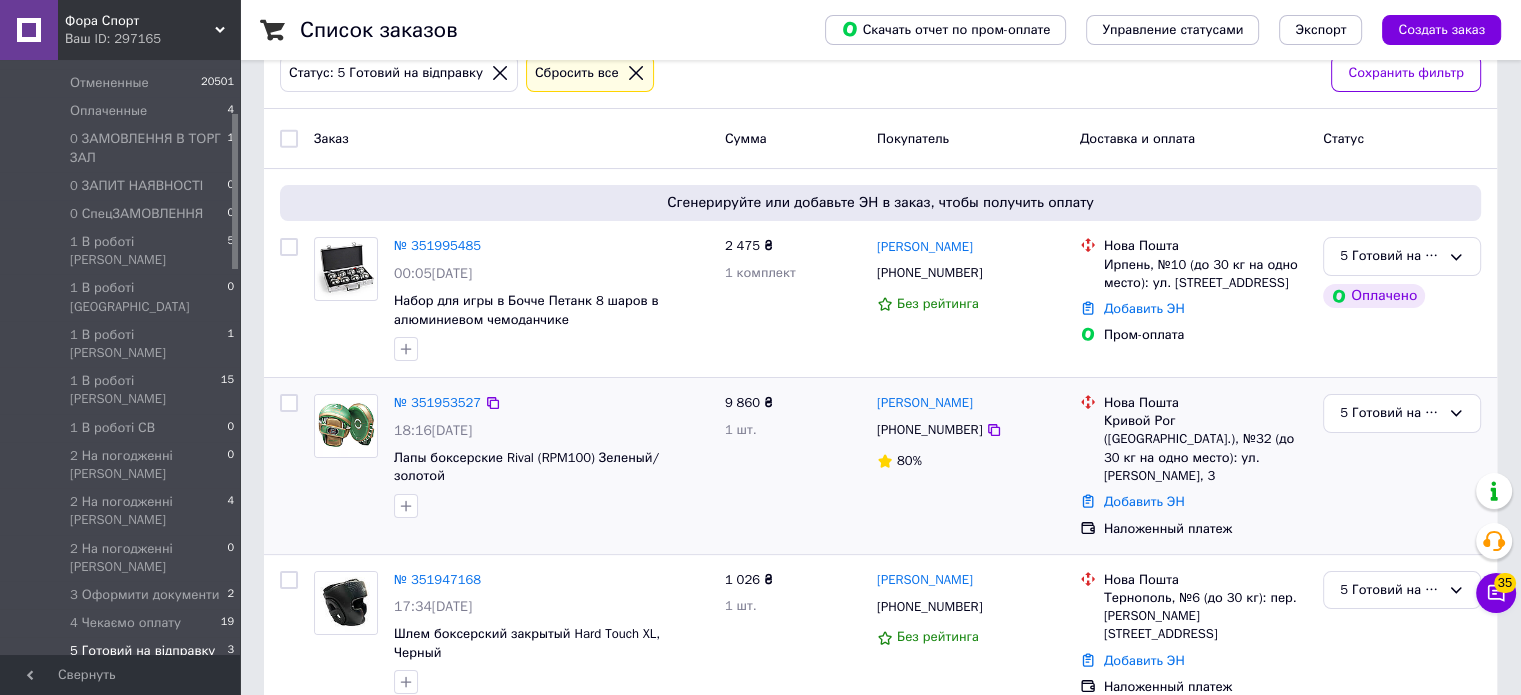 scroll, scrollTop: 223, scrollLeft: 0, axis: vertical 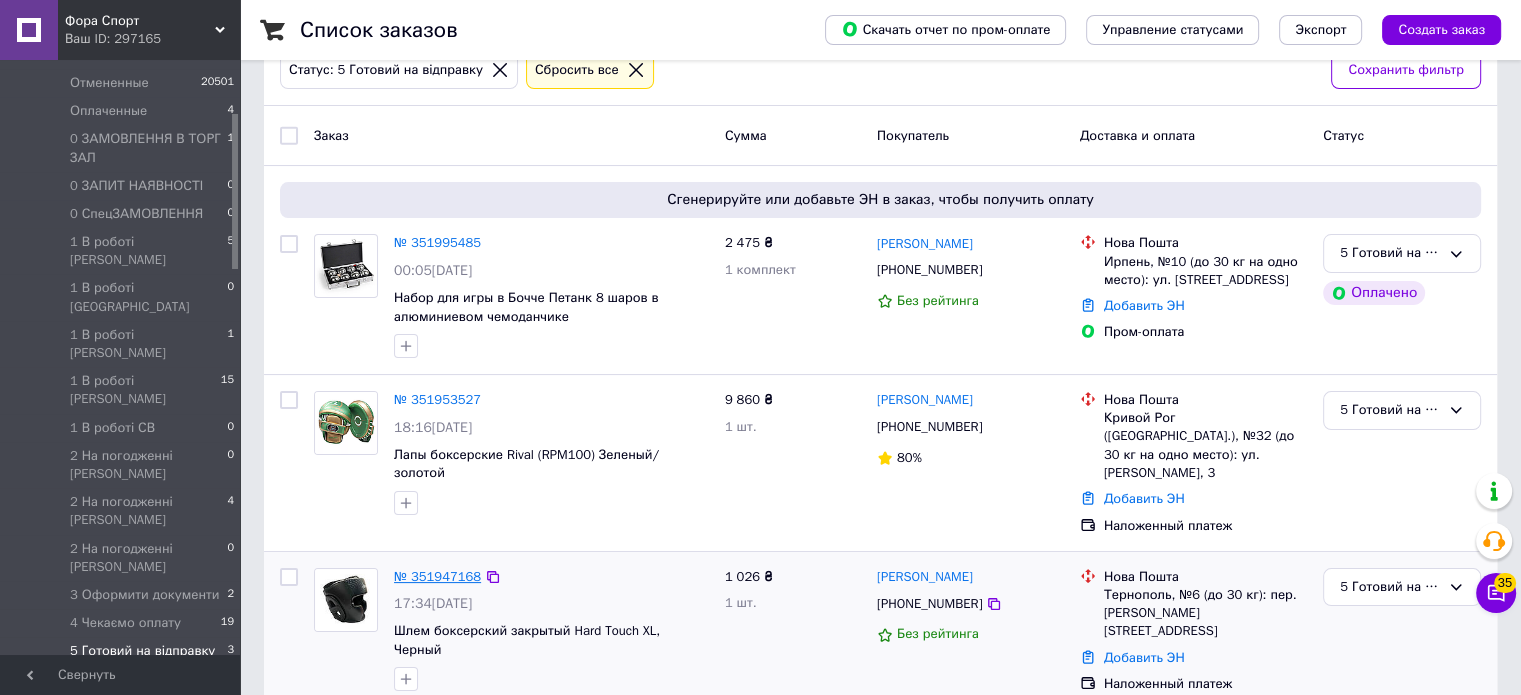 click on "№ 351947168" at bounding box center (437, 576) 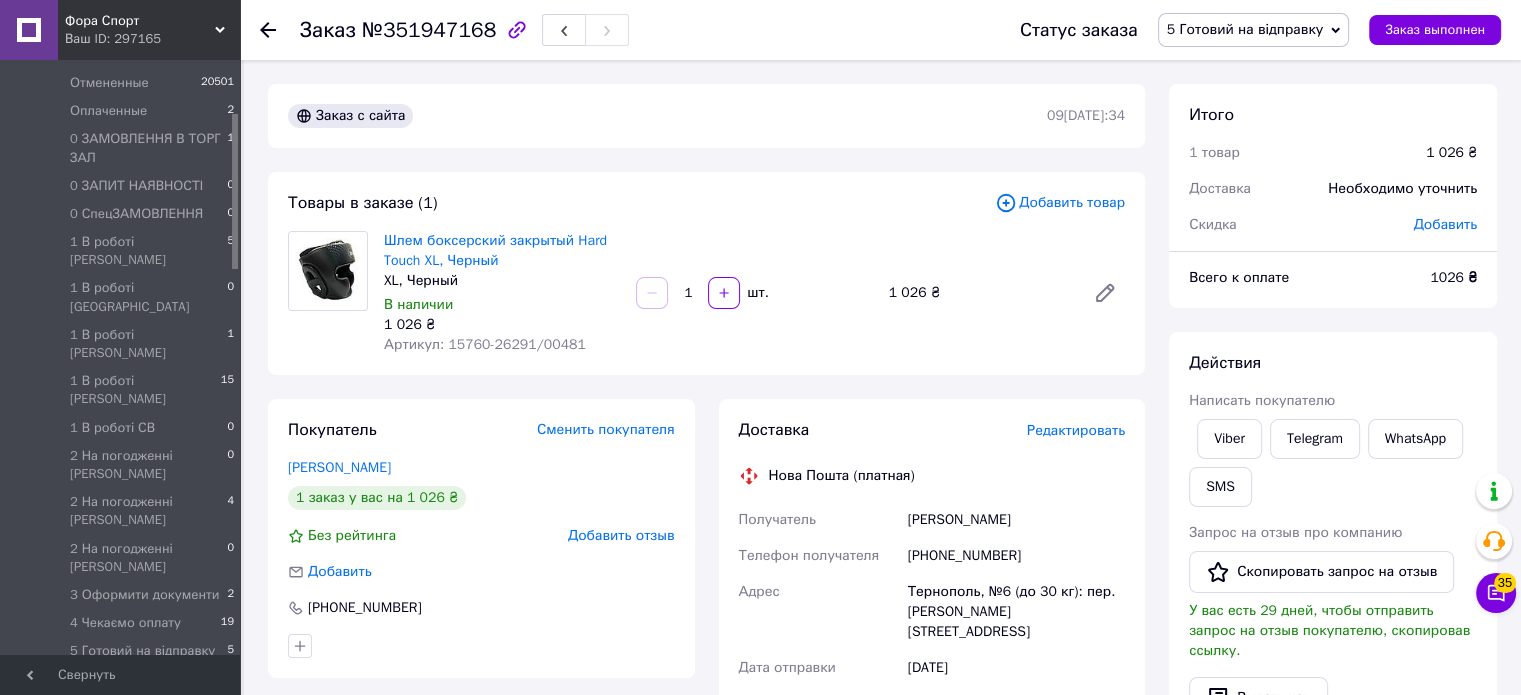 scroll, scrollTop: 0, scrollLeft: 0, axis: both 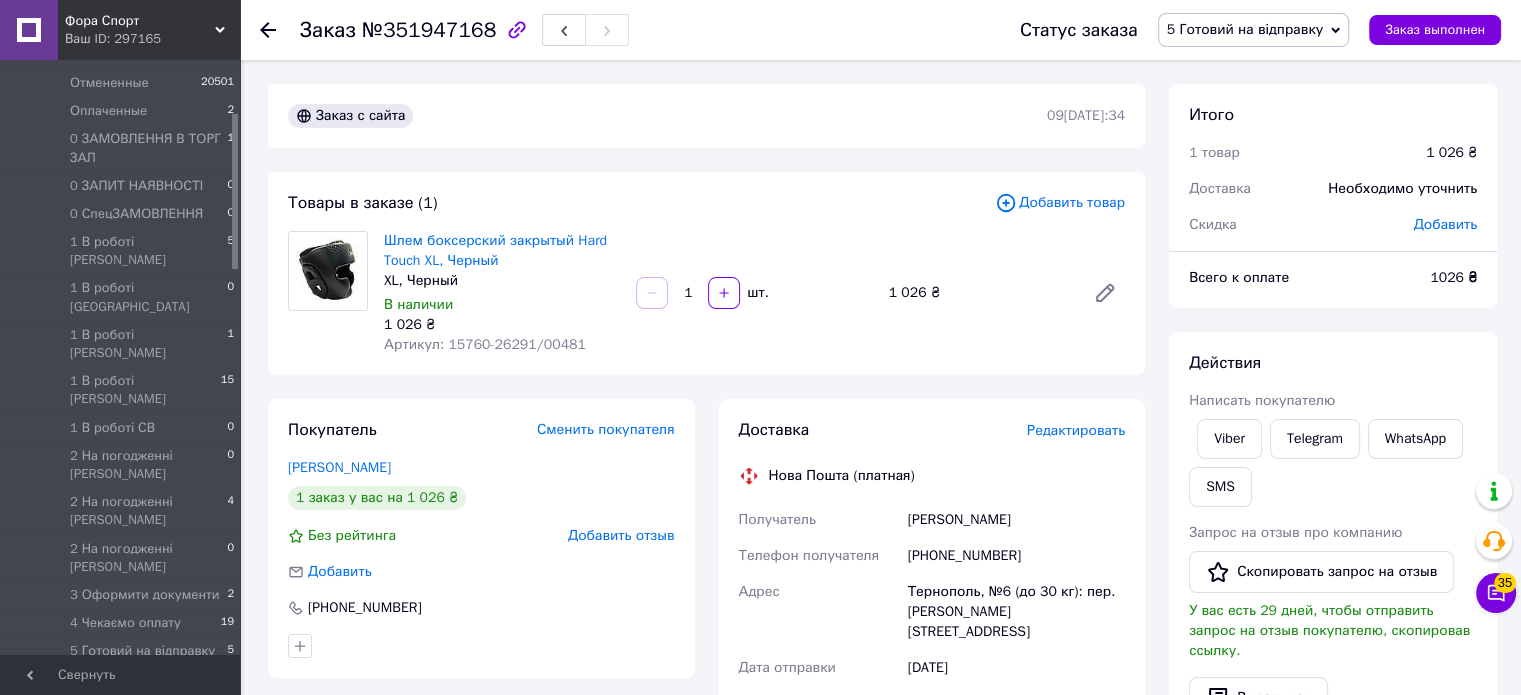 click on "Артикул: 15760-26291/00481" at bounding box center [485, 344] 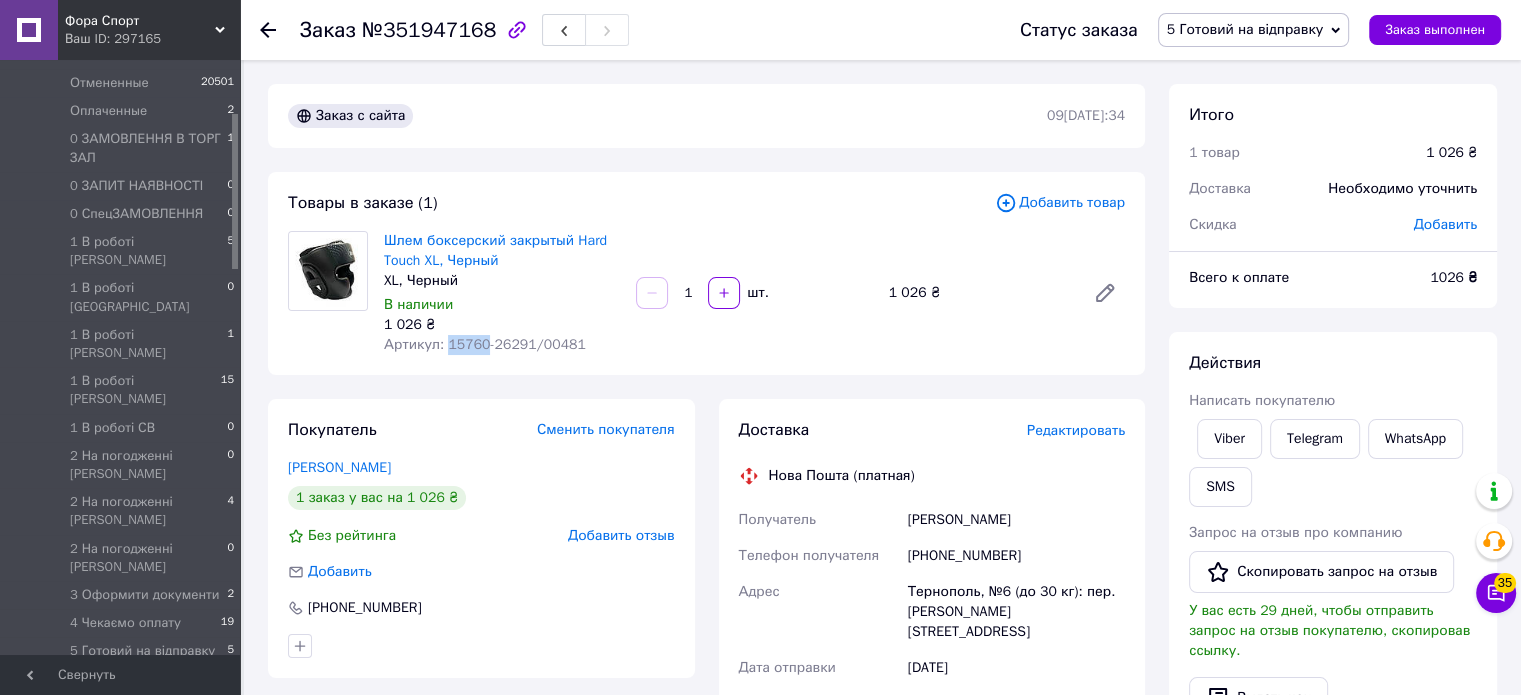 click on "Артикул: 15760-26291/00481" at bounding box center (485, 344) 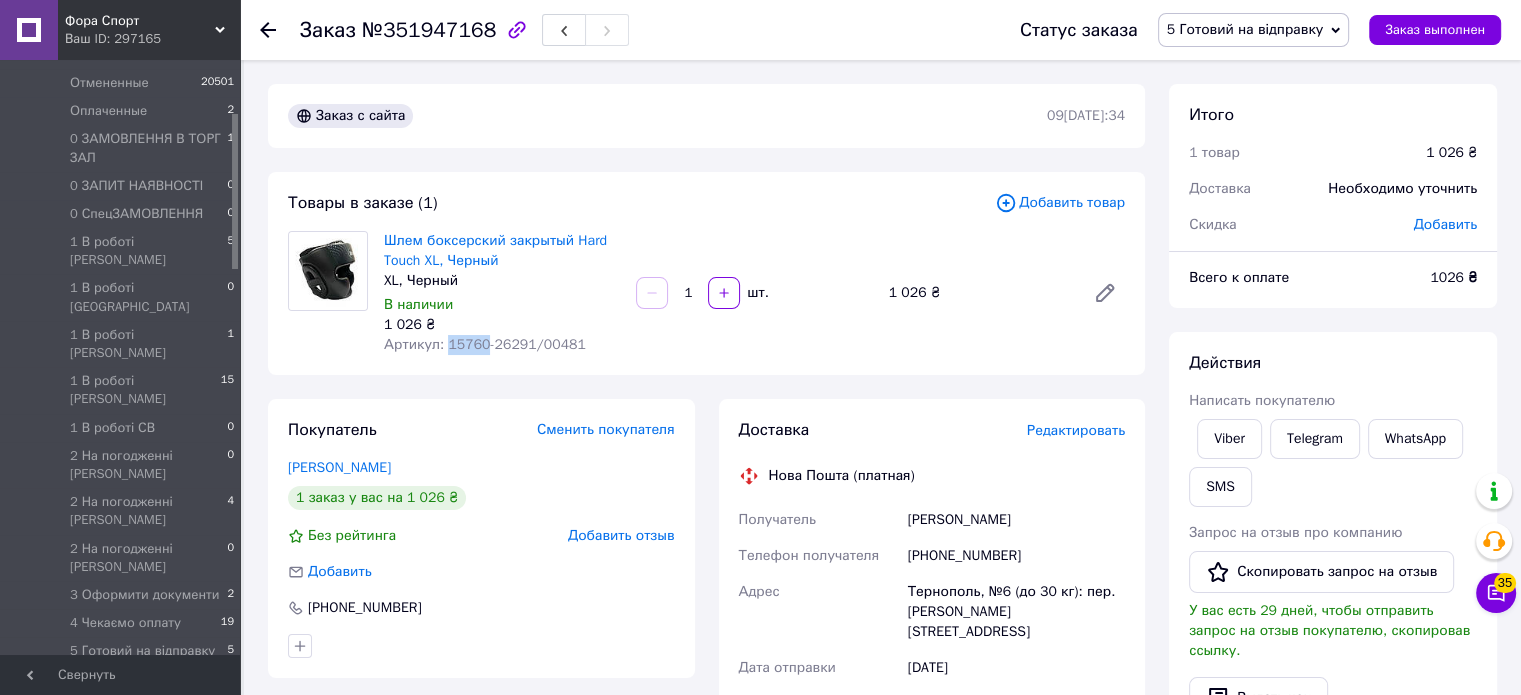 copy on "15760" 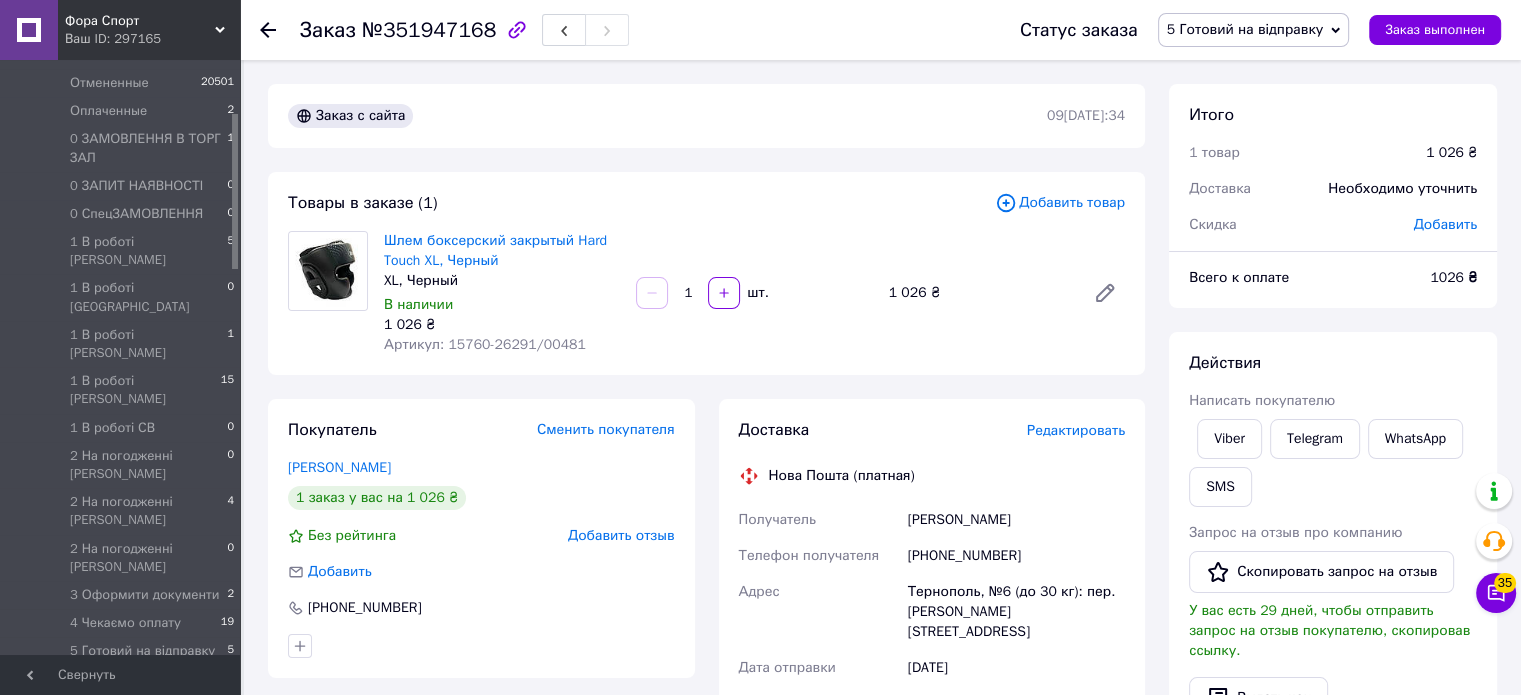 click on "Товары в заказе (1) Добавить товар Шлем боксерский закрытый Hard Touch XL, Черный XL, Черный В наличии 1 026 ₴ Артикул: 15760-26291/00481 1   шт. 1 026 ₴" at bounding box center (706, 273) 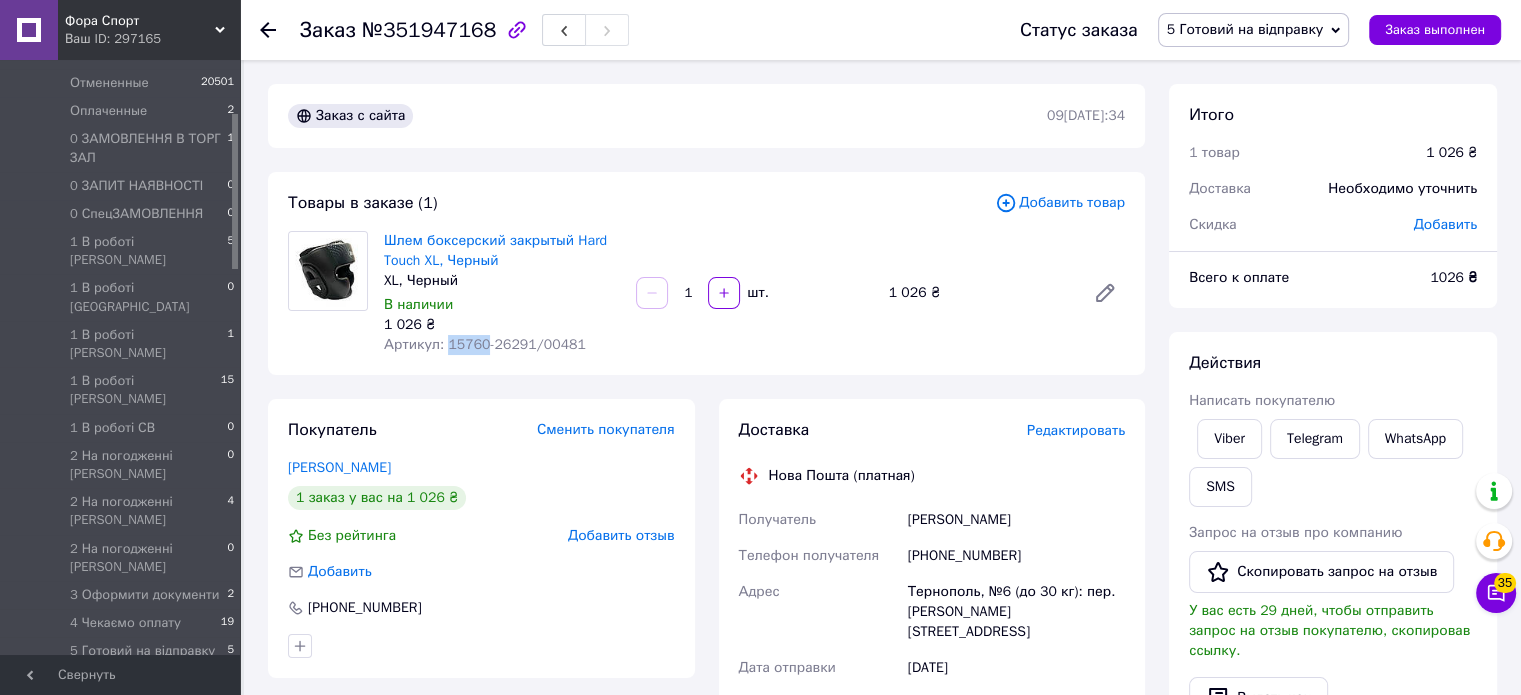 click on "Артикул: 15760-26291/00481" at bounding box center [485, 344] 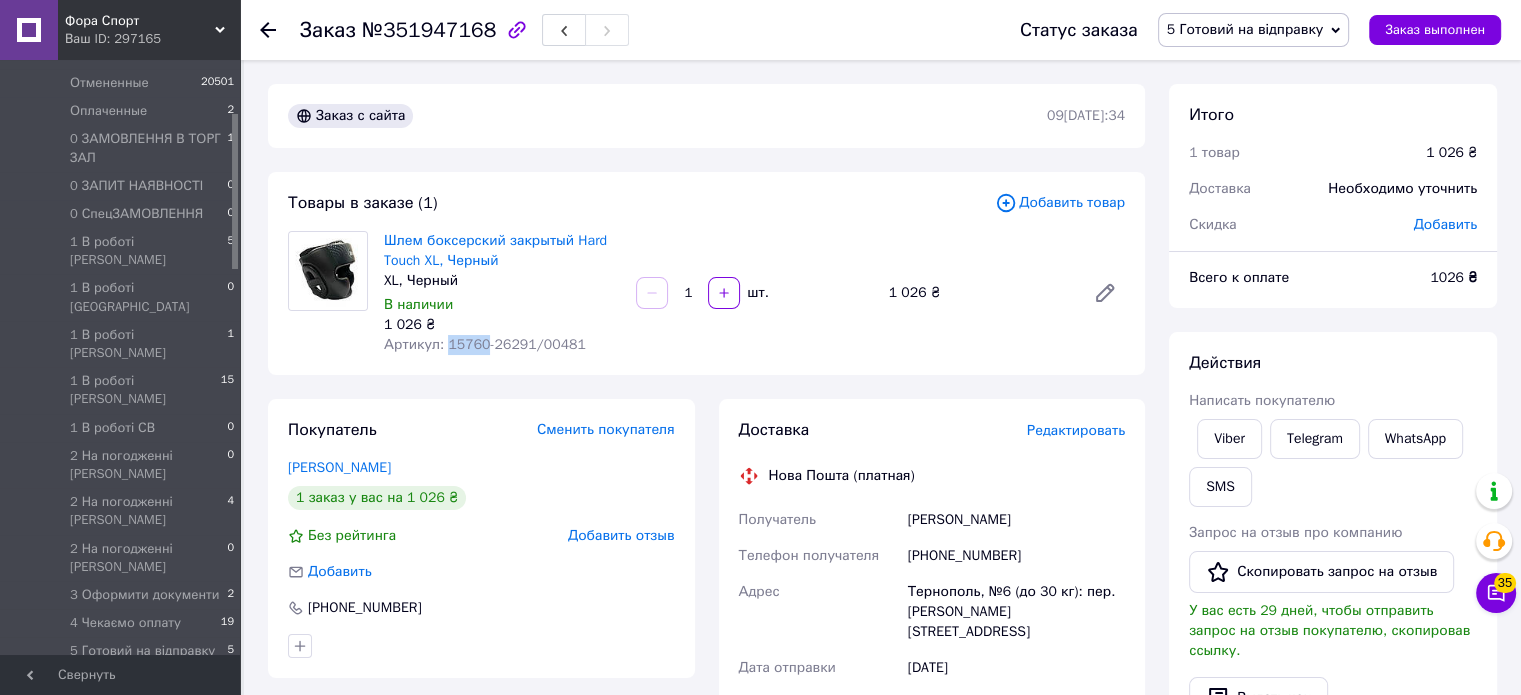 copy on "15760" 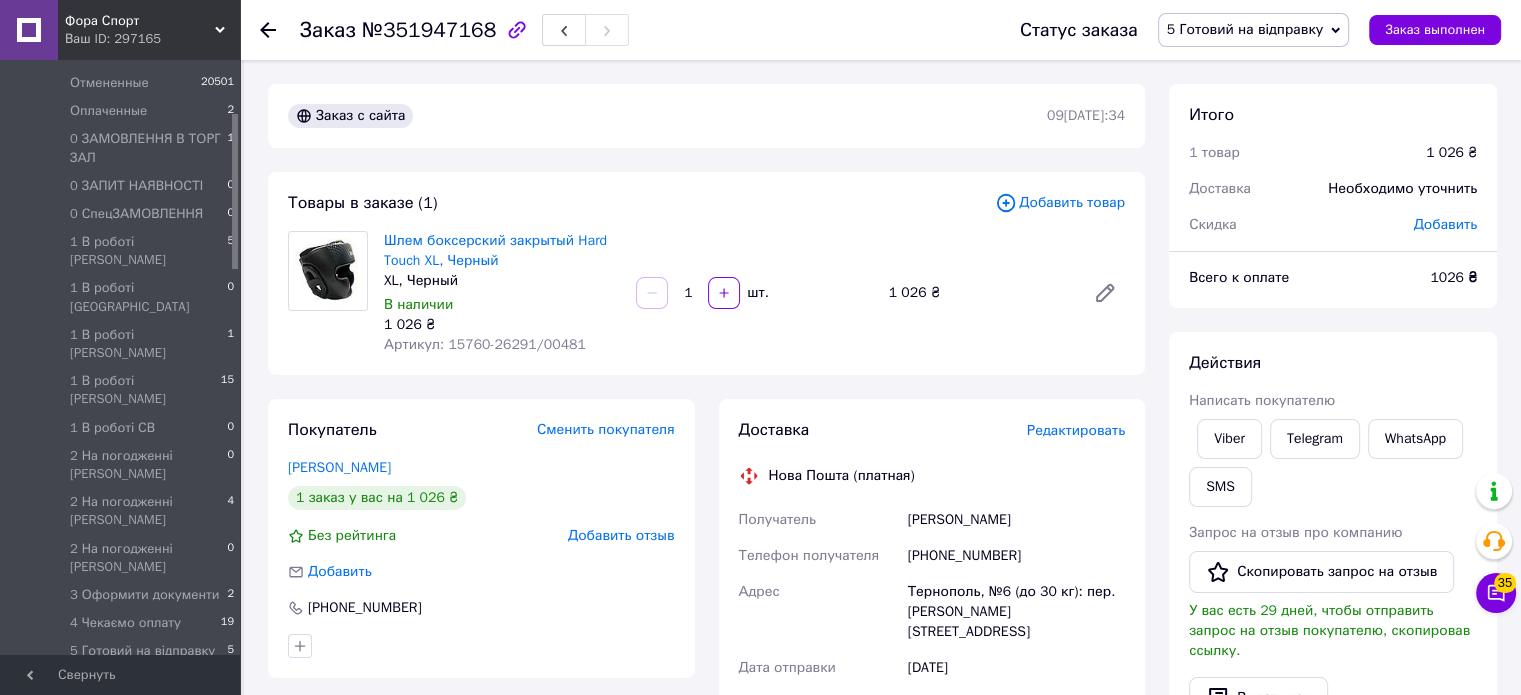 click on "№351947168" at bounding box center (429, 30) 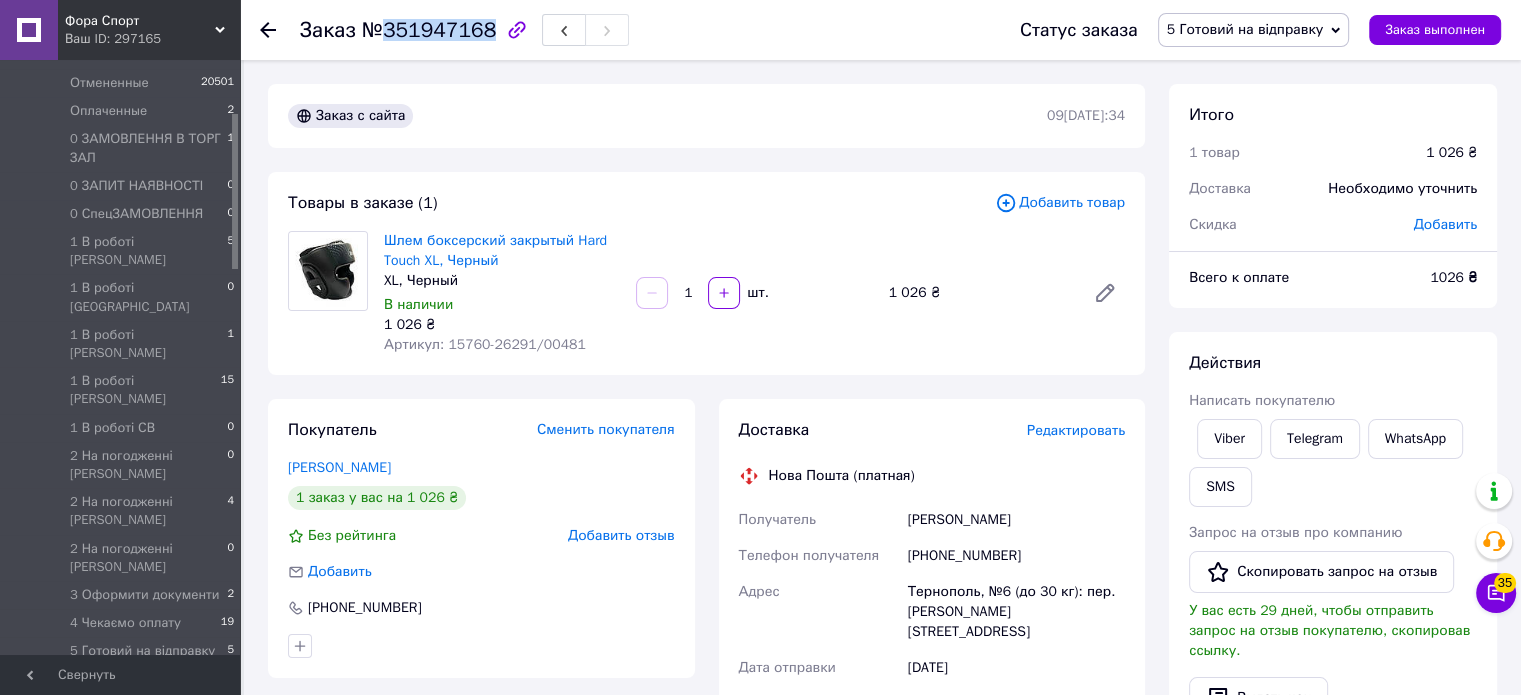 click on "№351947168" at bounding box center (429, 30) 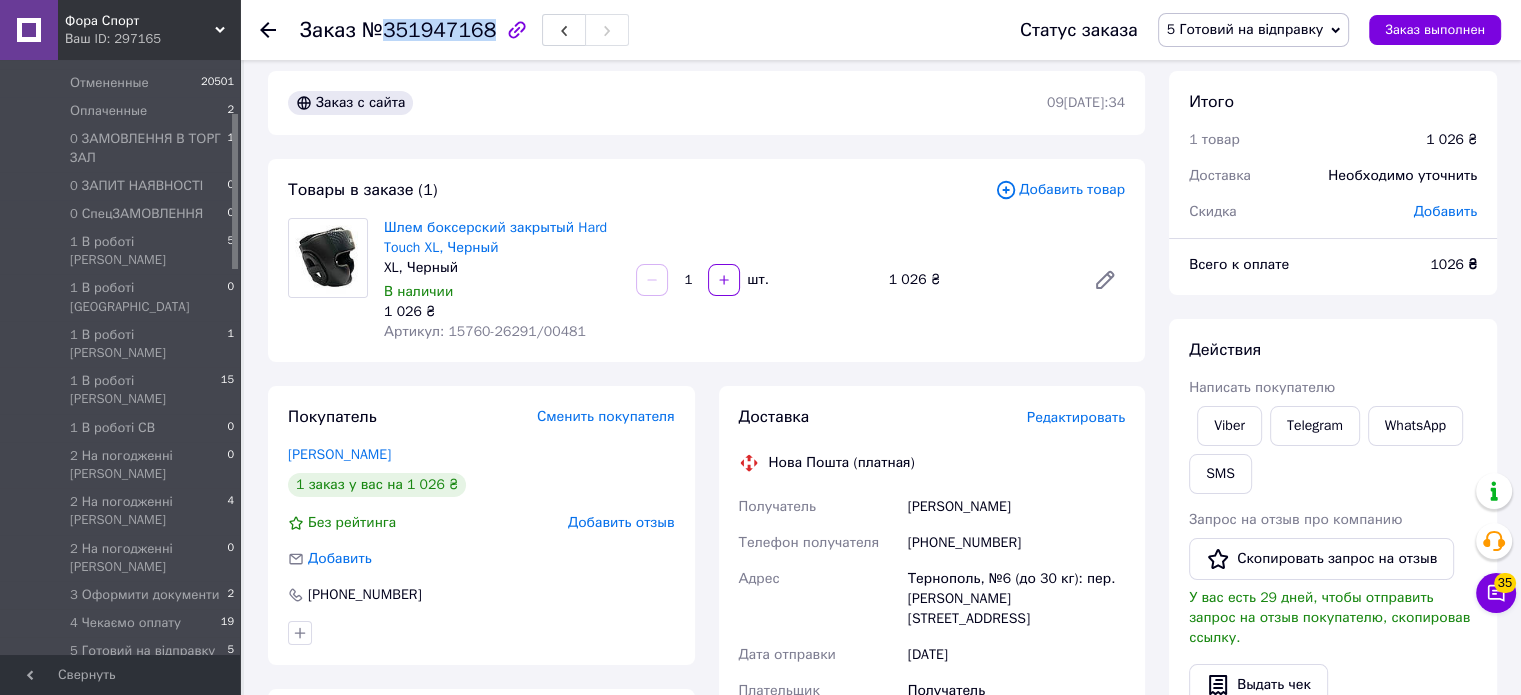 scroll, scrollTop: 0, scrollLeft: 0, axis: both 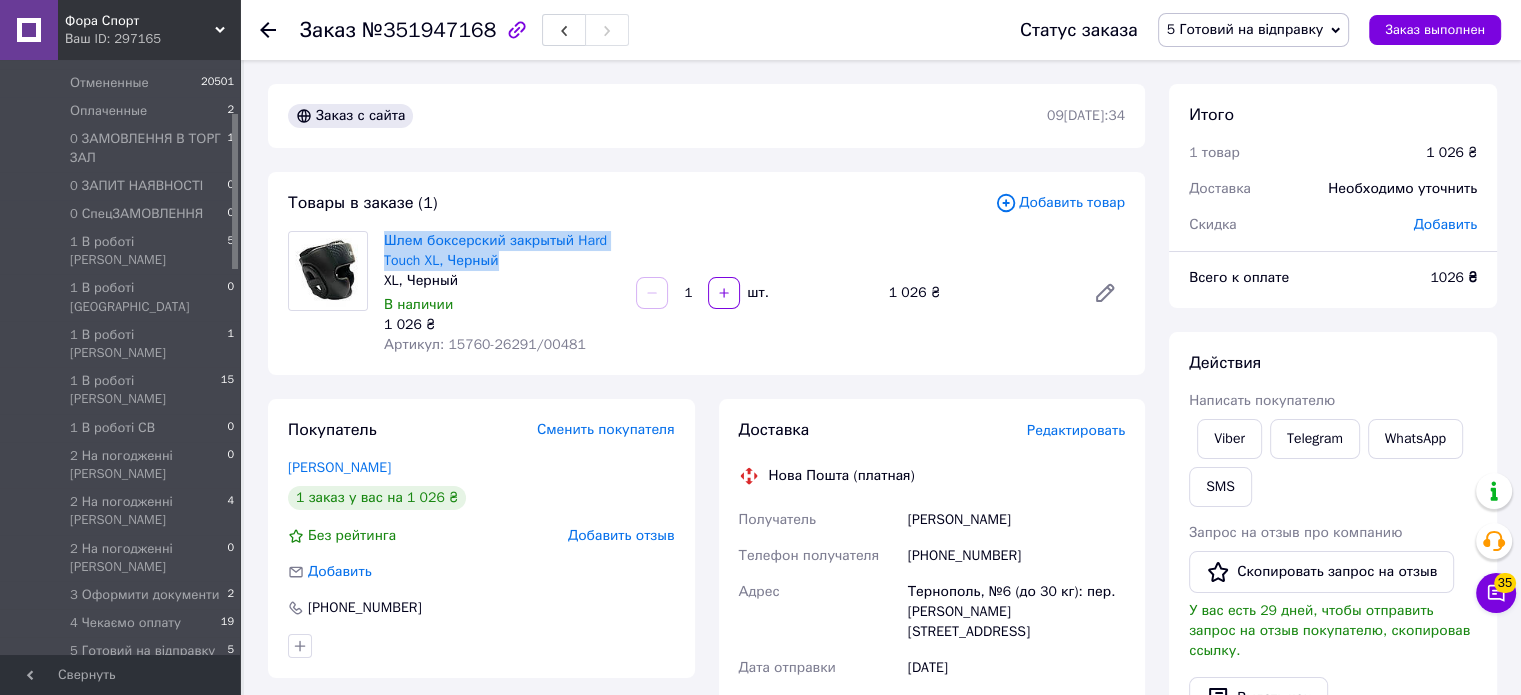 drag, startPoint x: 379, startPoint y: 224, endPoint x: 540, endPoint y: 268, distance: 166.90416 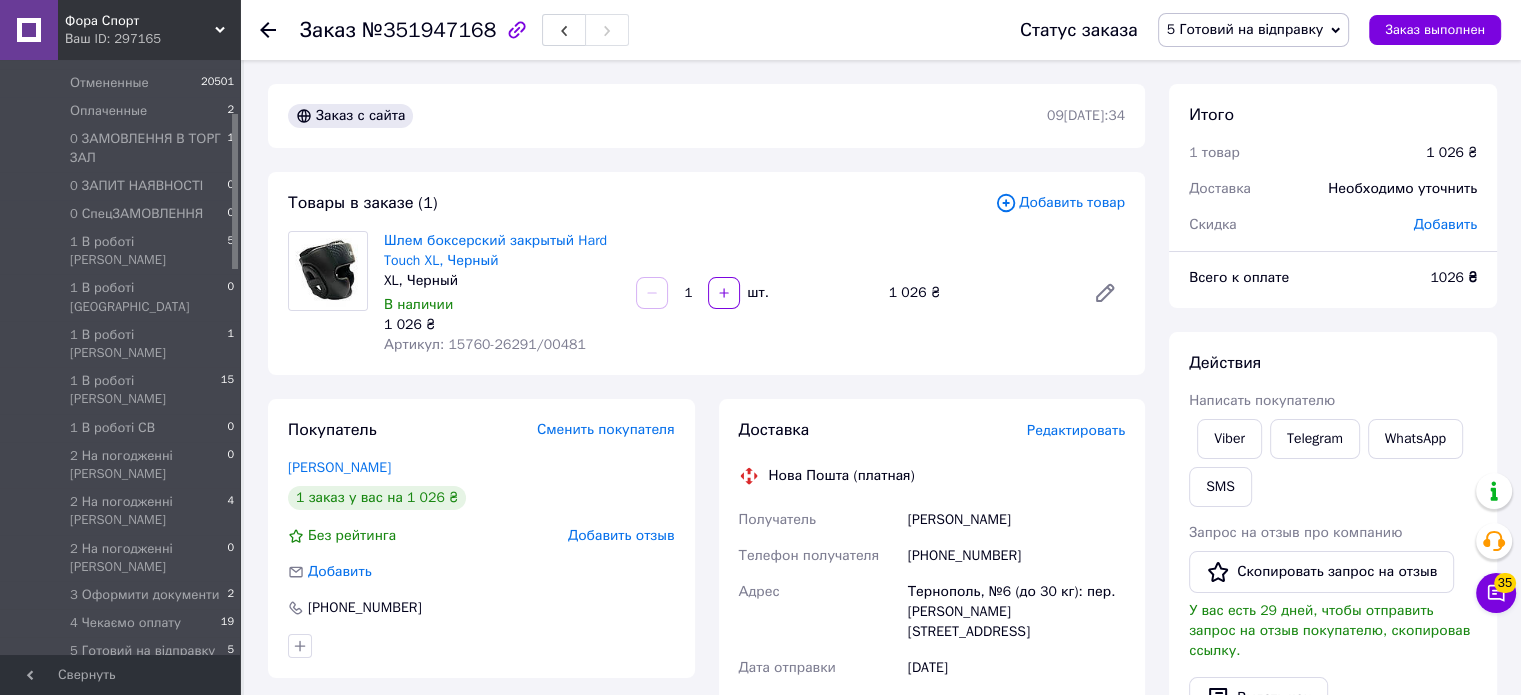 click on "Товары в заказе (1) Добавить товар Шлем боксерский закрытый Hard Touch XL, Черный XL, Черный В наличии 1 026 ₴ Артикул: 15760-26291/00481 1   шт. 1 026 ₴" at bounding box center [706, 273] 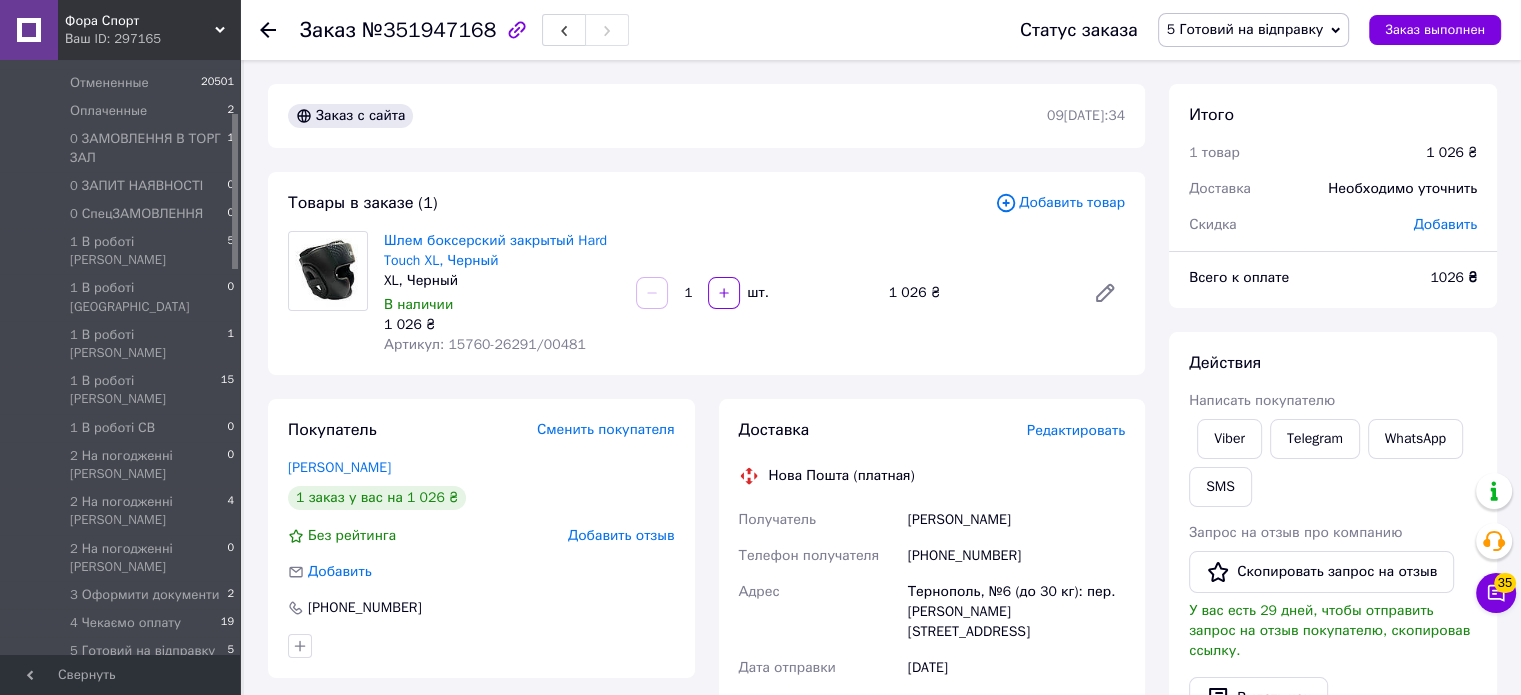 click on "Артикул: 15760-26291/00481" at bounding box center [485, 344] 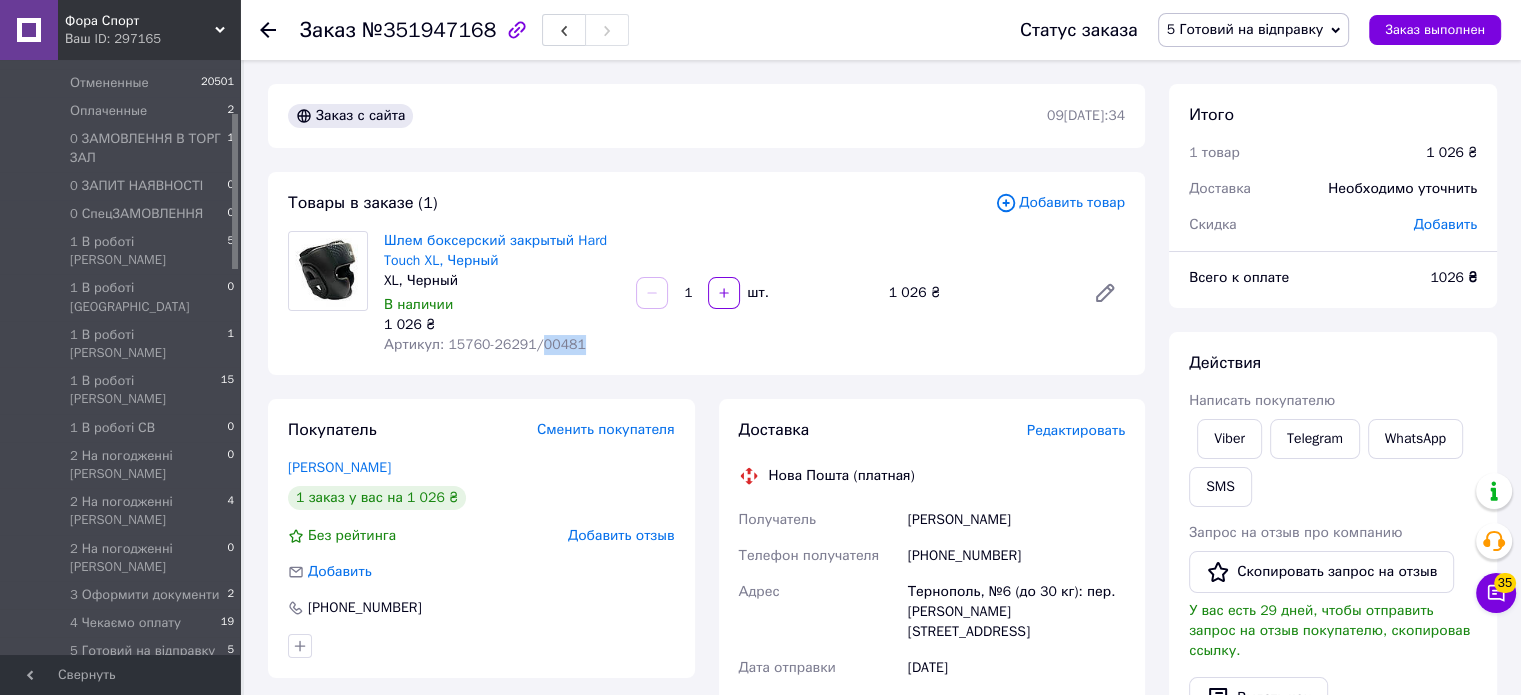 click on "Артикул: 15760-26291/00481" at bounding box center (485, 344) 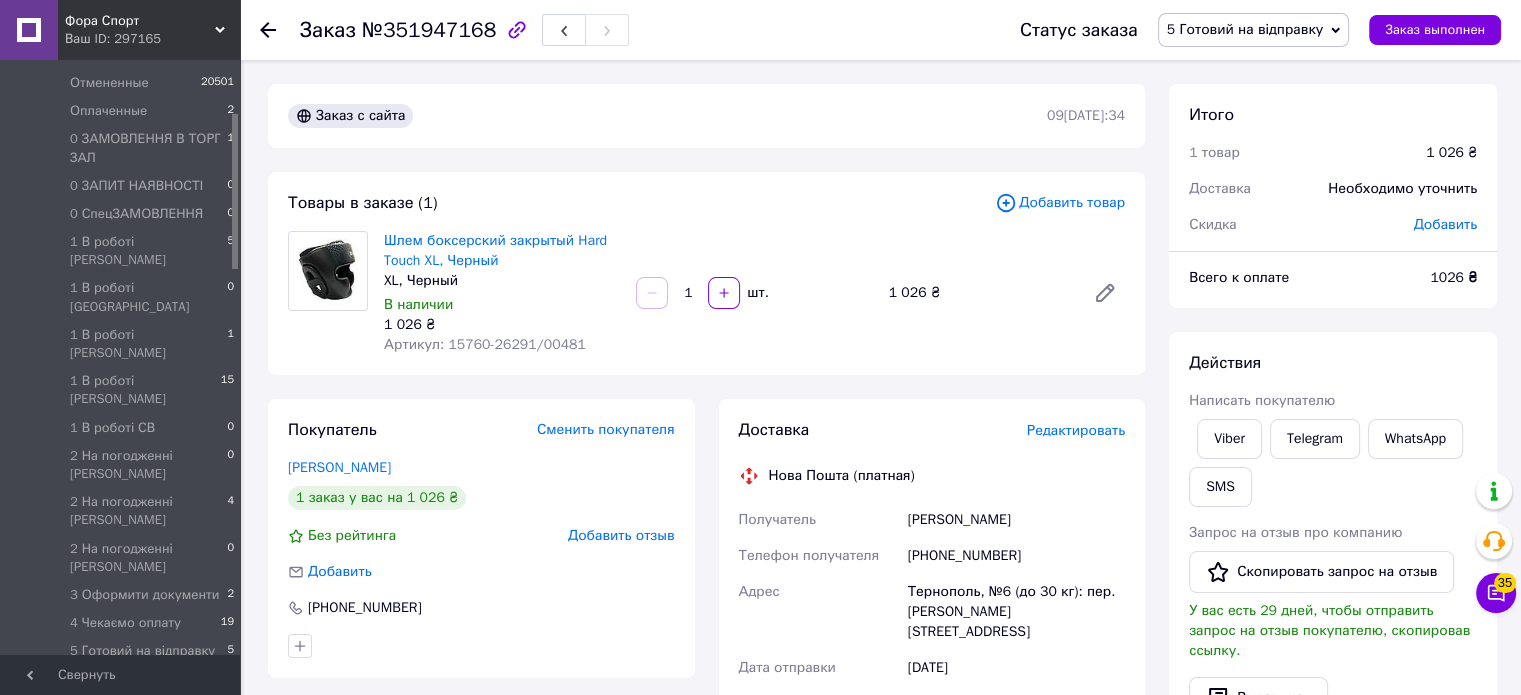 click on "Товары в заказе (1) Добавить товар Шлем боксерский закрытый Hard Touch XL, Черный XL, Черный В наличии 1 026 ₴ Артикул: 15760-26291/00481 1   шт. 1 026 ₴" at bounding box center [706, 273] 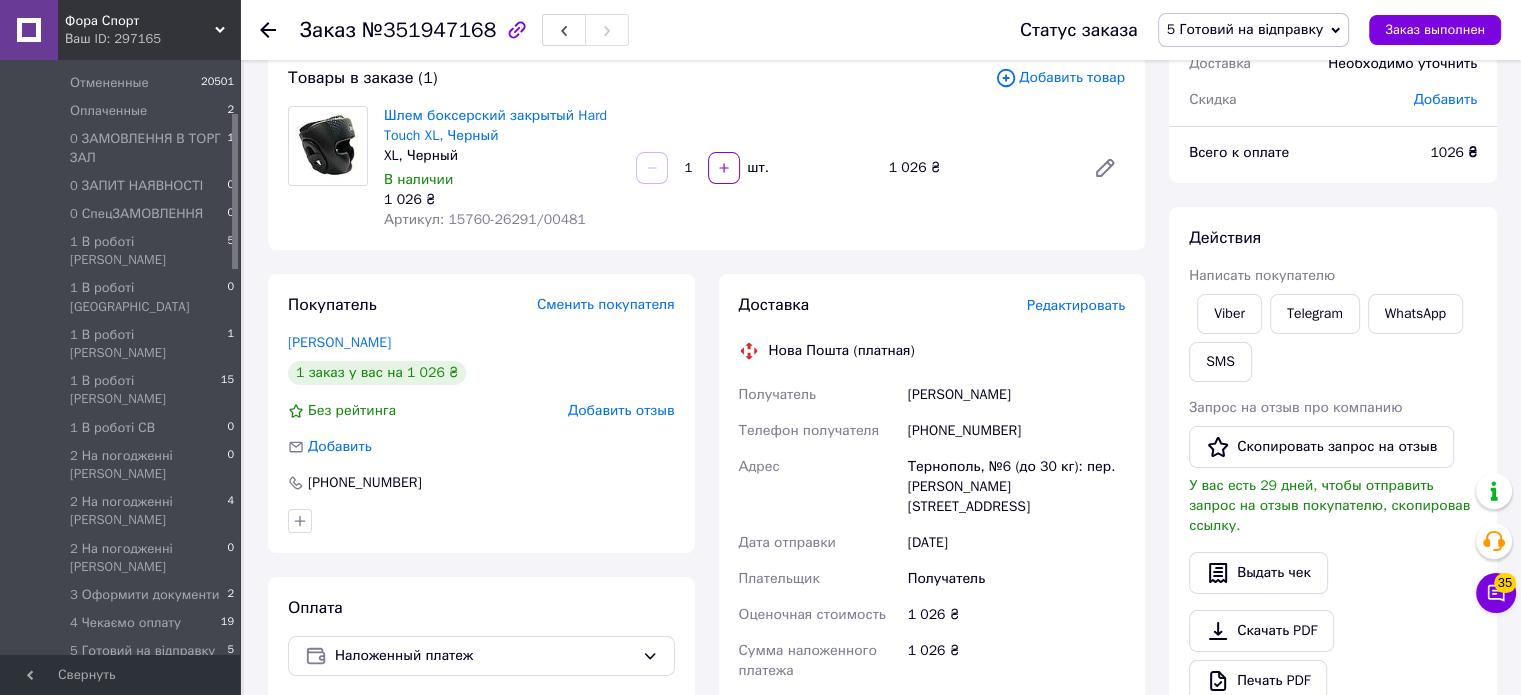 scroll, scrollTop: 300, scrollLeft: 0, axis: vertical 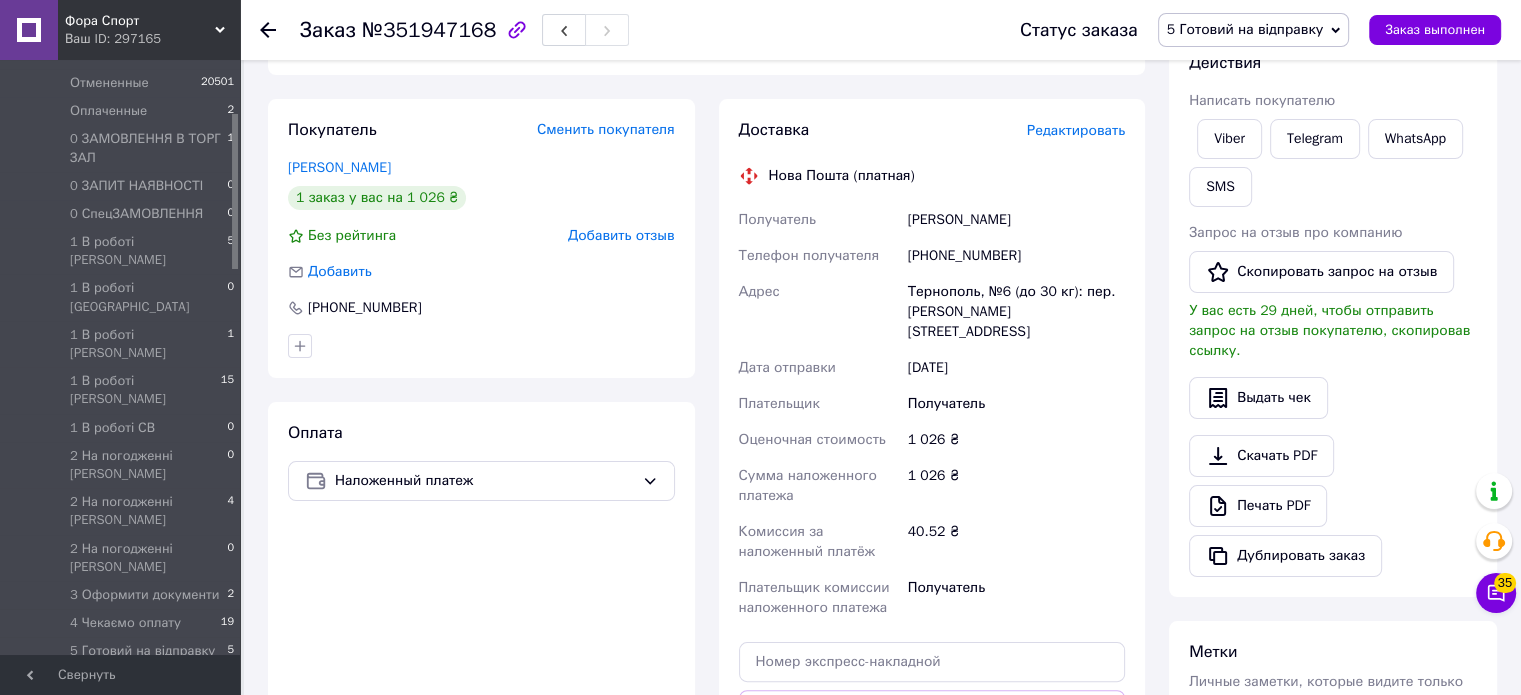 click on "Гаврилишин Віталій" at bounding box center [1016, 220] 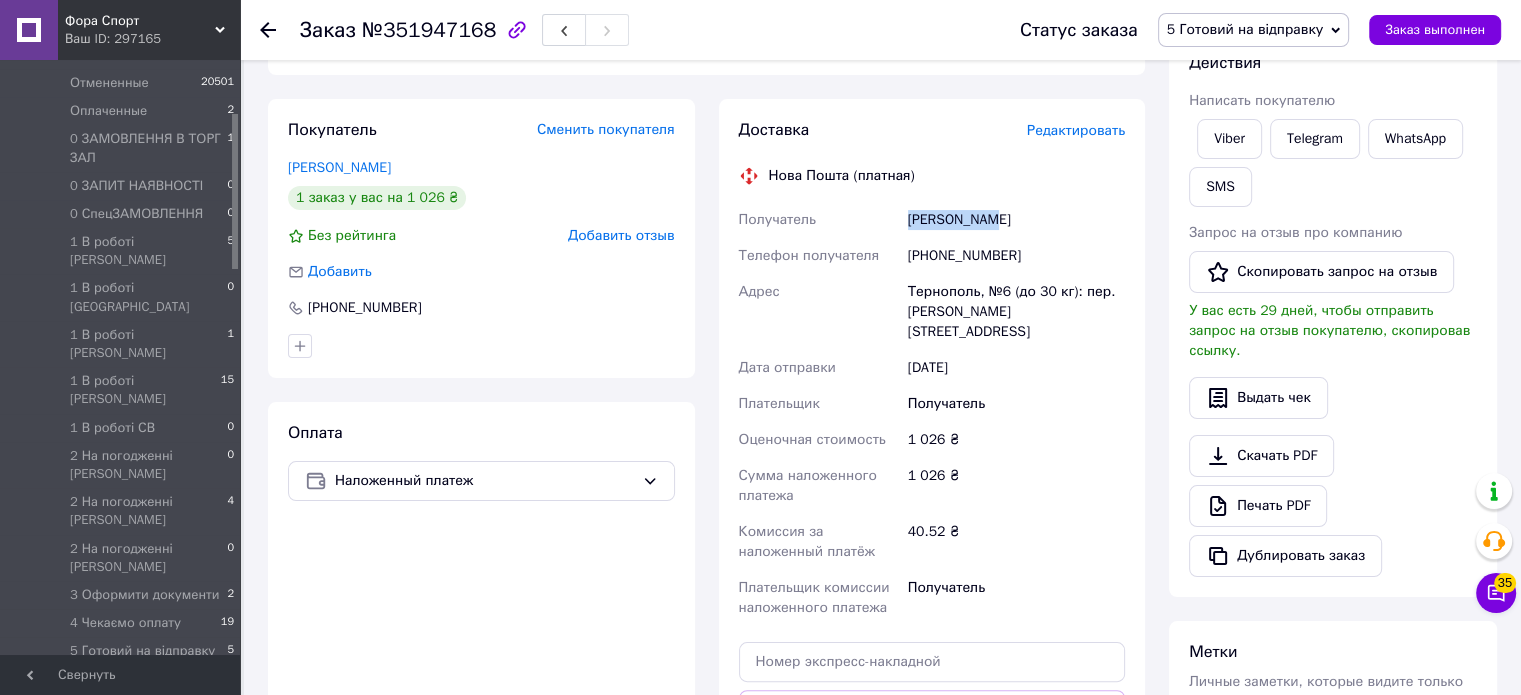 click on "Гаврилишин Віталій" at bounding box center (1016, 220) 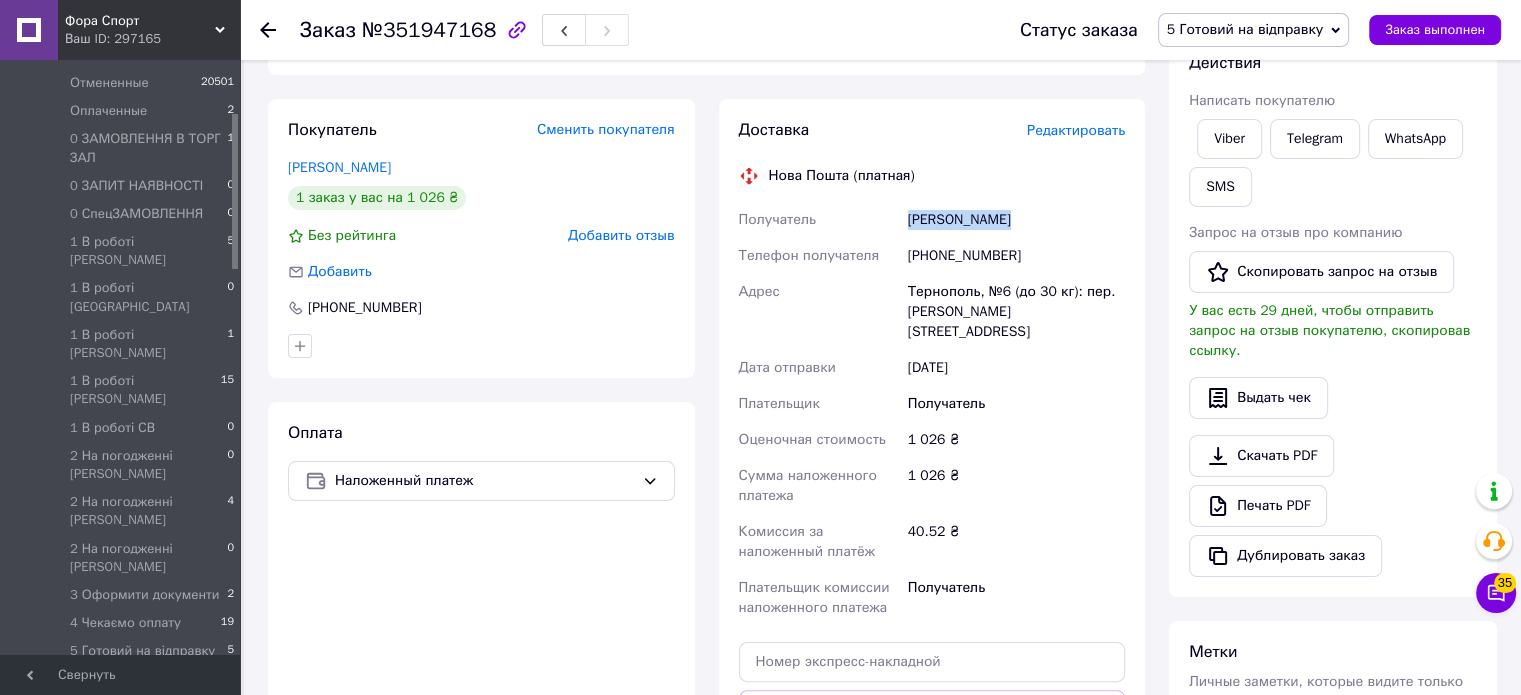 click on "Гаврилишин Віталій" at bounding box center (1016, 220) 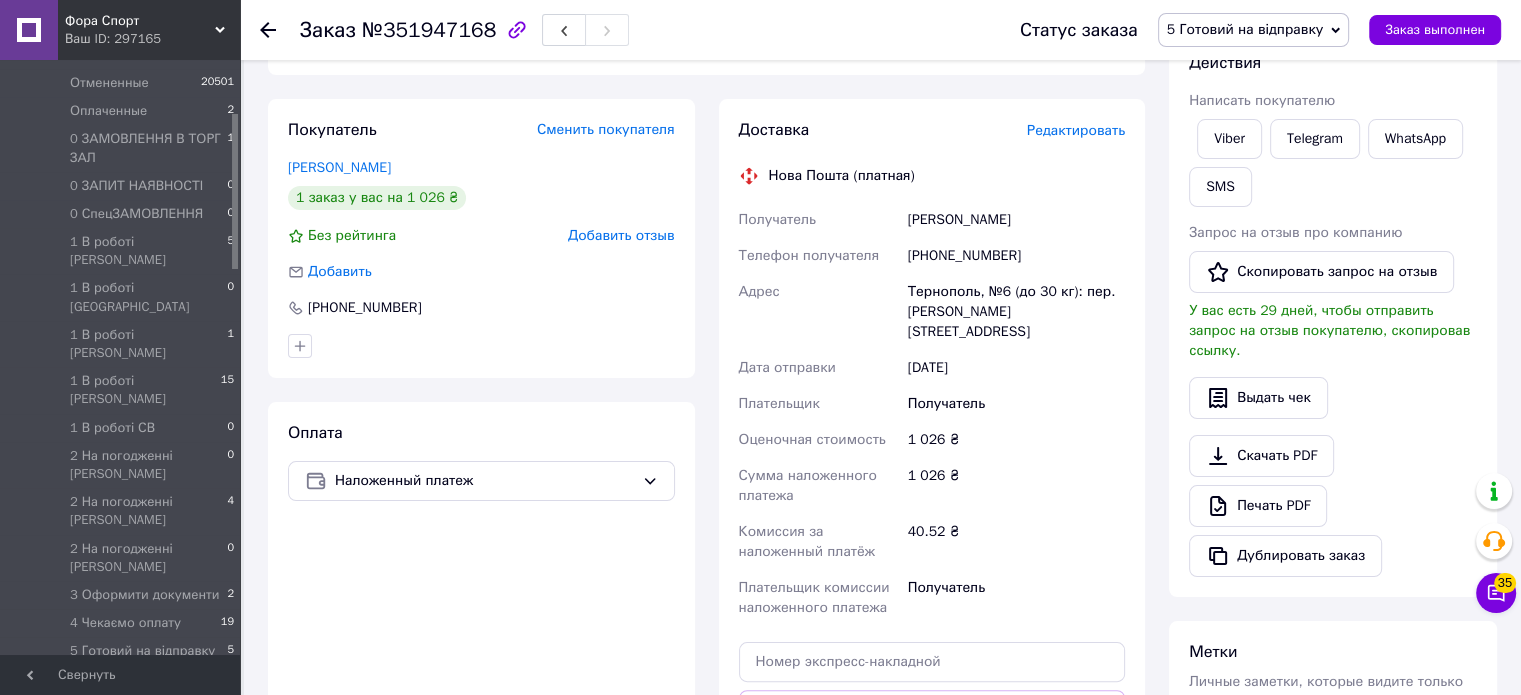 click on "Покупатель Сменить покупателя Гаврилишин Віталій 1 заказ у вас на 1 026 ₴ Без рейтинга   Добавить отзыв Добавить +380957971112 Оплата Наложенный платеж" at bounding box center (481, 469) 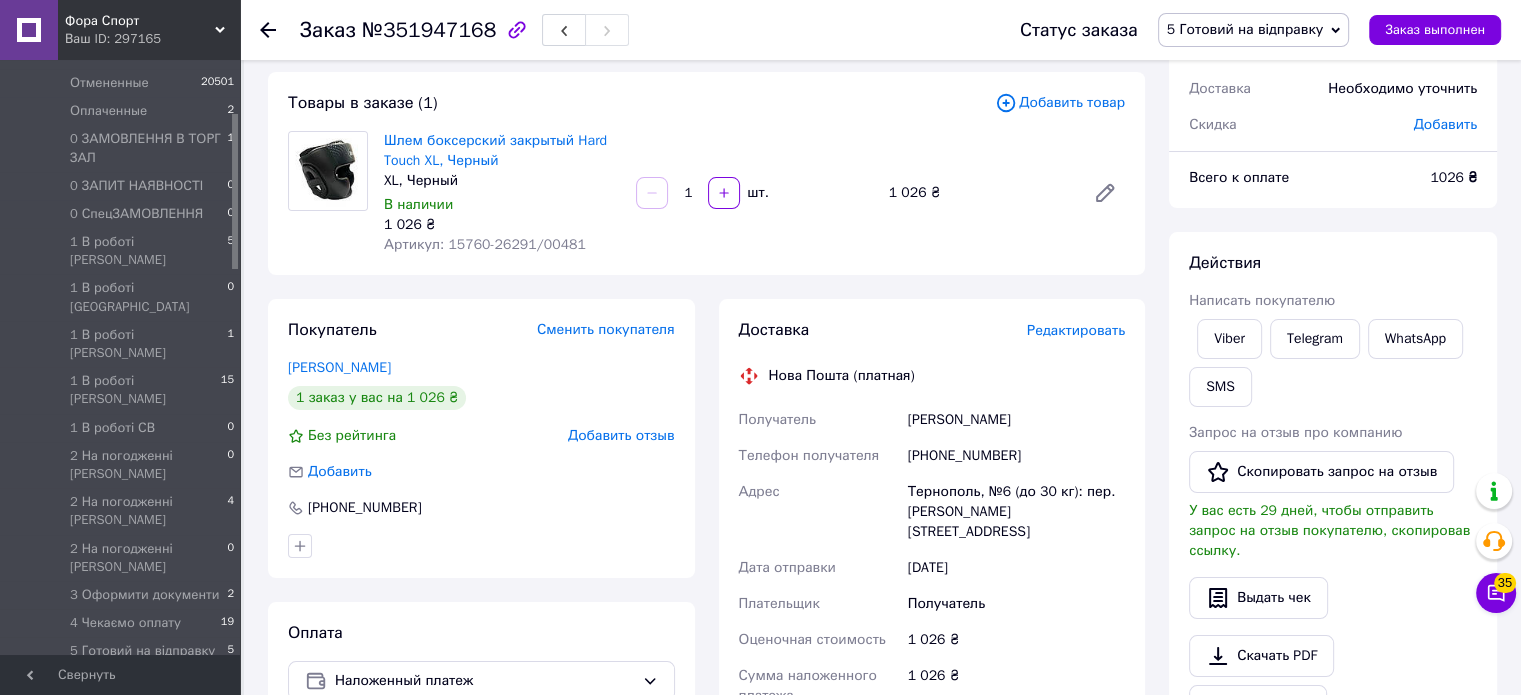 scroll, scrollTop: 500, scrollLeft: 0, axis: vertical 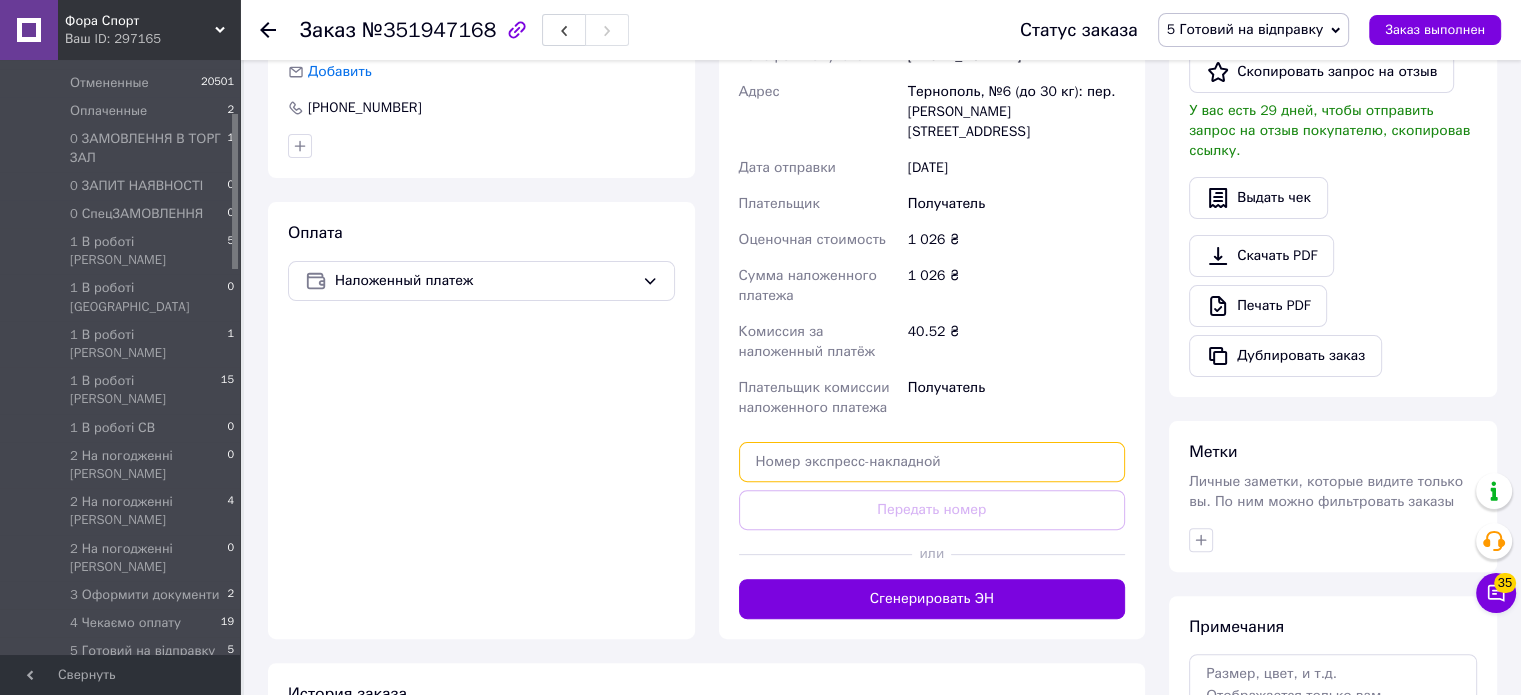 click at bounding box center (932, 462) 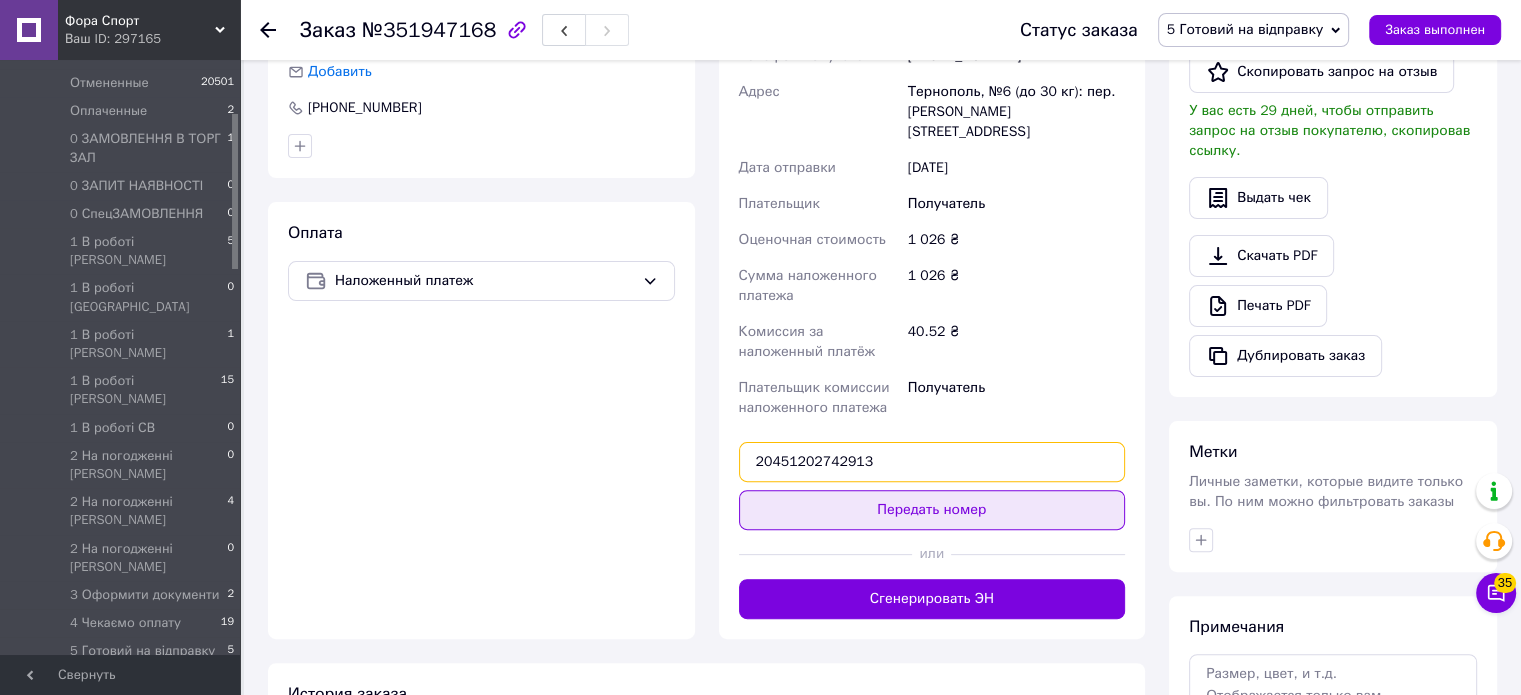 type on "20451202742913" 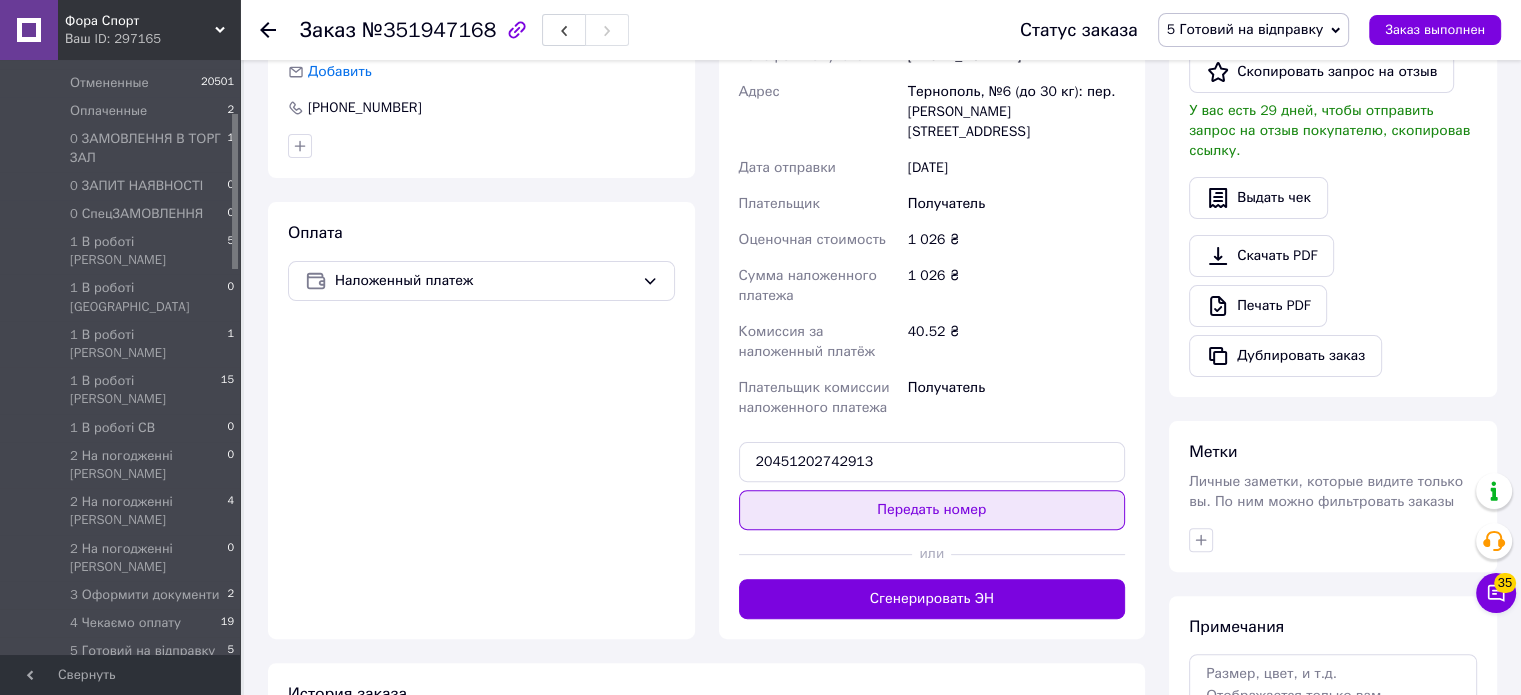click on "Передать номер" at bounding box center [932, 510] 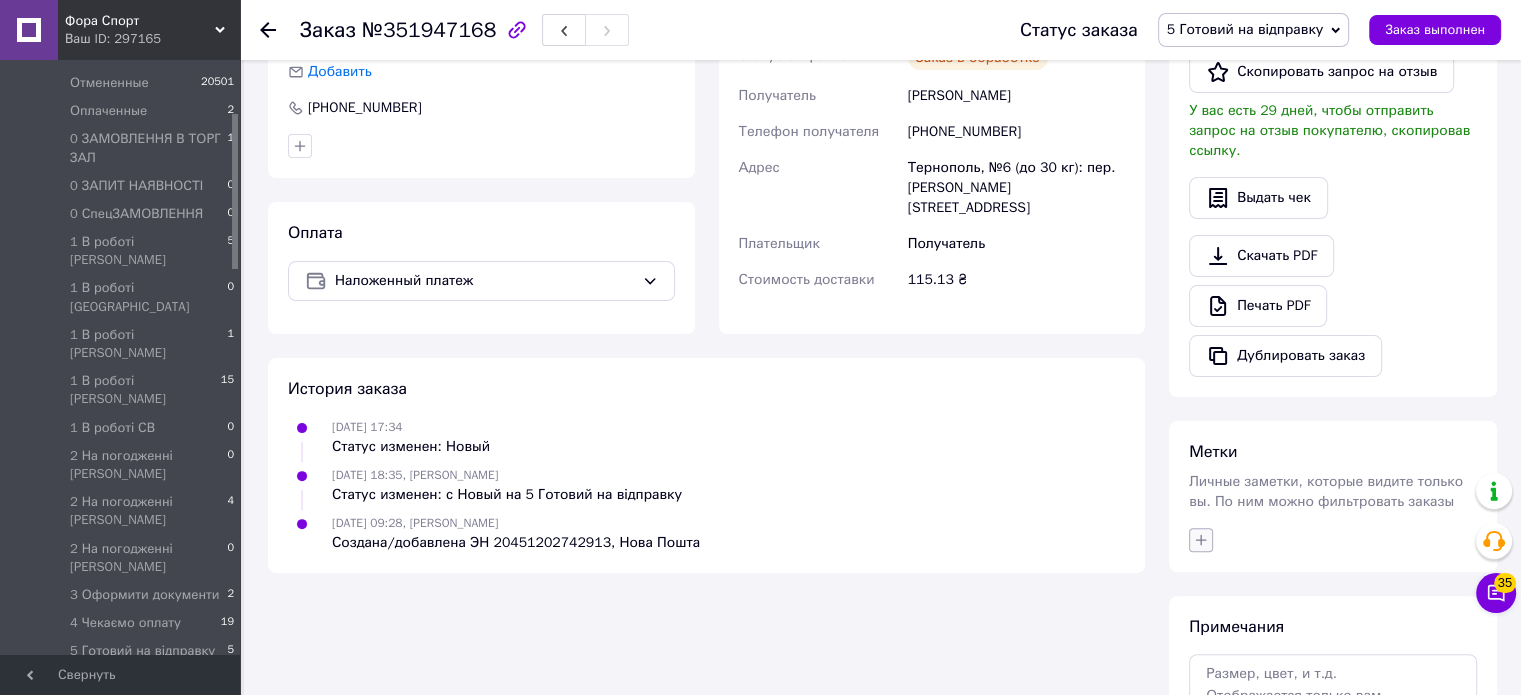 click 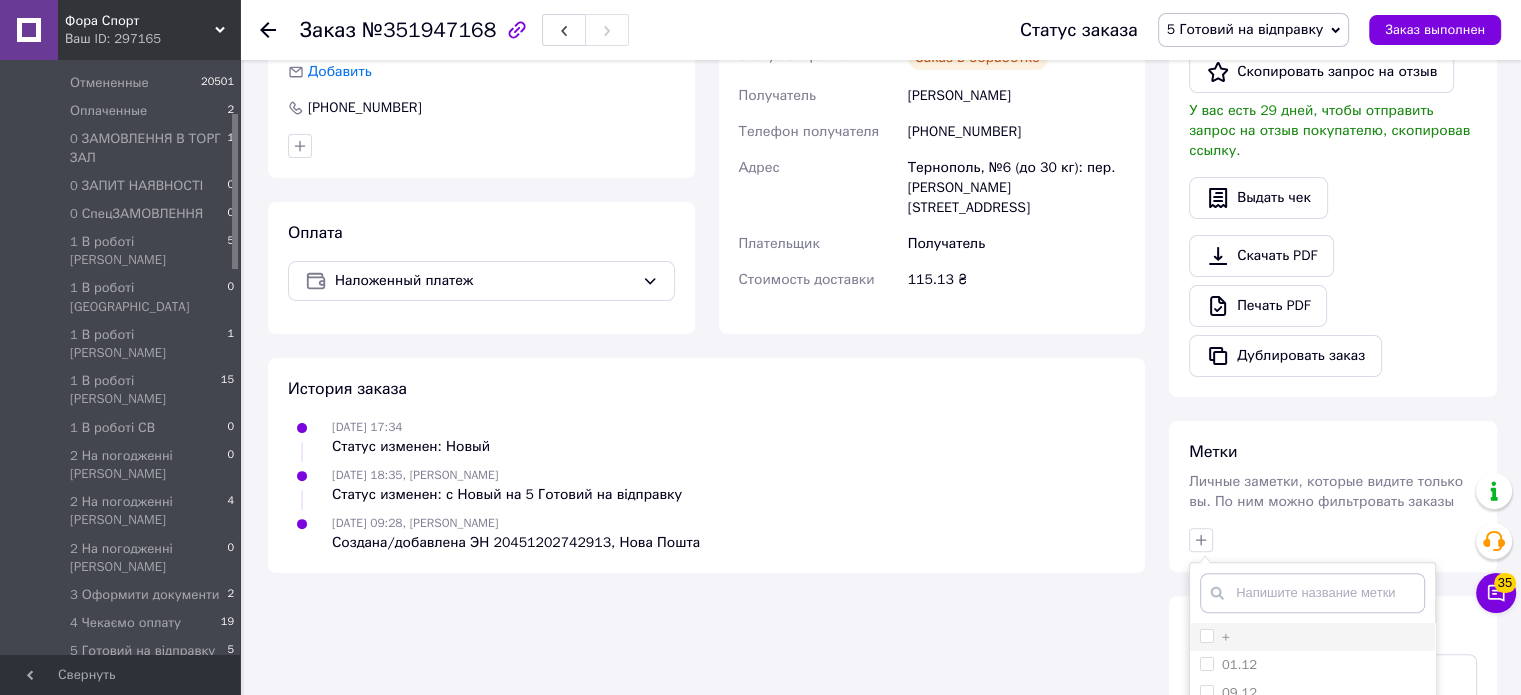 click on "+" at bounding box center [1312, 637] 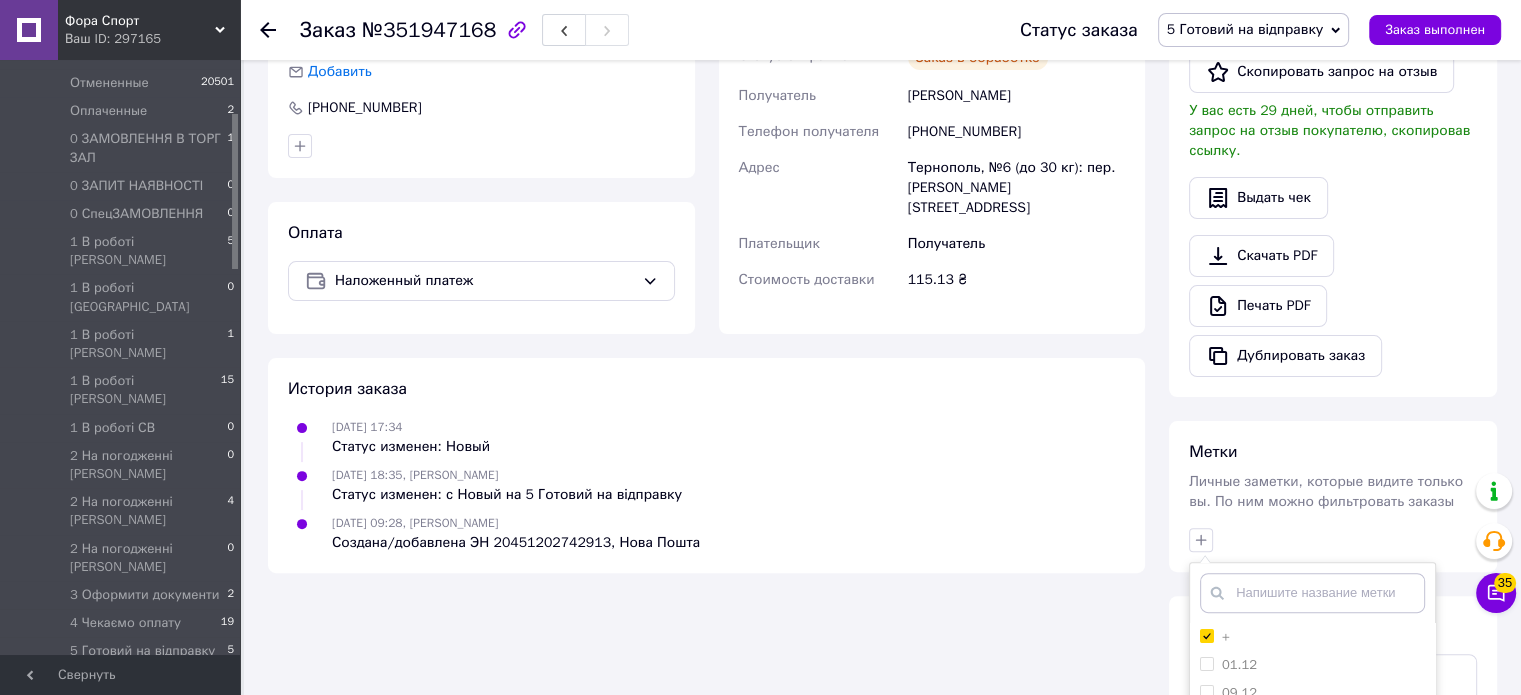 checkbox on "true" 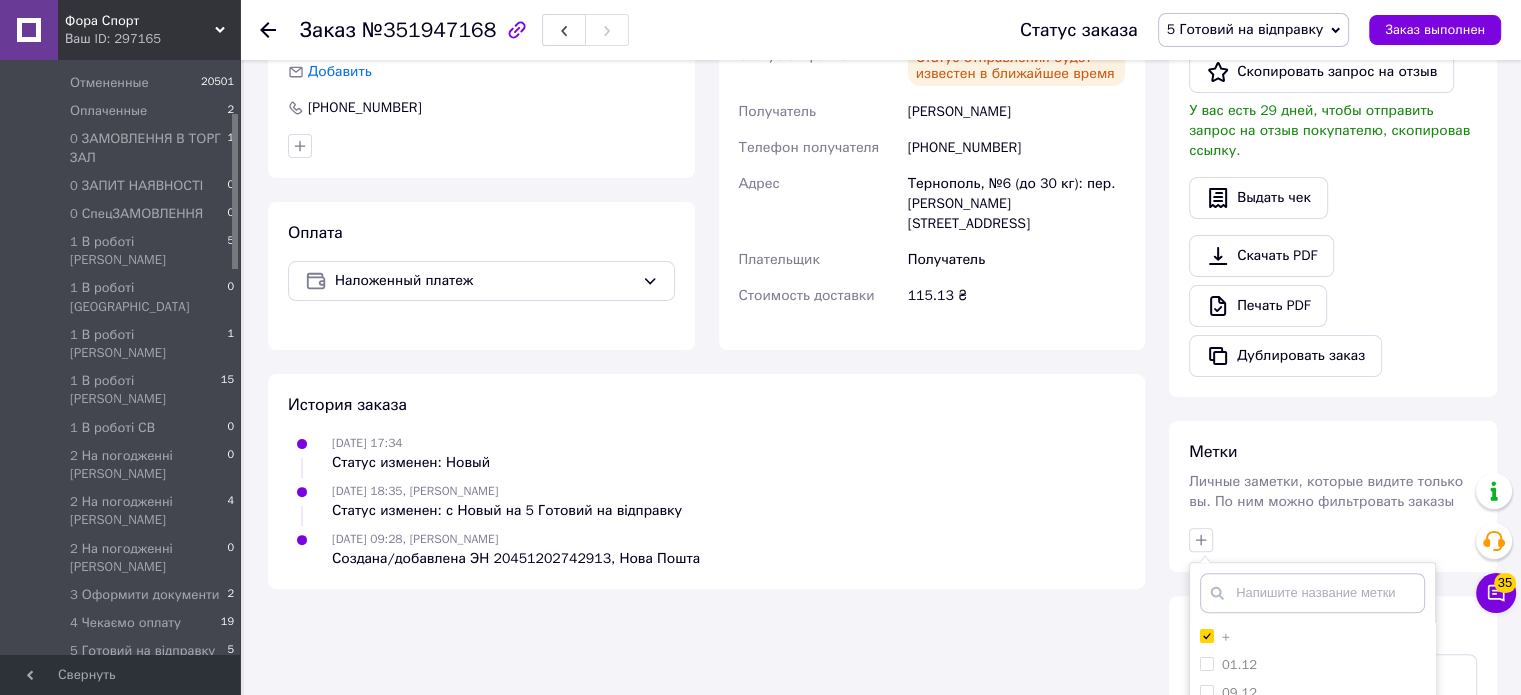 scroll, scrollTop: 770, scrollLeft: 0, axis: vertical 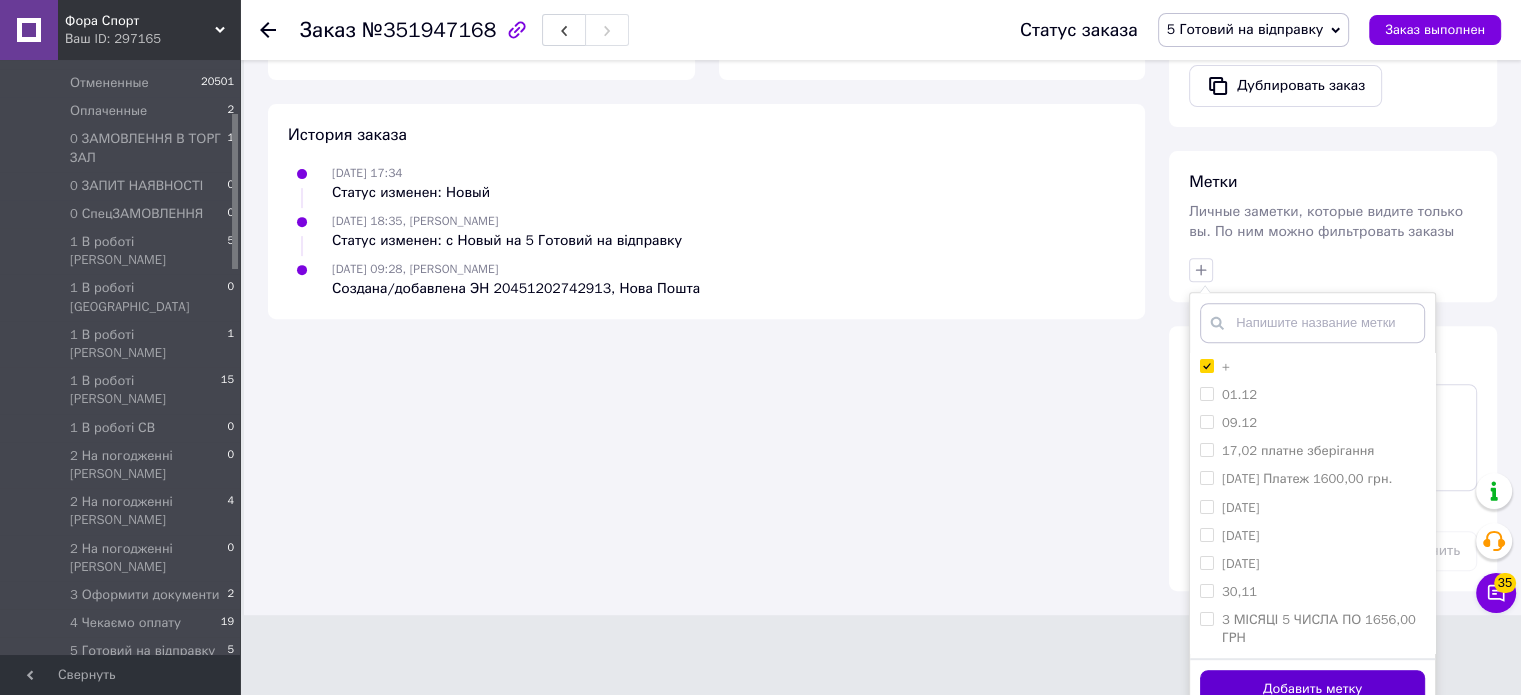 click on "Добавить метку" at bounding box center (1312, 689) 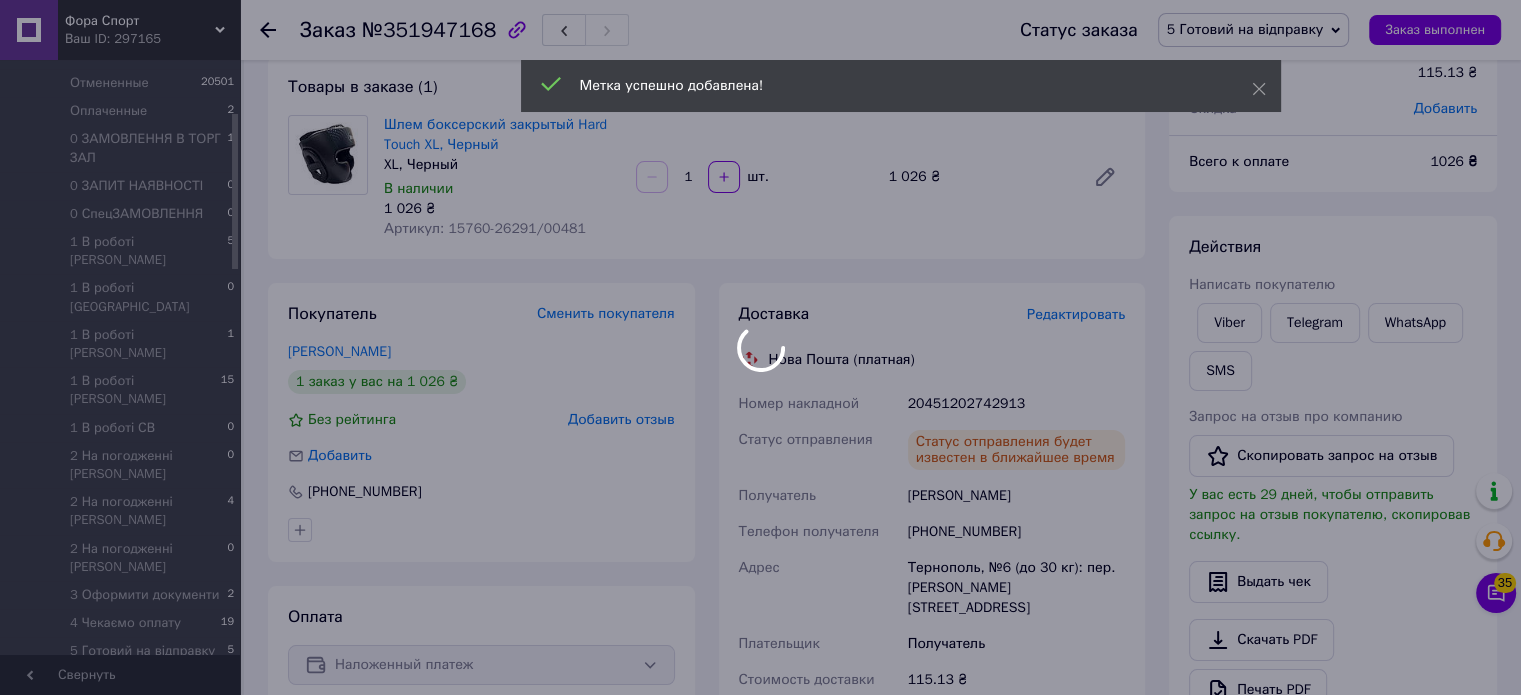 scroll, scrollTop: 0, scrollLeft: 0, axis: both 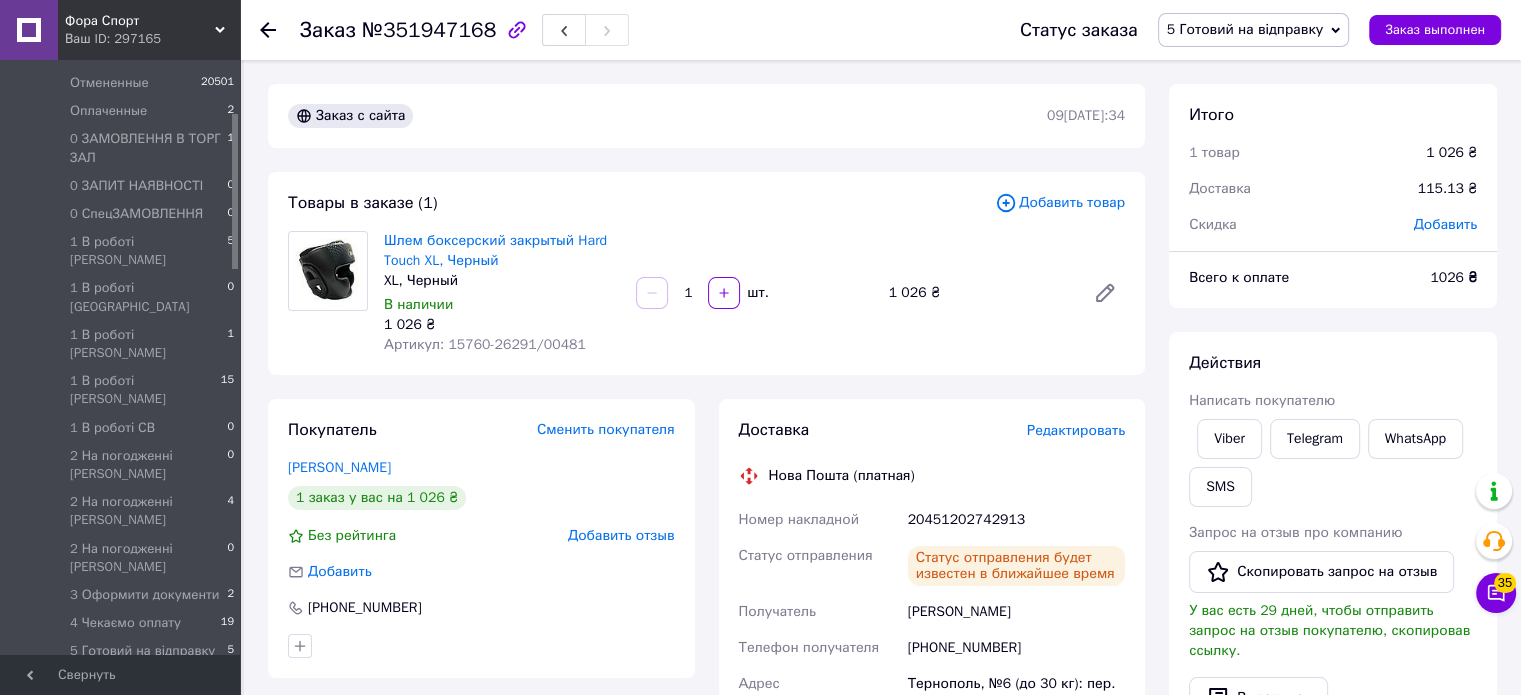 click on "Статус заказа  5 Готовий на відправку Принят Выполнен Отменен Оплаченный 0 ЗАМОВЛЕННЯ В ТОРГ ЗАЛ 0 ЗАПИТ НАЯВНОСТІ 0 СпецЗАМОВЛЕННЯ 1 В роботі Вова 1 В роботі Даніїл 1 В роботі Катя 1 В роботі Марина 1 В роботі СВ 2 На погодженні Іван 2 На погодженні Катя 2 На погодженні Марина 3 Оформити документи 4  Чекаємо оплату 5 Створити ТТН Торг Зал 5 У виробництві 6 В дорозі 6 В дорозі ПРОСТРОЧЕНО 6 Догруз 6 Наша відправка 6 Наша відправка ГОТОВО 6 Наша відпр. ГОТОВО Розе 6 Наша відпр. ГОТОВО Укрп 6 Самовивіз зі складу 6 Чекаємо ТТН 7 Забере в ТТ 7 Забрати наложку 8 Повернення РОЗЕТКА" at bounding box center [1240, 30] 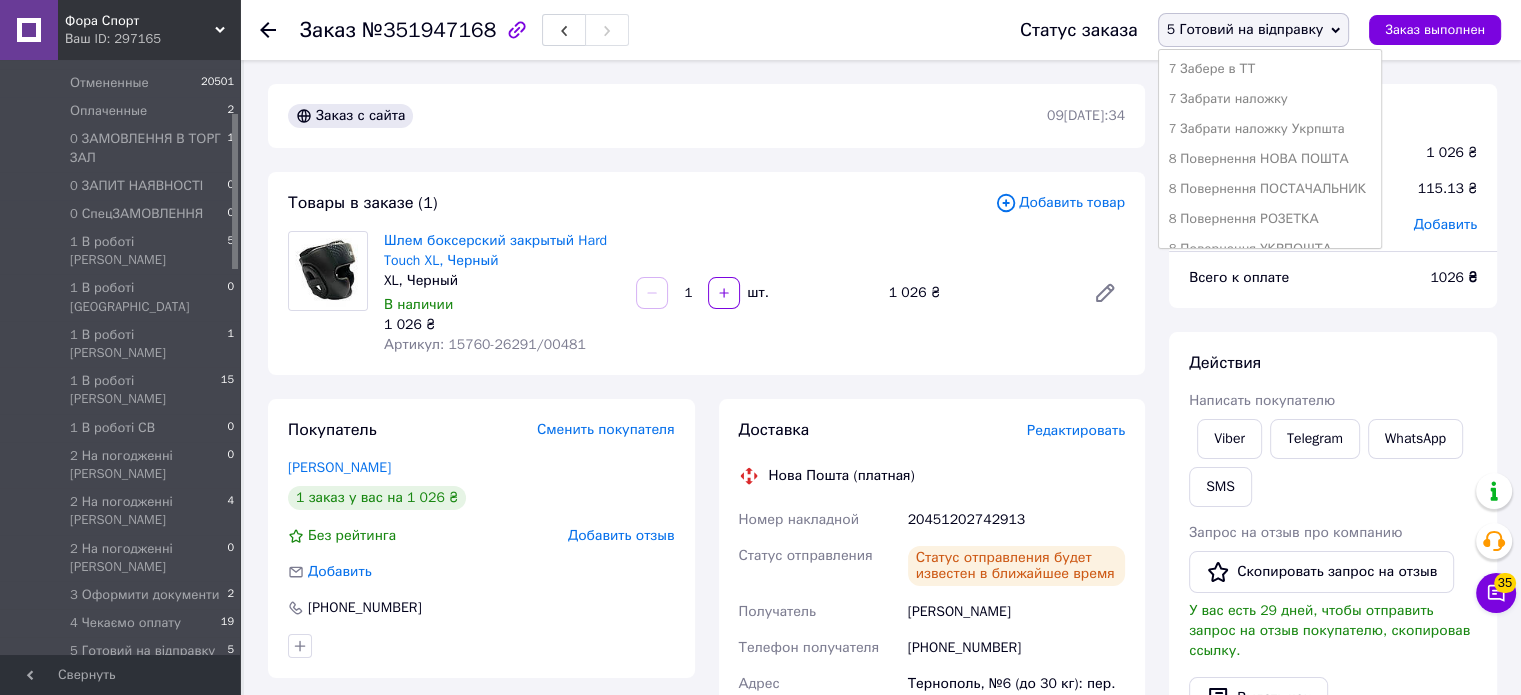 scroll, scrollTop: 741, scrollLeft: 0, axis: vertical 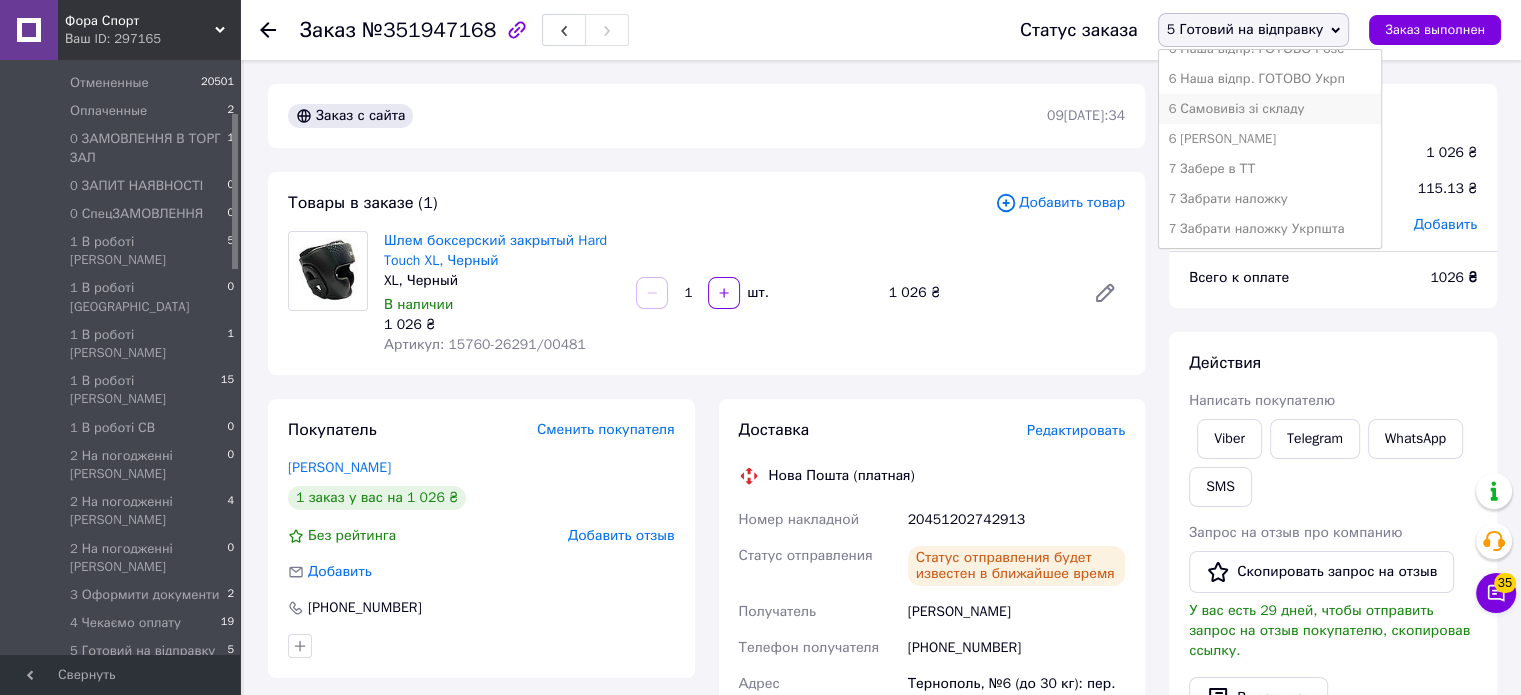 click on "6 [PERSON_NAME]" at bounding box center [1270, 139] 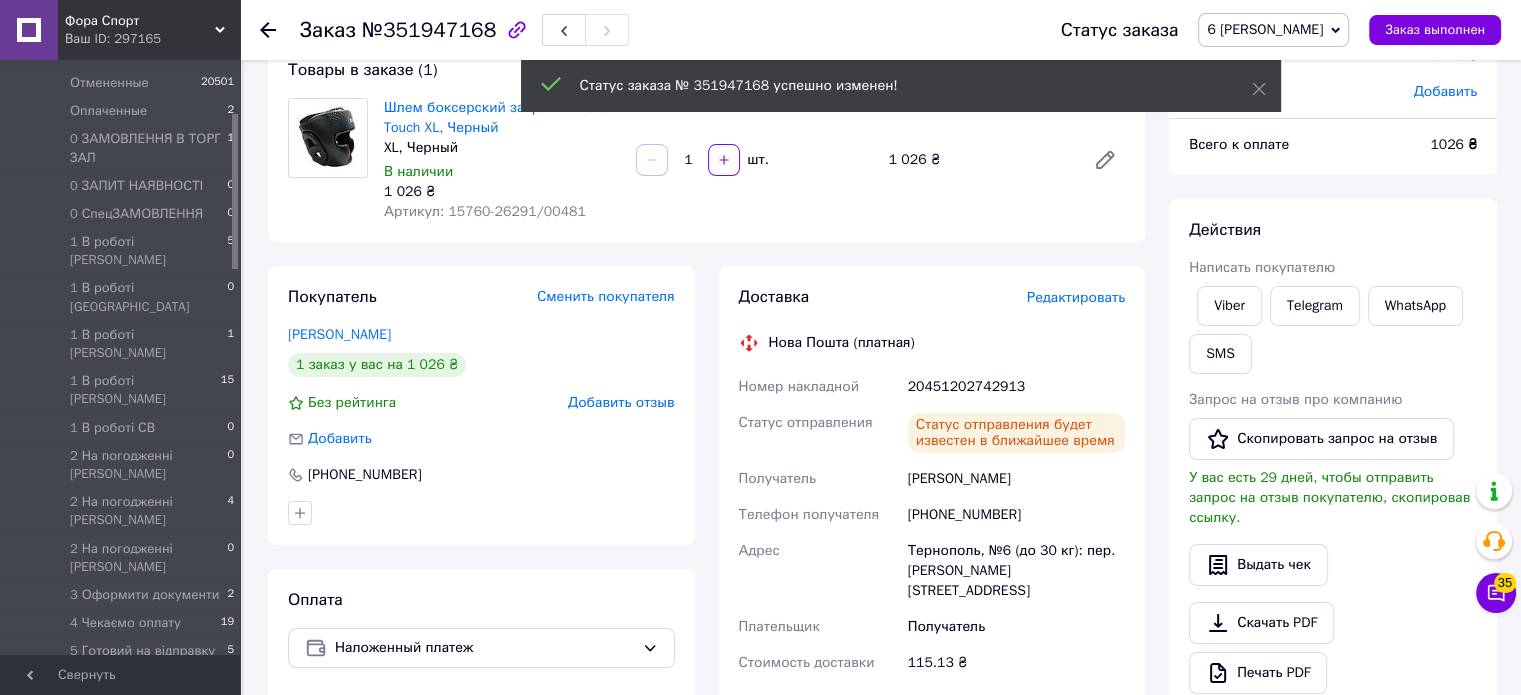 scroll, scrollTop: 0, scrollLeft: 0, axis: both 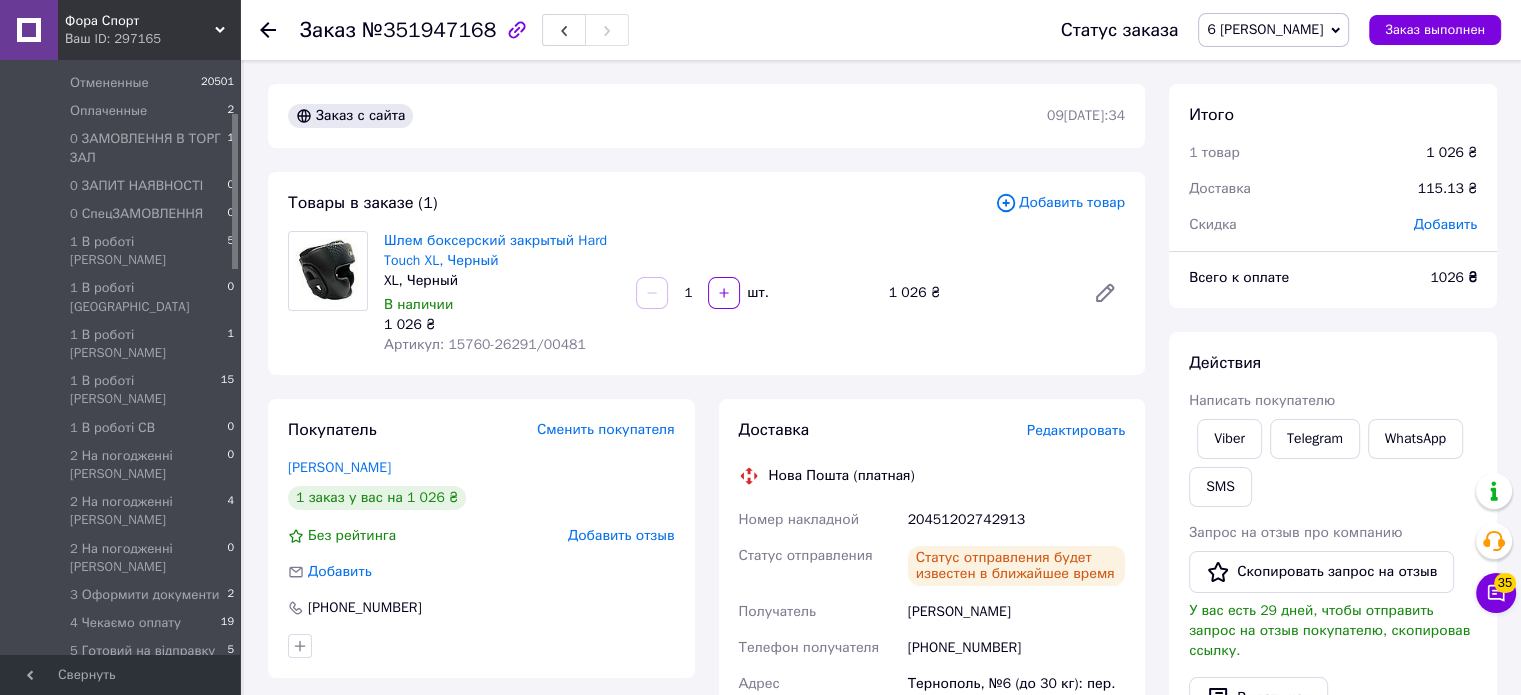 click 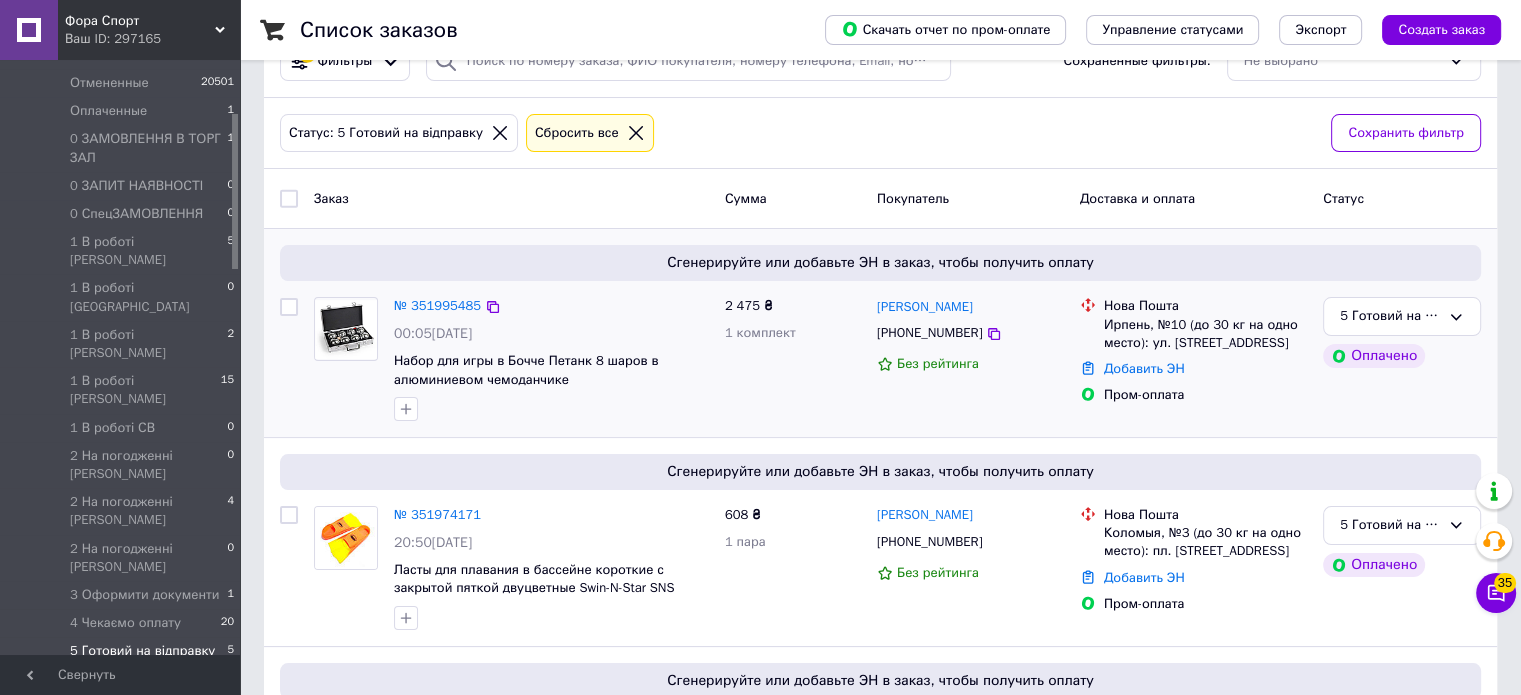 scroll, scrollTop: 500, scrollLeft: 0, axis: vertical 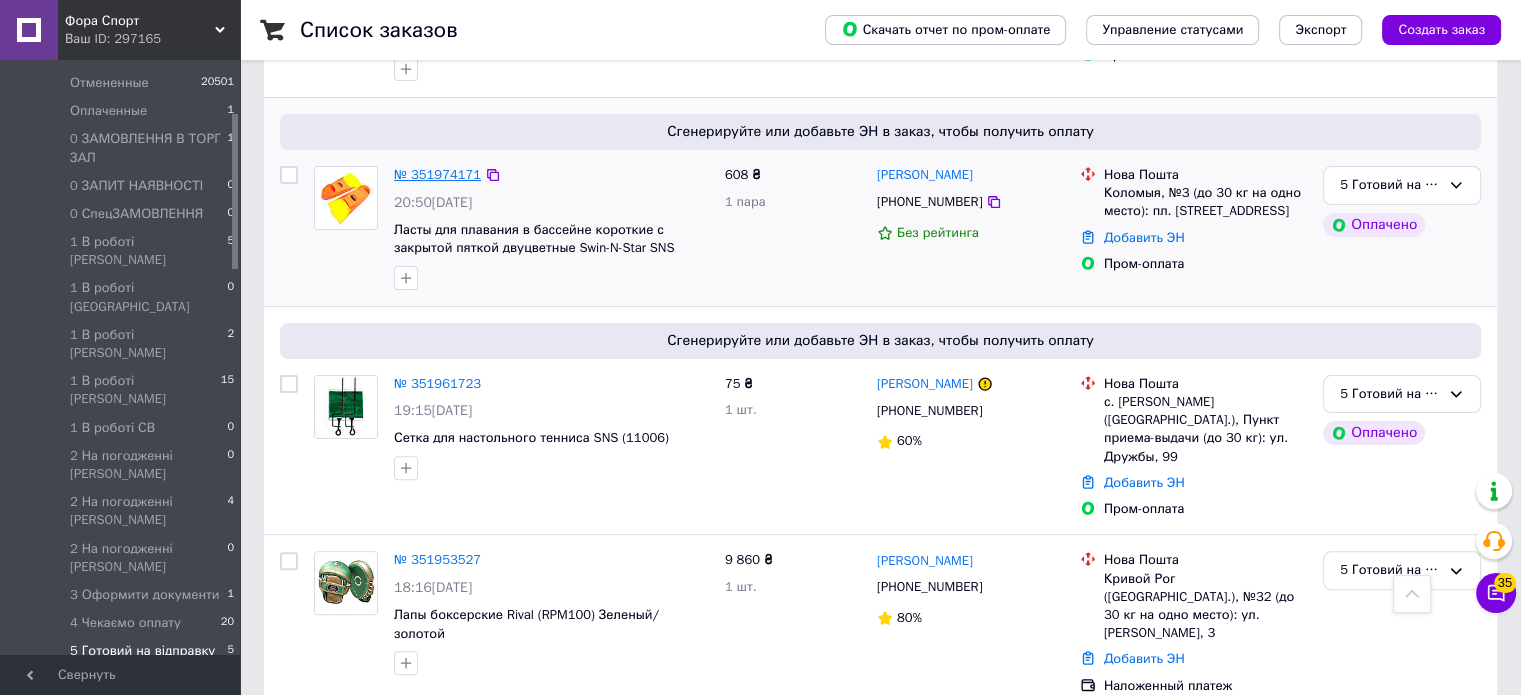 click on "№ 351974171" at bounding box center [437, 174] 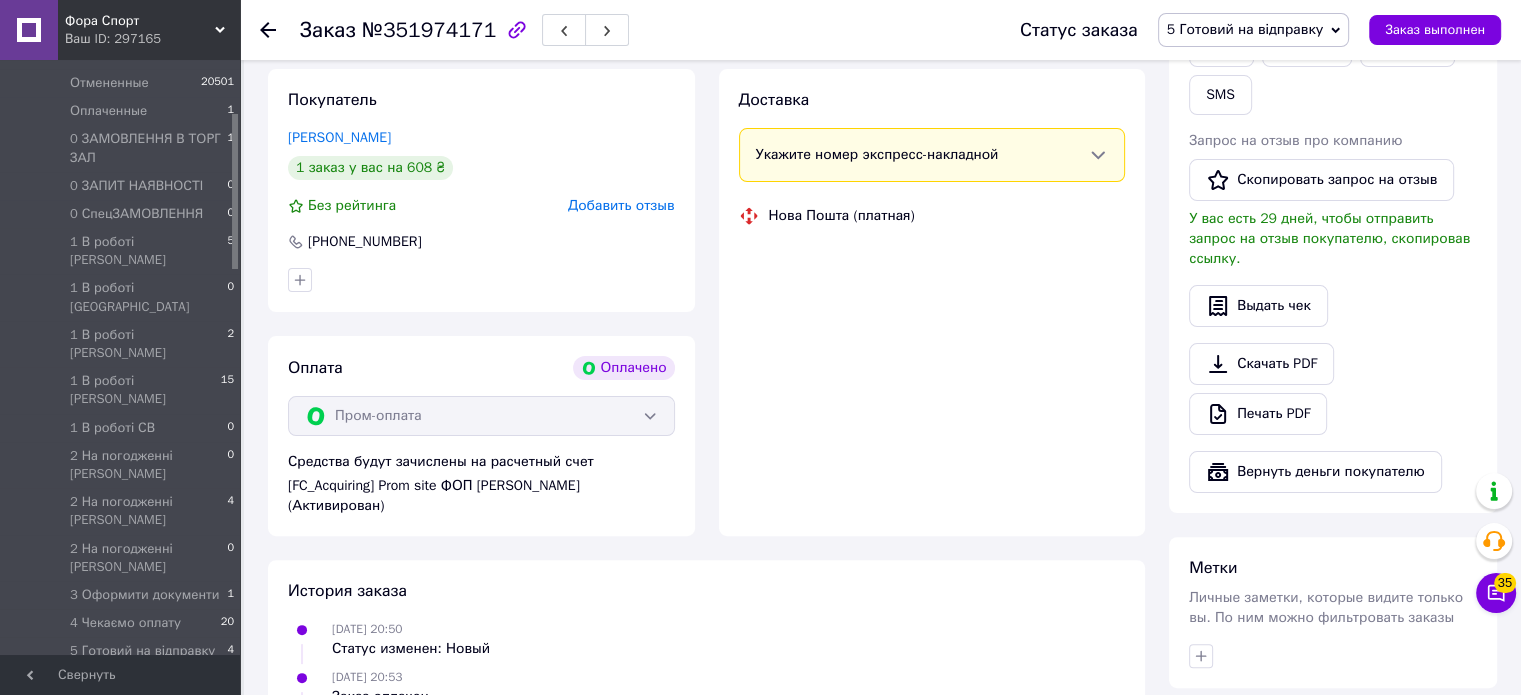 scroll, scrollTop: 100, scrollLeft: 0, axis: vertical 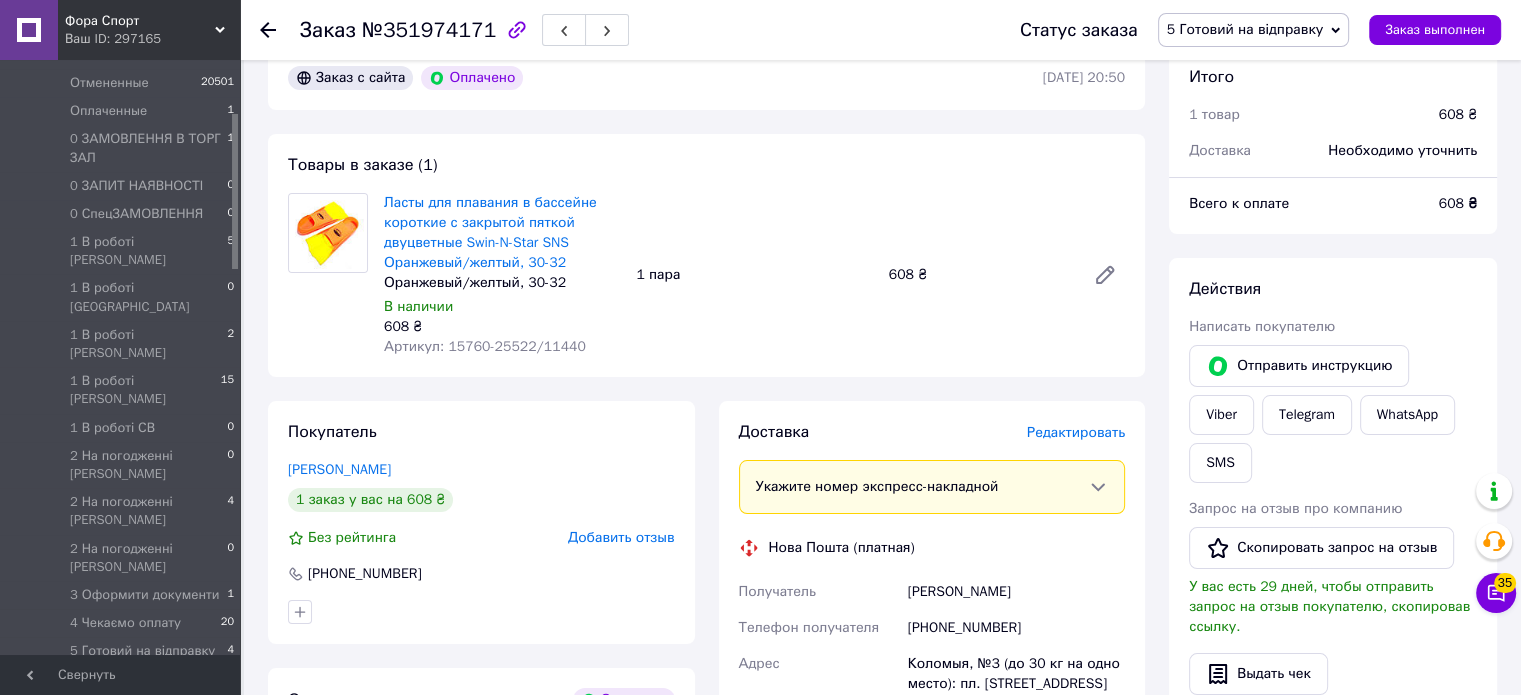 click on "№351974171" at bounding box center (429, 30) 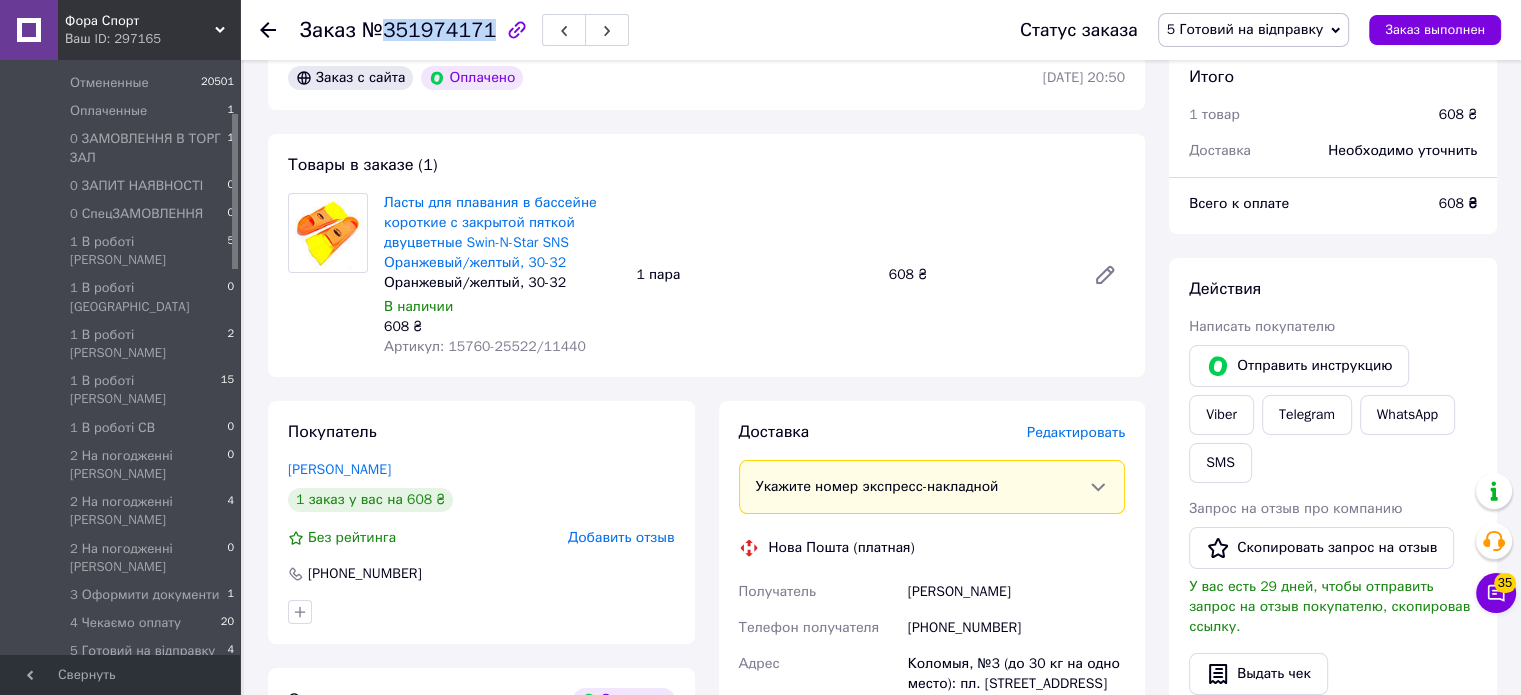 click on "№351974171" at bounding box center (429, 30) 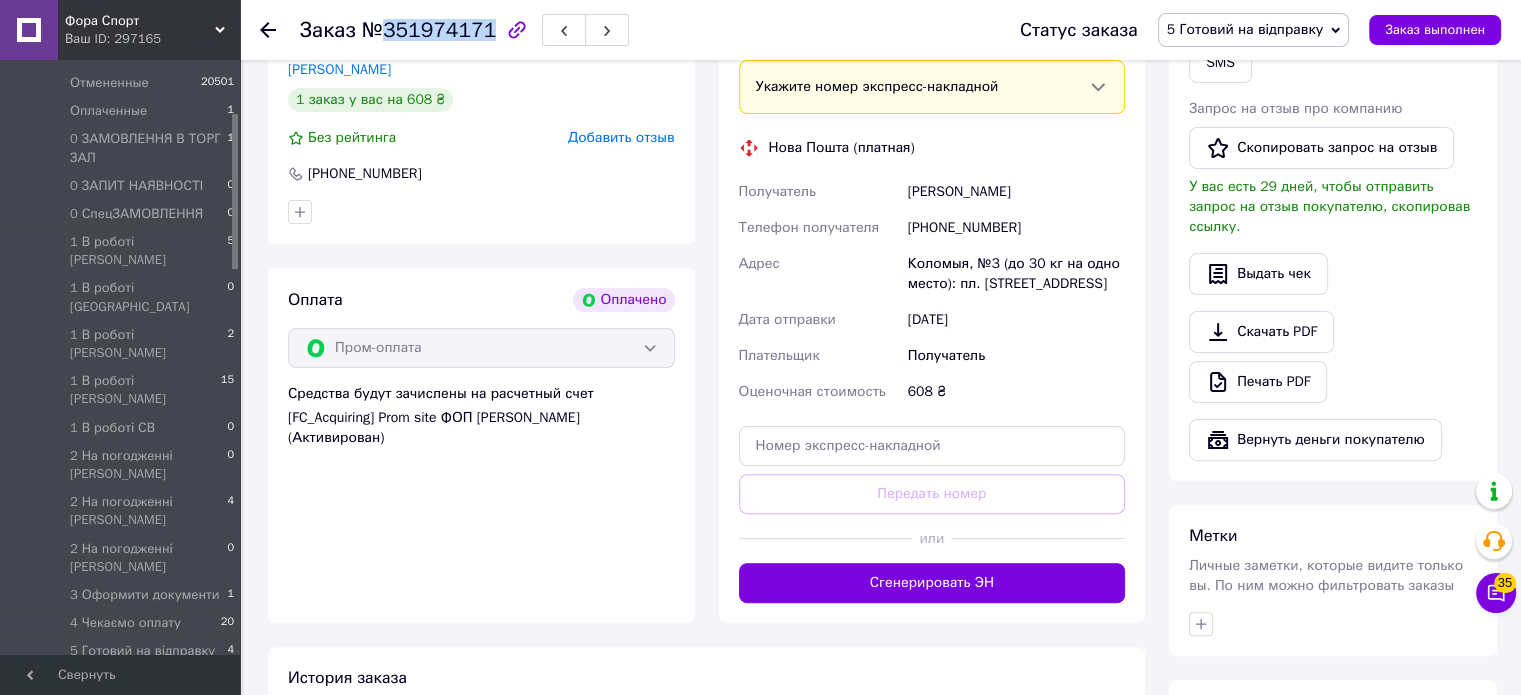 scroll, scrollTop: 100, scrollLeft: 0, axis: vertical 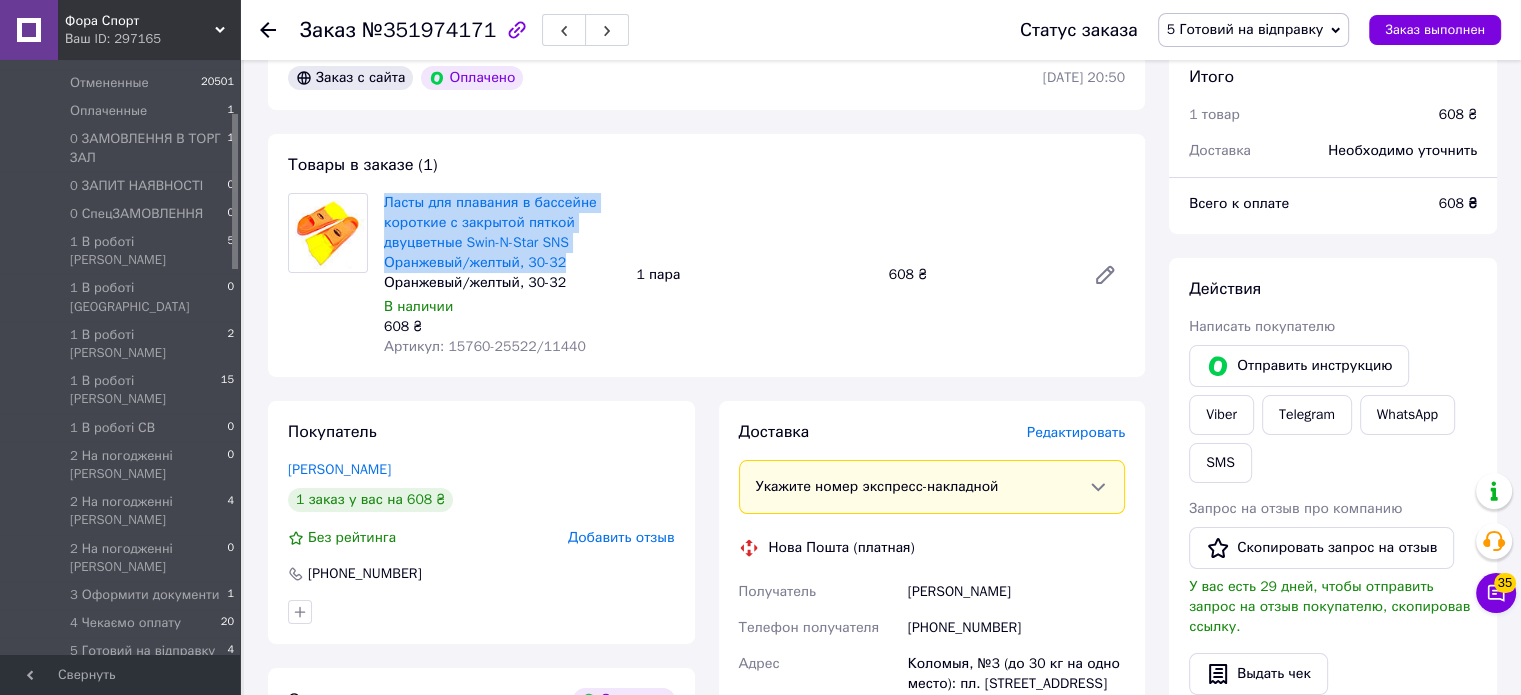 drag, startPoint x: 381, startPoint y: 205, endPoint x: 579, endPoint y: 270, distance: 208.39626 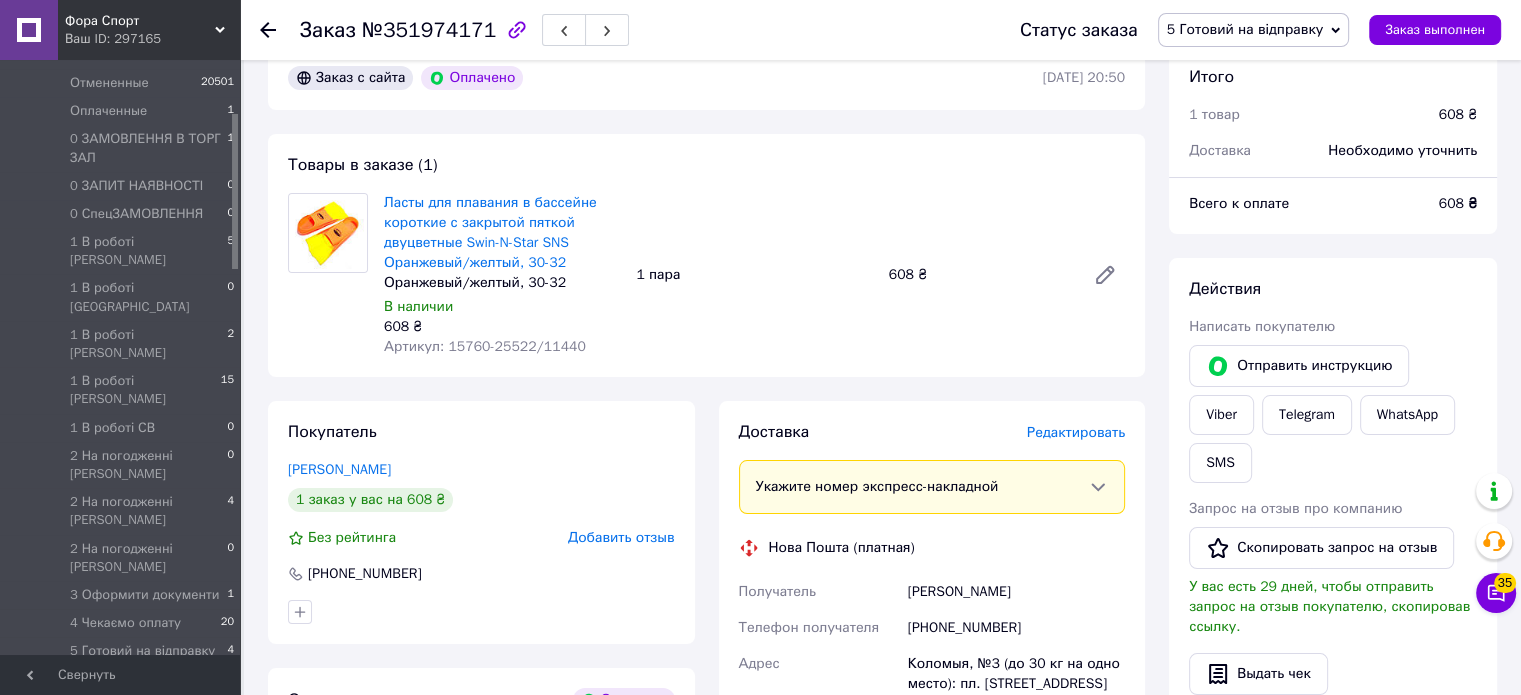 drag, startPoint x: 324, startPoint y: 350, endPoint x: 396, endPoint y: 350, distance: 72 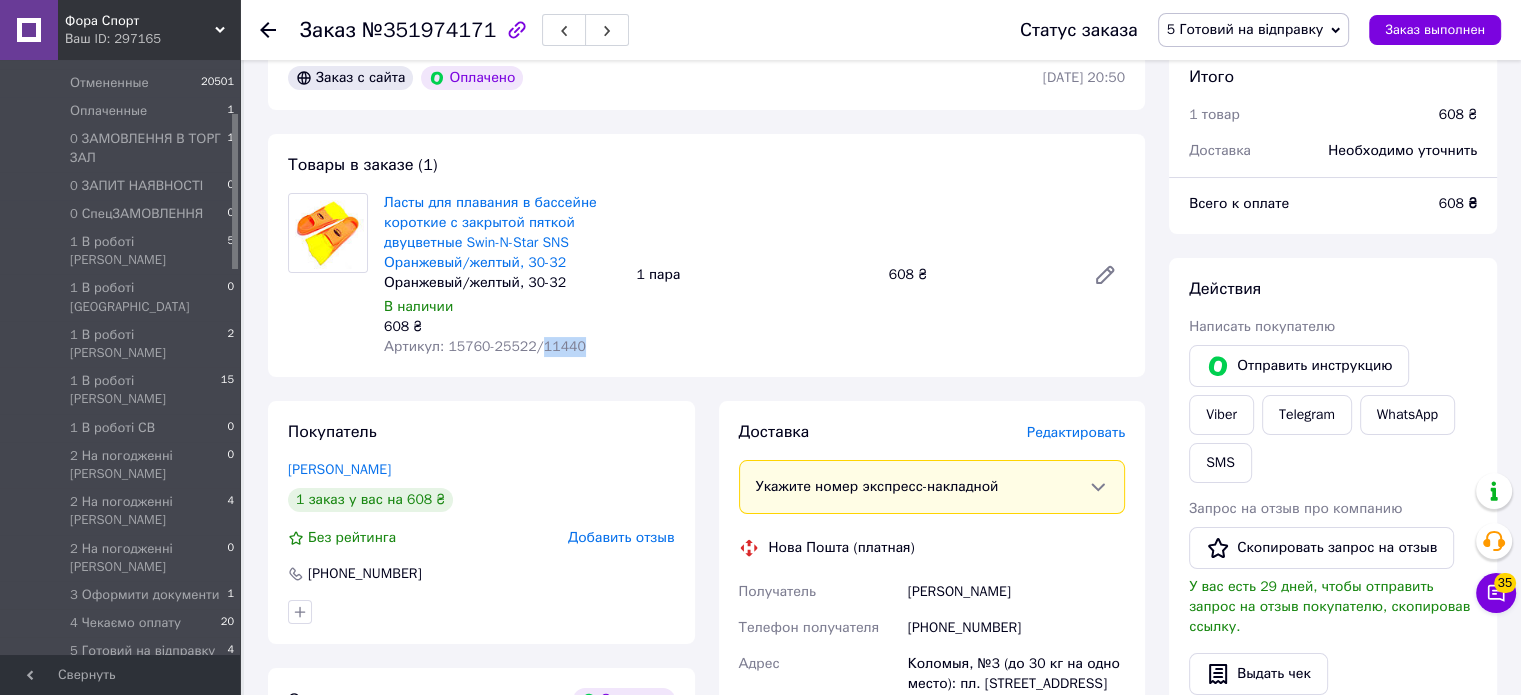 click on "Артикул: 15760-25522/11440" at bounding box center (485, 346) 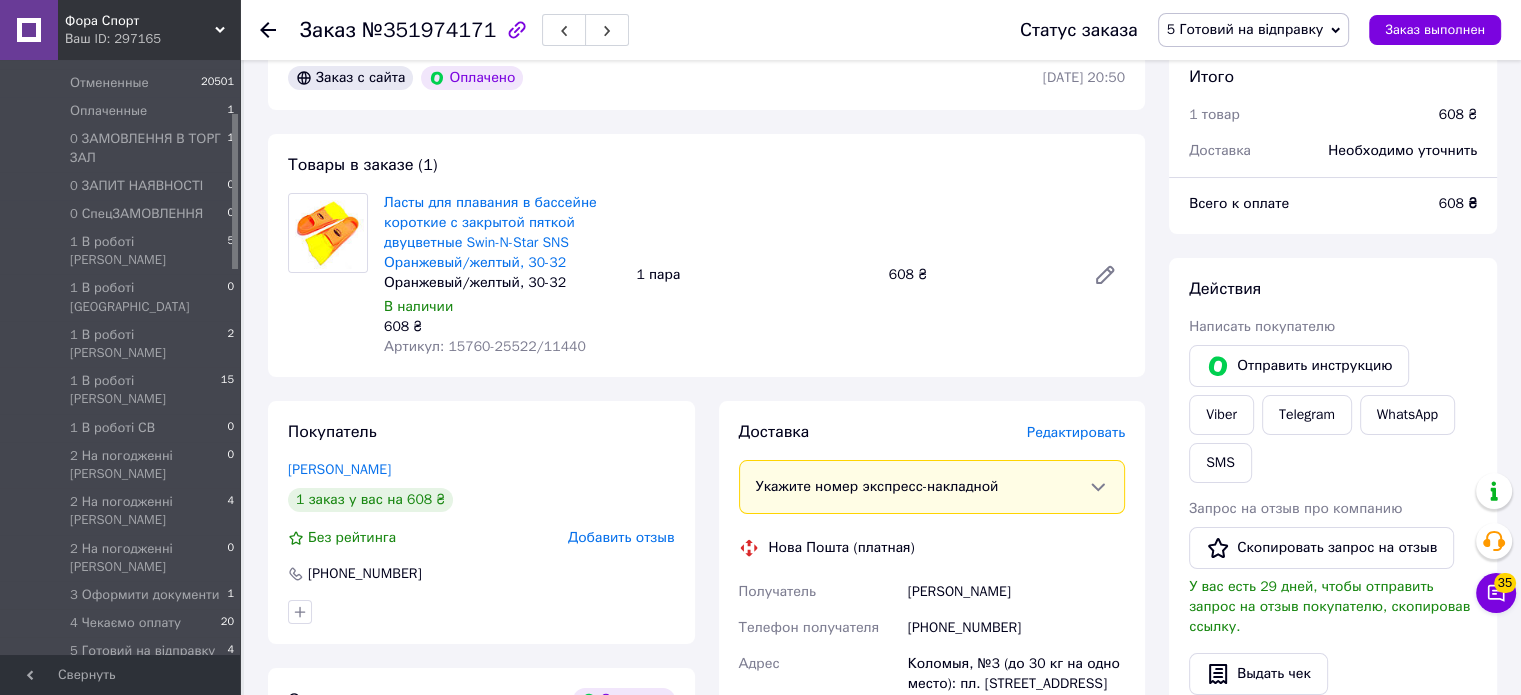 click on "Заказ с сайта Оплачено 09.07.2025 | 20:50 Товары в заказе (1) Ласты для плавания в бассейне короткие с закрытой пяткой двуцветные Swin-N-Star SNS Оранжевый/желтый, 30-32 Оранжевый/желтый, 30-32 В наличии 608 ₴ Артикул: 15760-25522/11440 1 пара 608 ₴ Покупатель Стельмащук Надія 1 заказ у вас на 608 ₴ Без рейтинга   Добавить отзыв +380972645644 Оплата Оплачено Пром-оплата Средства будут зачислены на расчетный счет [FC_Acquiring] Prom site ФОП Тронь Світлана Володимирівна (Активирован) Доставка Редактировать Укажите номер экспресс-накладной Нова Пошта (платная) Получатель Стельмащук Надія +380972645644 Адрес 608 ₴" at bounding box center (706, 695) 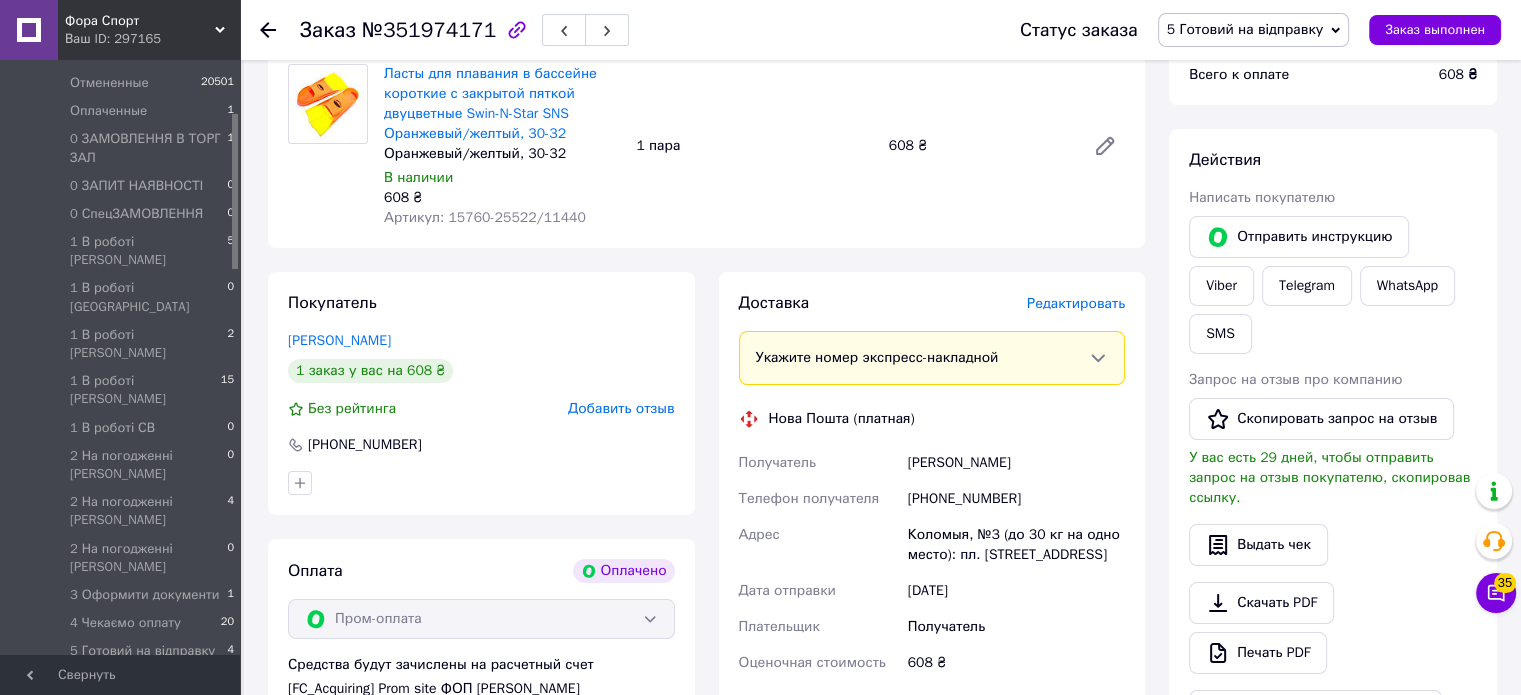scroll, scrollTop: 400, scrollLeft: 0, axis: vertical 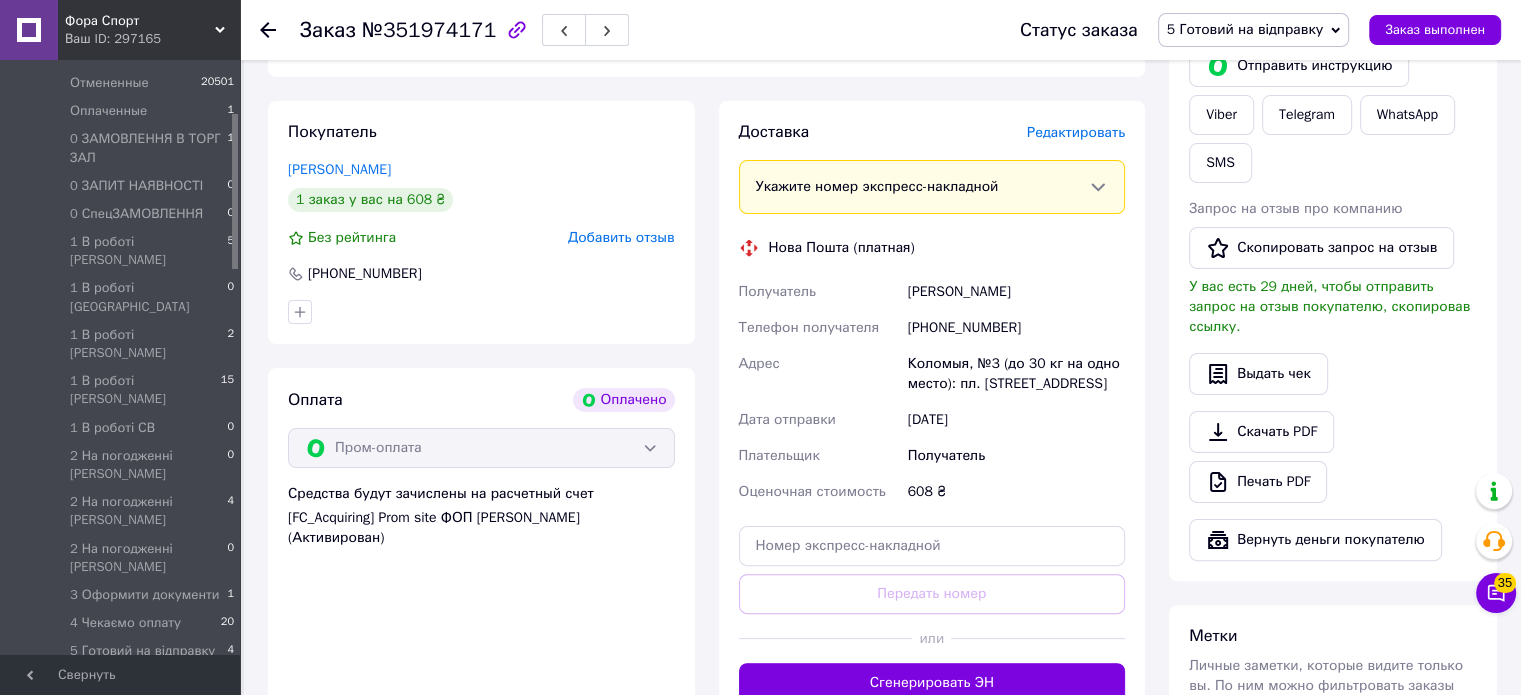 click on "Стельмащук Надія" at bounding box center (1016, 292) 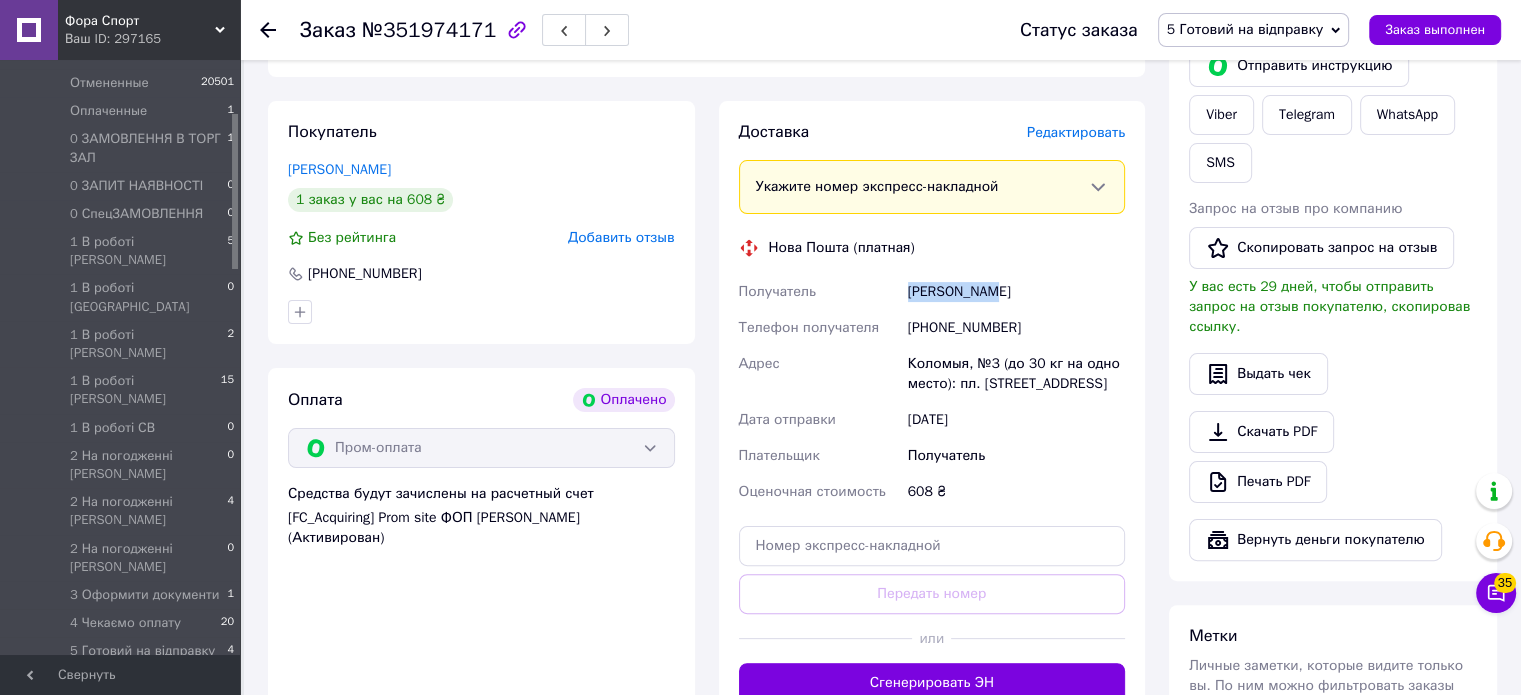 click on "Стельмащук Надія" at bounding box center (1016, 292) 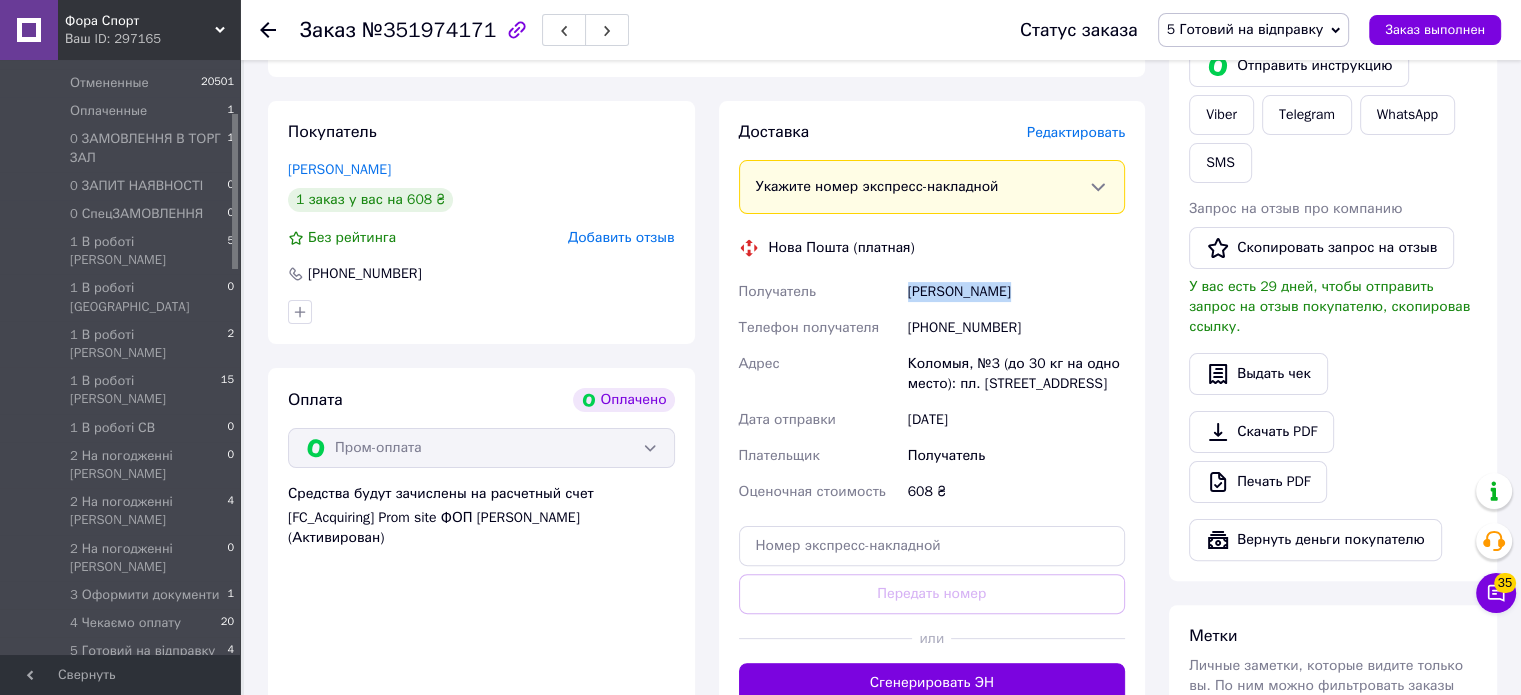 click on "Стельмащук Надія" at bounding box center (1016, 292) 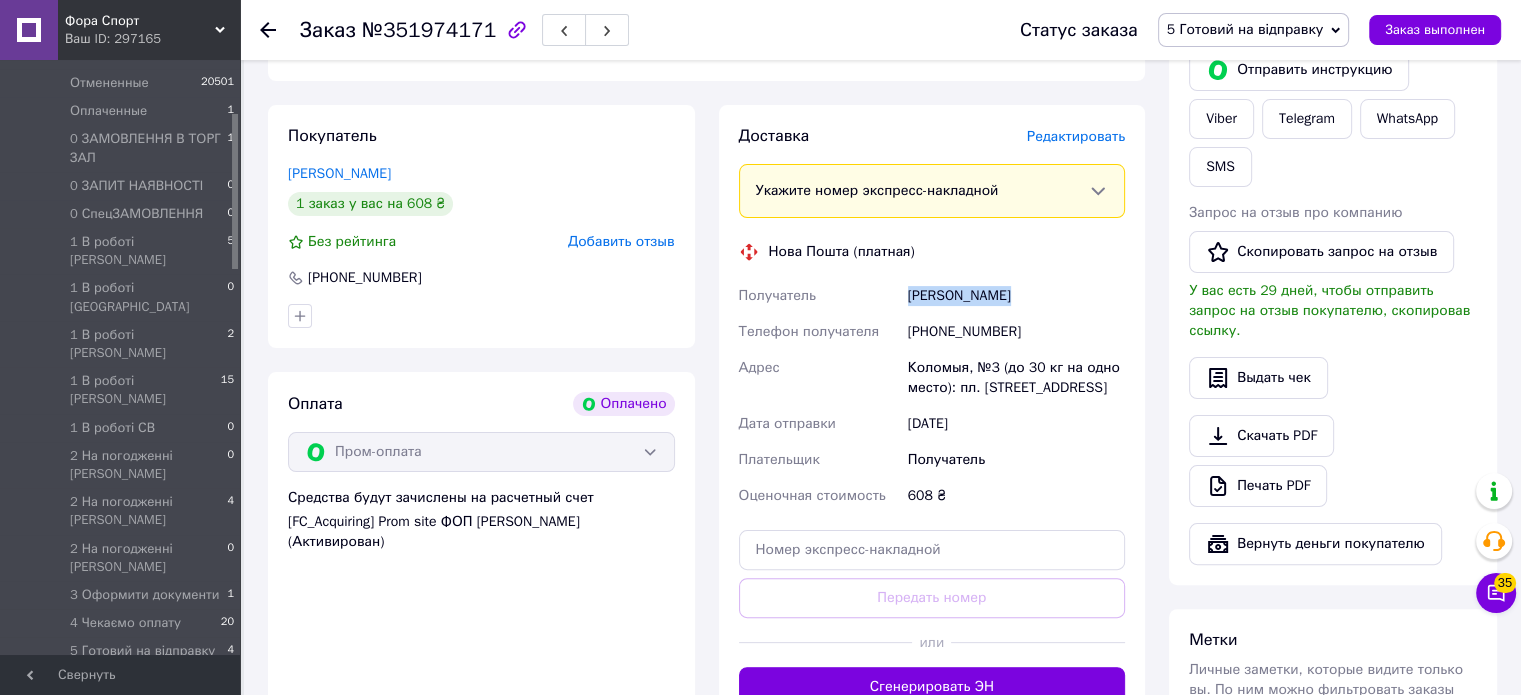 scroll, scrollTop: 400, scrollLeft: 0, axis: vertical 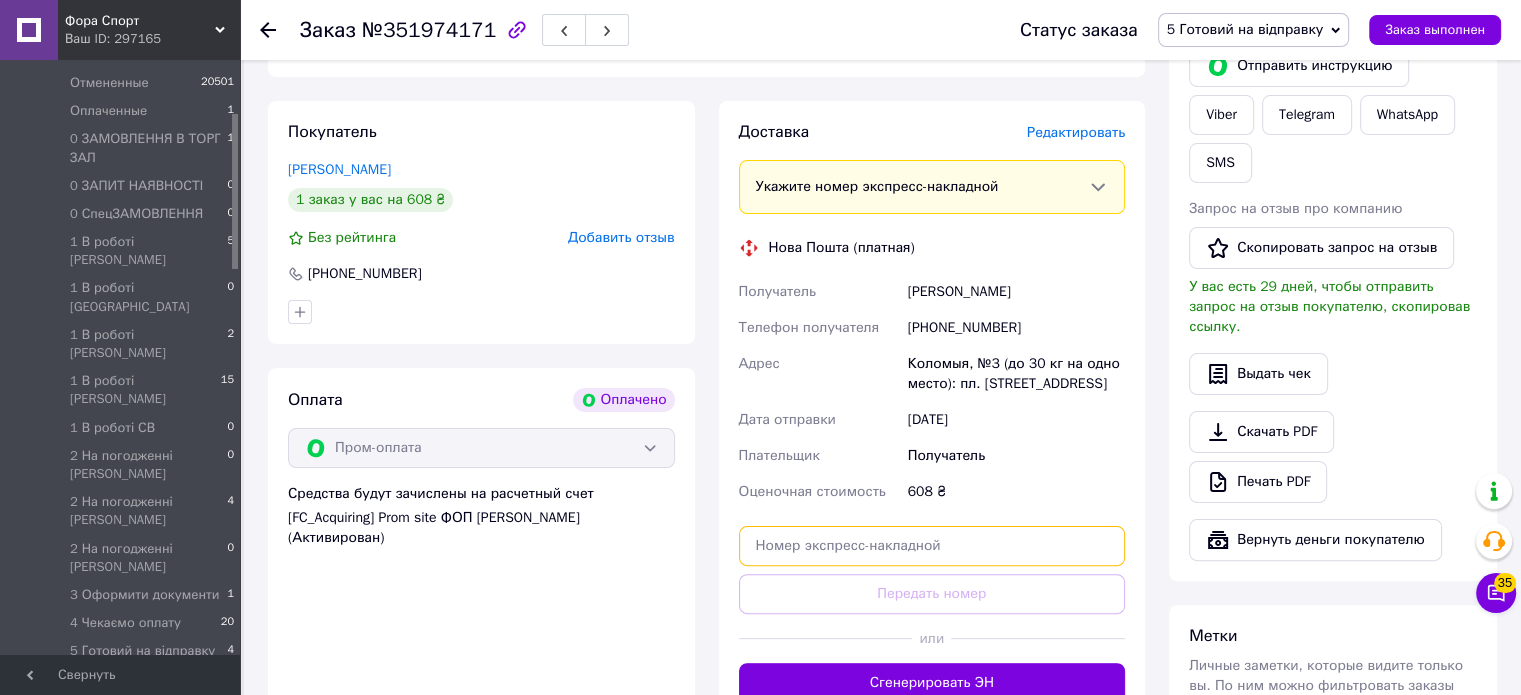 click at bounding box center (932, 546) 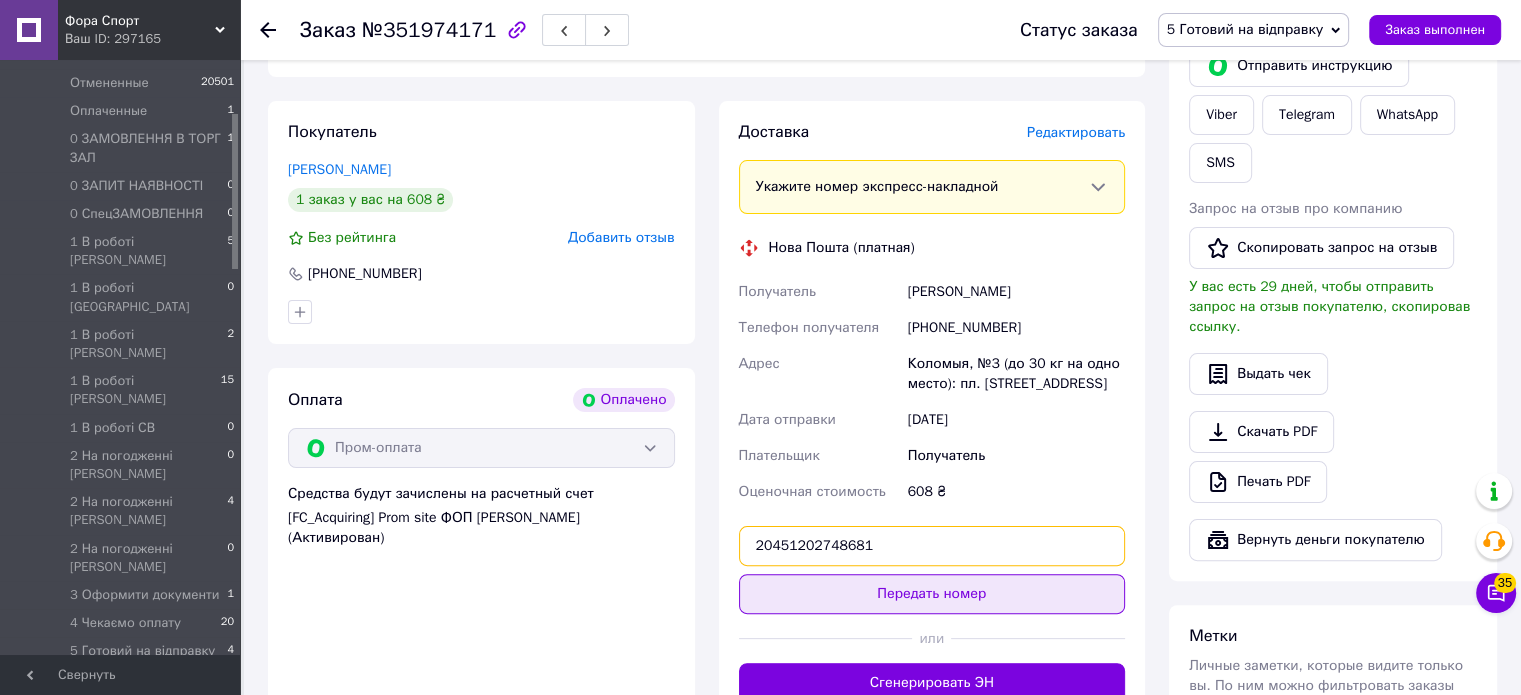 type on "20451202748681" 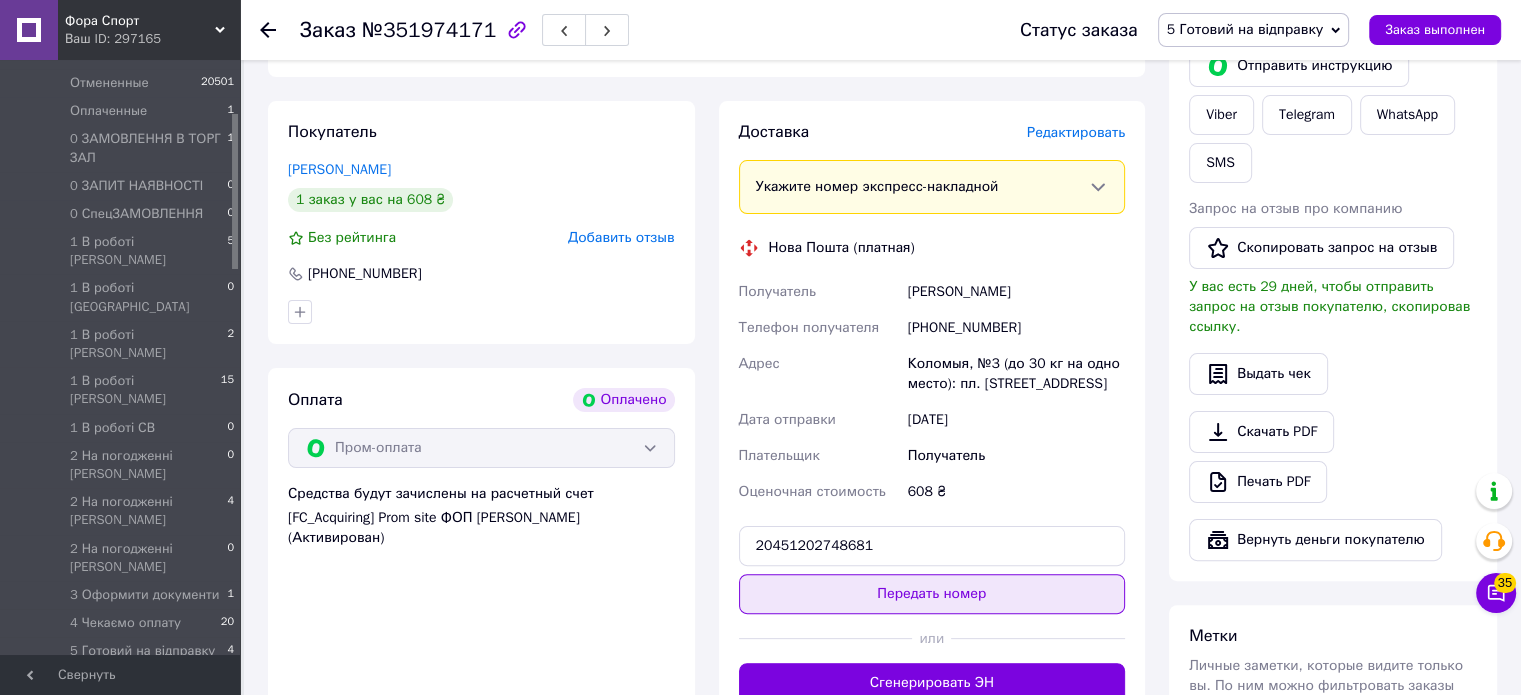click on "Передать номер" at bounding box center [932, 594] 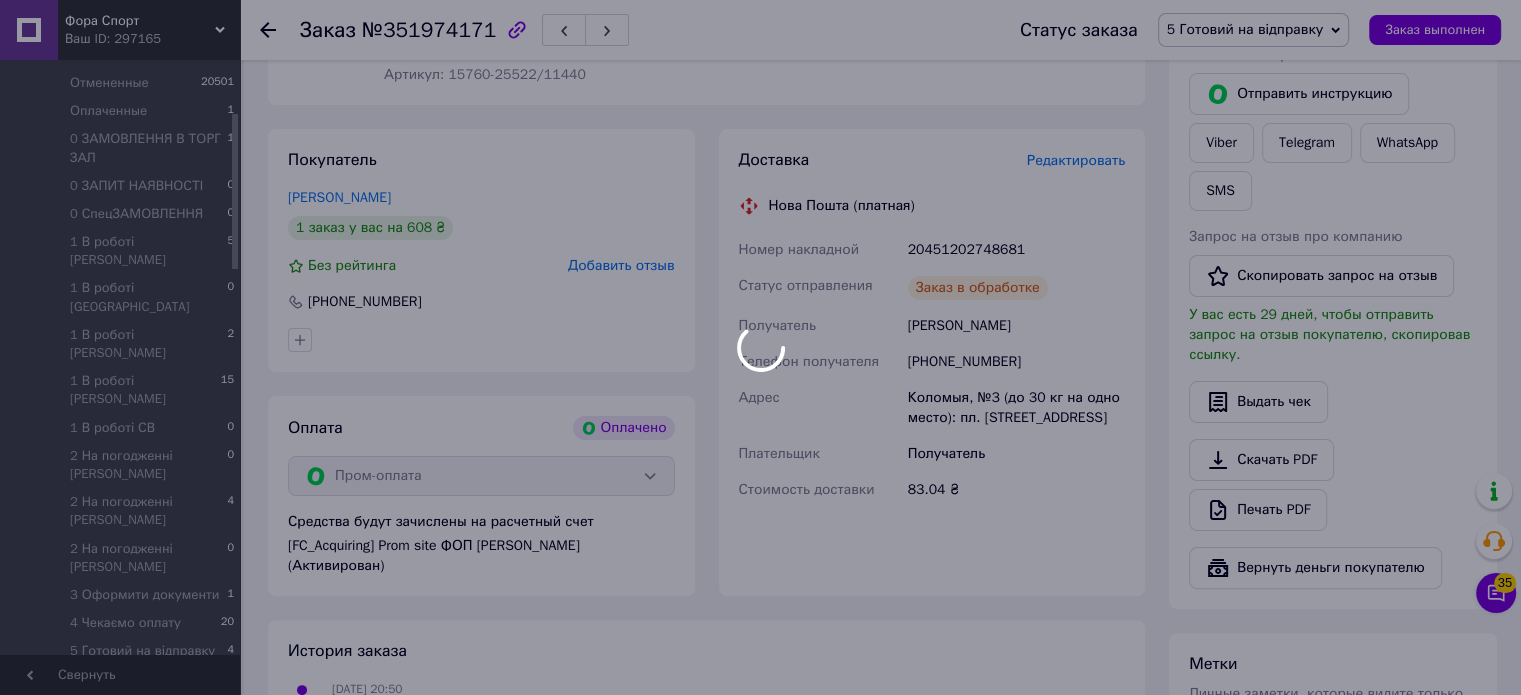 scroll, scrollTop: 100, scrollLeft: 0, axis: vertical 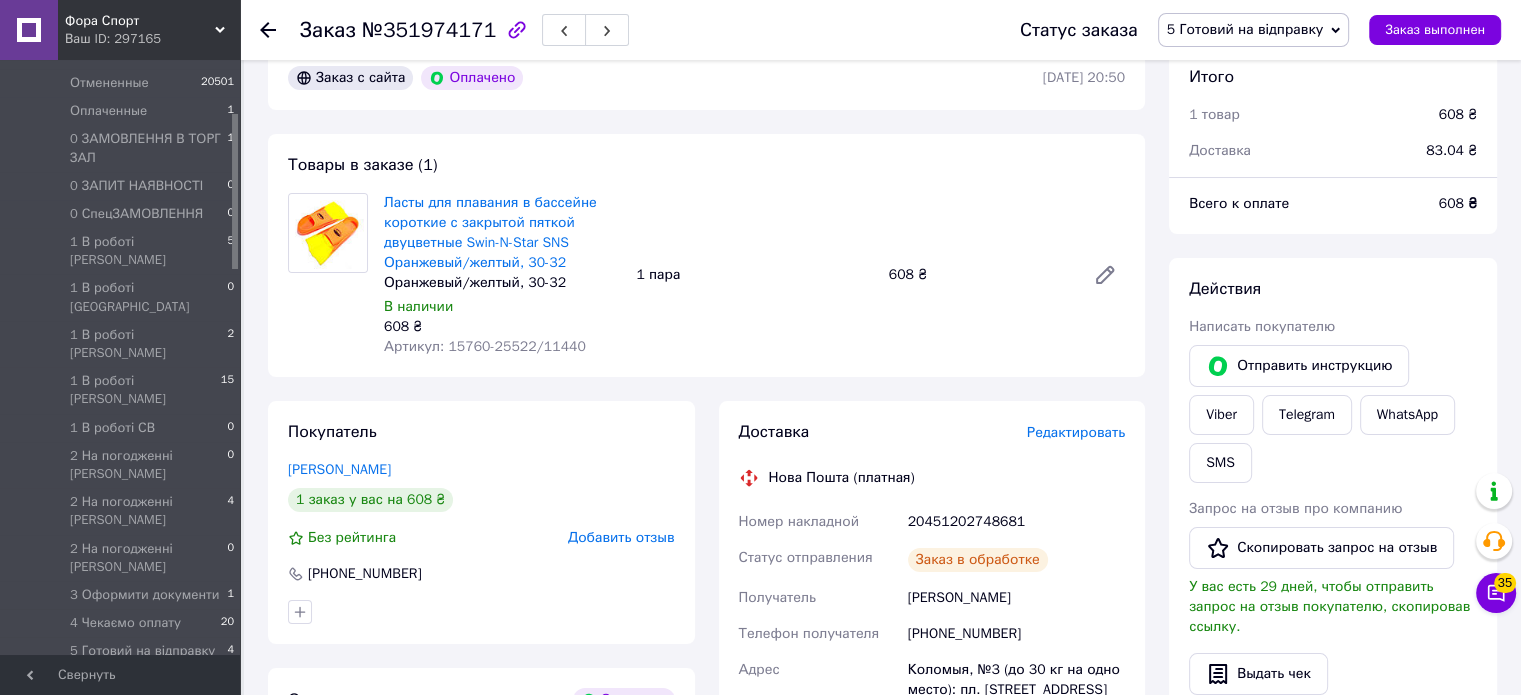 click on "5 Готовий на відправку" at bounding box center (1254, 30) 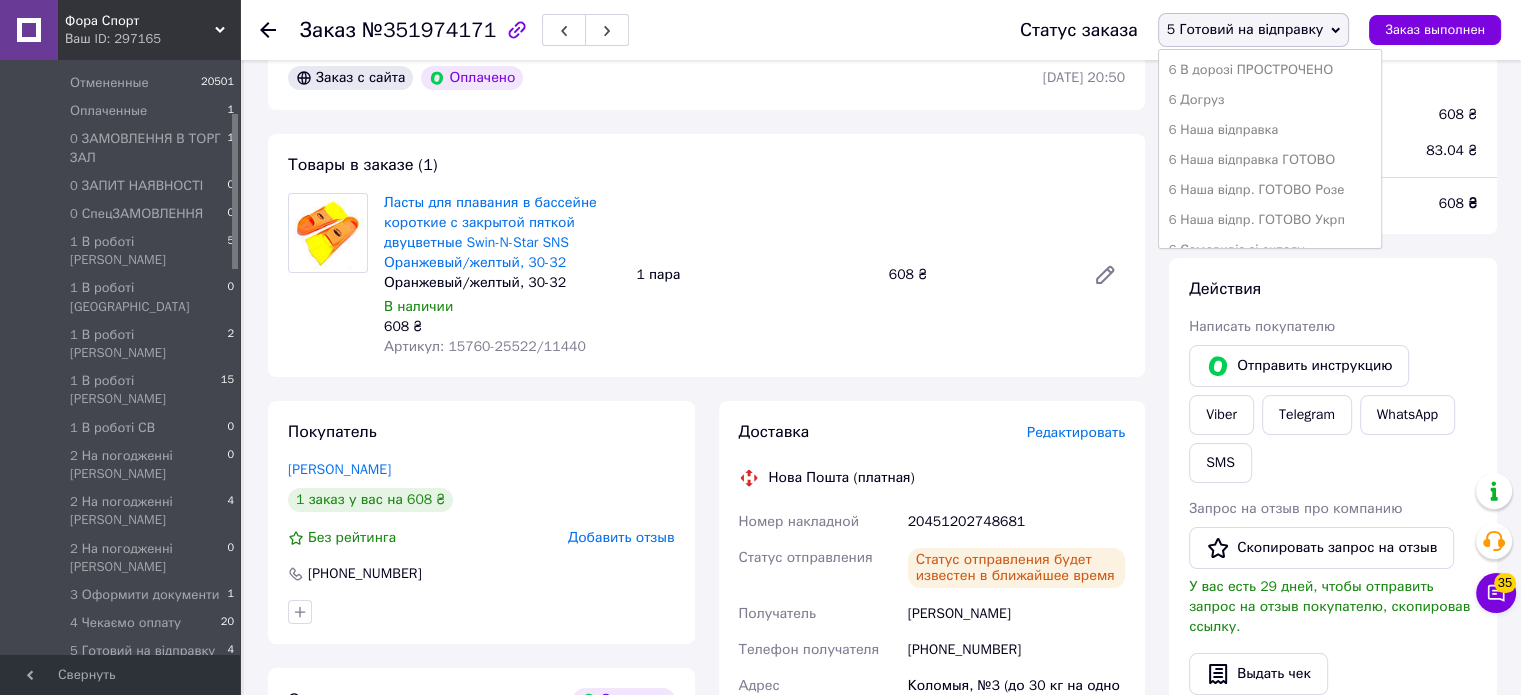 scroll, scrollTop: 700, scrollLeft: 0, axis: vertical 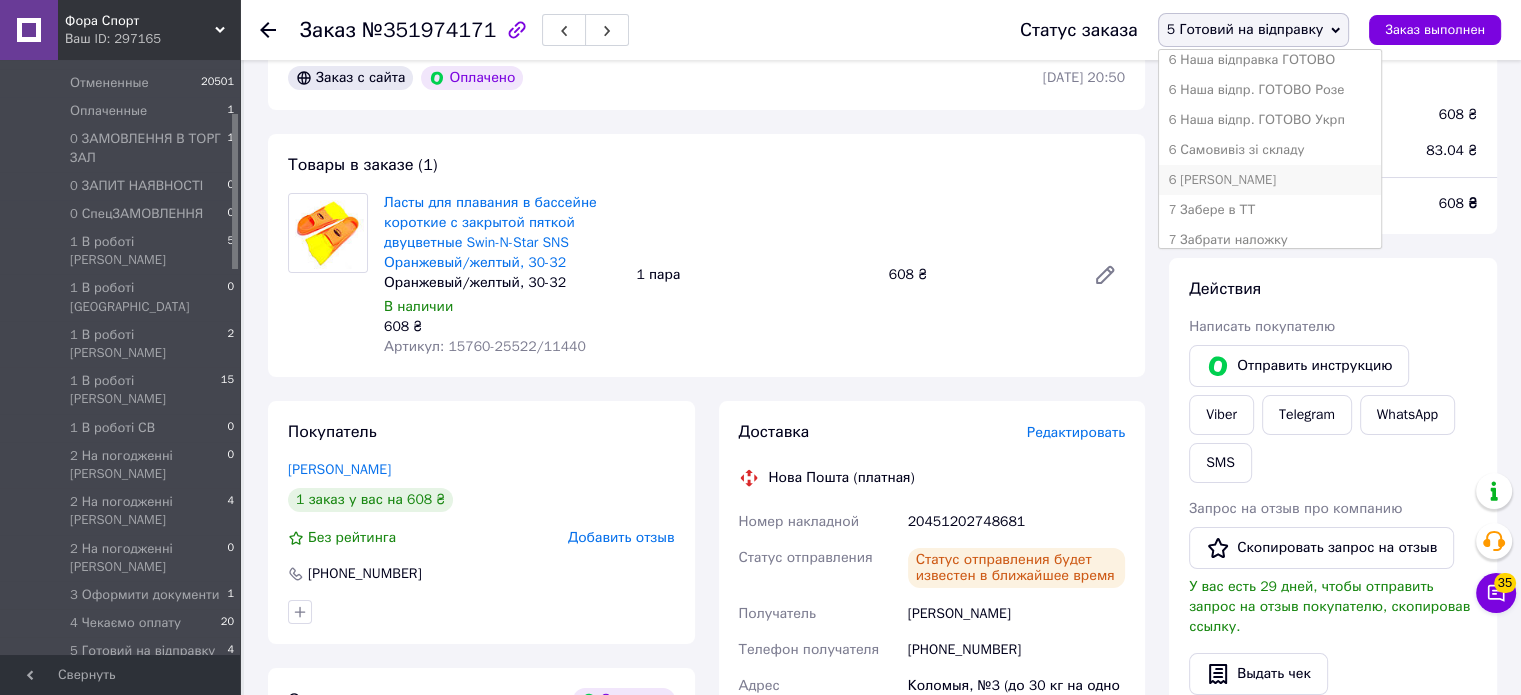 click on "6 [PERSON_NAME]" at bounding box center (1270, 180) 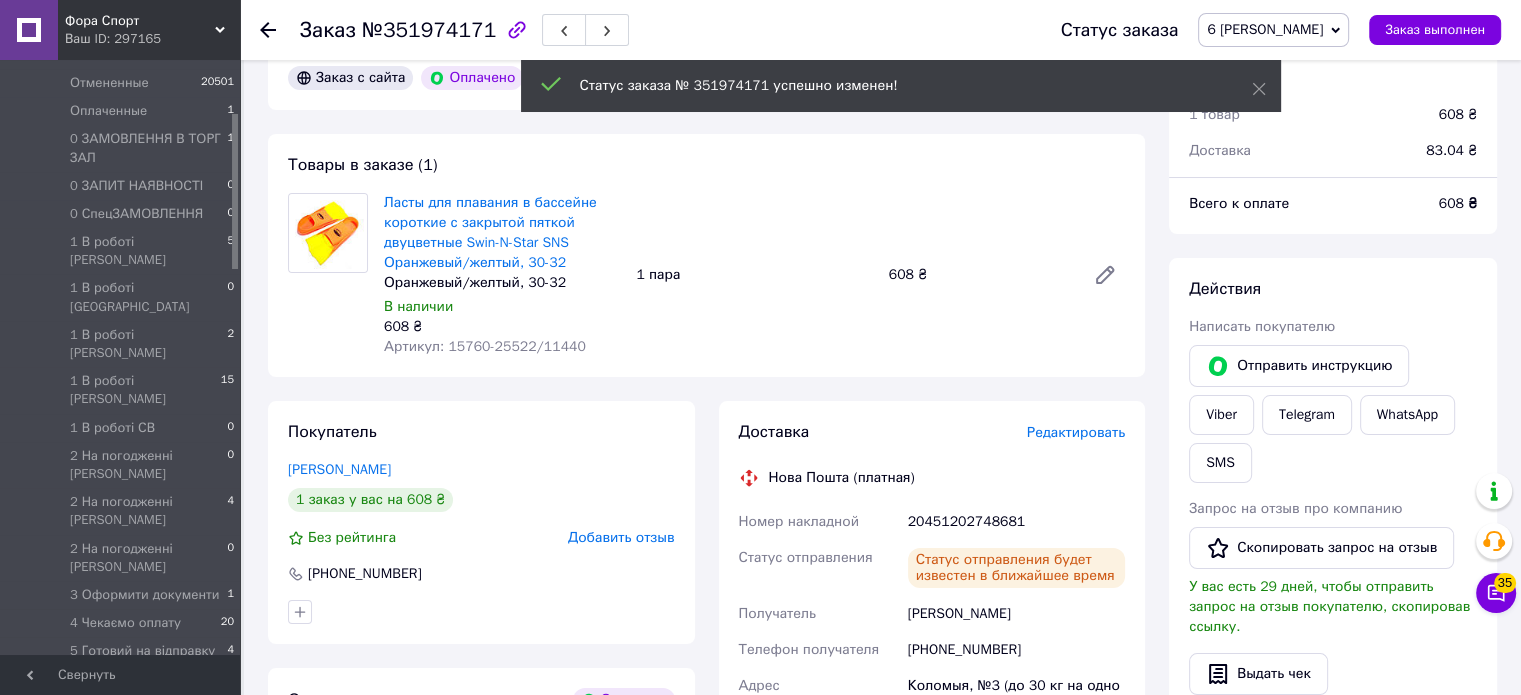 click 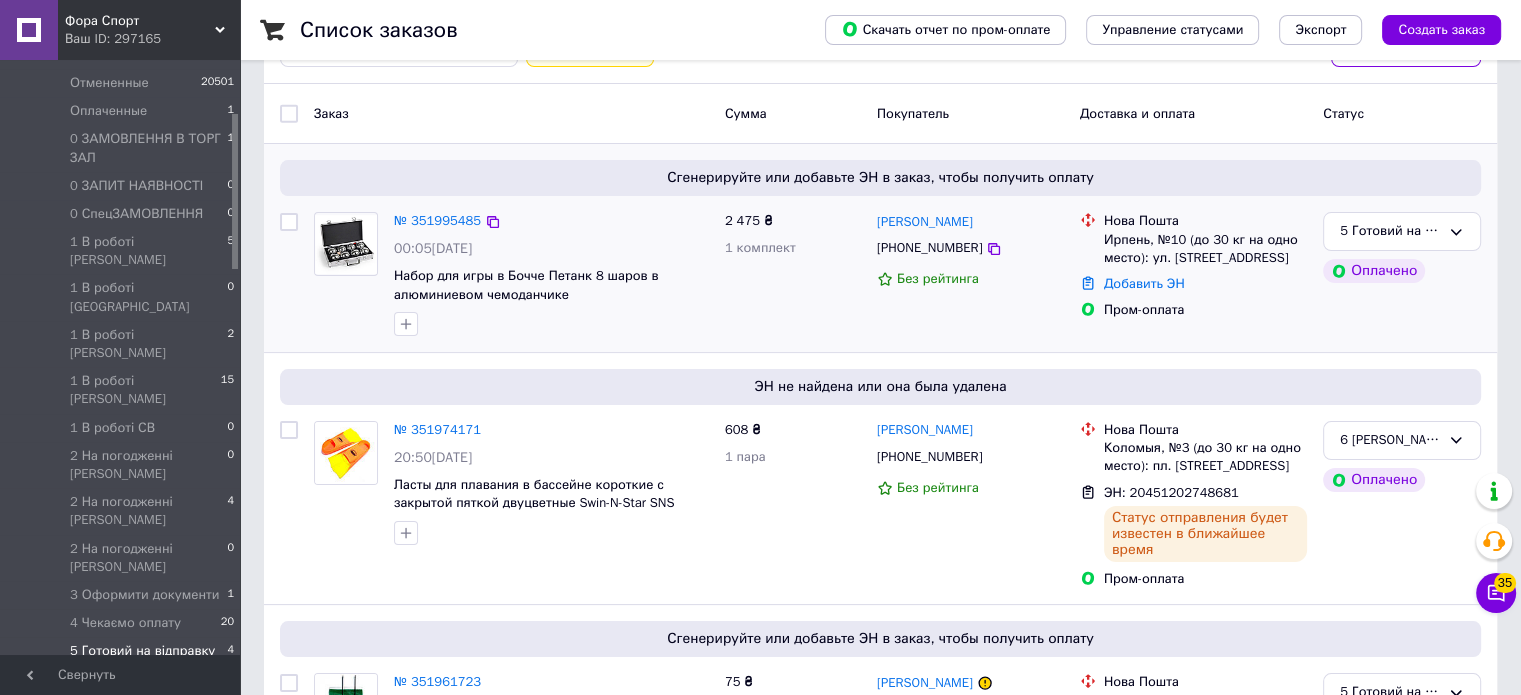 scroll, scrollTop: 545, scrollLeft: 0, axis: vertical 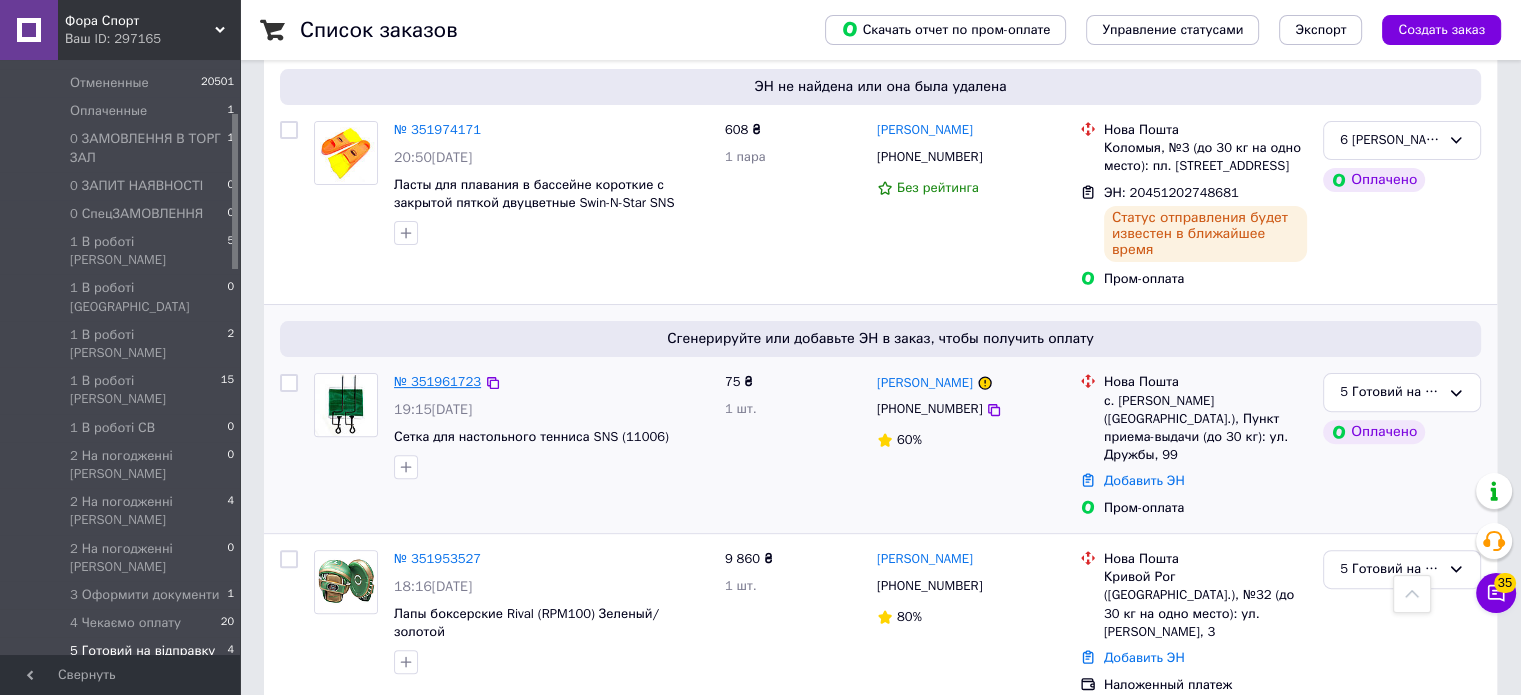 click on "№ 351961723" at bounding box center (437, 381) 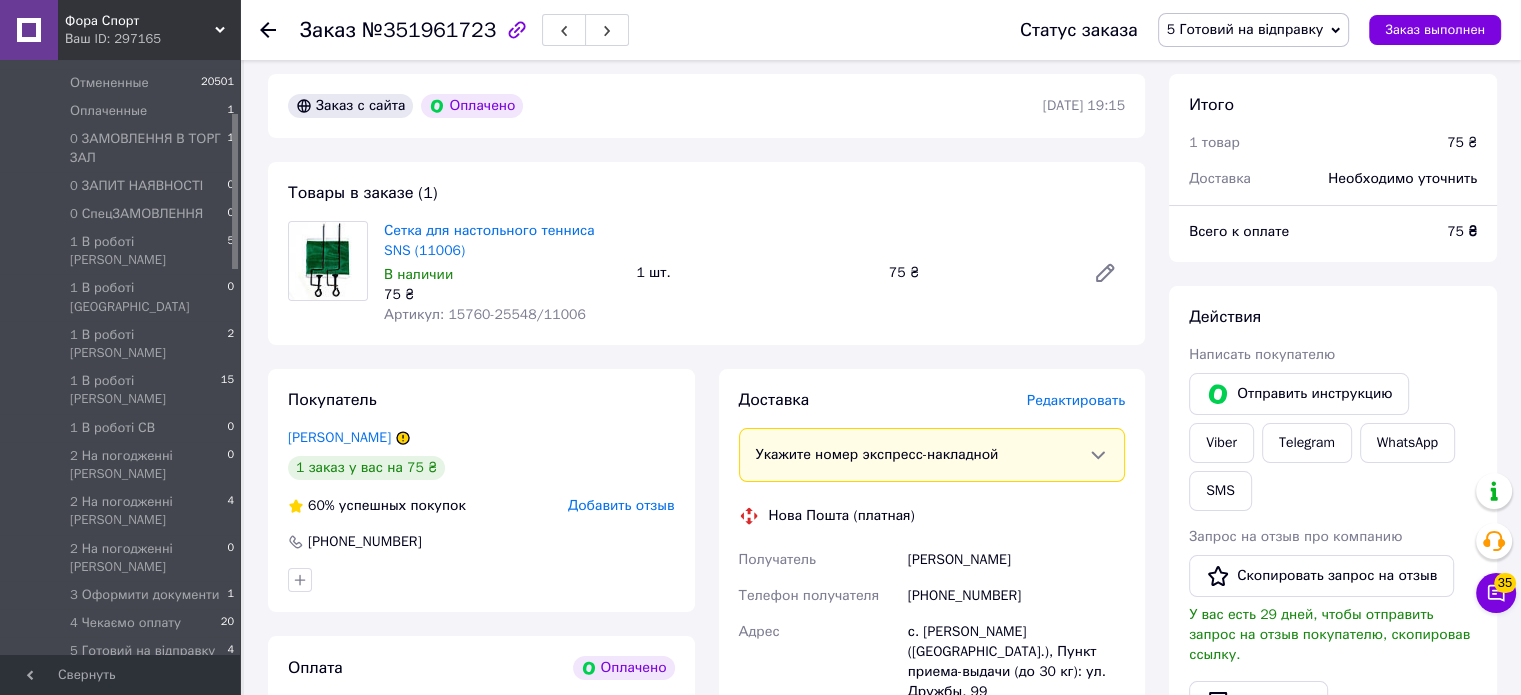 scroll, scrollTop: 45, scrollLeft: 0, axis: vertical 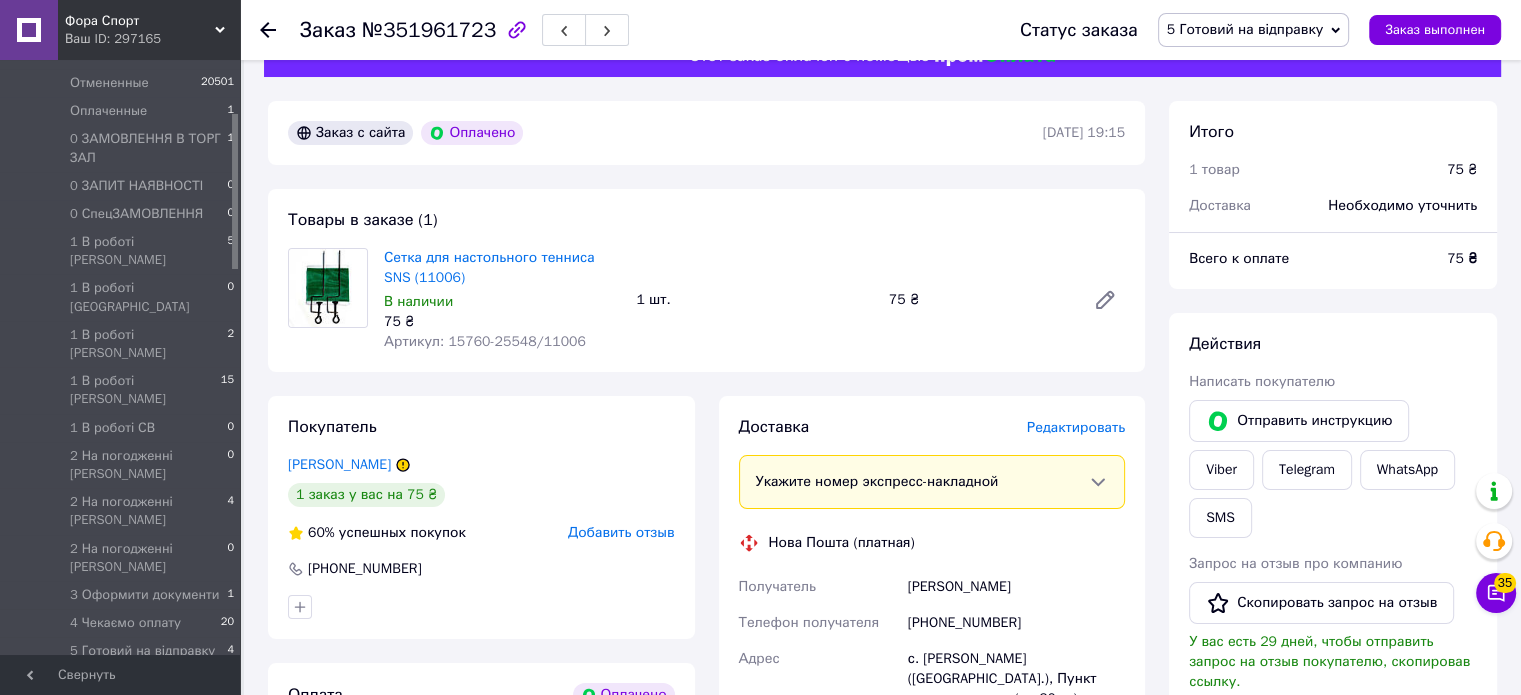click on "№351961723" at bounding box center (429, 30) 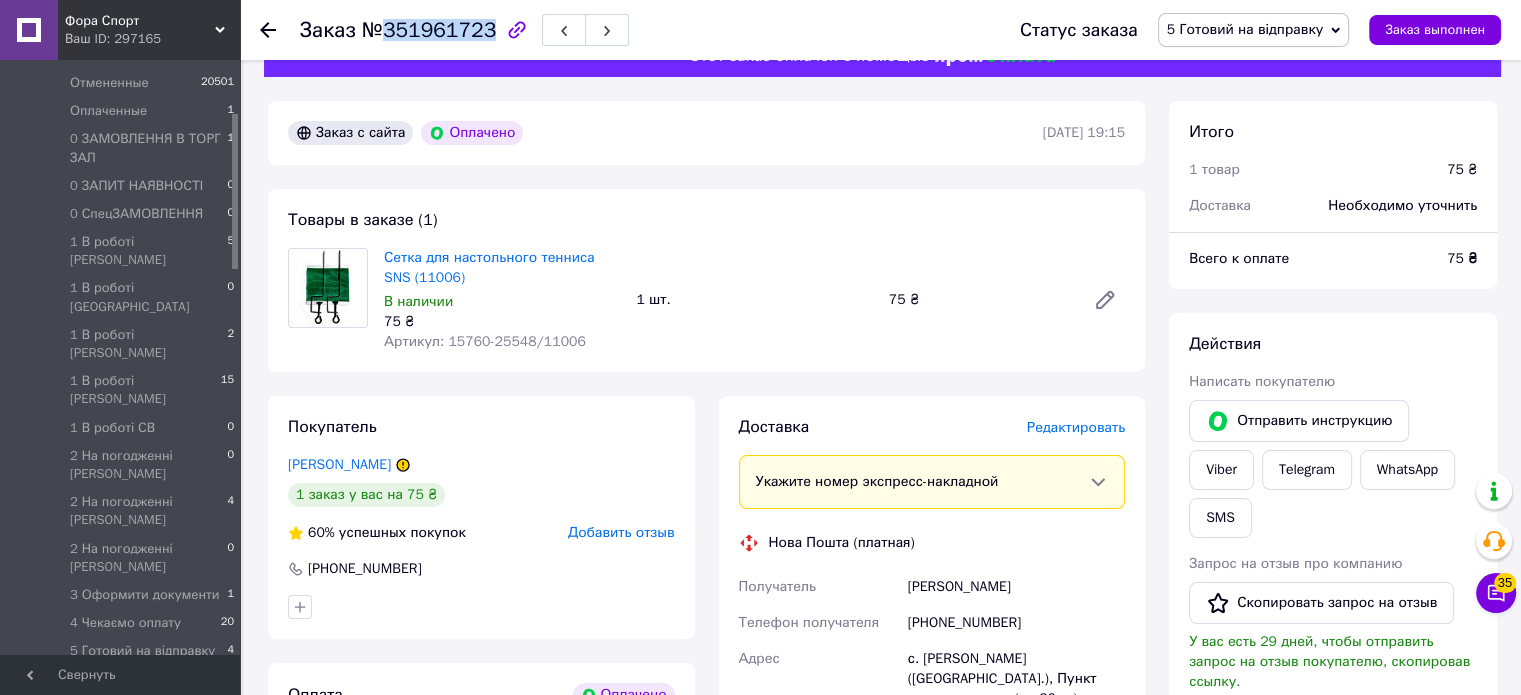 click on "№351961723" at bounding box center [429, 30] 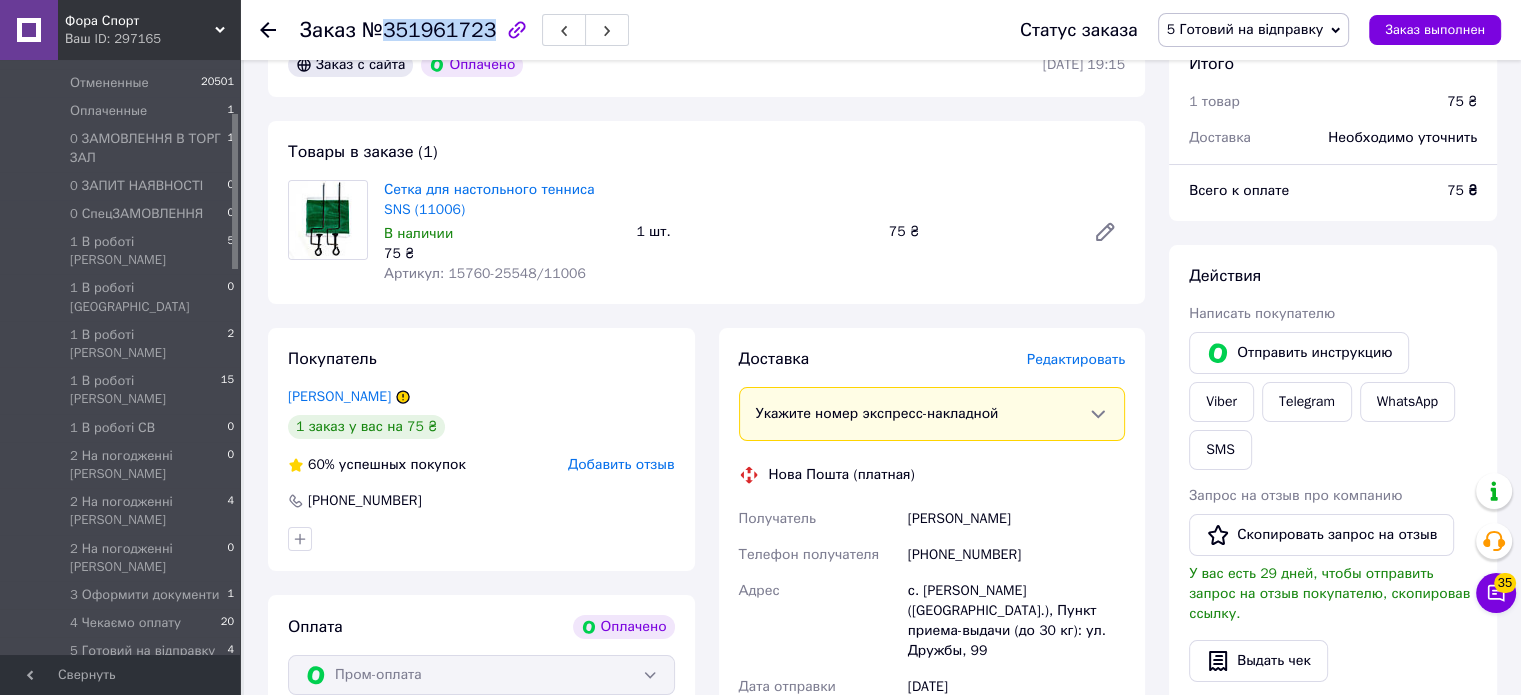 scroll, scrollTop: 100, scrollLeft: 0, axis: vertical 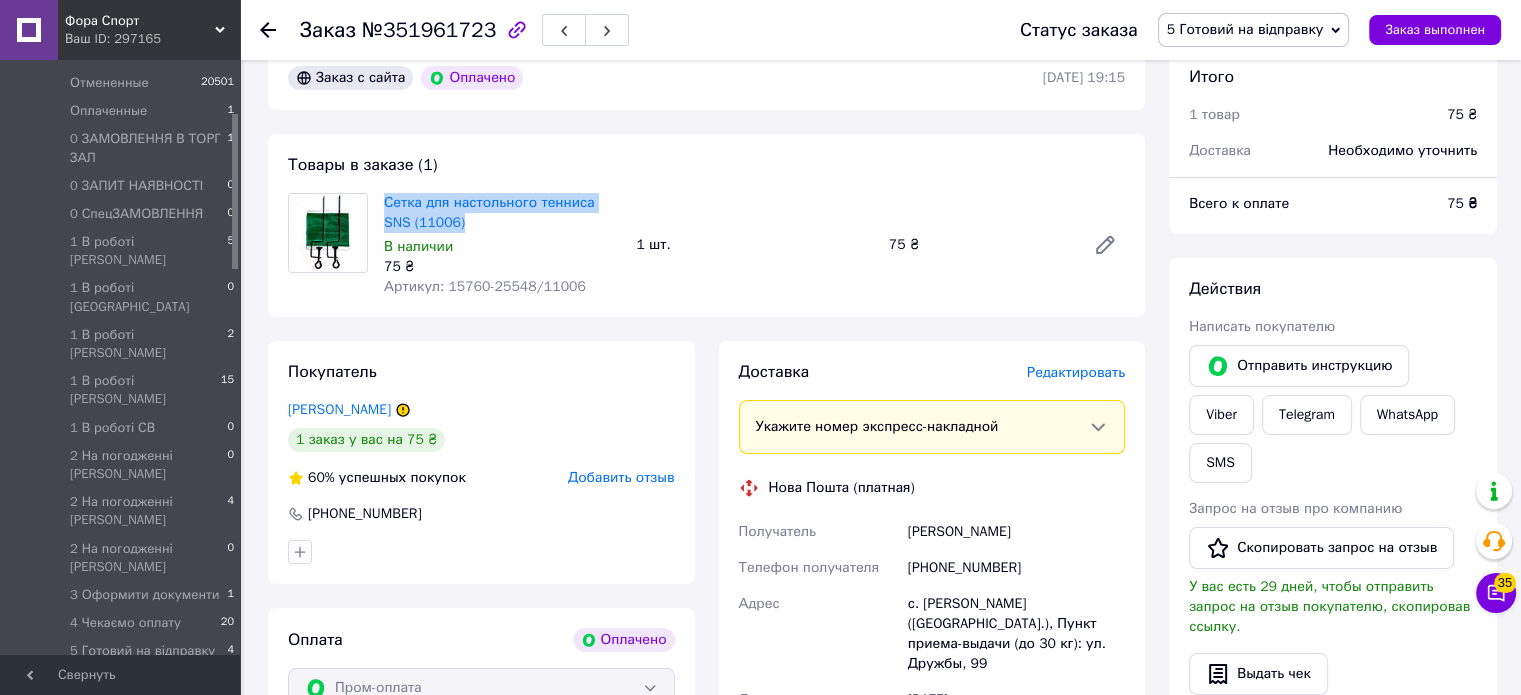 drag, startPoint x: 378, startPoint y: 199, endPoint x: 449, endPoint y: 230, distance: 77.47257 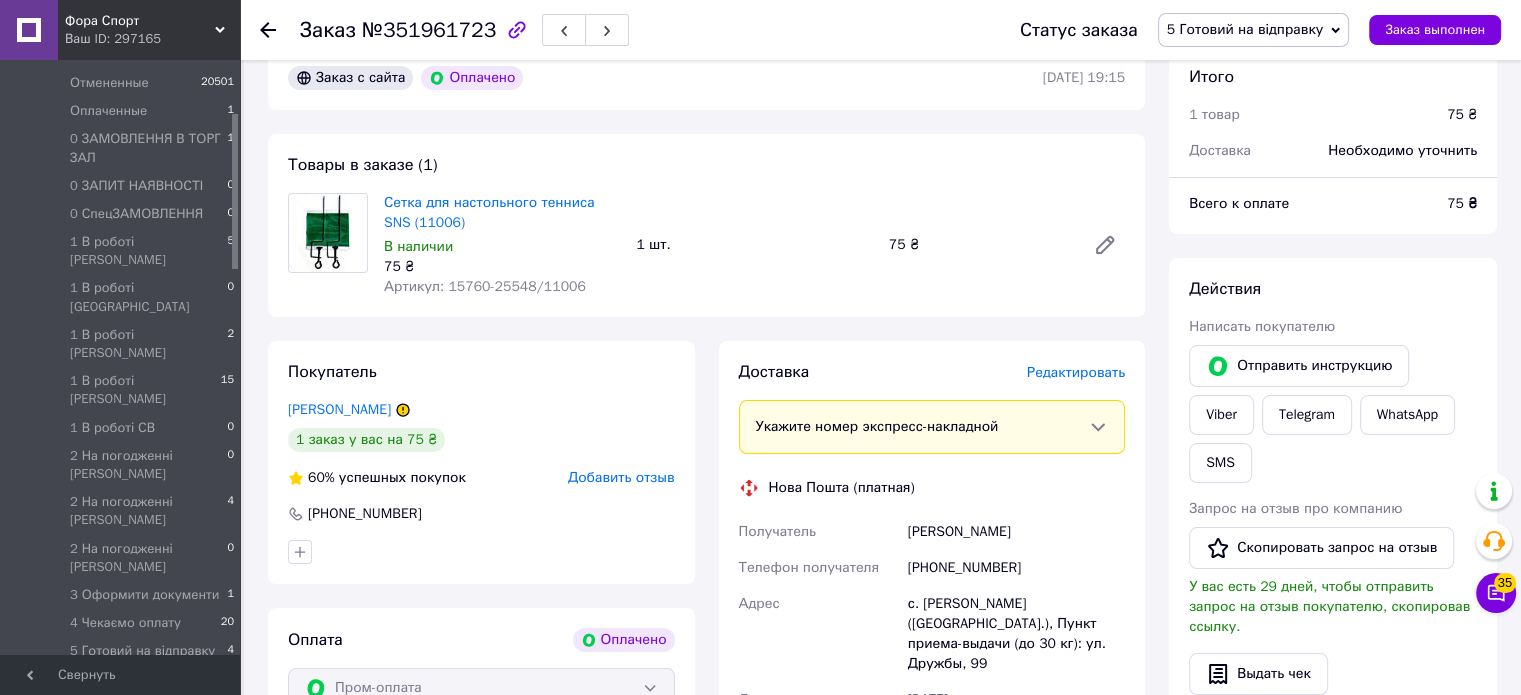 click at bounding box center [328, 245] 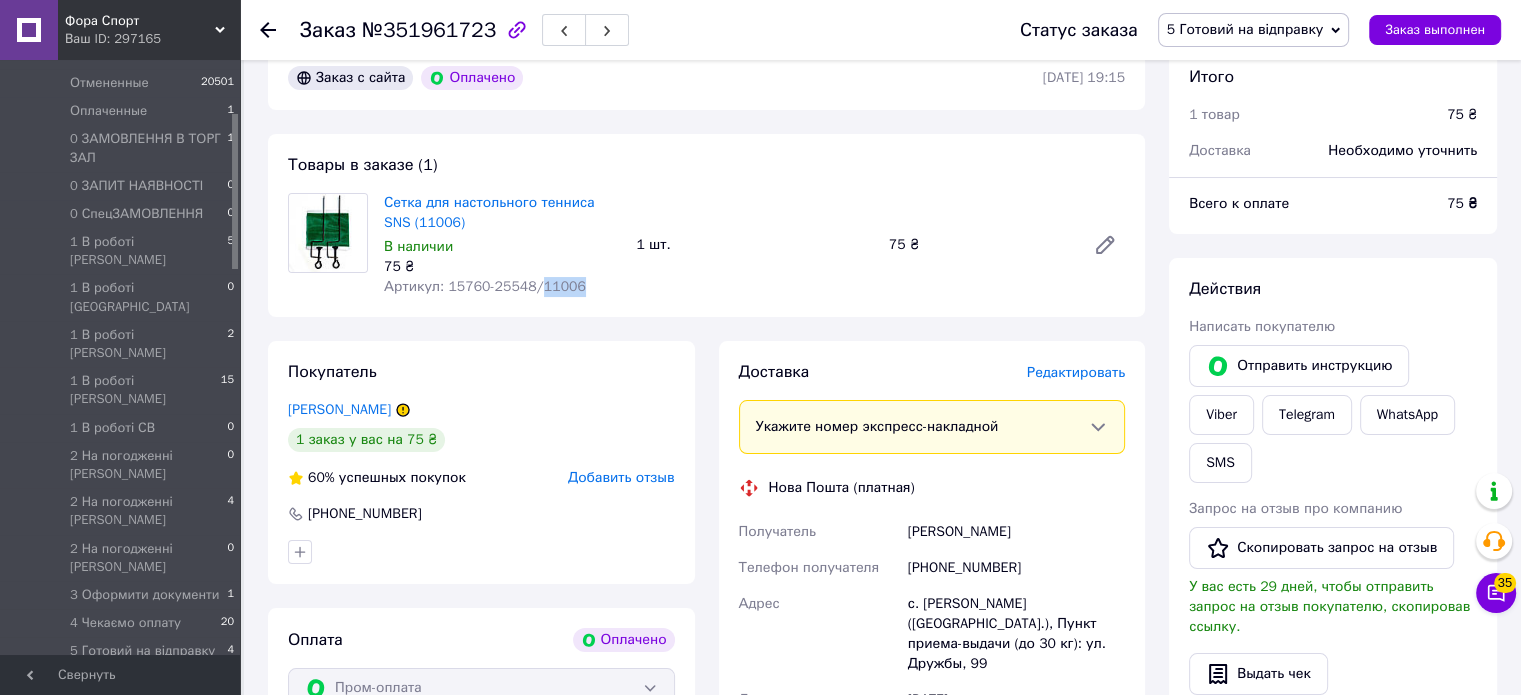 click on "Артикул: 15760-25548/11006" at bounding box center [502, 287] 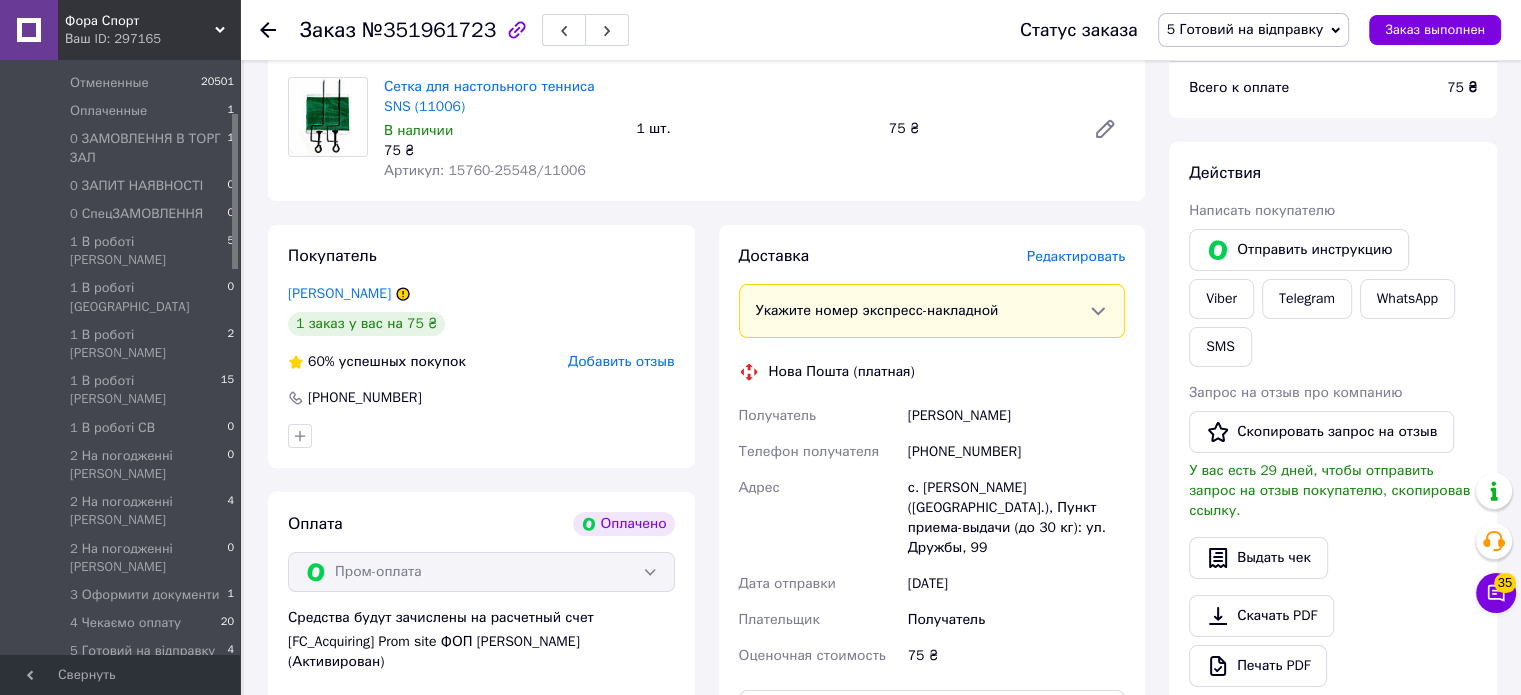 scroll, scrollTop: 300, scrollLeft: 0, axis: vertical 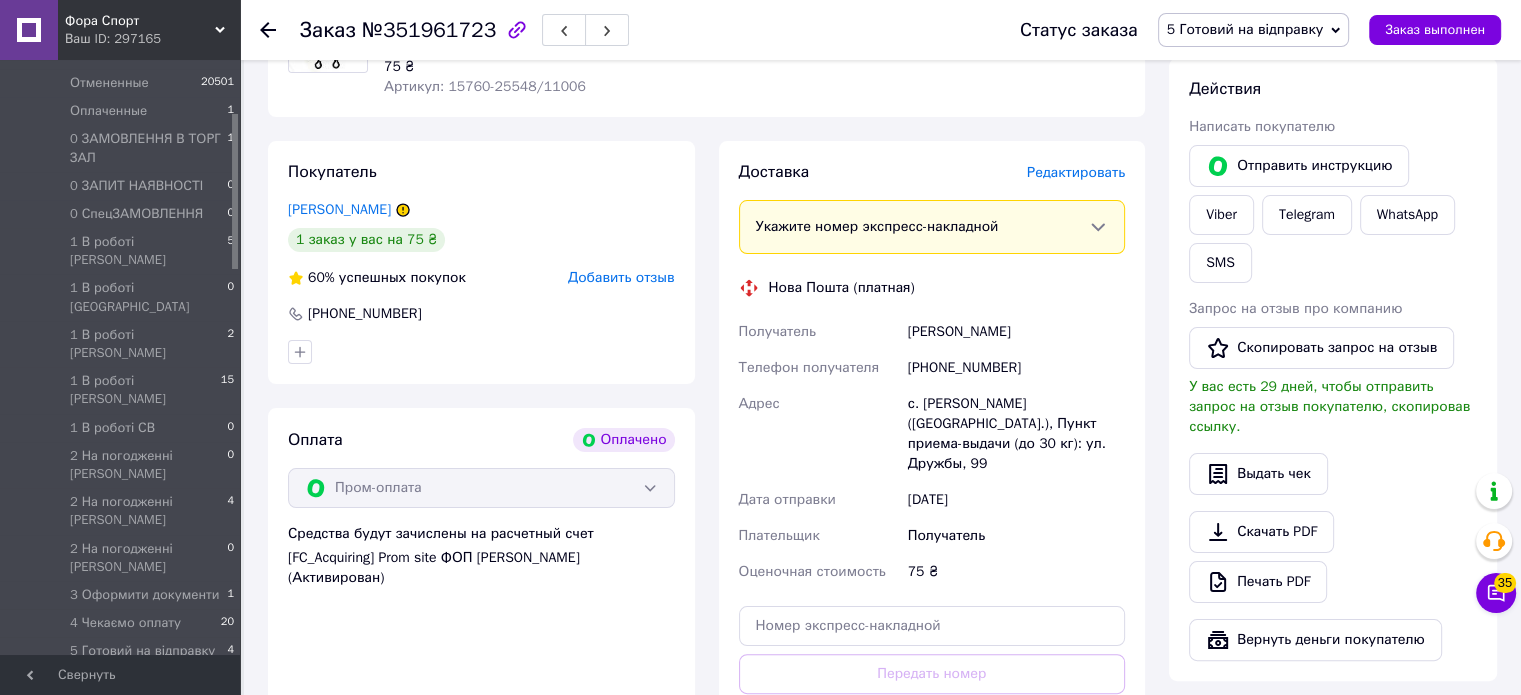click on "Подорожнюк Сергій" at bounding box center (1016, 332) 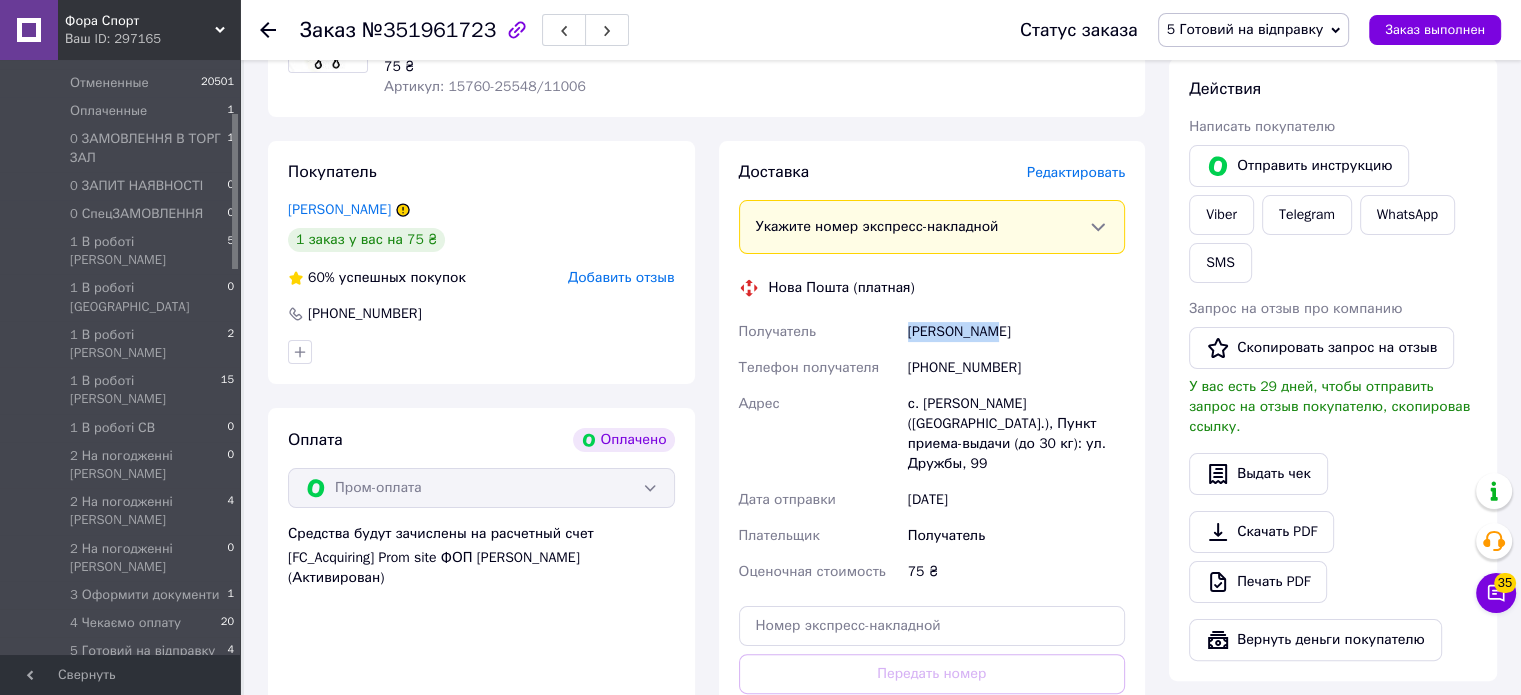 click on "Подорожнюк Сергій" at bounding box center (1016, 332) 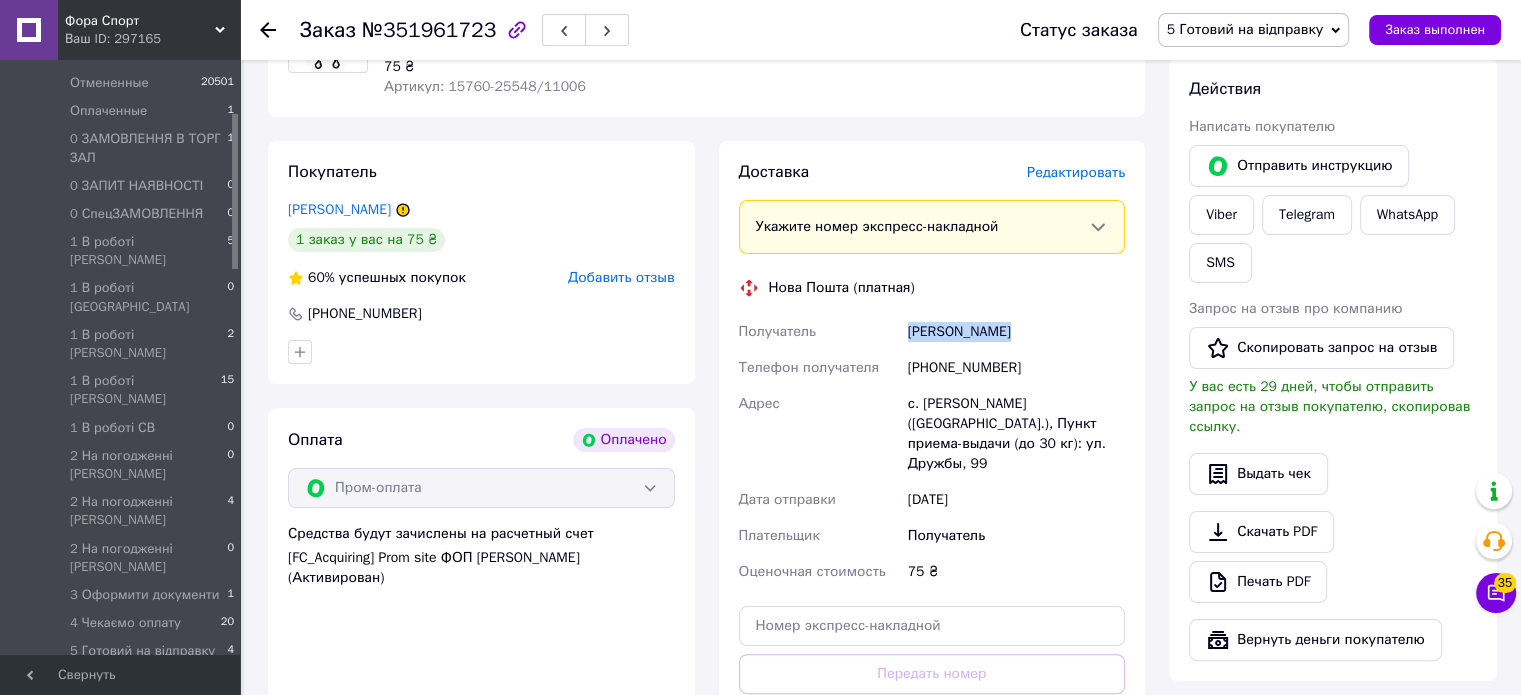 click on "Подорожнюк Сергій" at bounding box center [1016, 332] 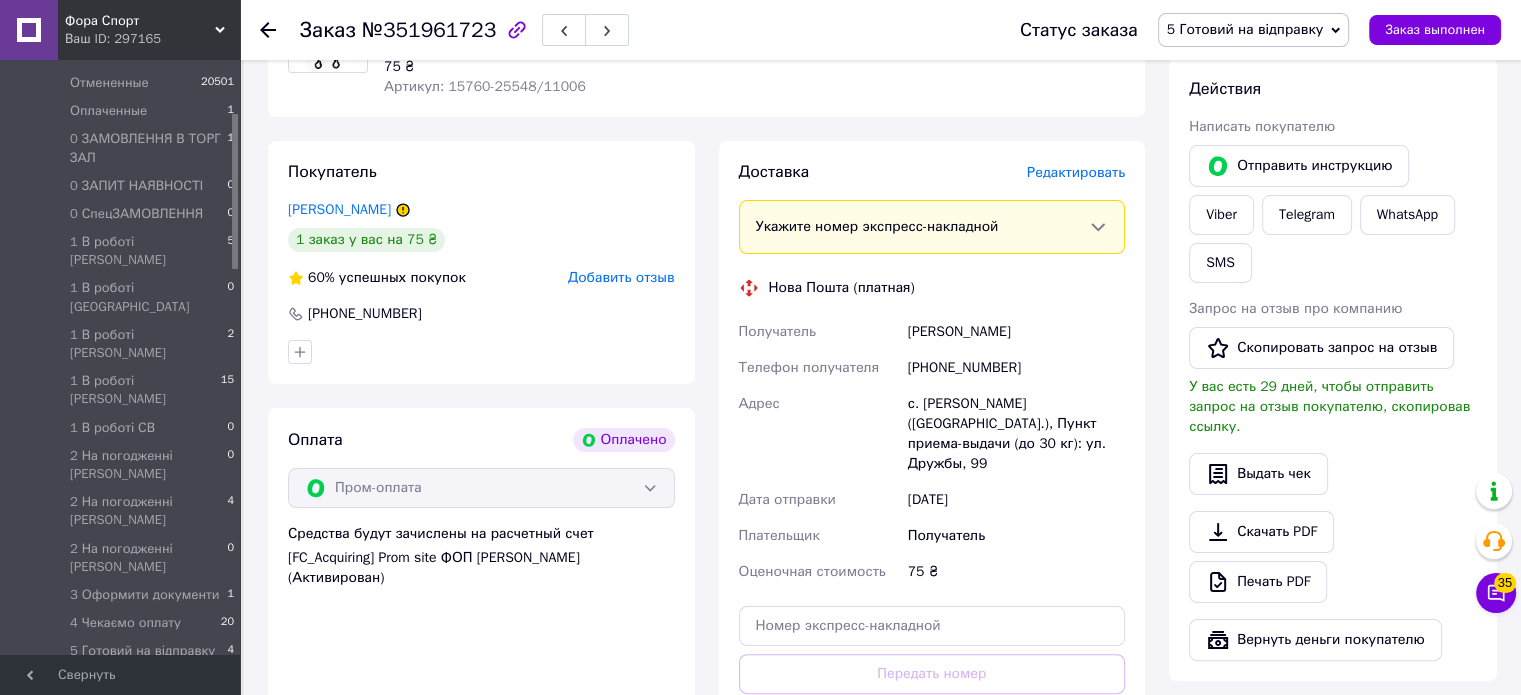 drag, startPoint x: 337, startPoint y: 383, endPoint x: 338, endPoint y: 359, distance: 24.020824 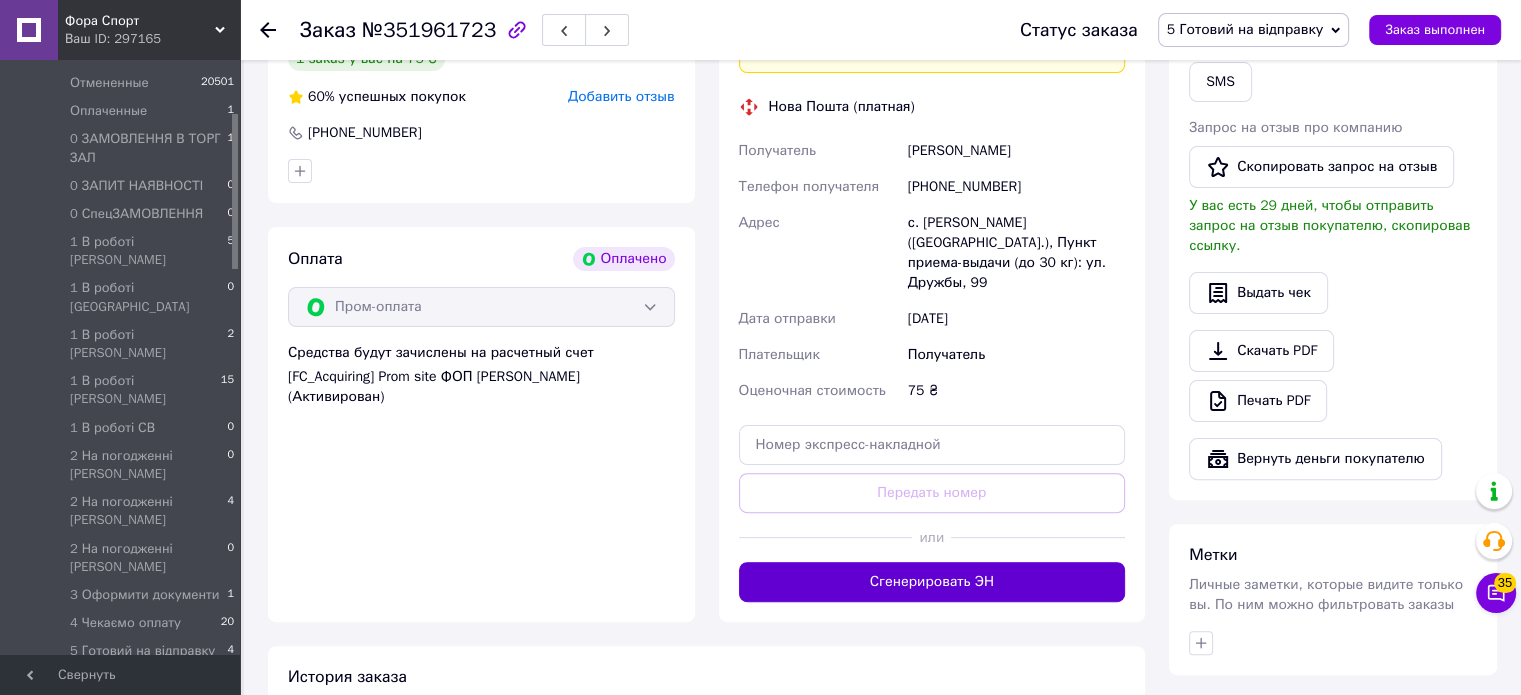 scroll, scrollTop: 700, scrollLeft: 0, axis: vertical 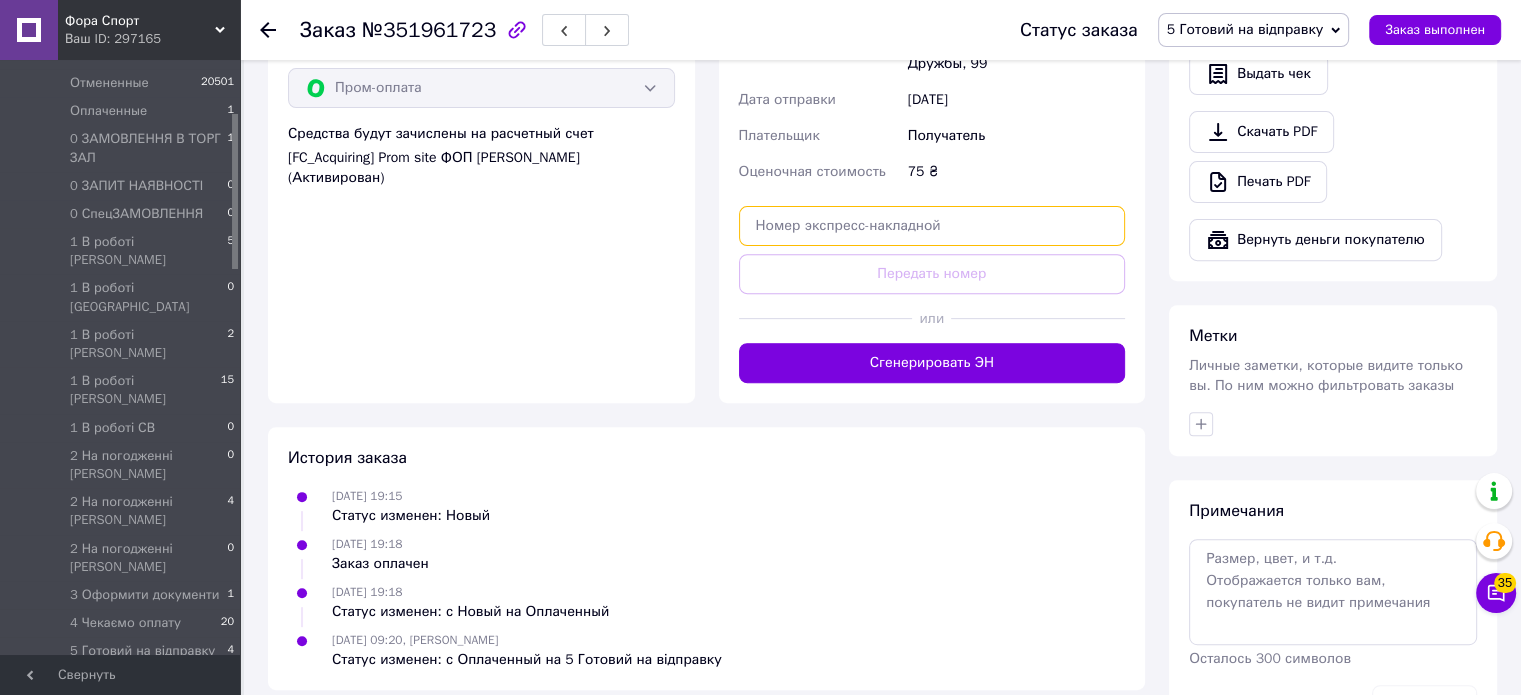 click at bounding box center [932, 226] 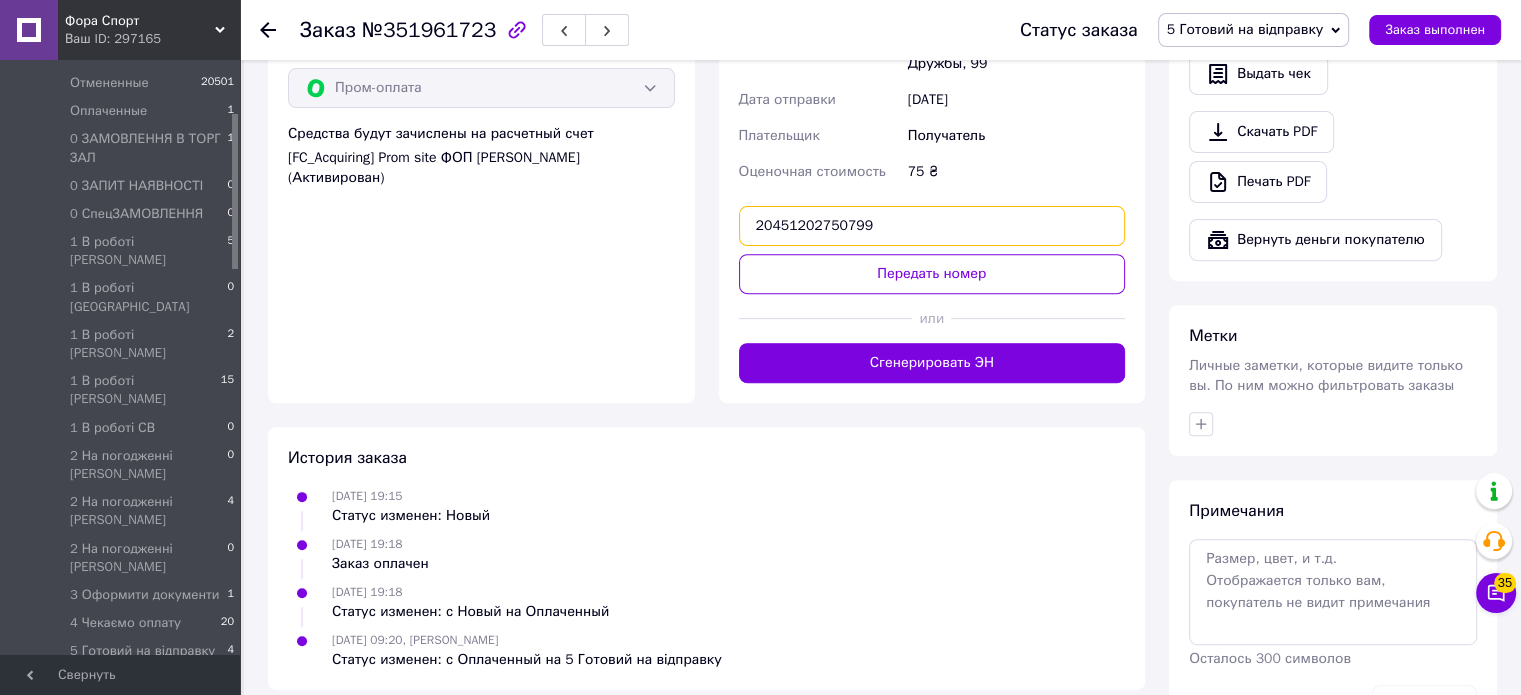 type on "20451202750799" 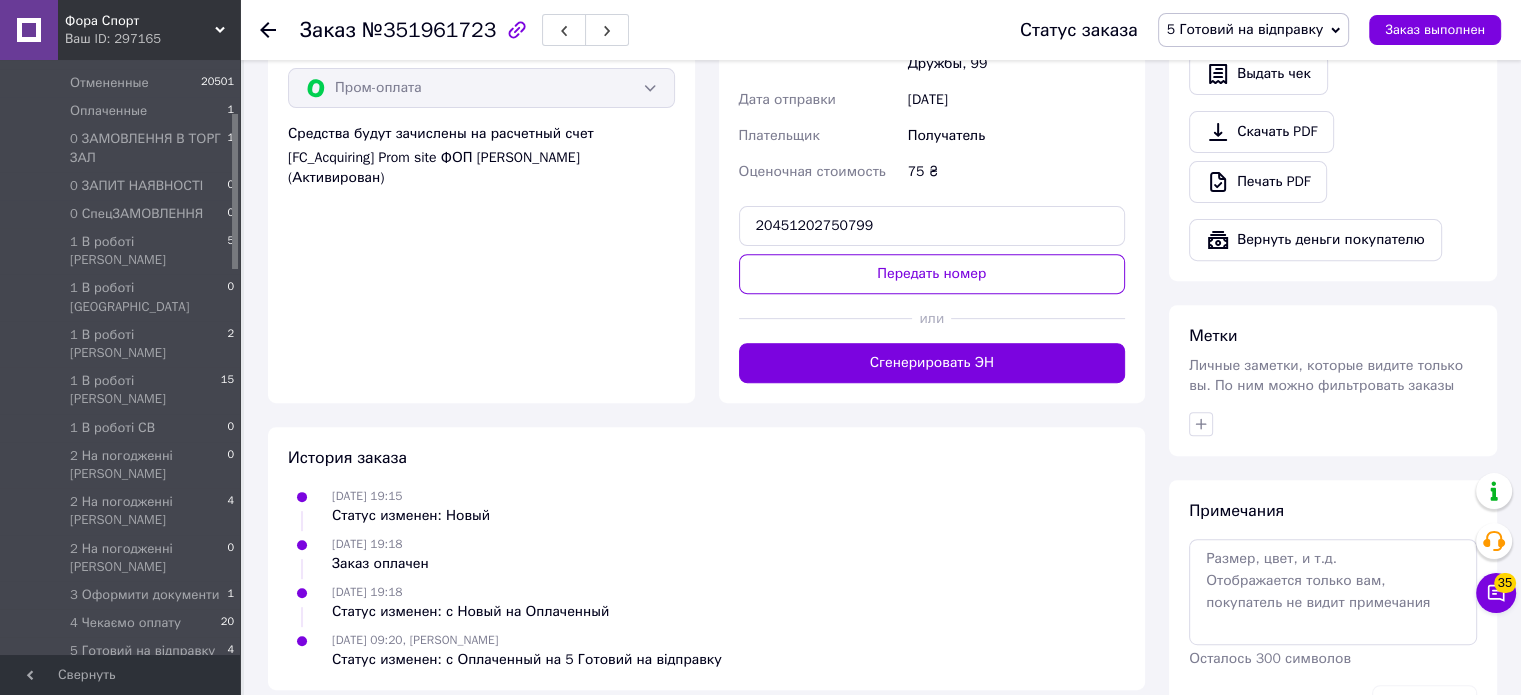 click on "Доставка Редактировать Укажите номер экспресс-накладной Обязательно введите номер экспресс-накладной,
если создавали ее не на этой странице. В случае,
если номер ЭН не будет добавлен, мы не сможем
выплатить деньги за заказ Мобильный номер покупателя (из заказа) должен
соответствовать номеру получателя по накладной Нова Пошта (платная) Получатель Подорожнюк Сергій Телефон получателя +380688641264 Адрес с. Андреево-Ивановка (Одесская обл.), Пункт приема-выдачи (до 30 кг): ул. Дружбы, 99 Дата отправки 10.07.2025 Плательщик Получатель Оценочная стоимость 75 ₴ 20451202750799 или" at bounding box center [932, 72] 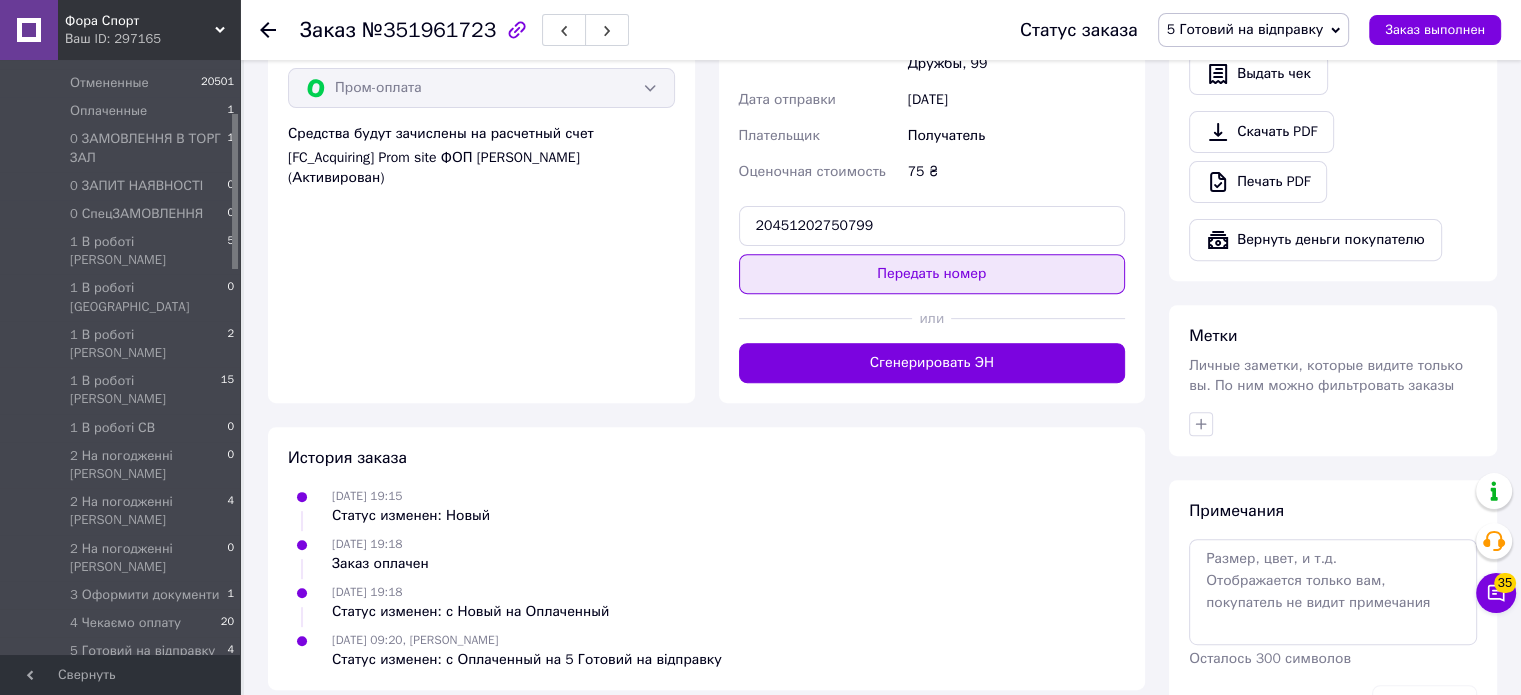 click on "Передать номер" at bounding box center [932, 274] 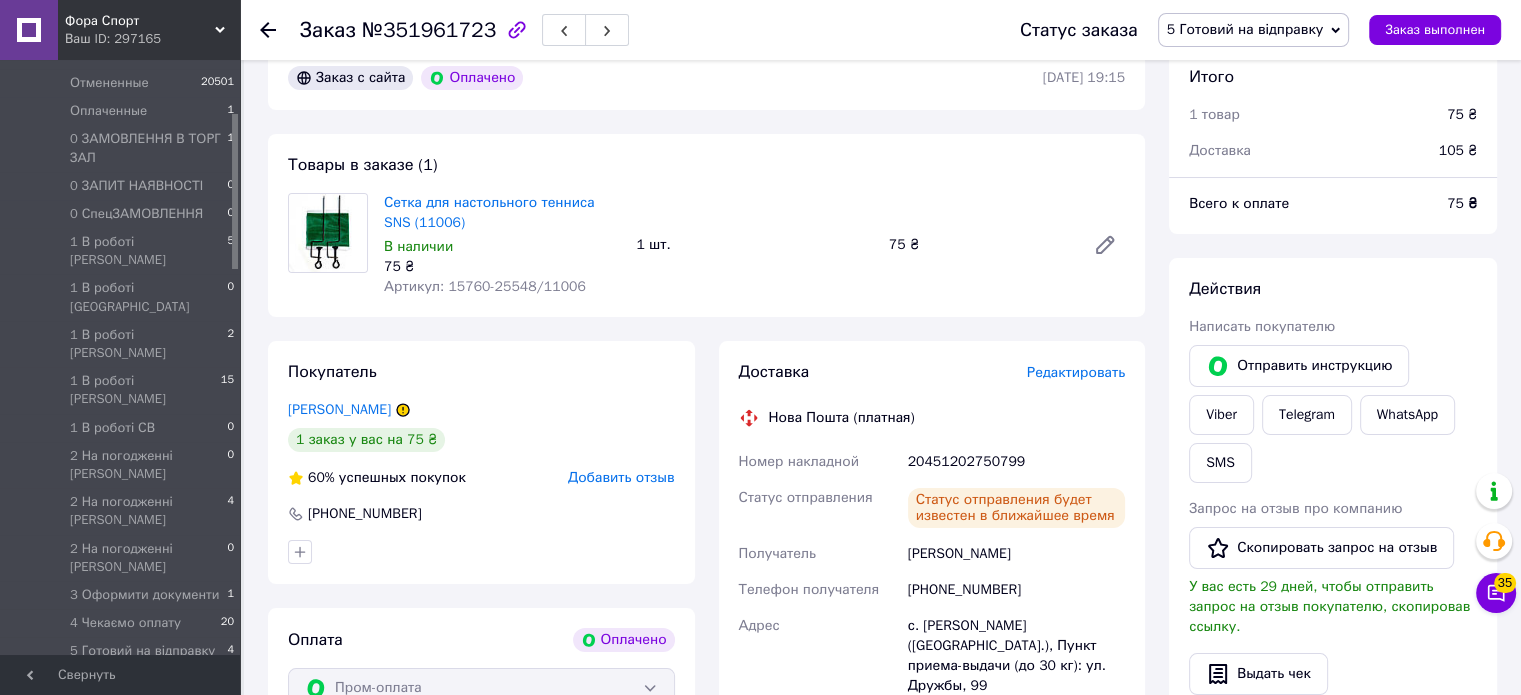 scroll, scrollTop: 0, scrollLeft: 0, axis: both 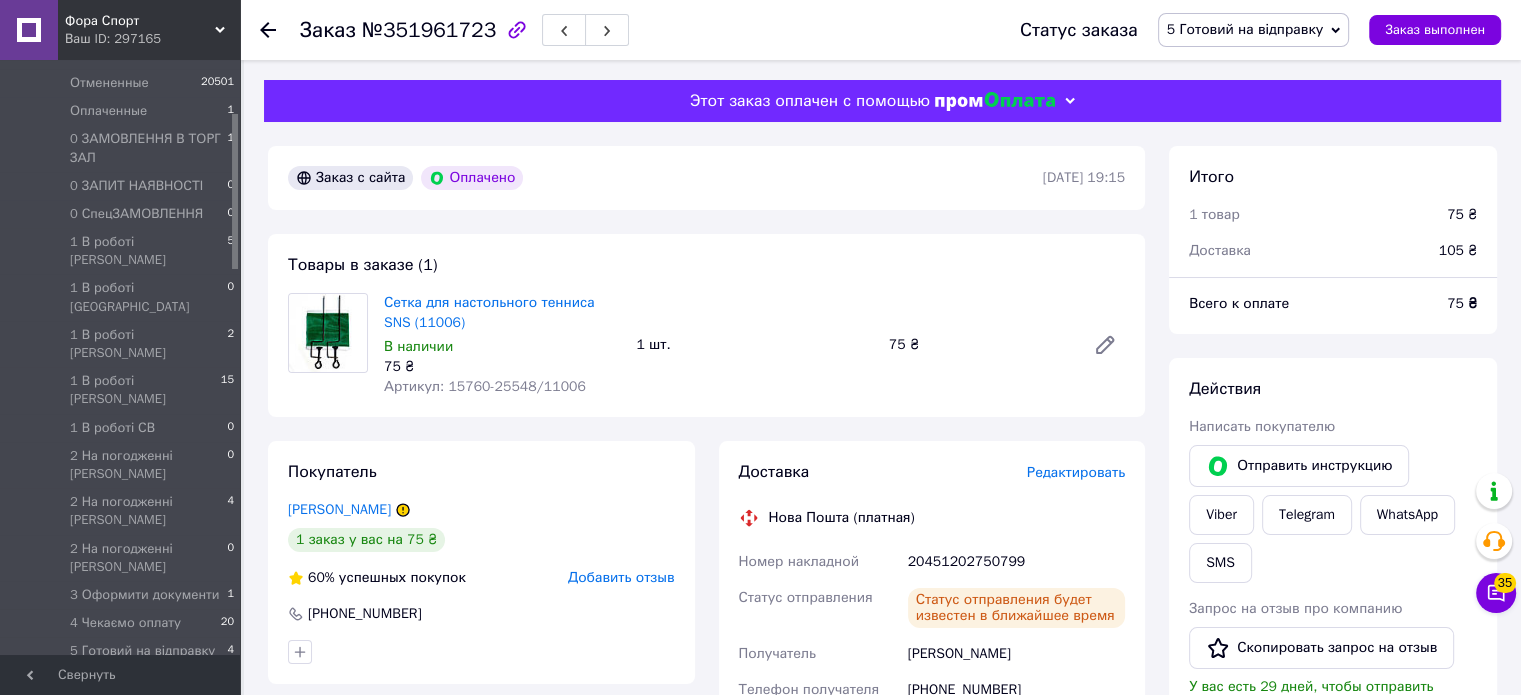 click on "5 Готовий на відправку" at bounding box center (1245, 29) 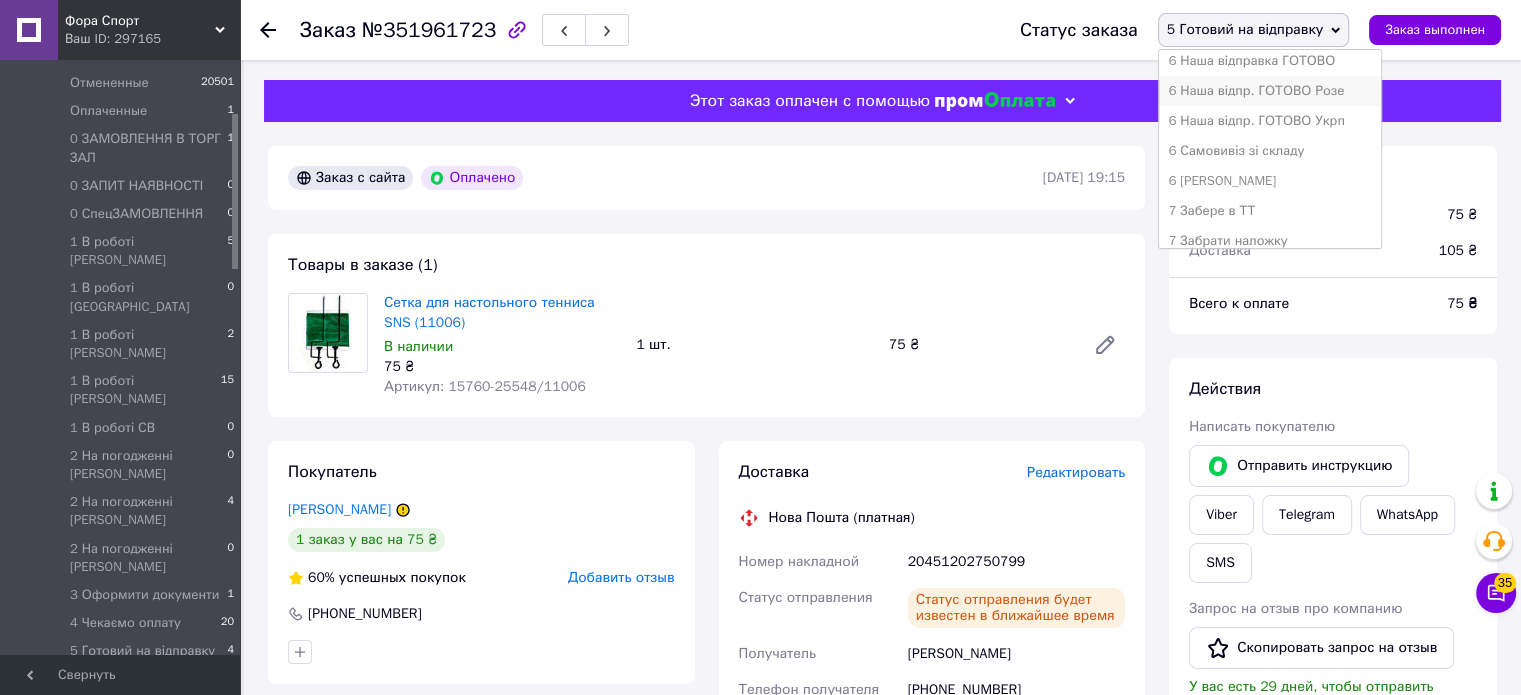 scroll, scrollTop: 700, scrollLeft: 0, axis: vertical 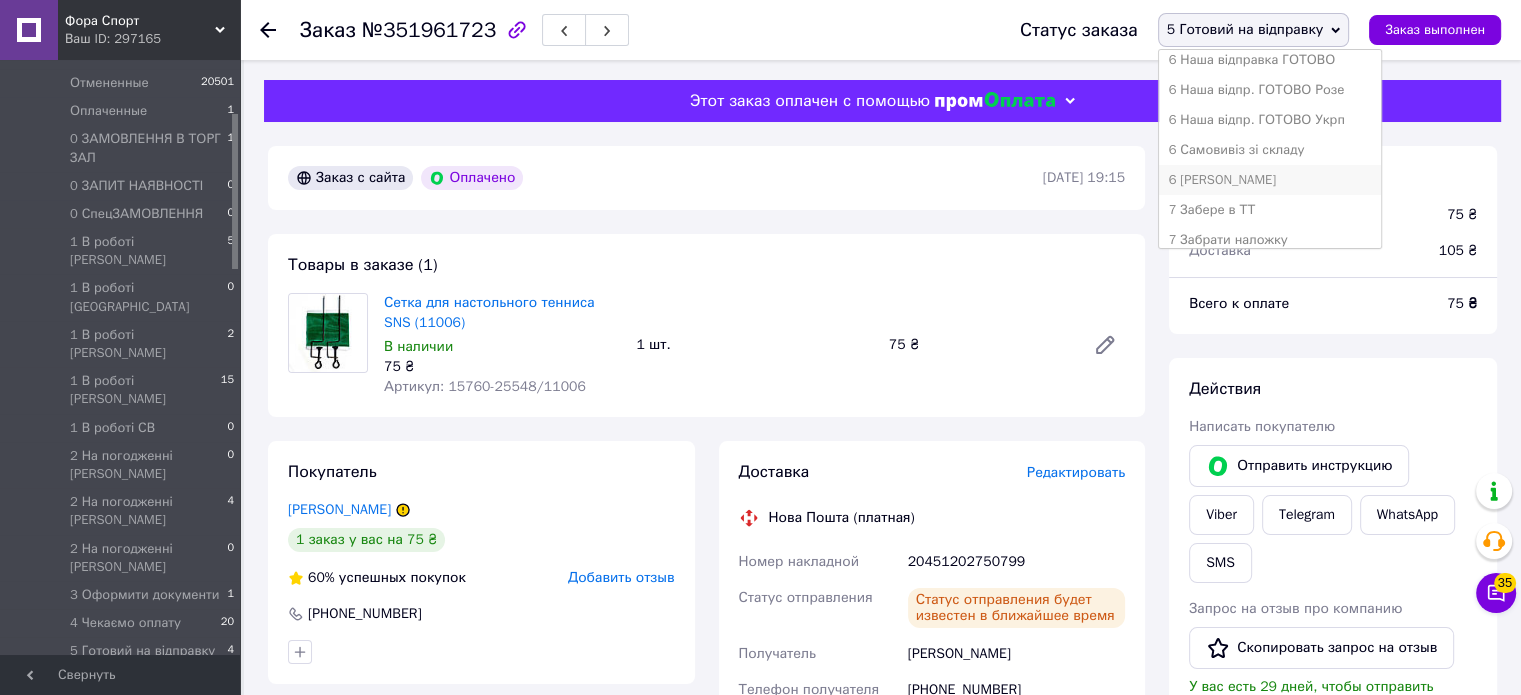 click on "6 [PERSON_NAME]" at bounding box center (1270, 180) 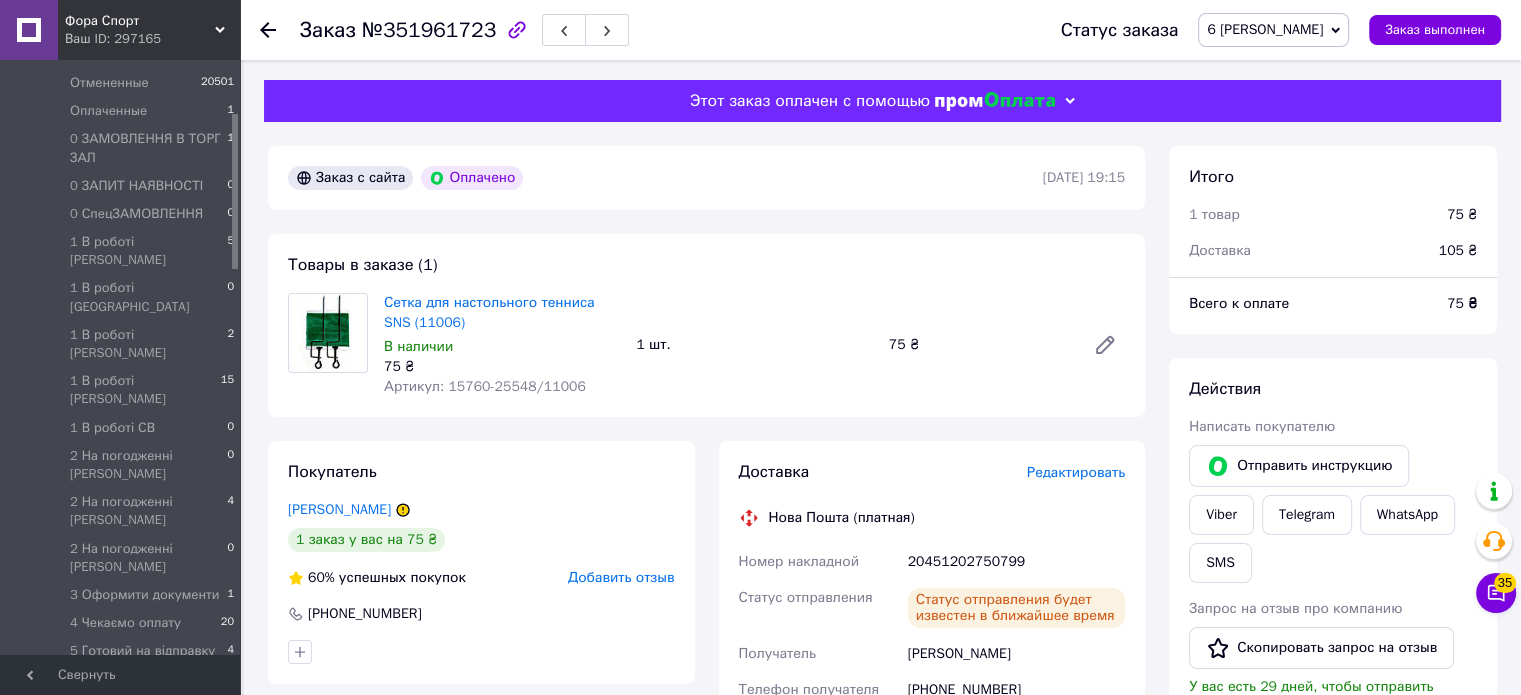 click 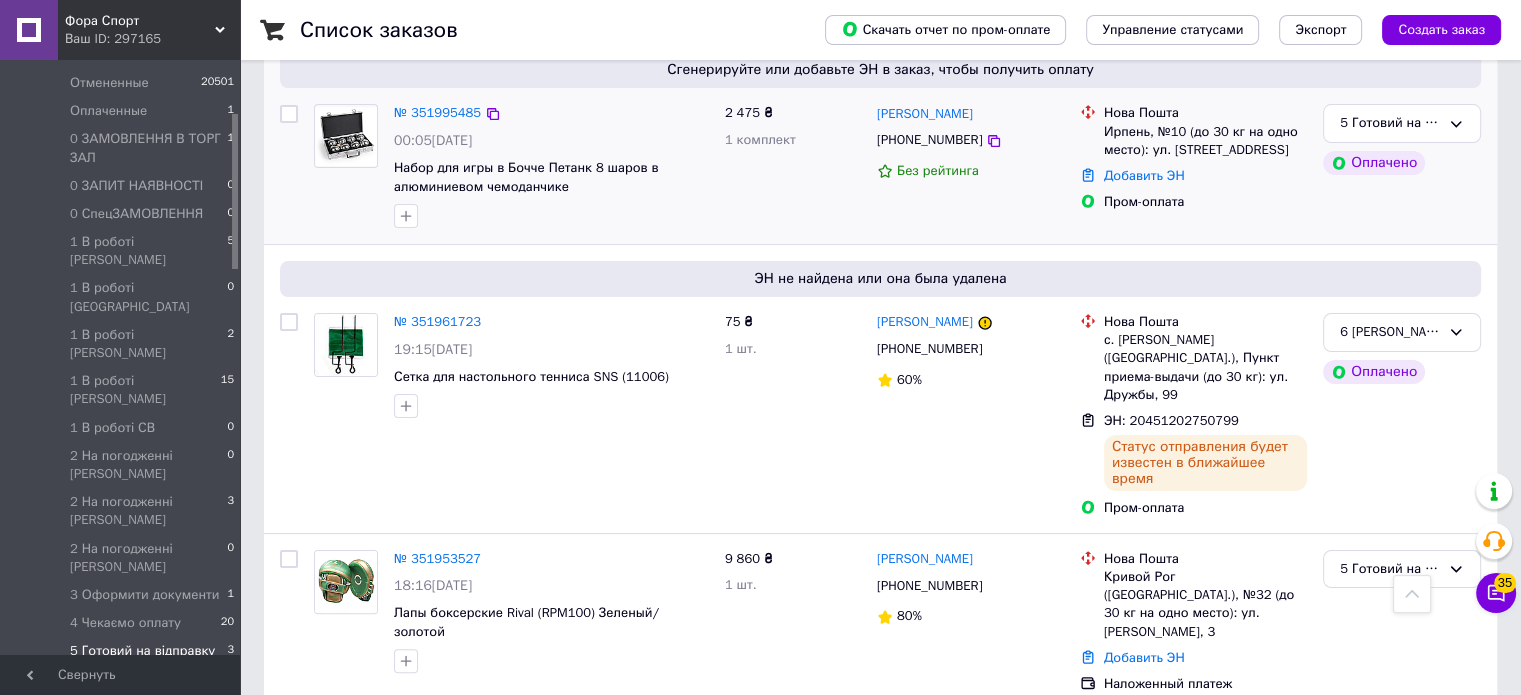 scroll, scrollTop: 153, scrollLeft: 0, axis: vertical 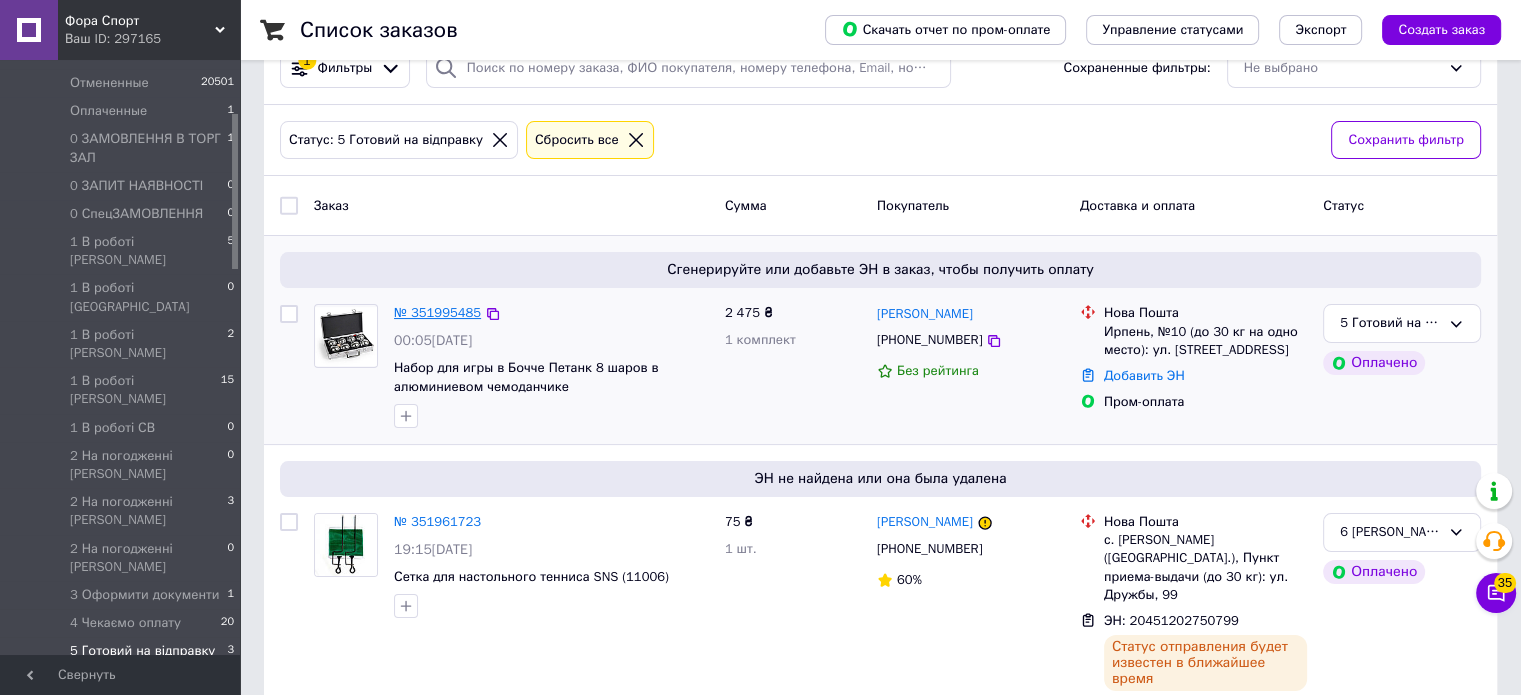 click on "№ 351995485" at bounding box center [437, 312] 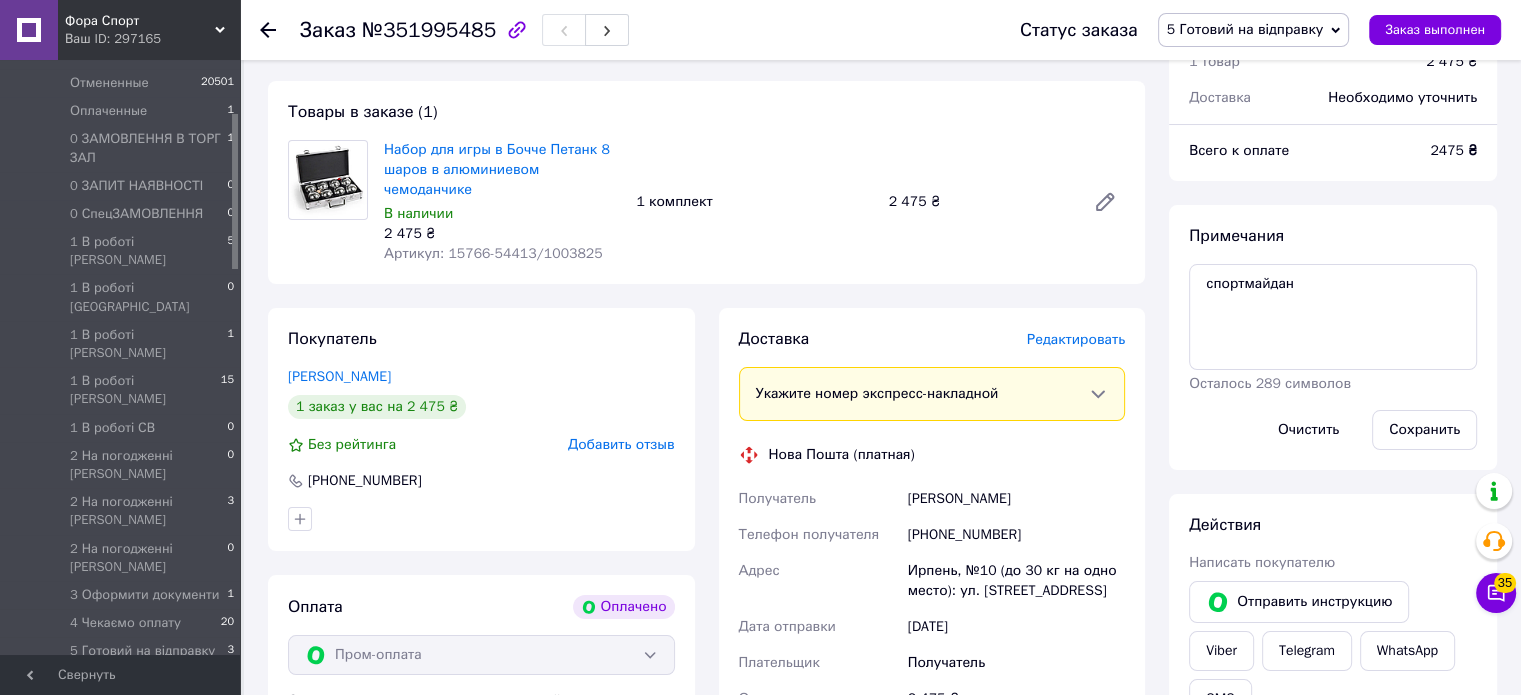 click on "Заказ с сайта Оплачено 10.07.2025 | 00:05 Товары в заказе (1) Набор для игры в Бочче Петанк 8 шаров в алюминиевом чемоданчике В наличии 2 475 ₴ Артикул: 15766-54413/1003825 1 комплект 2 475 ₴ Покупатель Фостенко Марина 1 заказ у вас на 2 475 ₴ Без рейтинга   Добавить отзыв +380638101083 Оплата Оплачено Пром-оплата Средства будут зачислены на расчетный счет [FC_Acquiring] Prom site ФОП Тронь Світлана Володимирівна (Активирован) Доставка Редактировать Укажите номер экспресс-накладной Мобильный номер покупателя (из заказа) должен
соответствовать номеру получателя по накладной Нова Пошта (платная)" at bounding box center (706, 642) 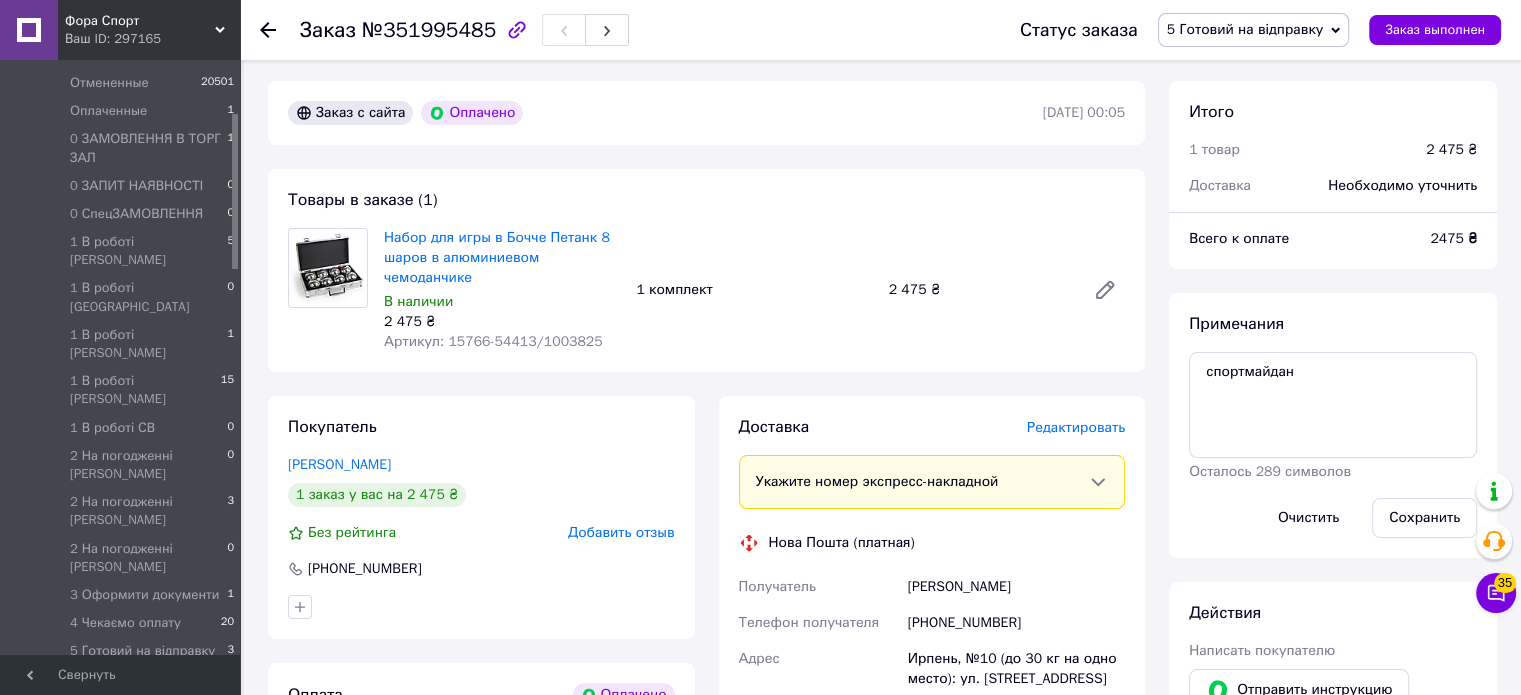 scroll, scrollTop: 100, scrollLeft: 0, axis: vertical 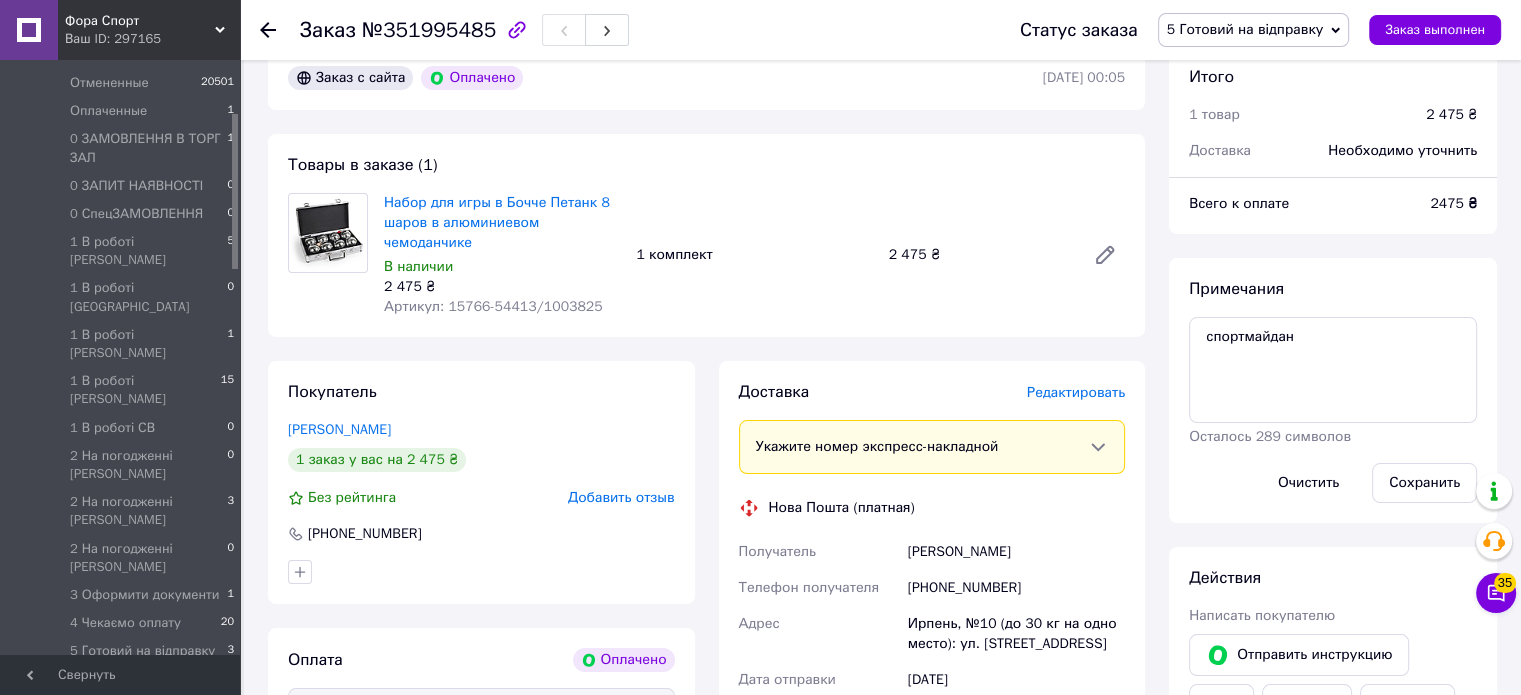 click on "Товары в заказе (1) Набор для игры в Бочче Петанк 8 шаров в алюминиевом чемоданчике В наличии 2 475 ₴ Артикул: 15766-54413/1003825 1 комплект 2 475 ₴" at bounding box center [706, 235] 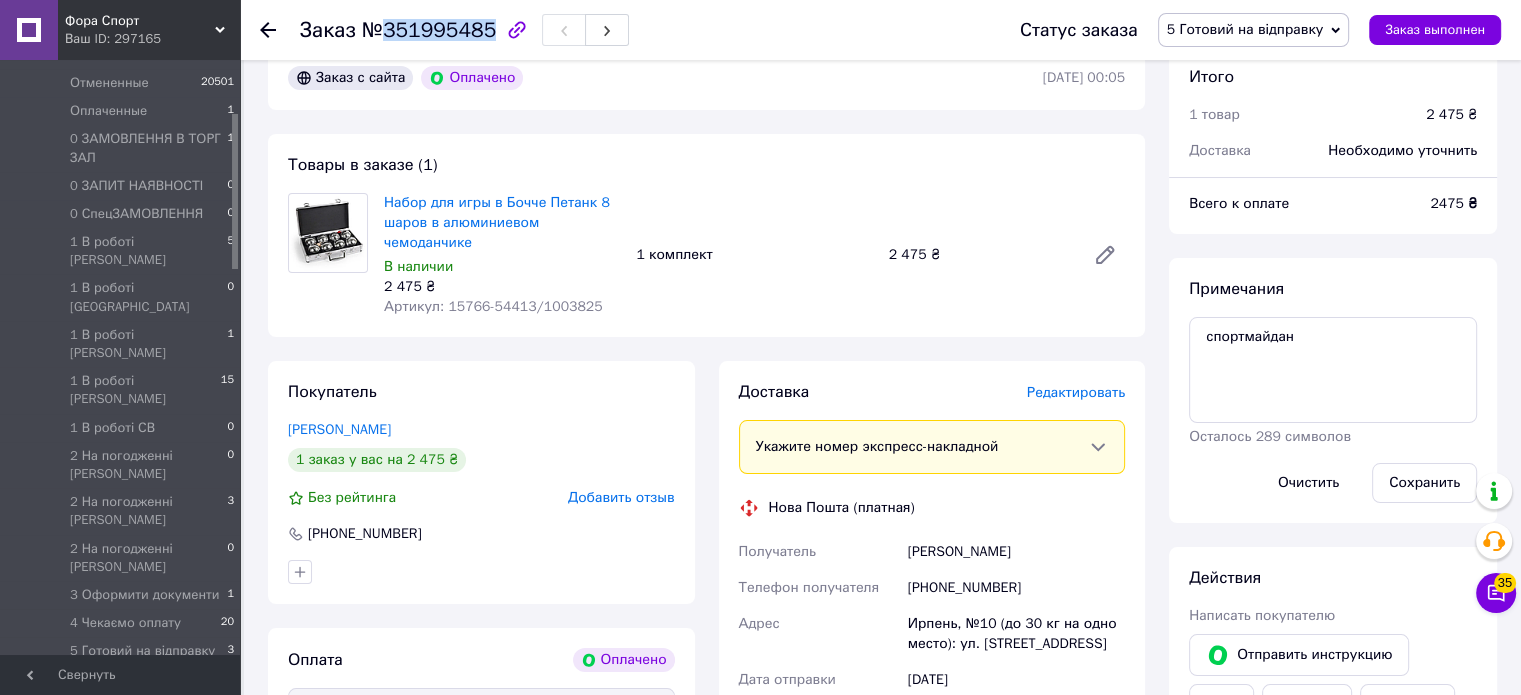 click on "№351995485" at bounding box center (429, 30) 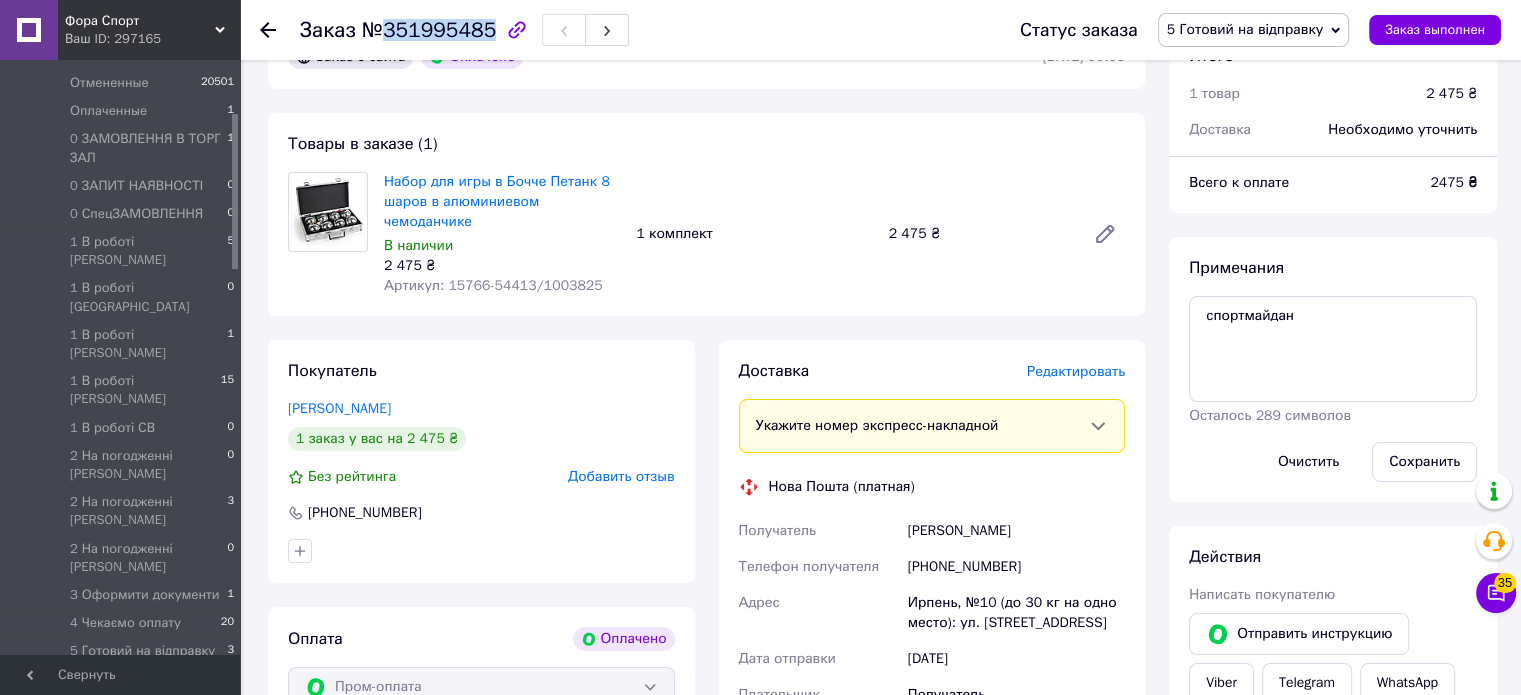 scroll, scrollTop: 0, scrollLeft: 0, axis: both 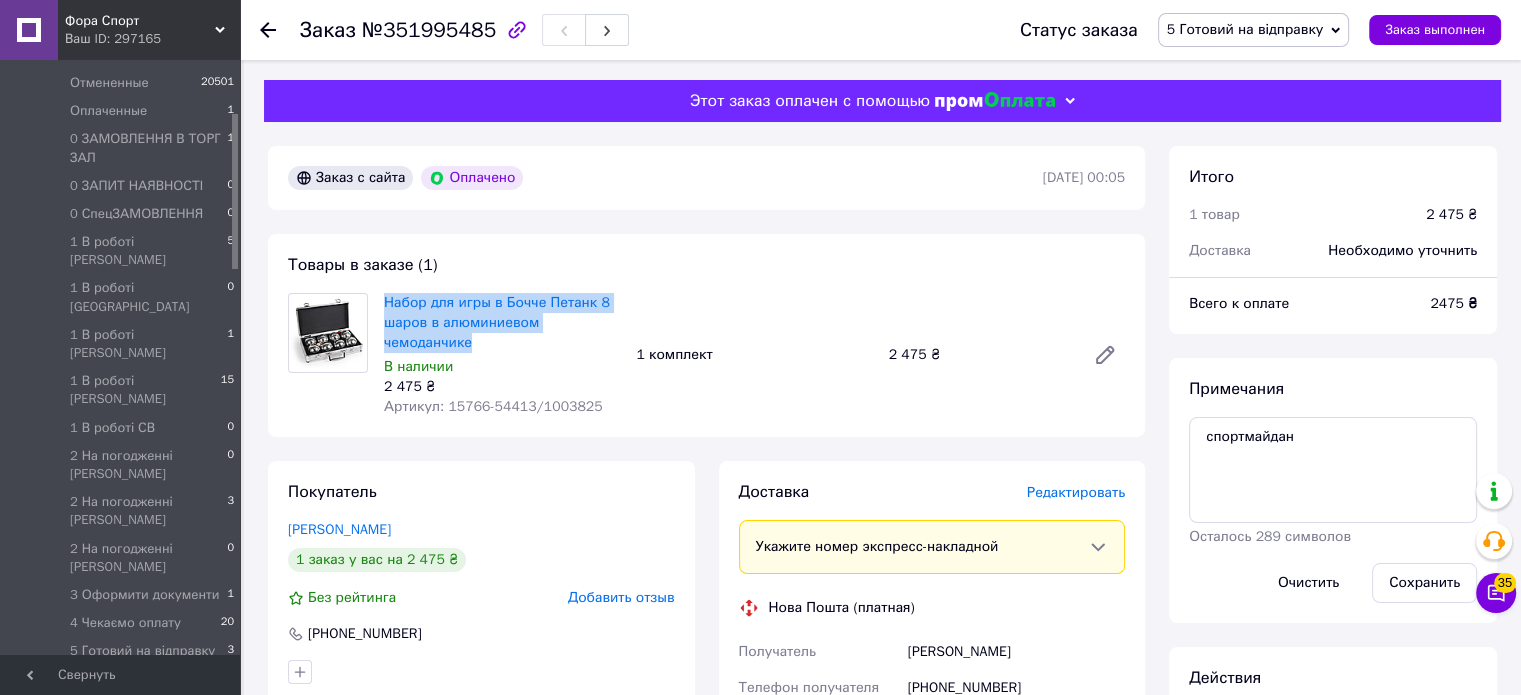 drag, startPoint x: 380, startPoint y: 297, endPoint x: 481, endPoint y: 355, distance: 116.46888 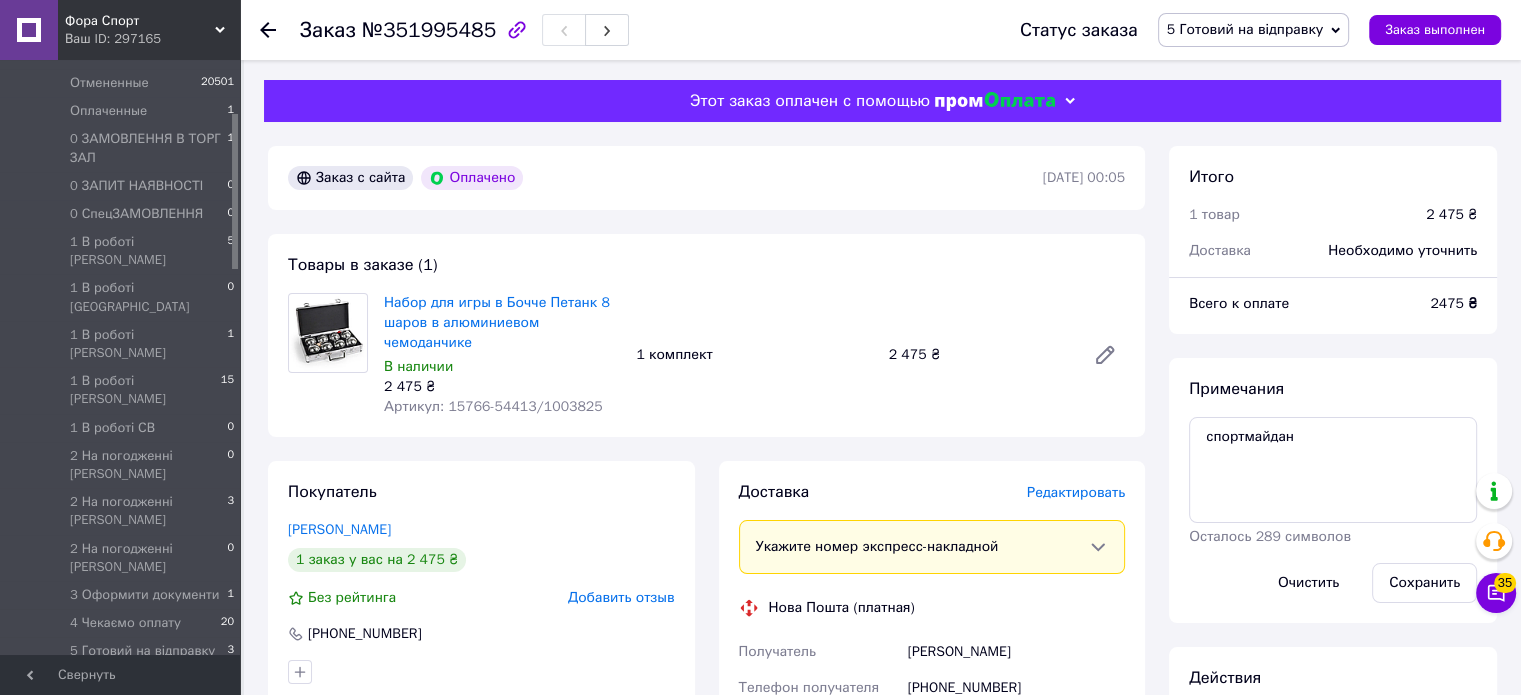 click on "Артикул: 15766-54413/1003825" at bounding box center (493, 406) 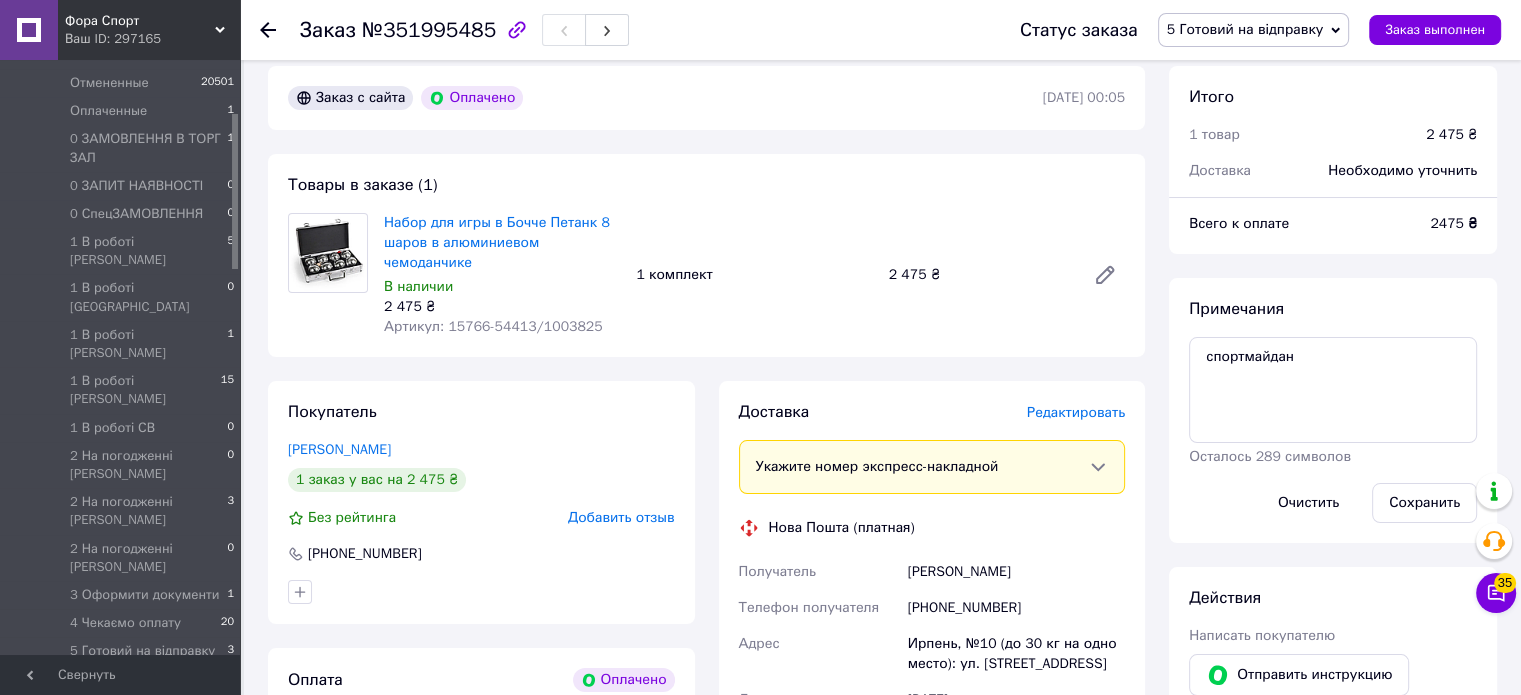 scroll, scrollTop: 200, scrollLeft: 0, axis: vertical 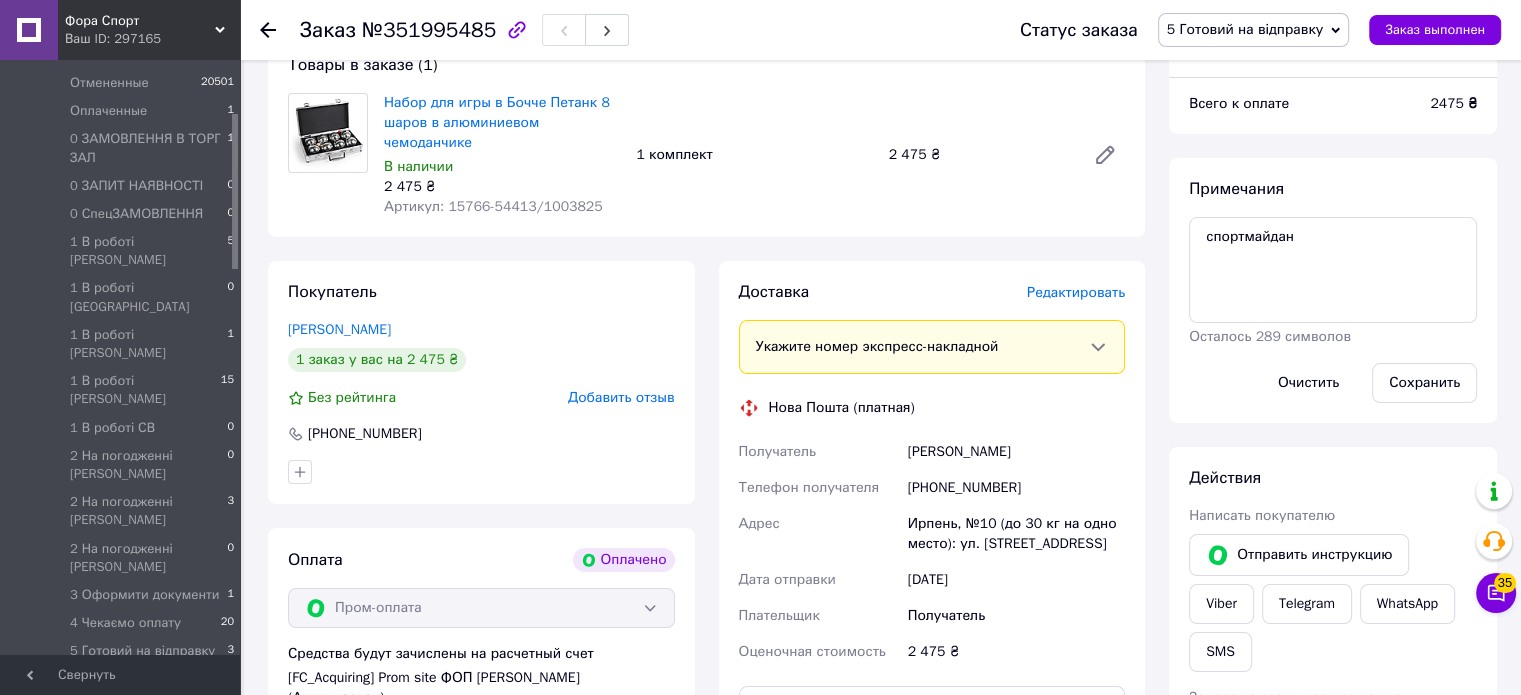 click on "Фостенко Марина" at bounding box center [1016, 452] 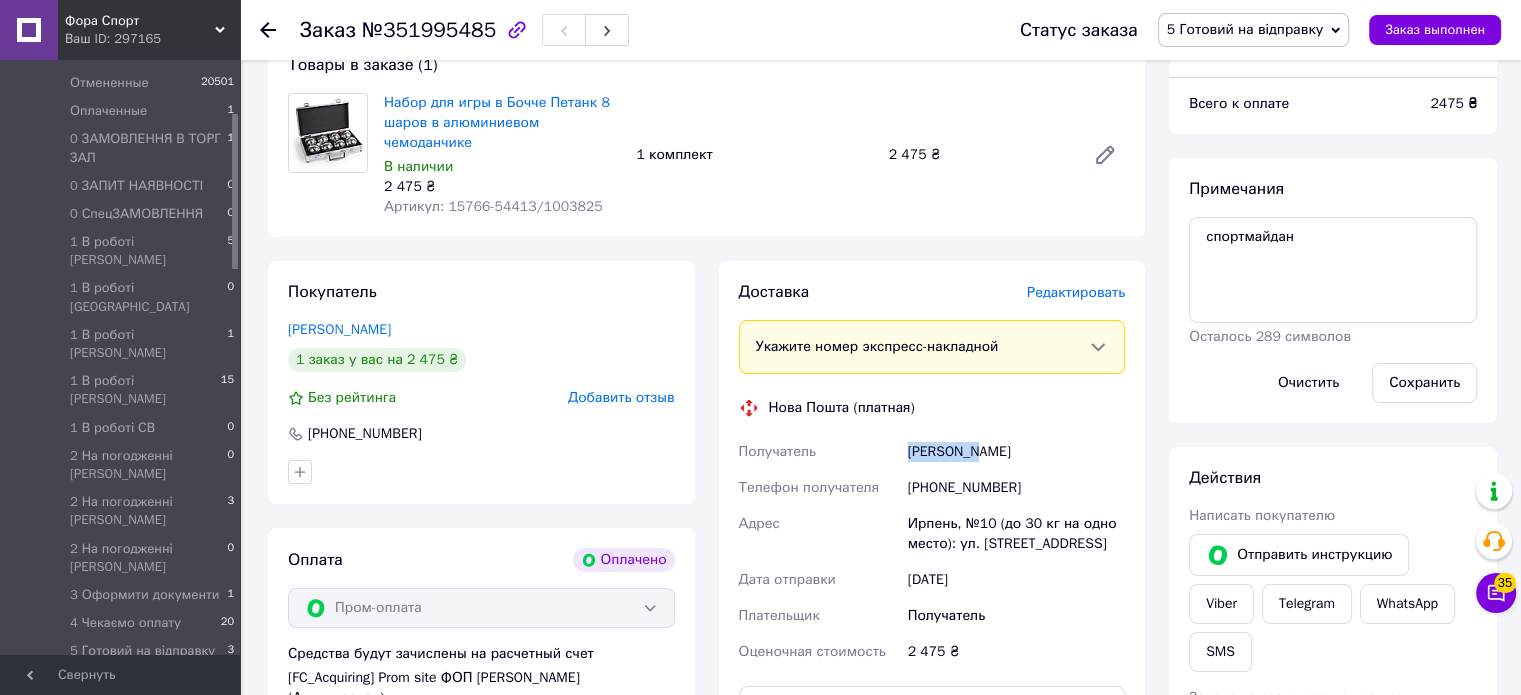 click on "Фостенко Марина" at bounding box center (1016, 452) 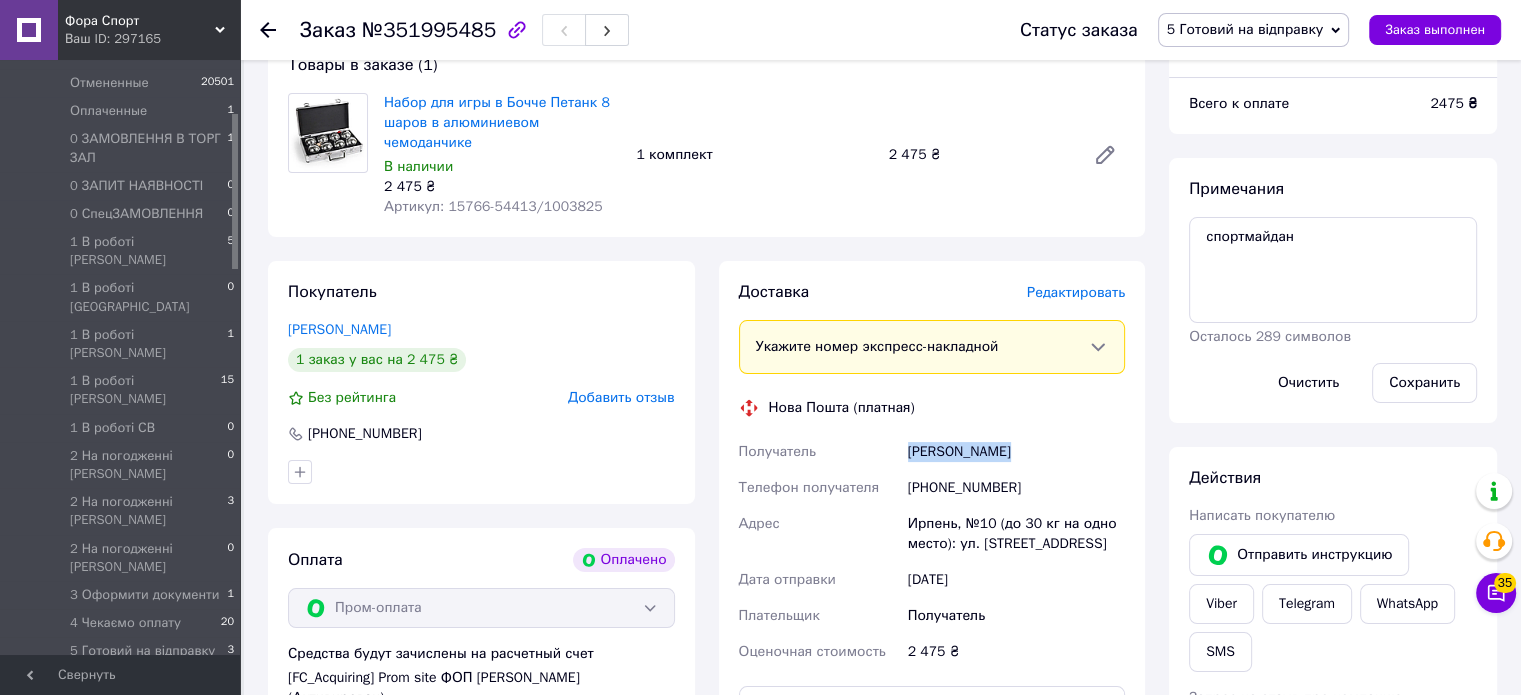 click on "Фостенко Марина" at bounding box center [1016, 452] 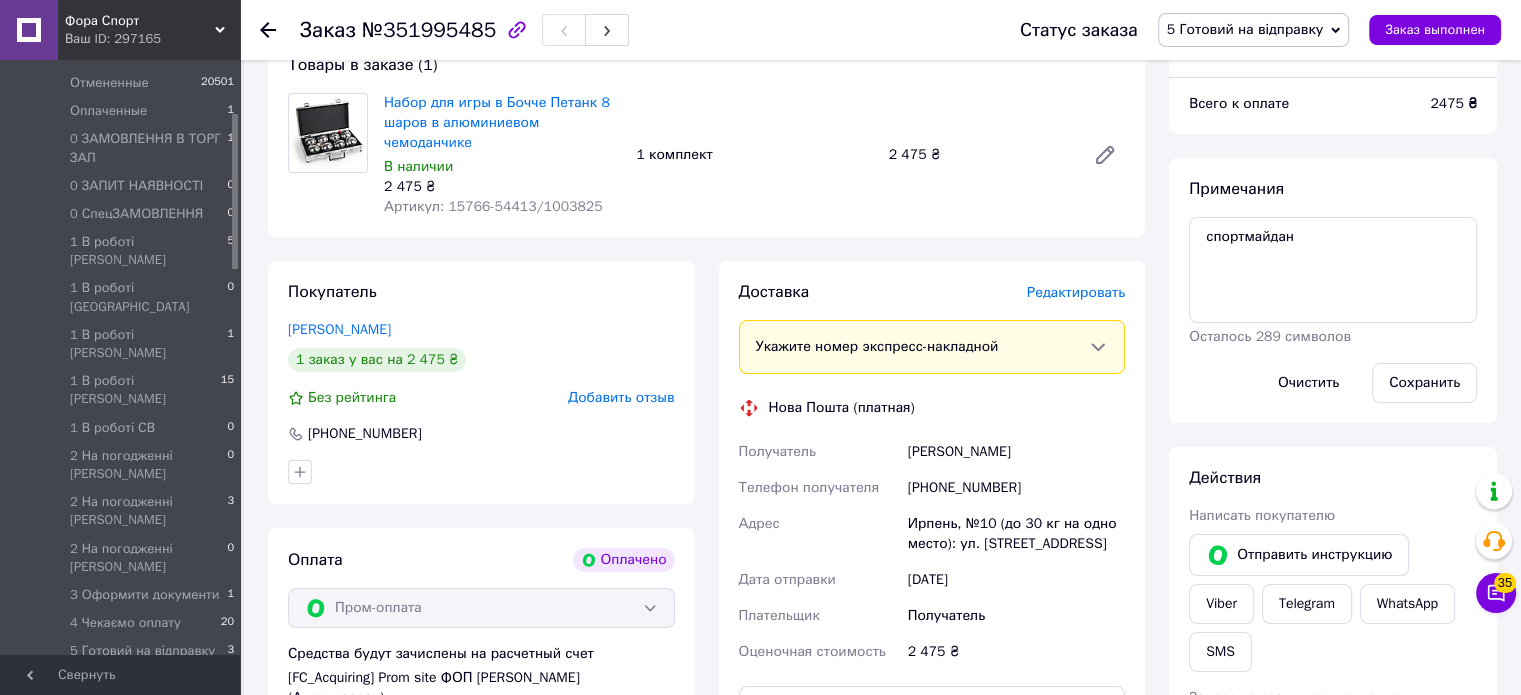 click at bounding box center [328, 155] 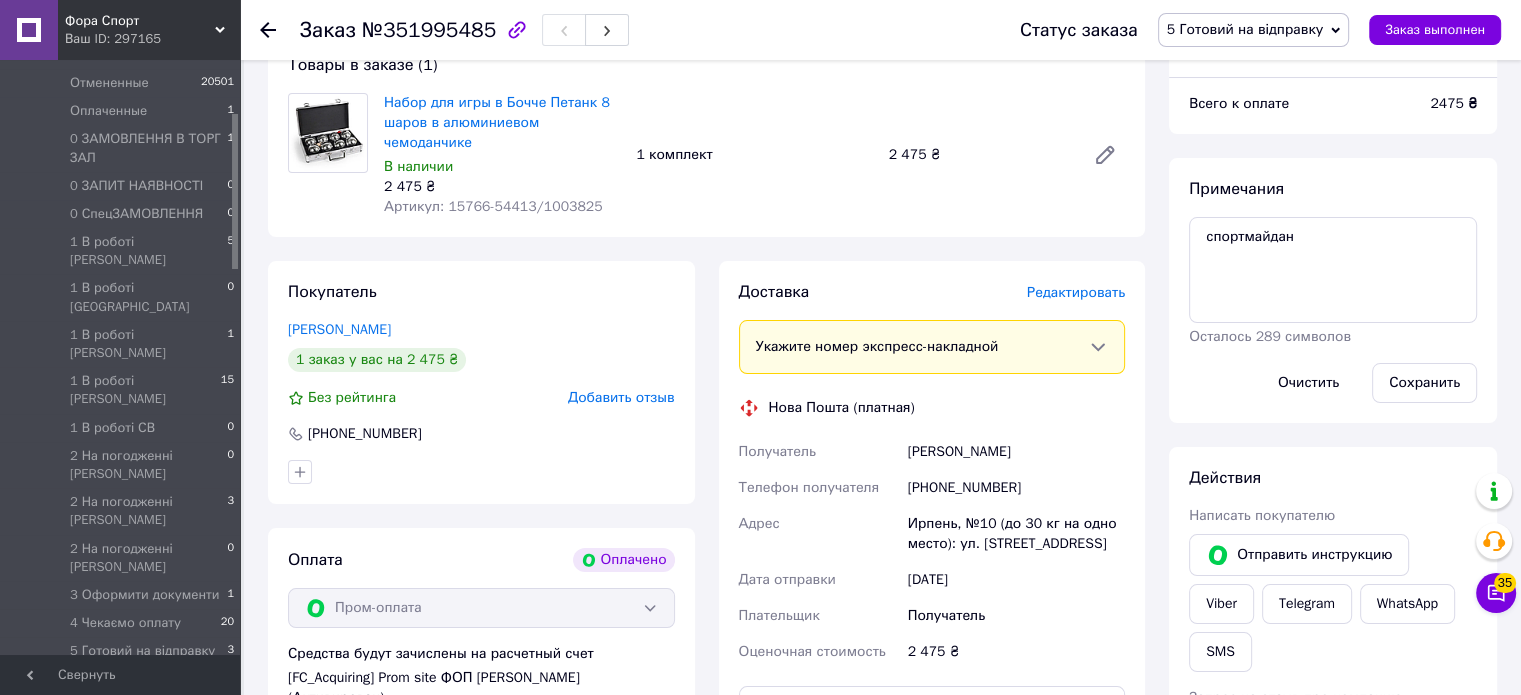 scroll, scrollTop: 0, scrollLeft: 0, axis: both 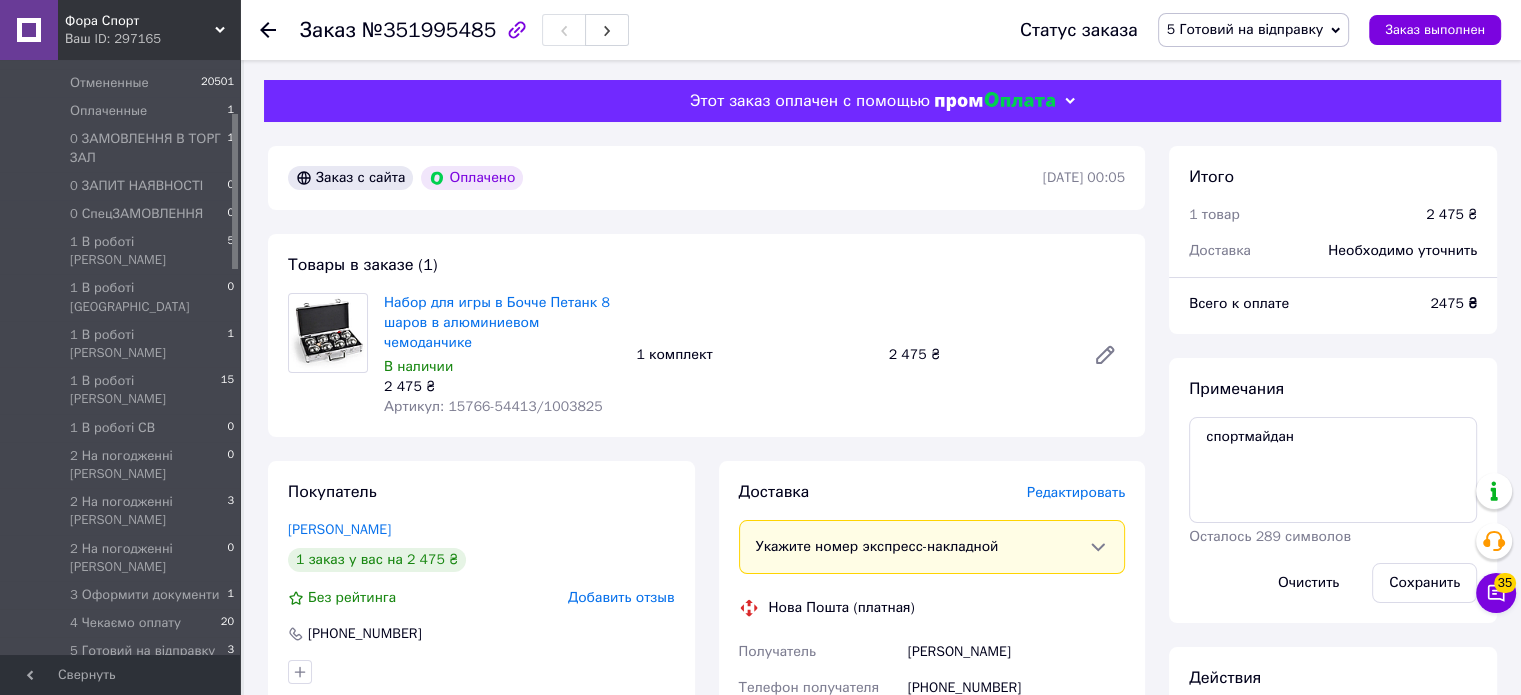 drag, startPoint x: 348, startPoint y: 408, endPoint x: 367, endPoint y: 328, distance: 82.2253 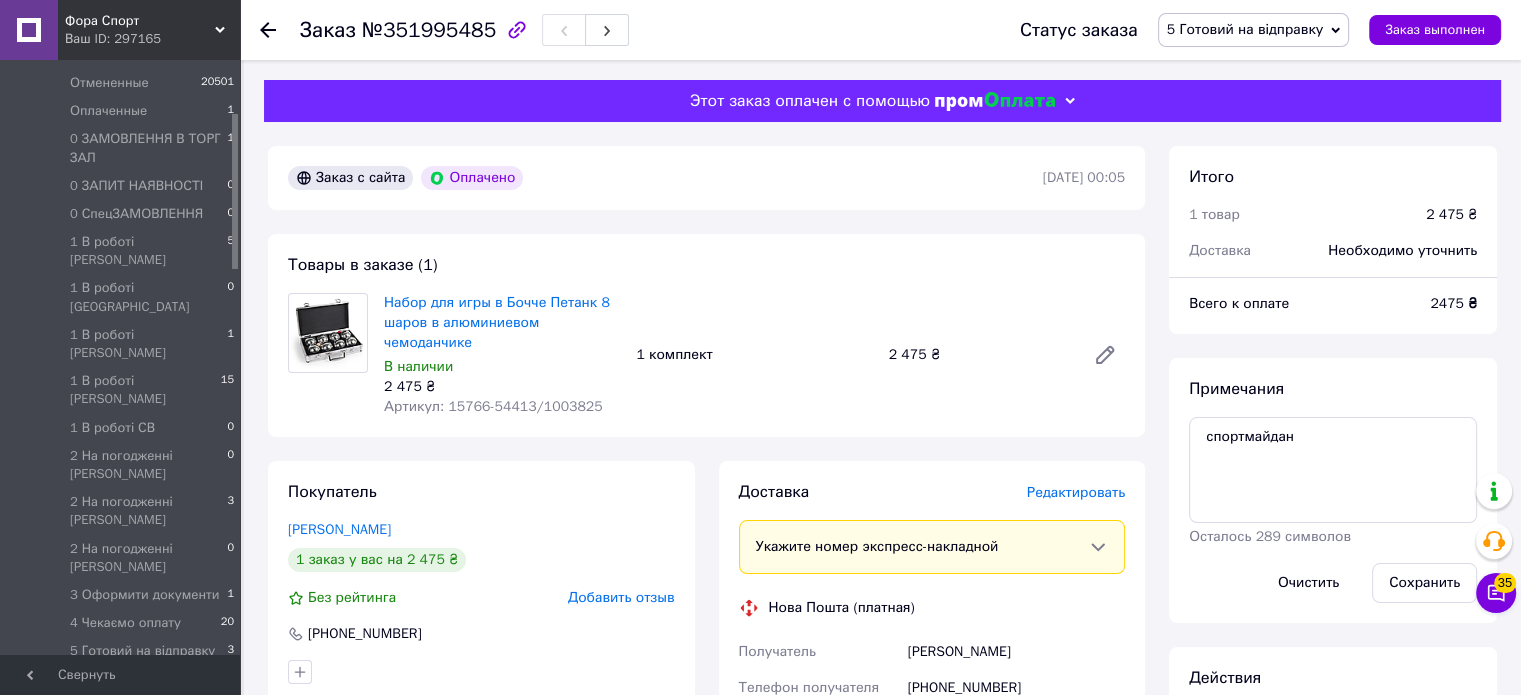 scroll, scrollTop: 500, scrollLeft: 0, axis: vertical 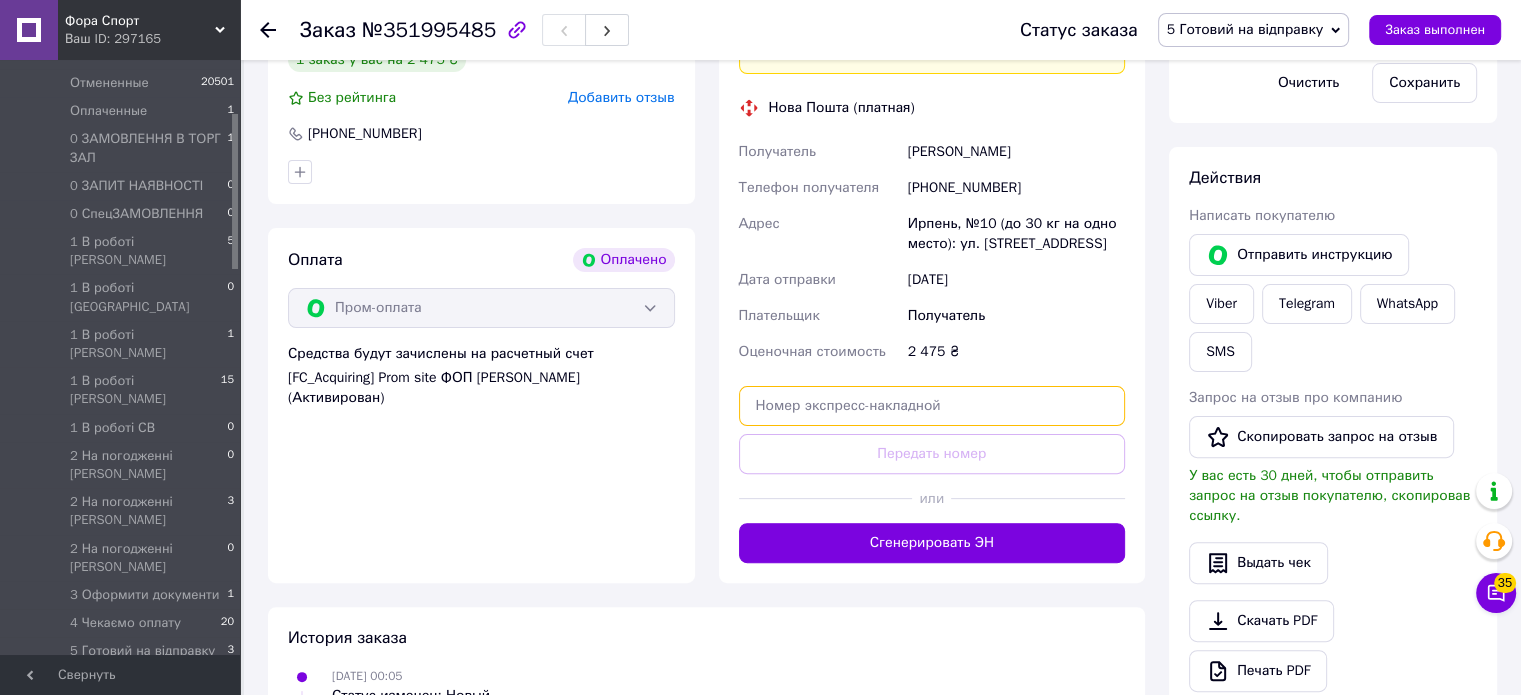 click at bounding box center (932, 406) 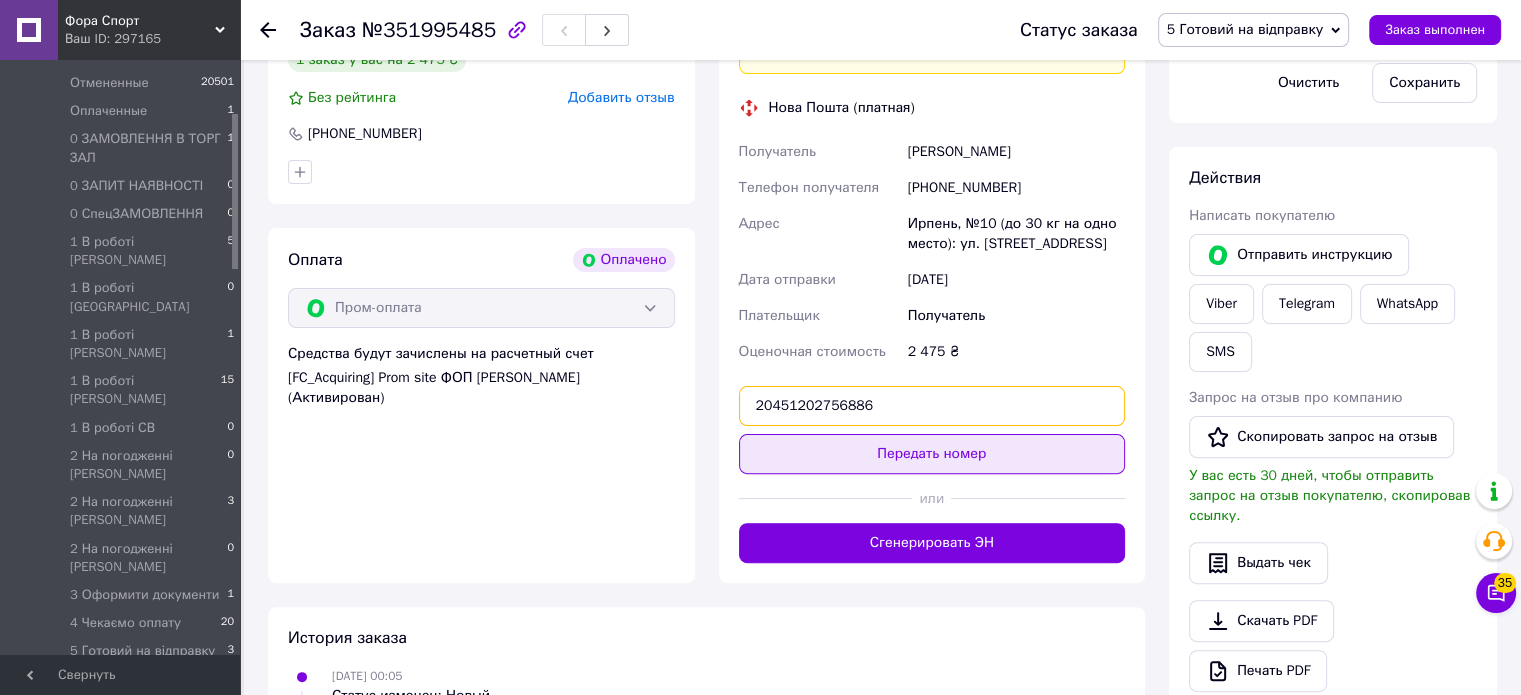 type on "20451202756886" 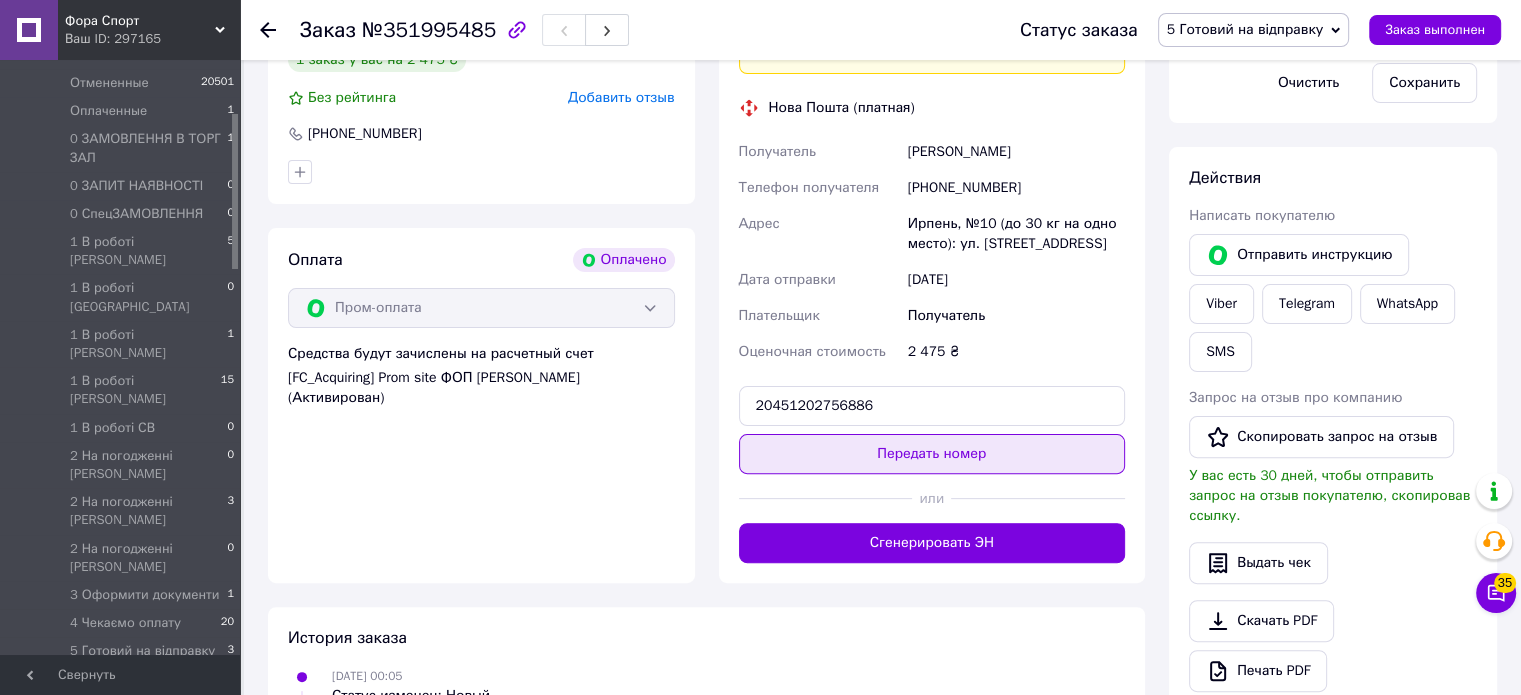 click on "Передать номер" at bounding box center [932, 454] 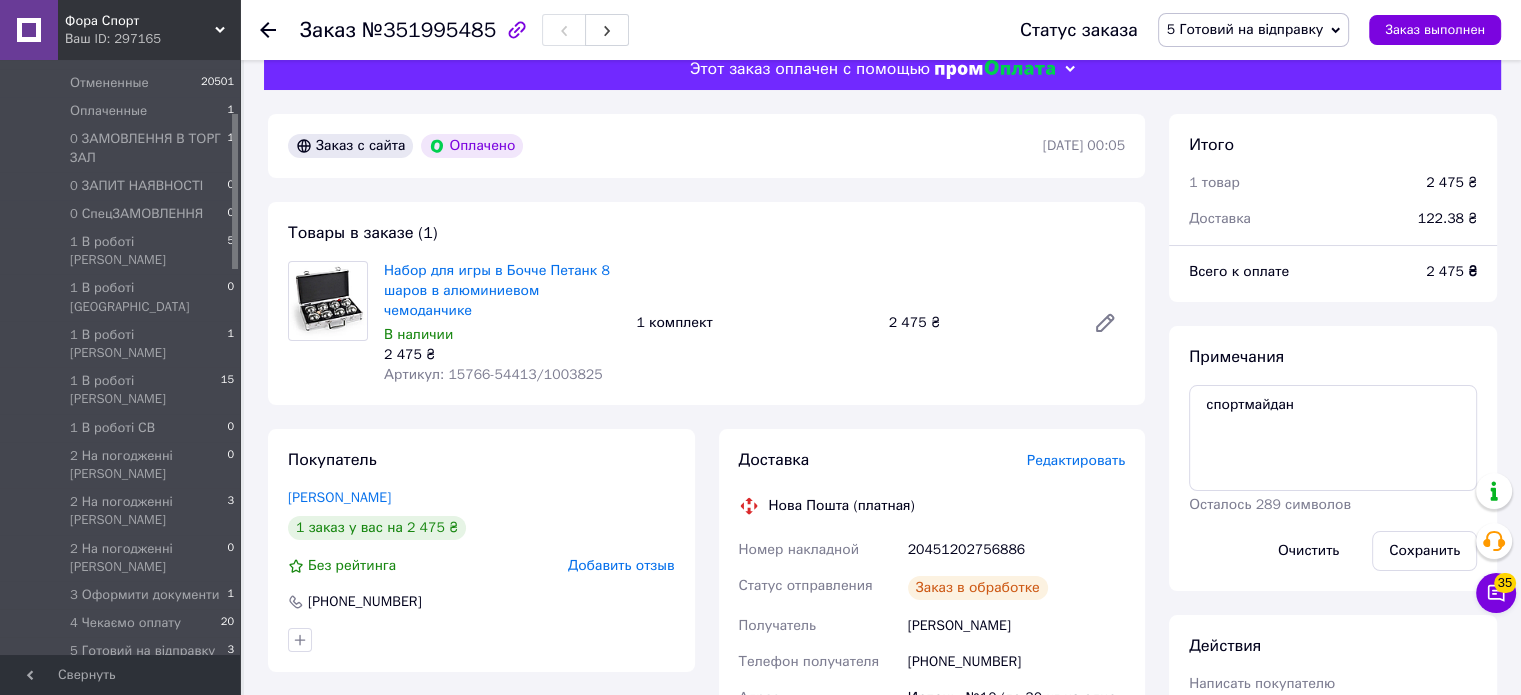 scroll, scrollTop: 0, scrollLeft: 0, axis: both 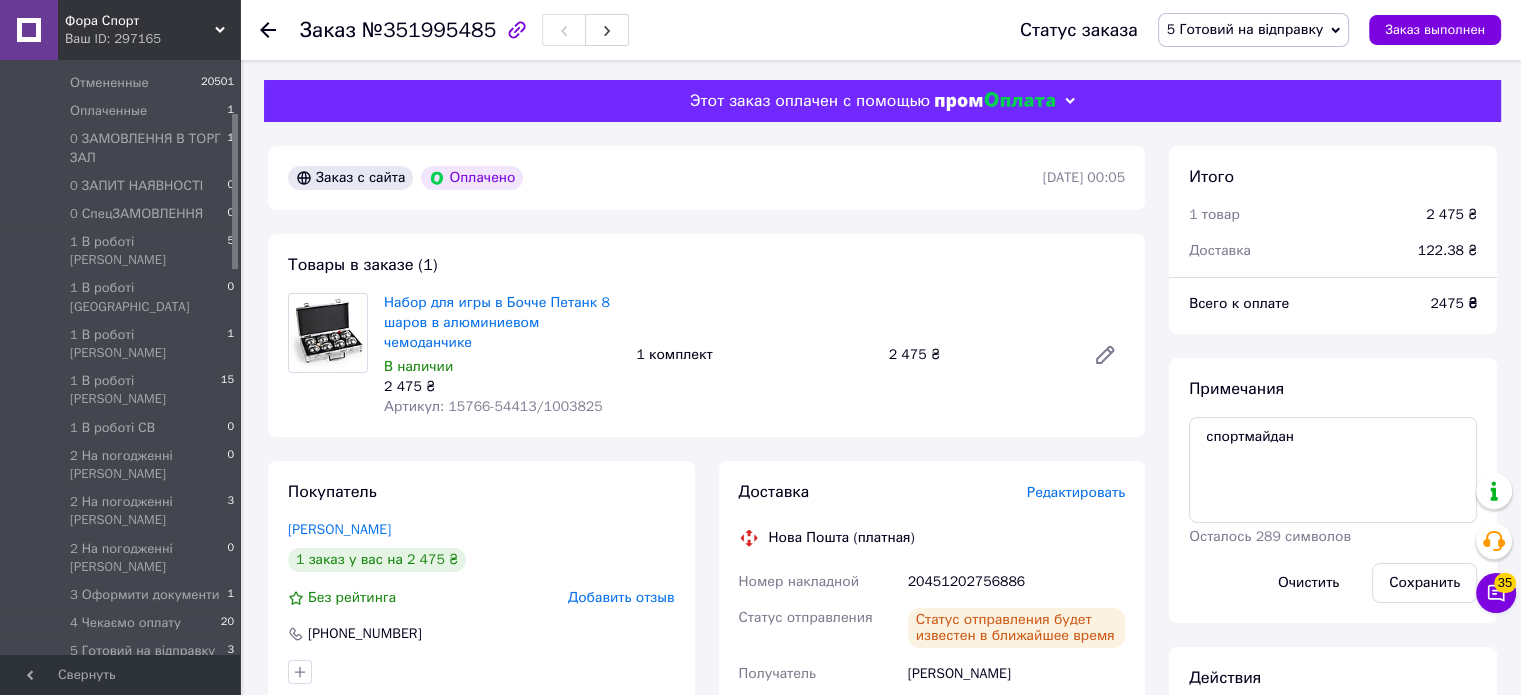 click on "5 Готовий на відправку" at bounding box center [1245, 29] 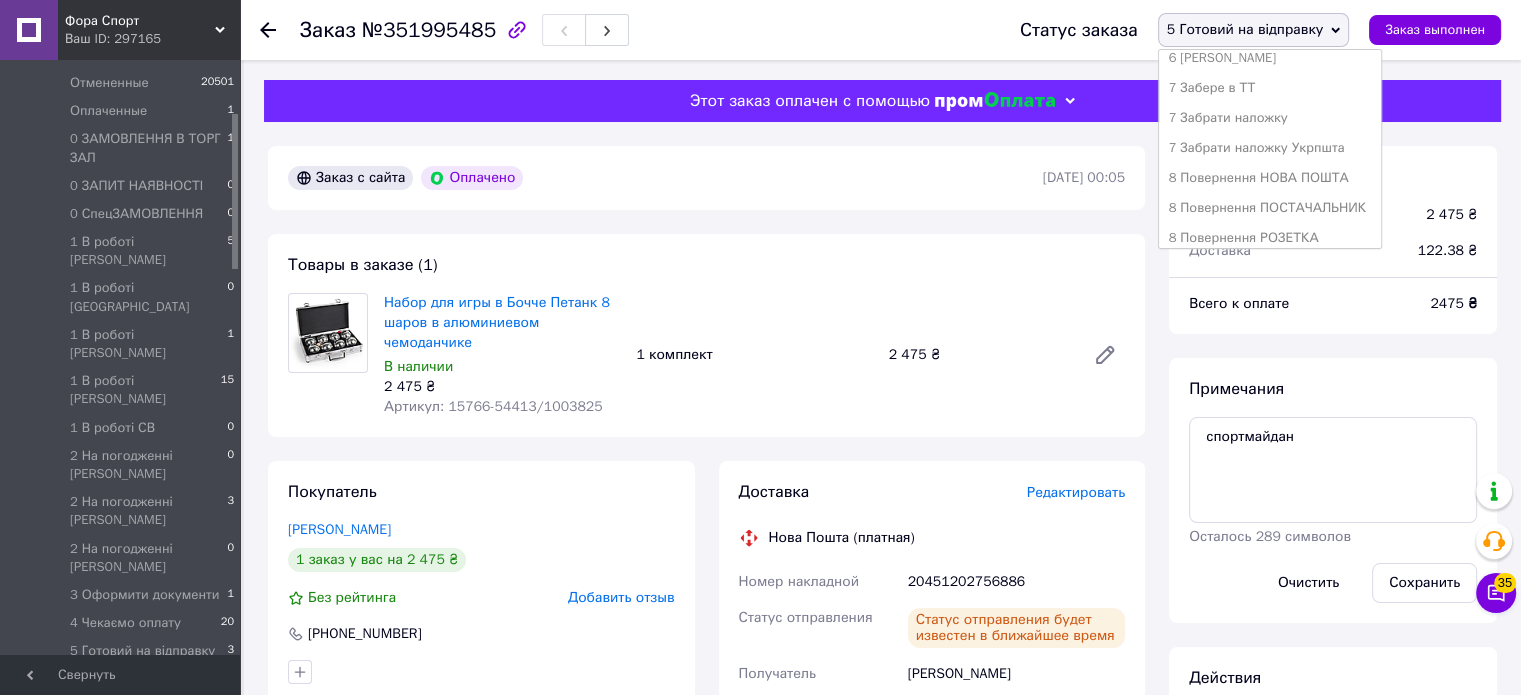 scroll, scrollTop: 741, scrollLeft: 0, axis: vertical 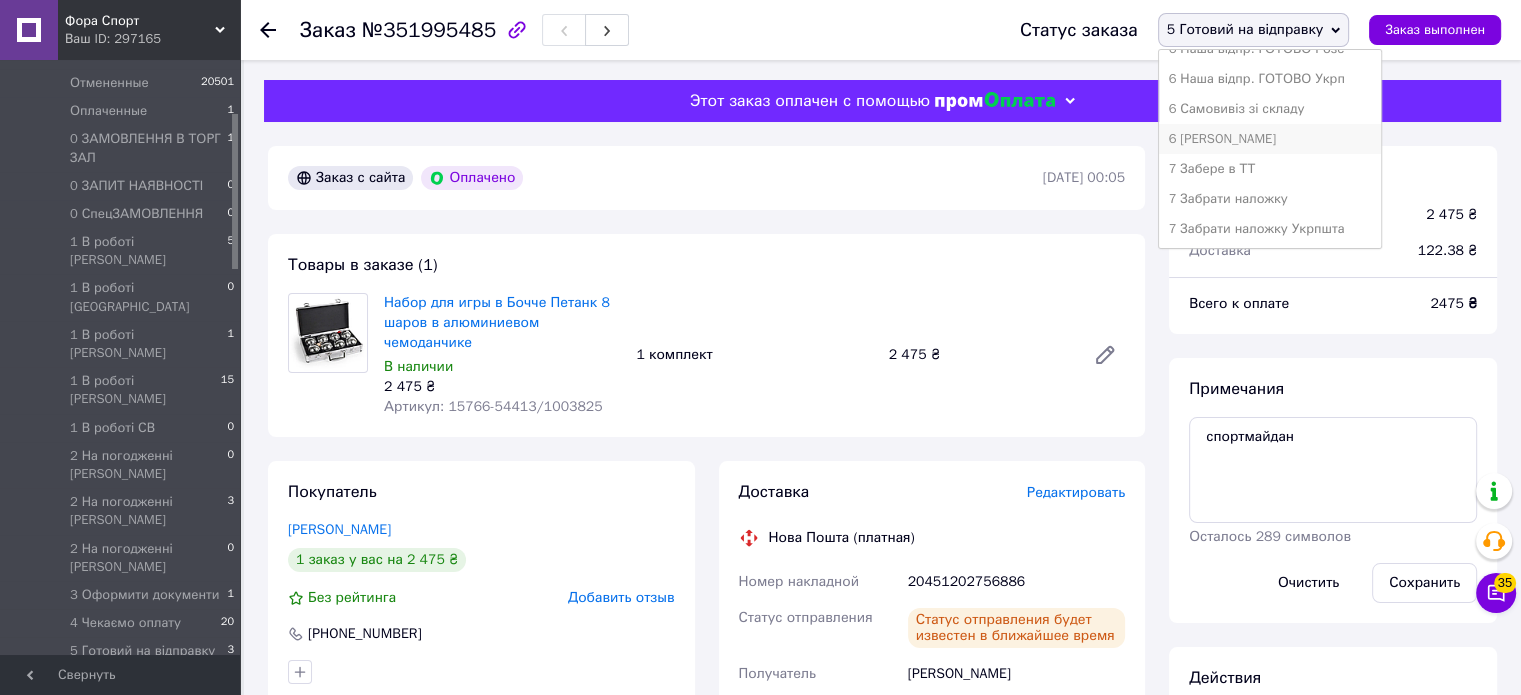 click on "6 [PERSON_NAME]" at bounding box center (1270, 139) 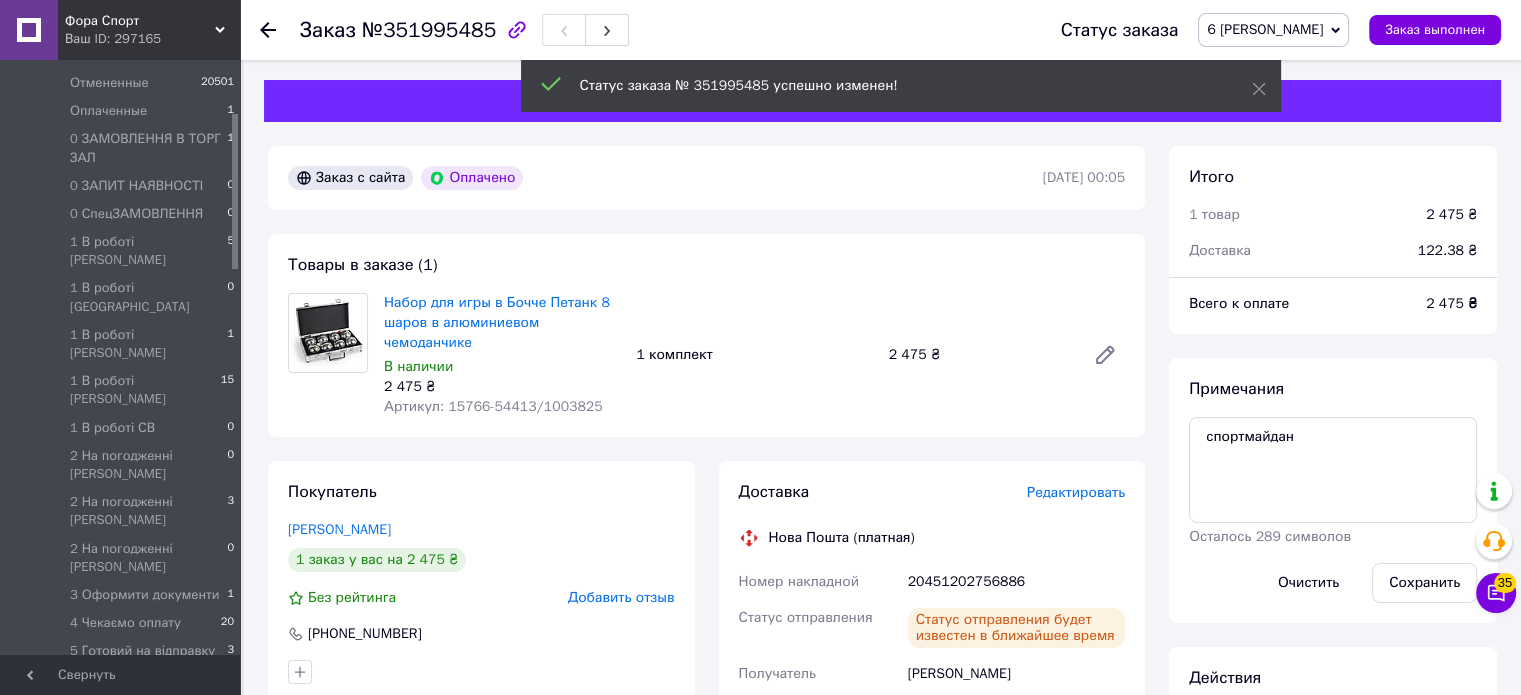 drag, startPoint x: 264, startPoint y: 25, endPoint x: 288, endPoint y: 42, distance: 29.410883 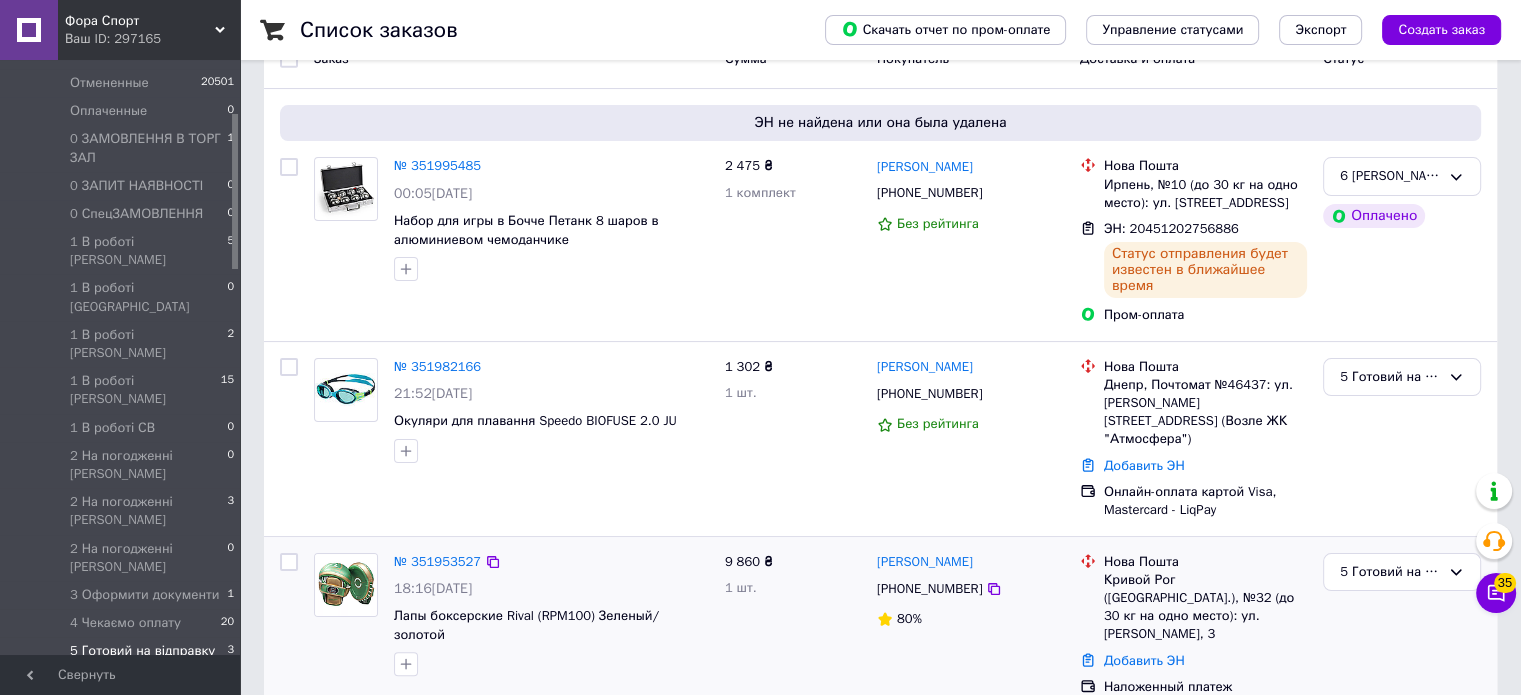 scroll, scrollTop: 303, scrollLeft: 0, axis: vertical 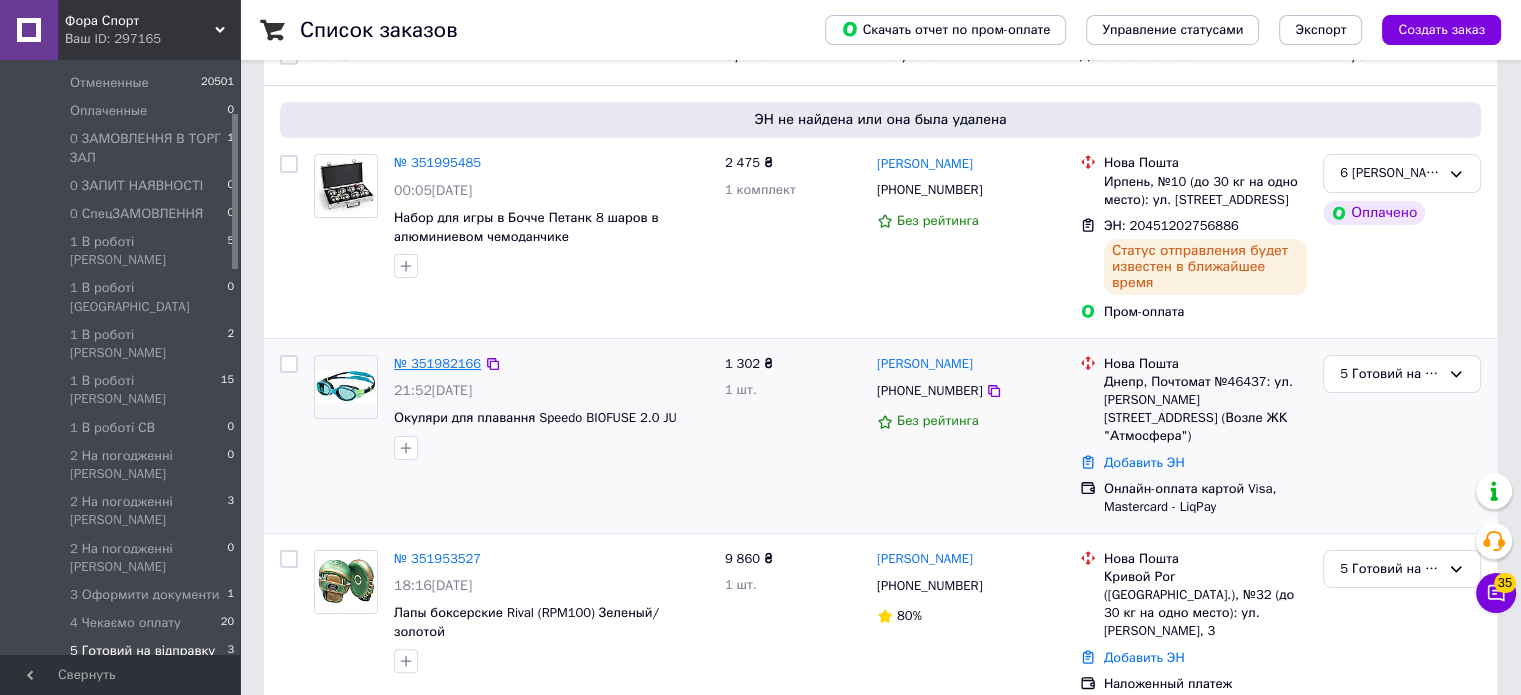 click on "№ 351982166" at bounding box center (437, 363) 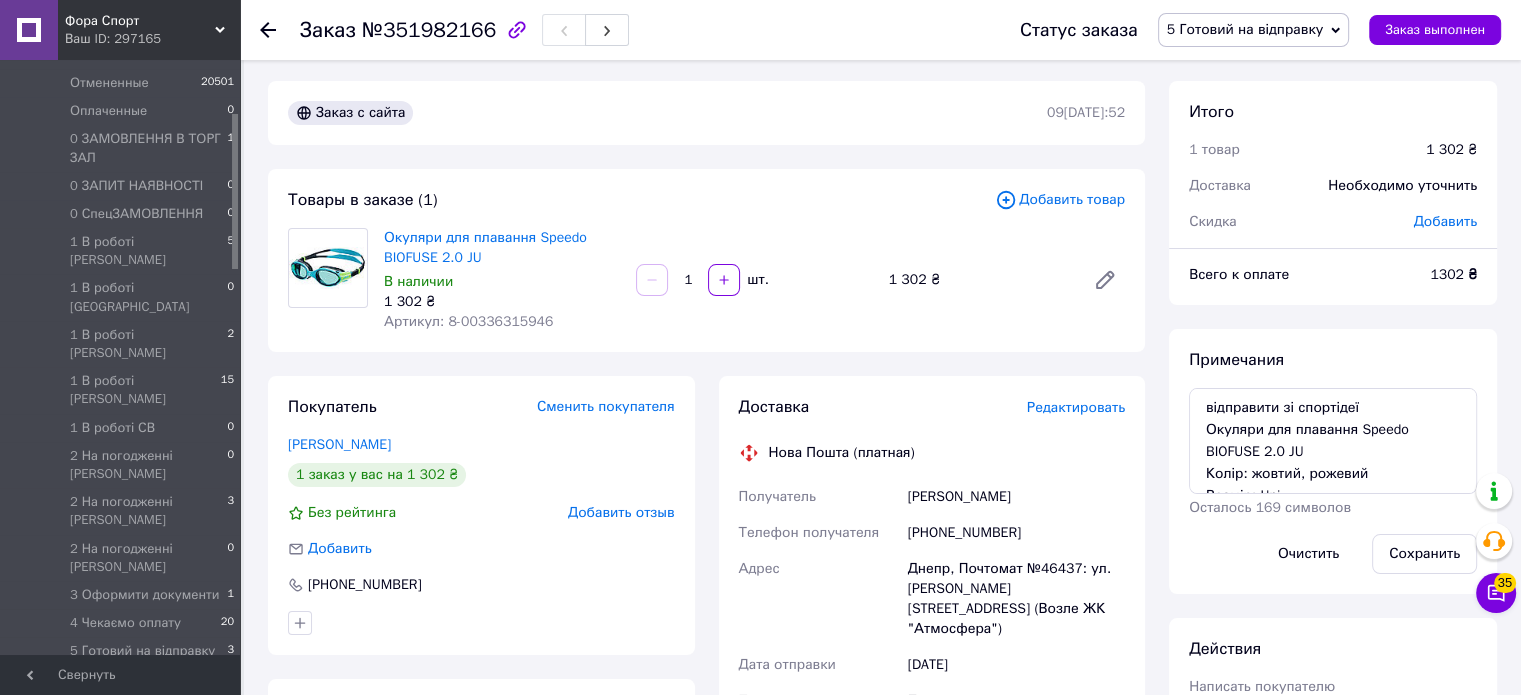 scroll, scrollTop: 203, scrollLeft: 0, axis: vertical 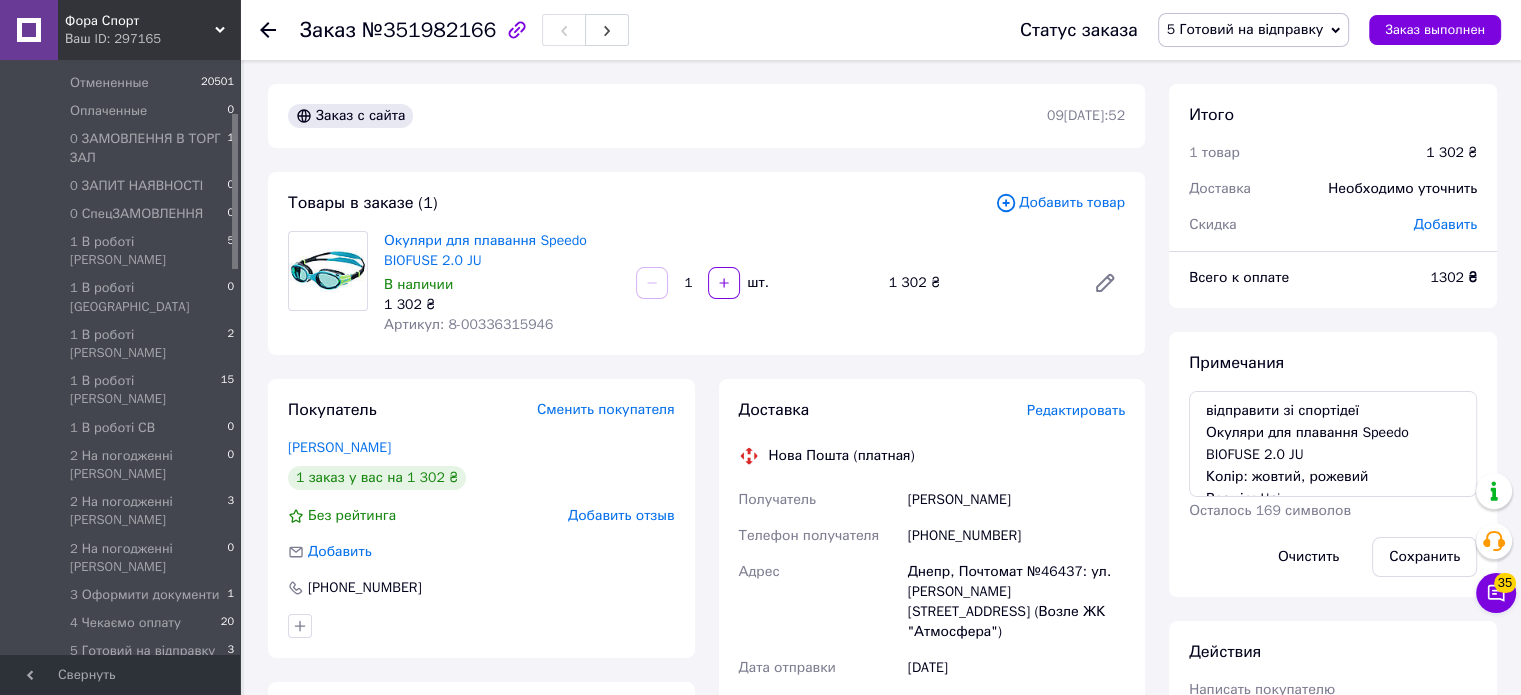 click on "№351982166" at bounding box center [429, 30] 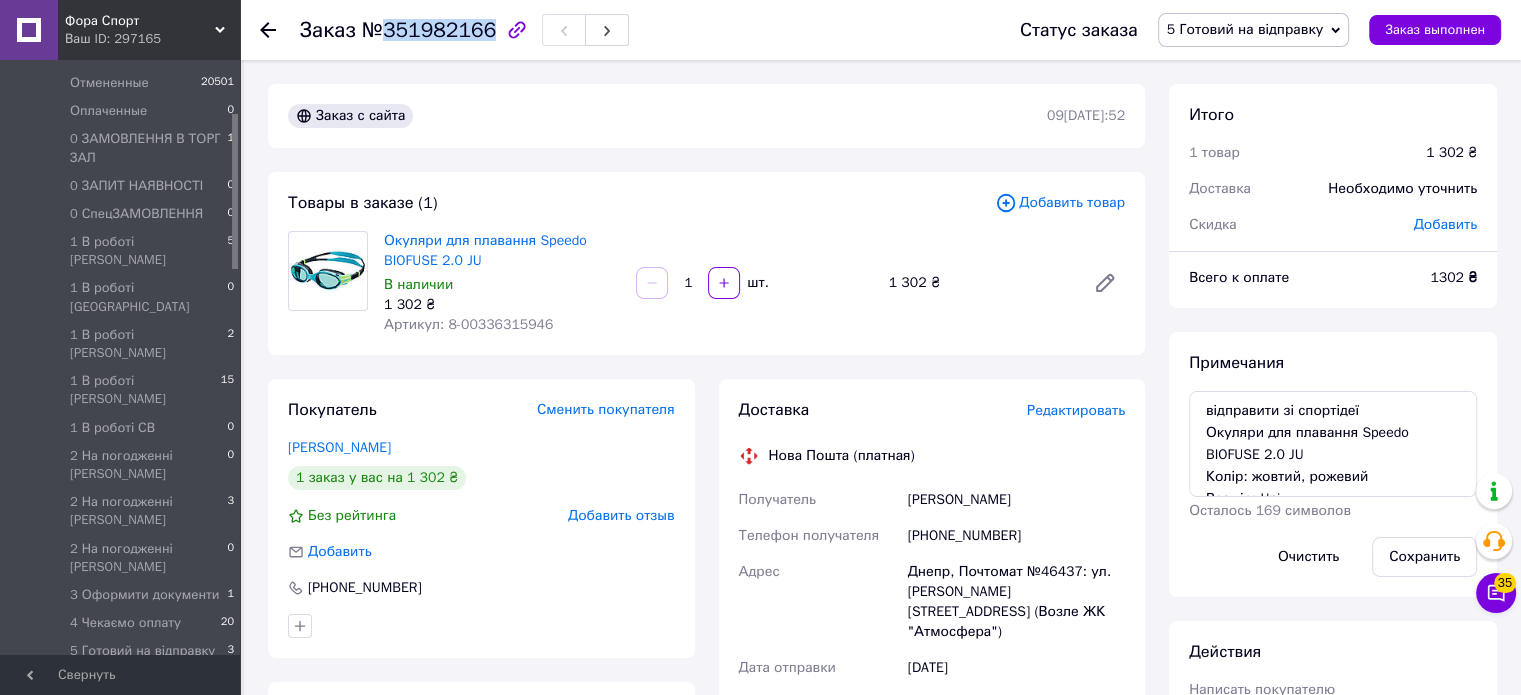 click on "№351982166" at bounding box center [429, 30] 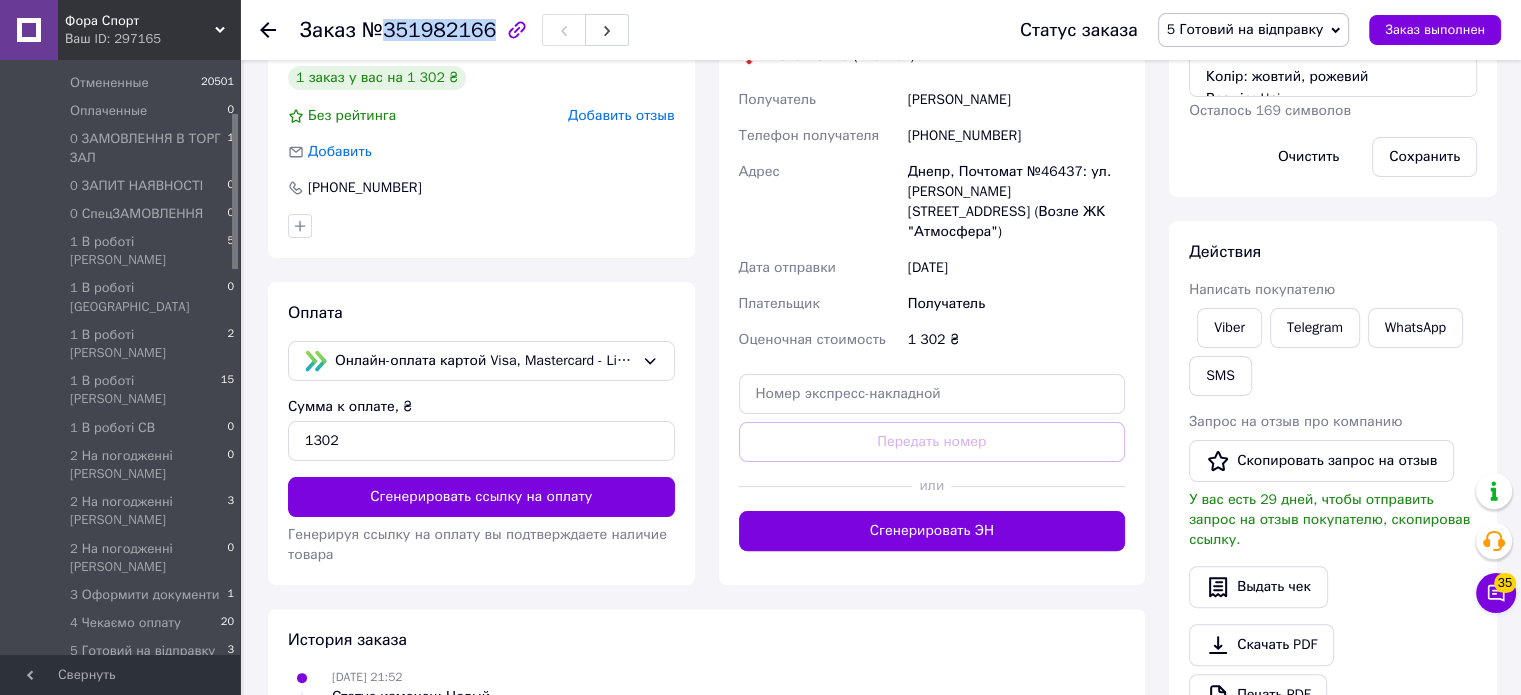 scroll, scrollTop: 200, scrollLeft: 0, axis: vertical 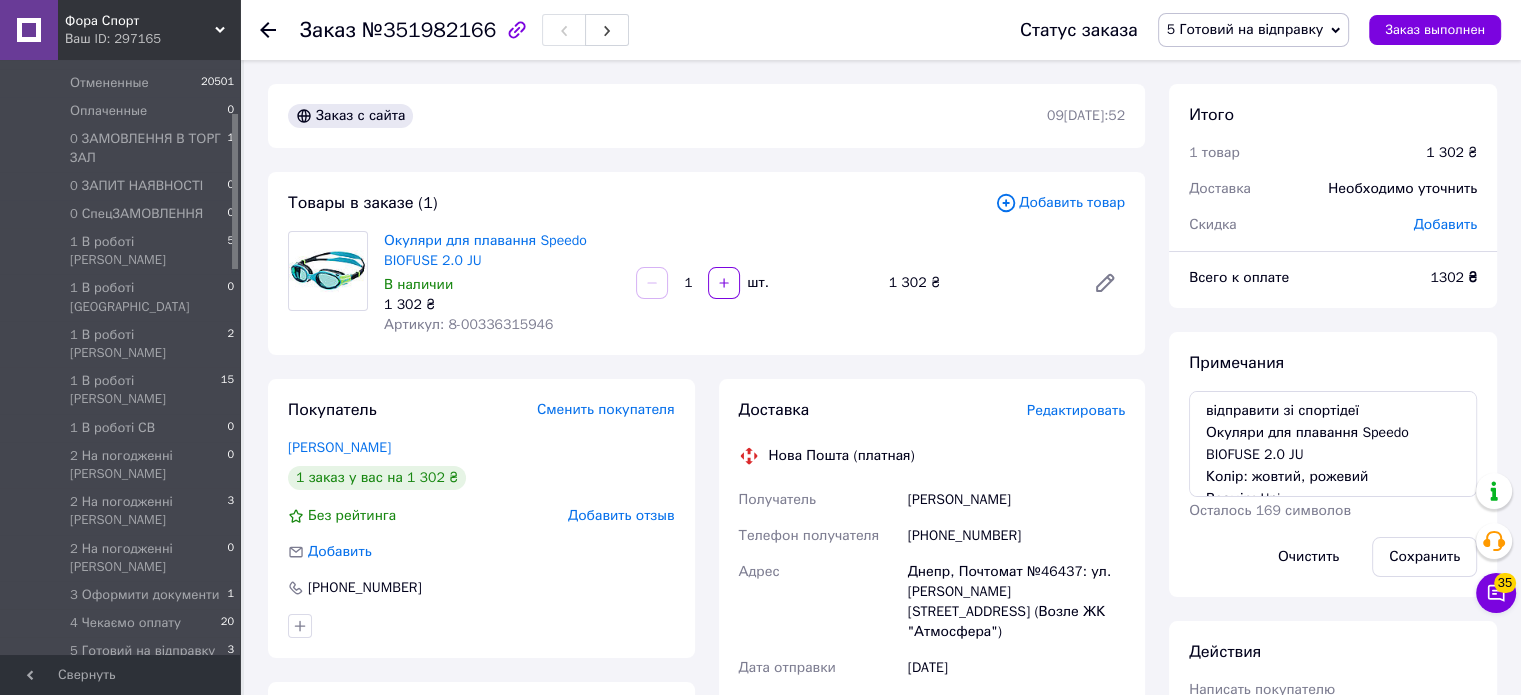 click on "Доставка Редактировать Нова Пошта (платная) Получатель Забудько Євгенія Телефон получателя +380952330368 Адрес Днепр, Почтомат №46437: ул. Титова, 26 (Возле ЖК "Атмосфера") Дата отправки 10.07.2025 Плательщик Получатель Оценочная стоимость 1 302 ₴ Передать номер или Сгенерировать ЭН Плательщик Получатель Отправитель Фамилия получателя Забудько Имя получателя Євгенія Отчество получателя Телефон получателя +380952330368 Тип доставки В почтомате В отделении Курьером Город Днепр Почтомат Почтомат №46437: ул. Титова, 26 (Возле ЖК "Атмосфера") Место отправки Одеса: Вапняна вул. д.87/6" at bounding box center (932, 682) 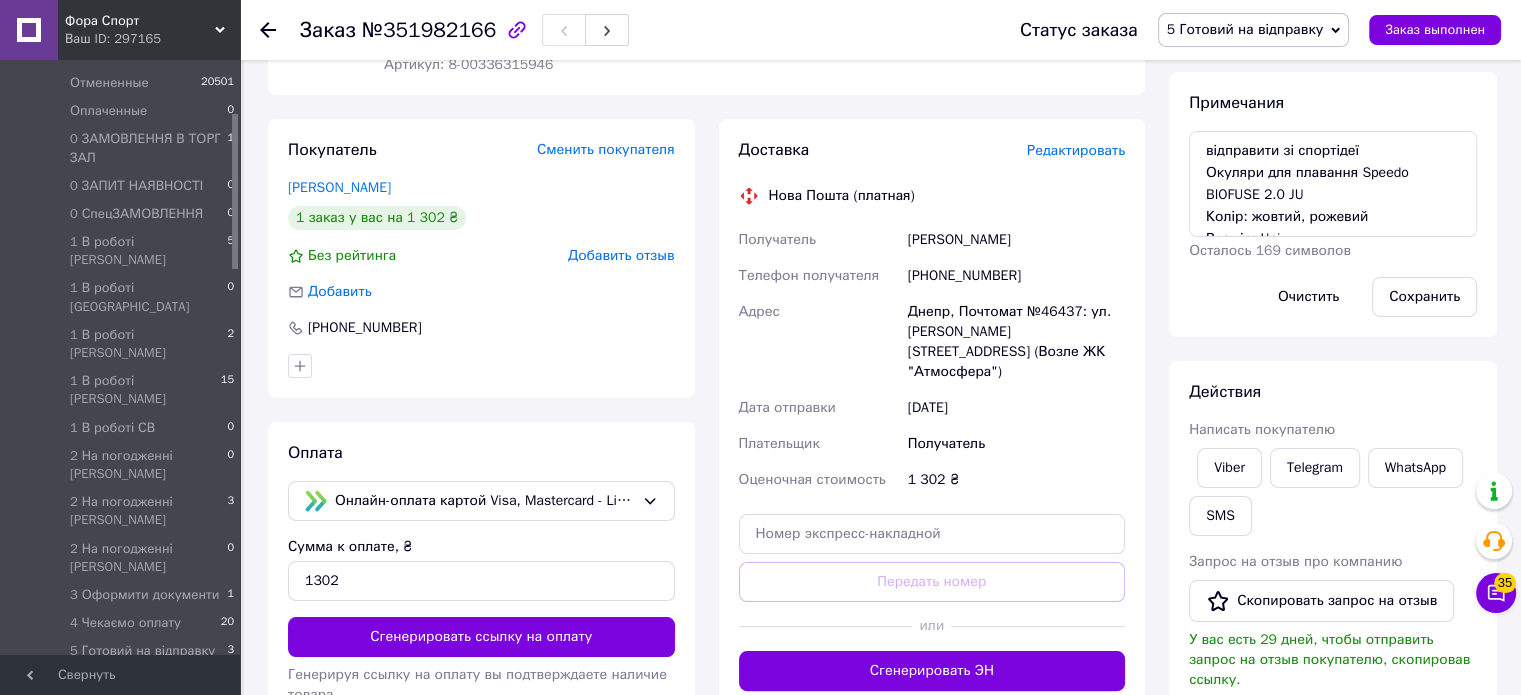 scroll, scrollTop: 0, scrollLeft: 0, axis: both 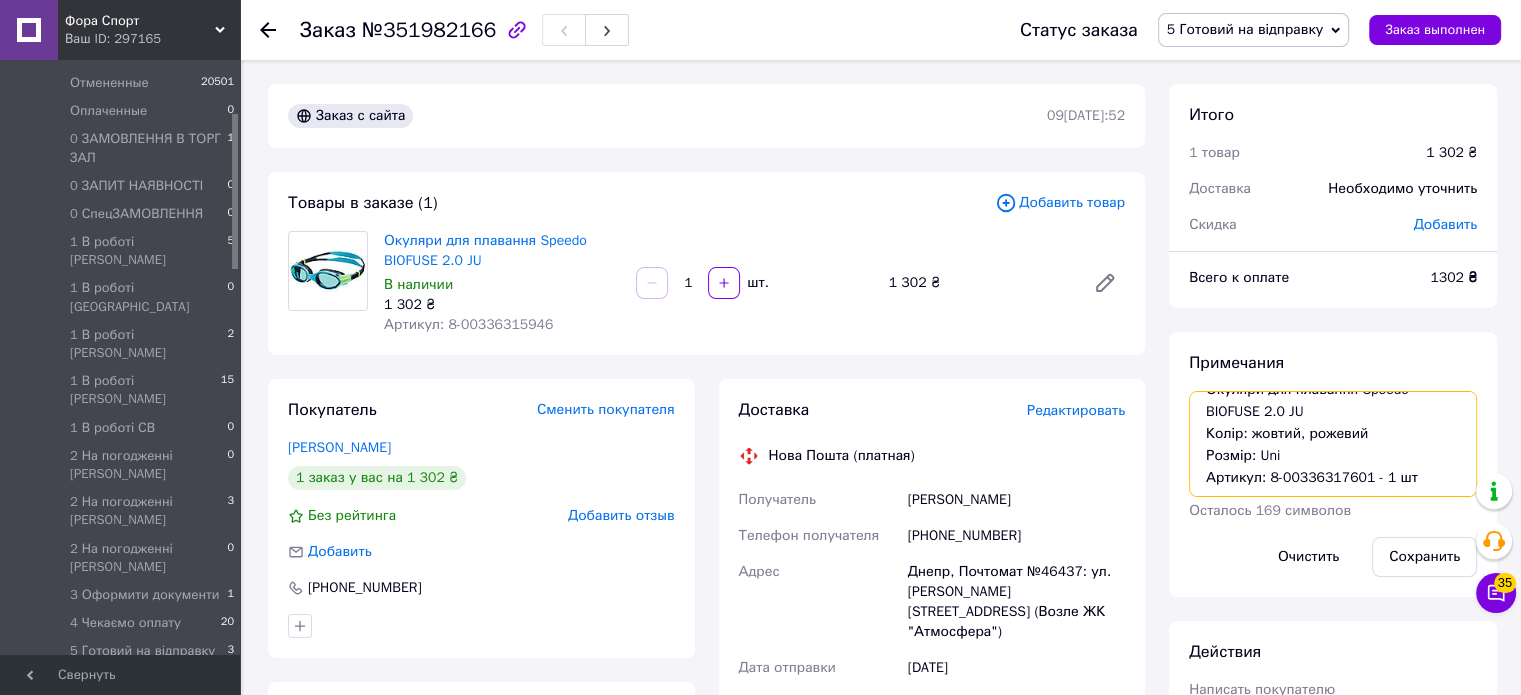 drag, startPoint x: 1200, startPoint y: 431, endPoint x: 1418, endPoint y: 479, distance: 223.22186 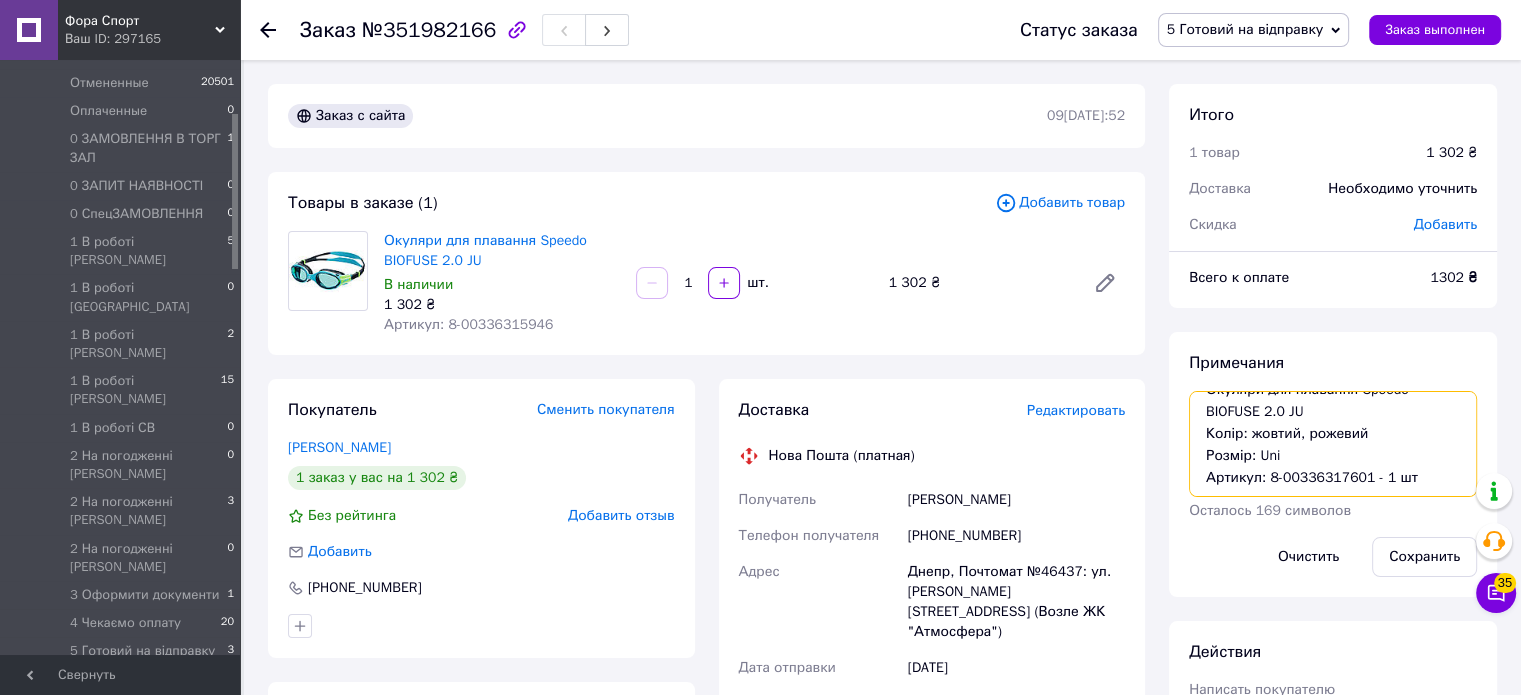 click on "відправити зі спортідеї
Окуляри для плавання Speedo BIOFUSE 2.0 JU
Колір: жовтий, рожевий
Розмір: Uni
Артикул: 8-00336317601 - 1 шт" at bounding box center (1333, 444) 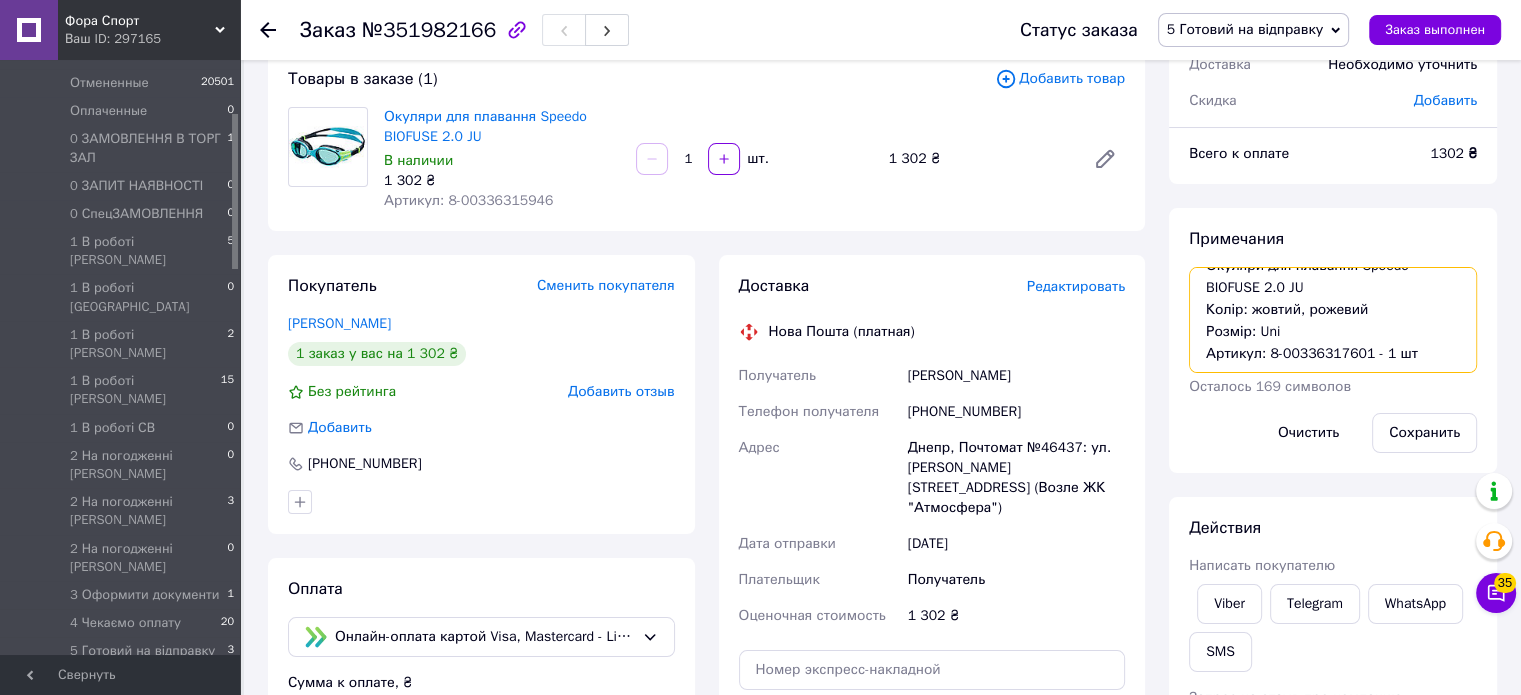 scroll, scrollTop: 0, scrollLeft: 0, axis: both 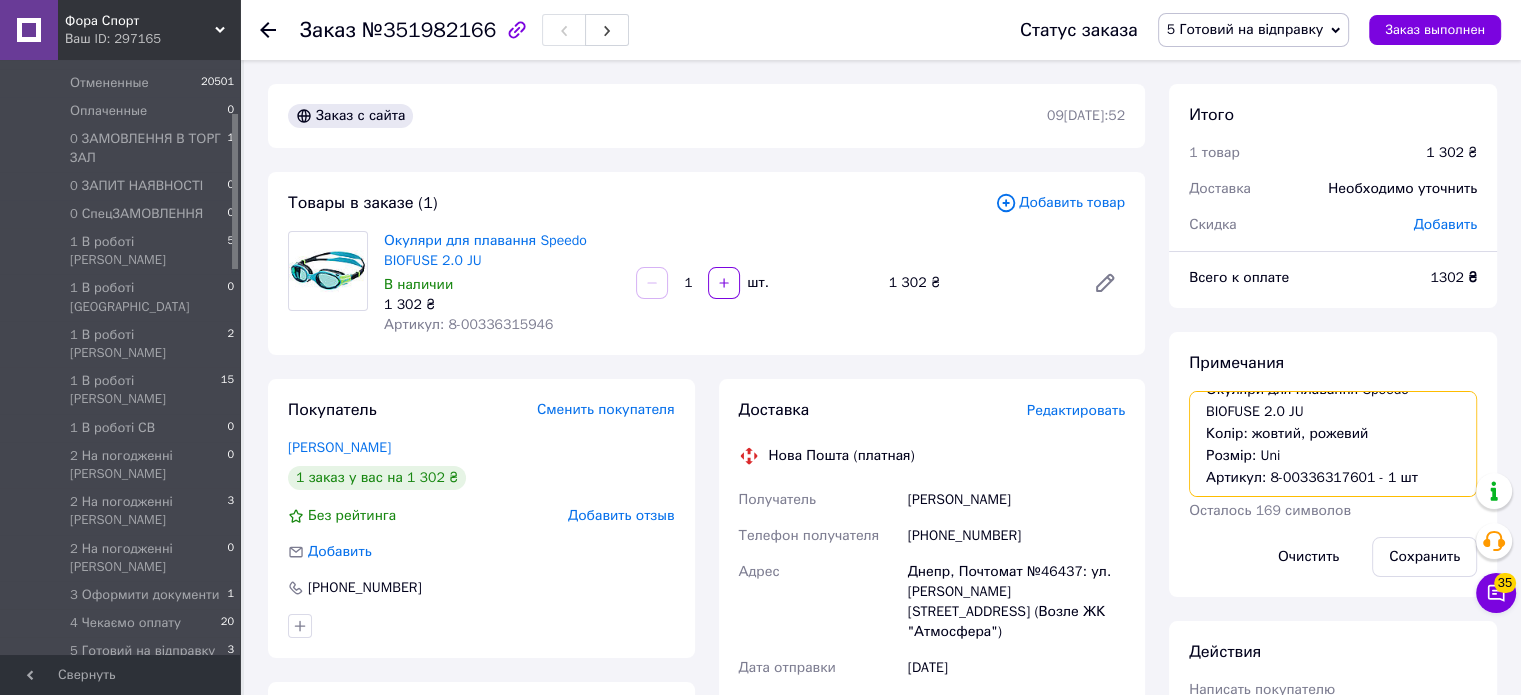click on "відправити зі спортідеї
Окуляри для плавання Speedo BIOFUSE 2.0 JU
Колір: жовтий, рожевий
Розмір: Uni
Артикул: 8-00336317601 - 1 шт" at bounding box center (1333, 444) 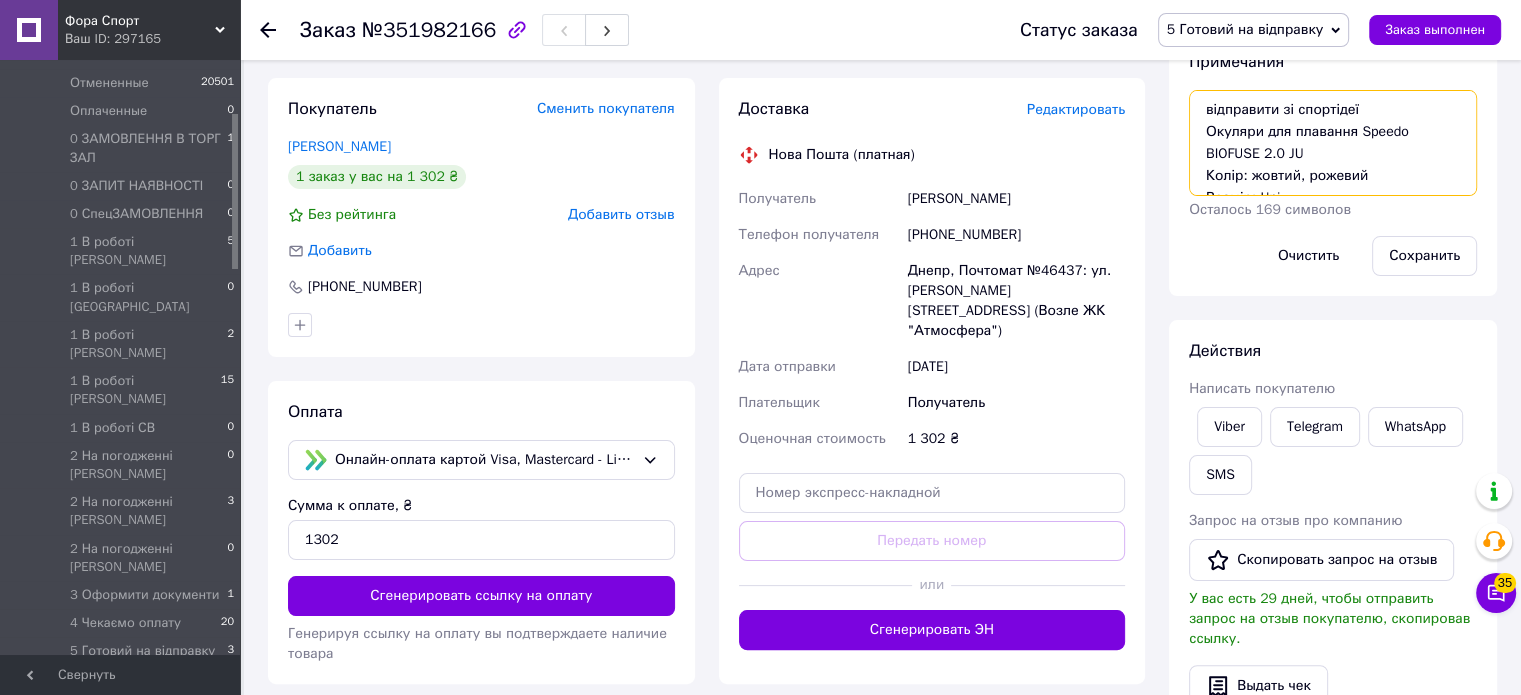 scroll, scrollTop: 300, scrollLeft: 0, axis: vertical 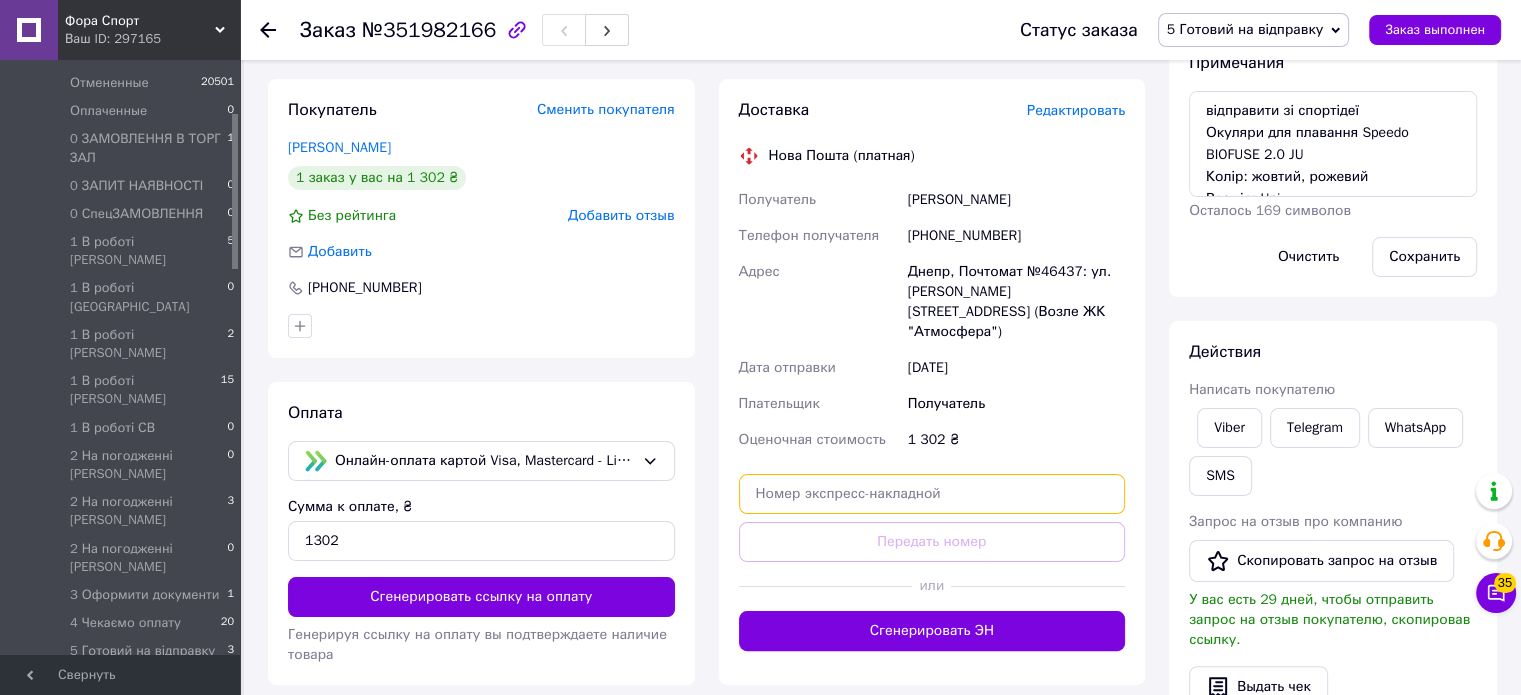 click at bounding box center (932, 494) 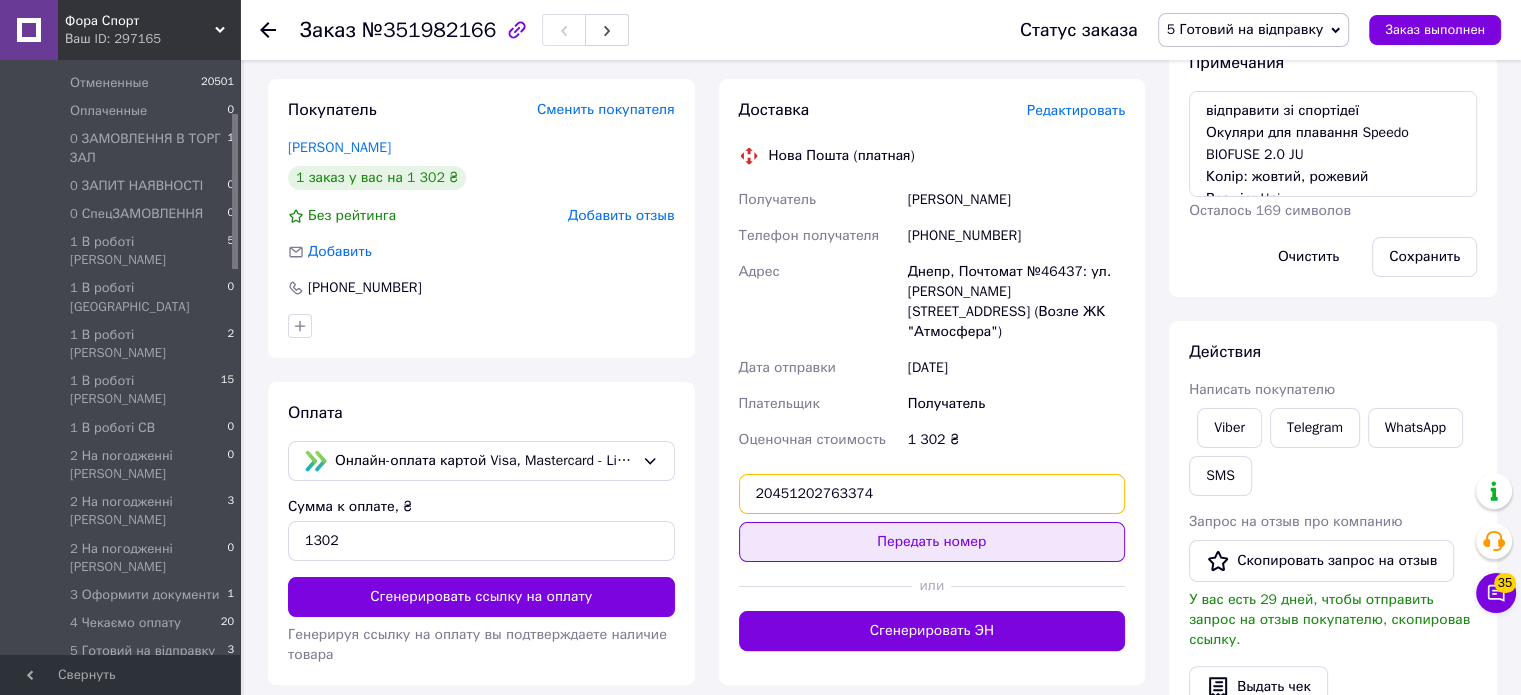 type on "20451202763374" 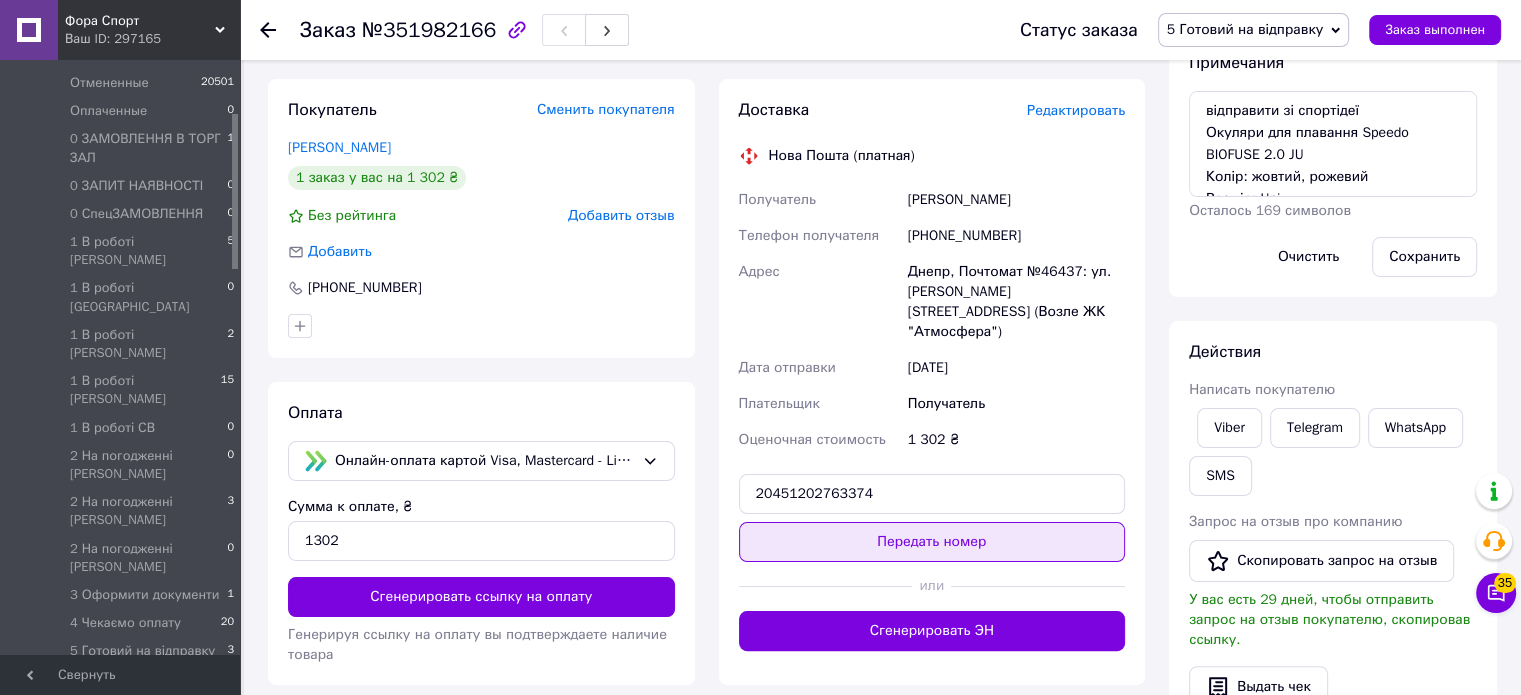 click on "Передать номер" at bounding box center (932, 542) 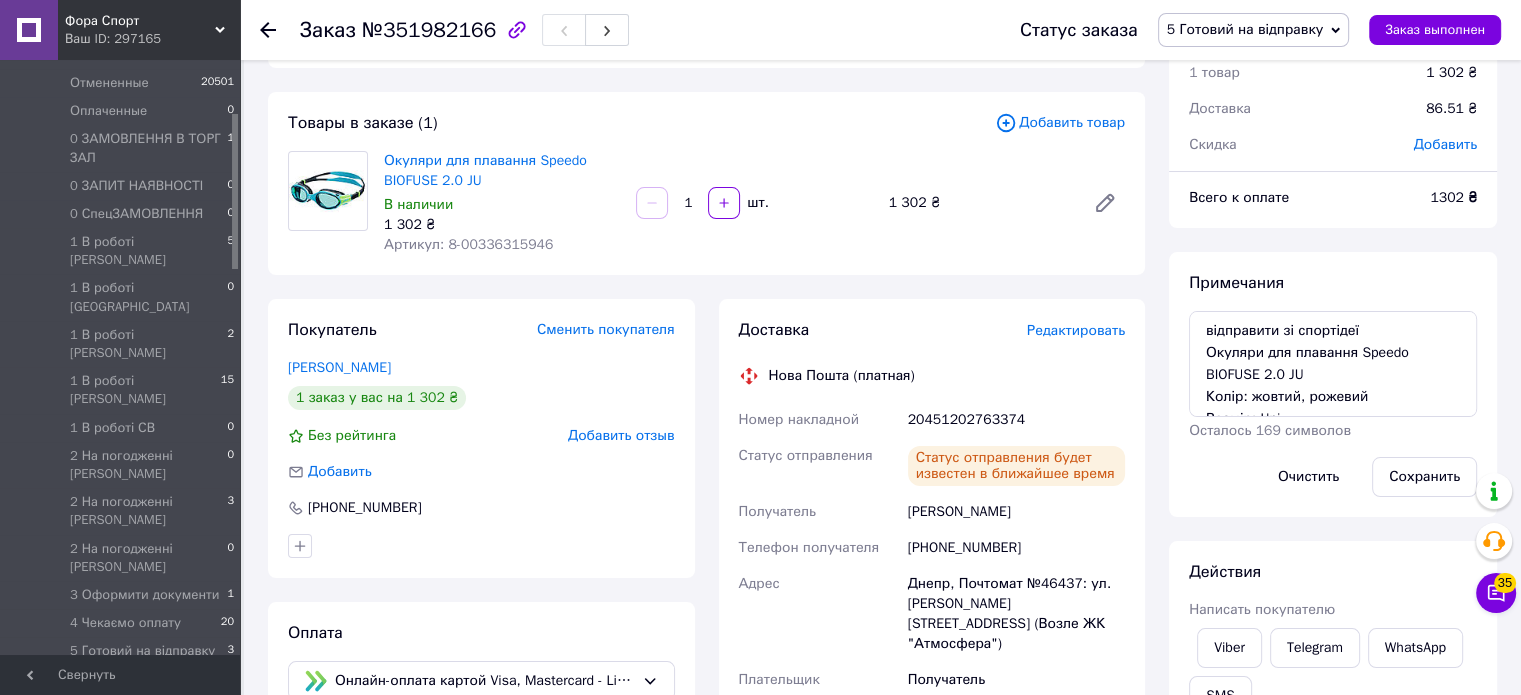 scroll, scrollTop: 0, scrollLeft: 0, axis: both 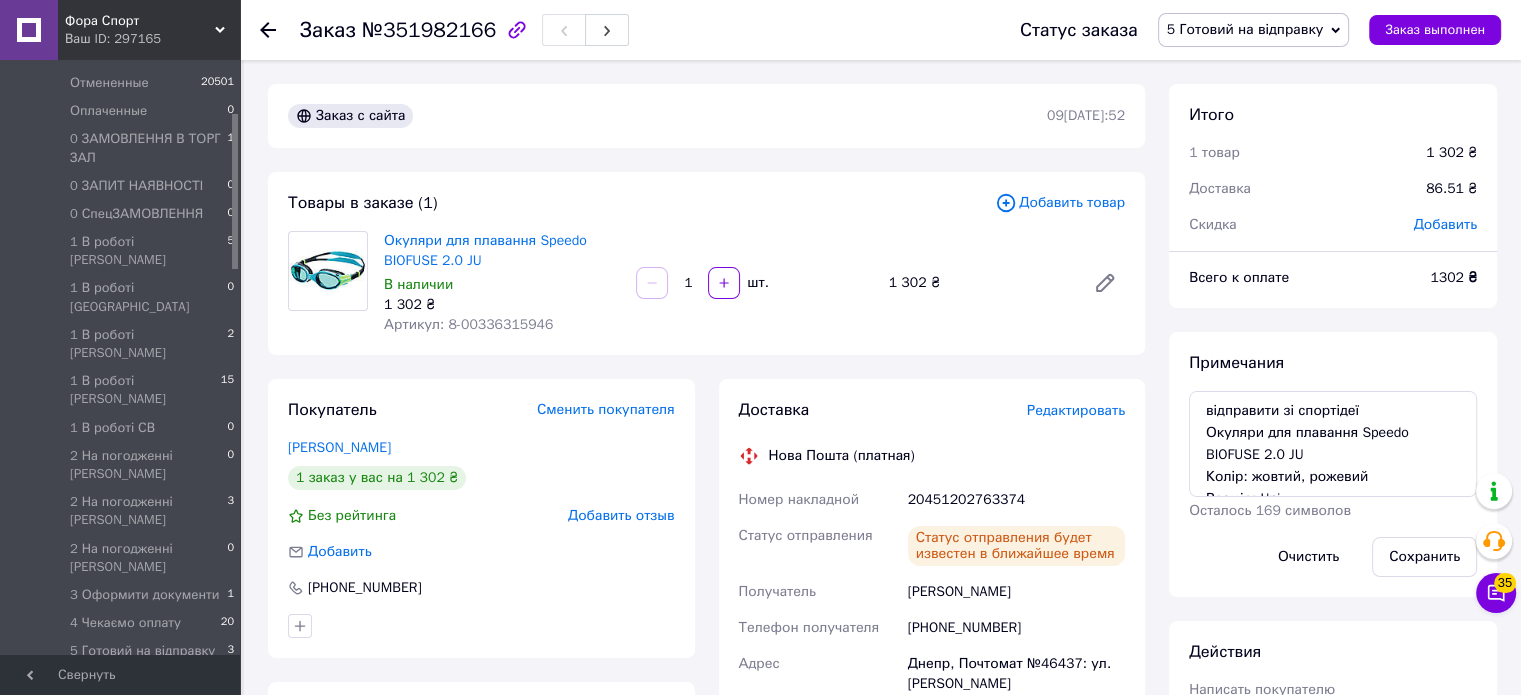 click on "5 Готовий на відправку" at bounding box center [1254, 30] 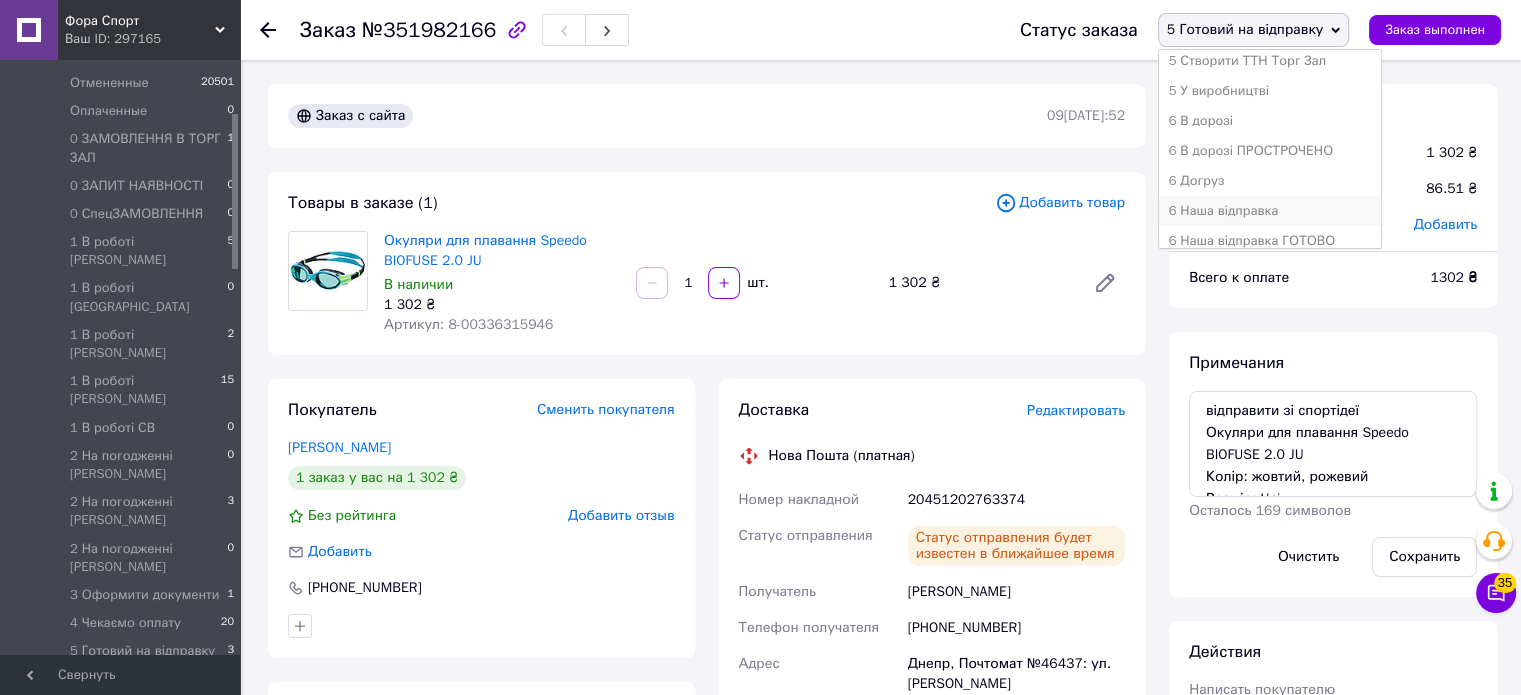 scroll, scrollTop: 800, scrollLeft: 0, axis: vertical 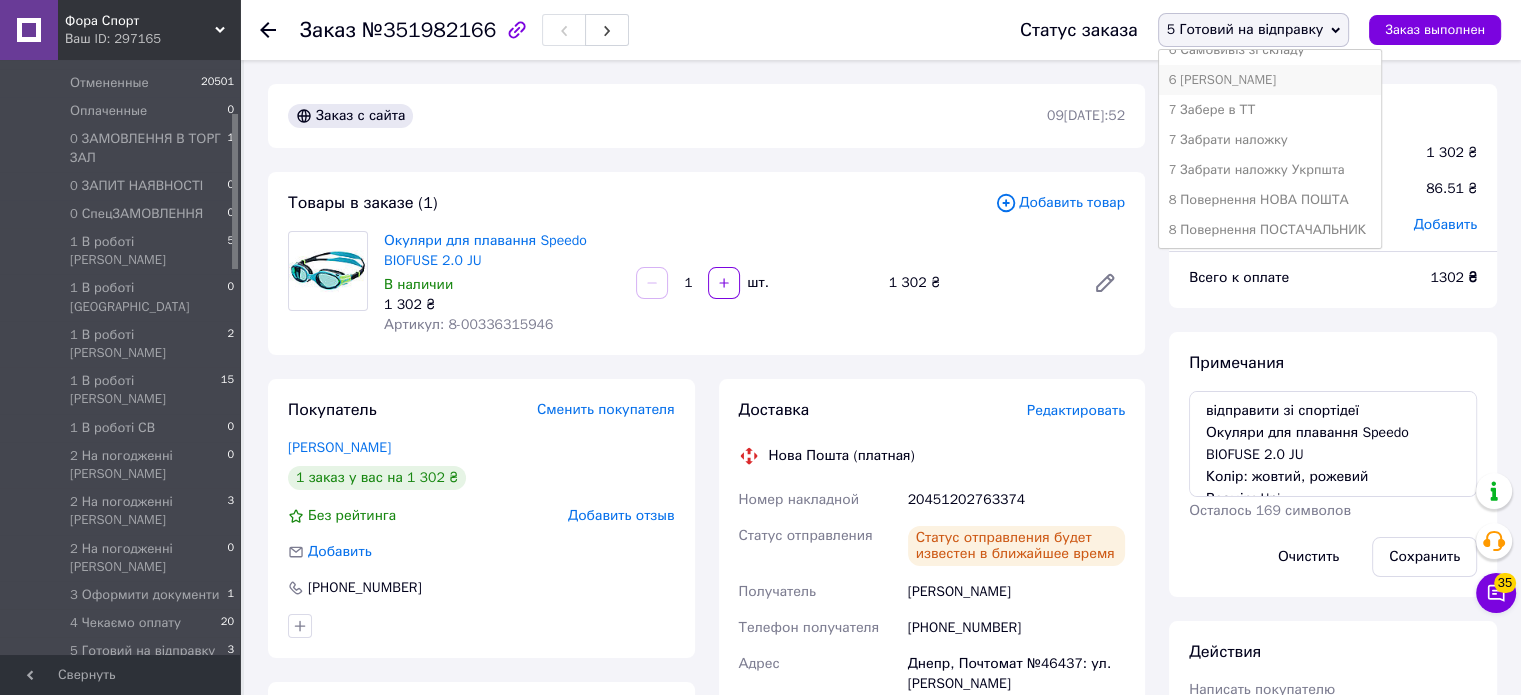 click on "6 [PERSON_NAME]" at bounding box center [1270, 80] 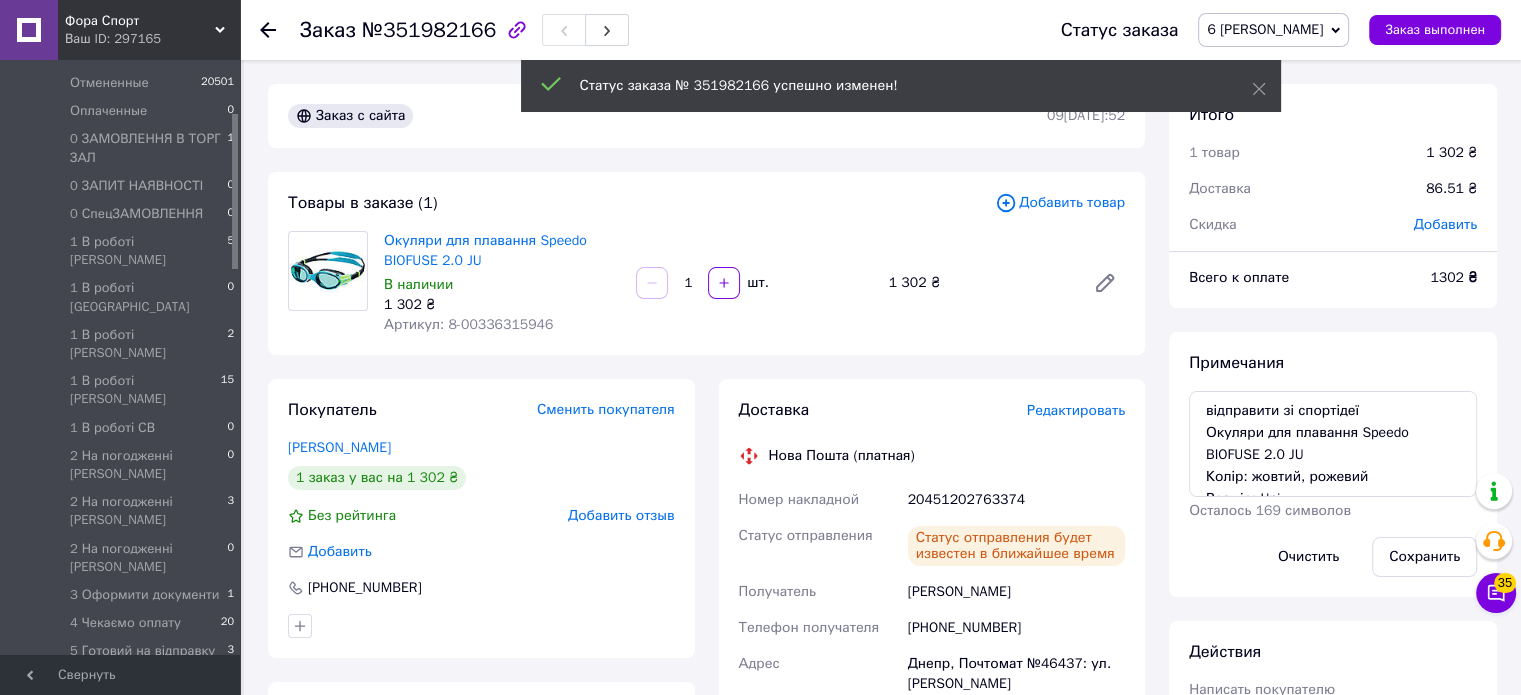 click 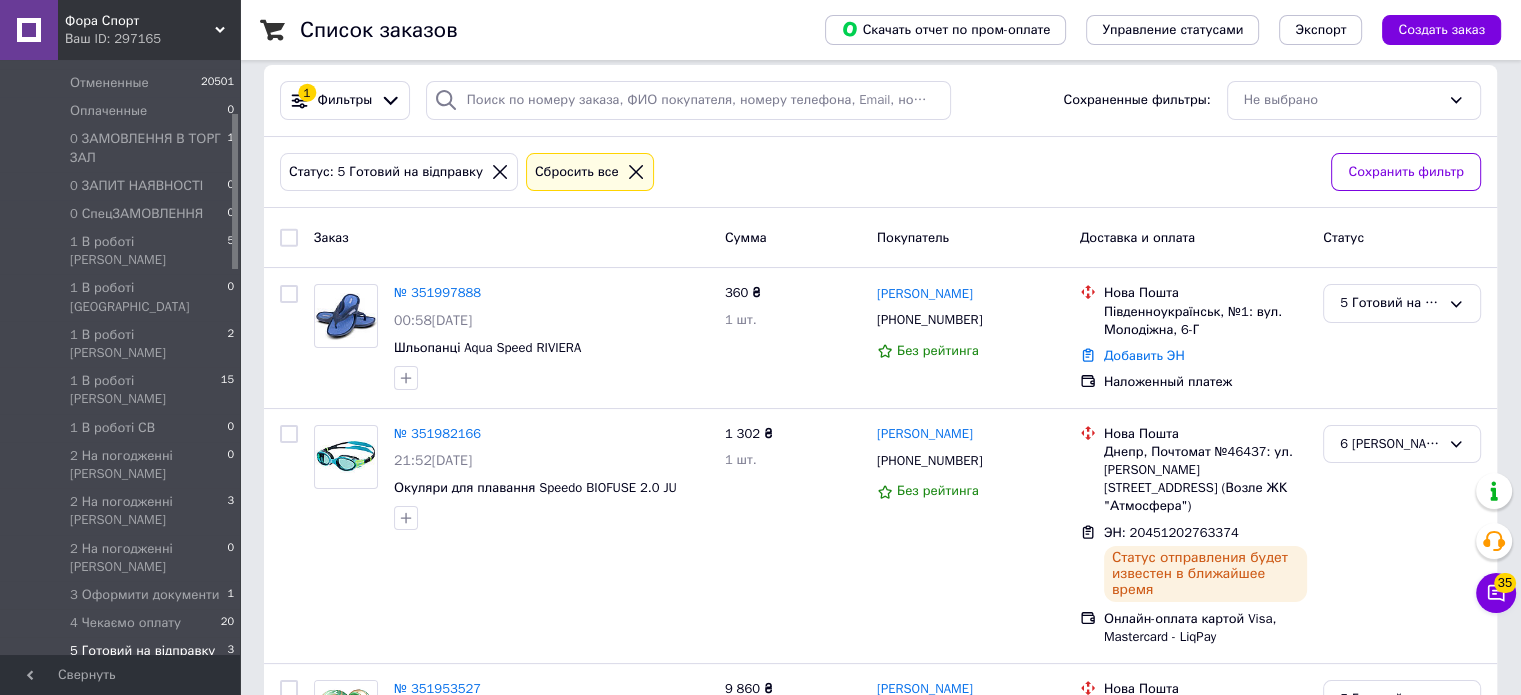 scroll, scrollTop: 251, scrollLeft: 0, axis: vertical 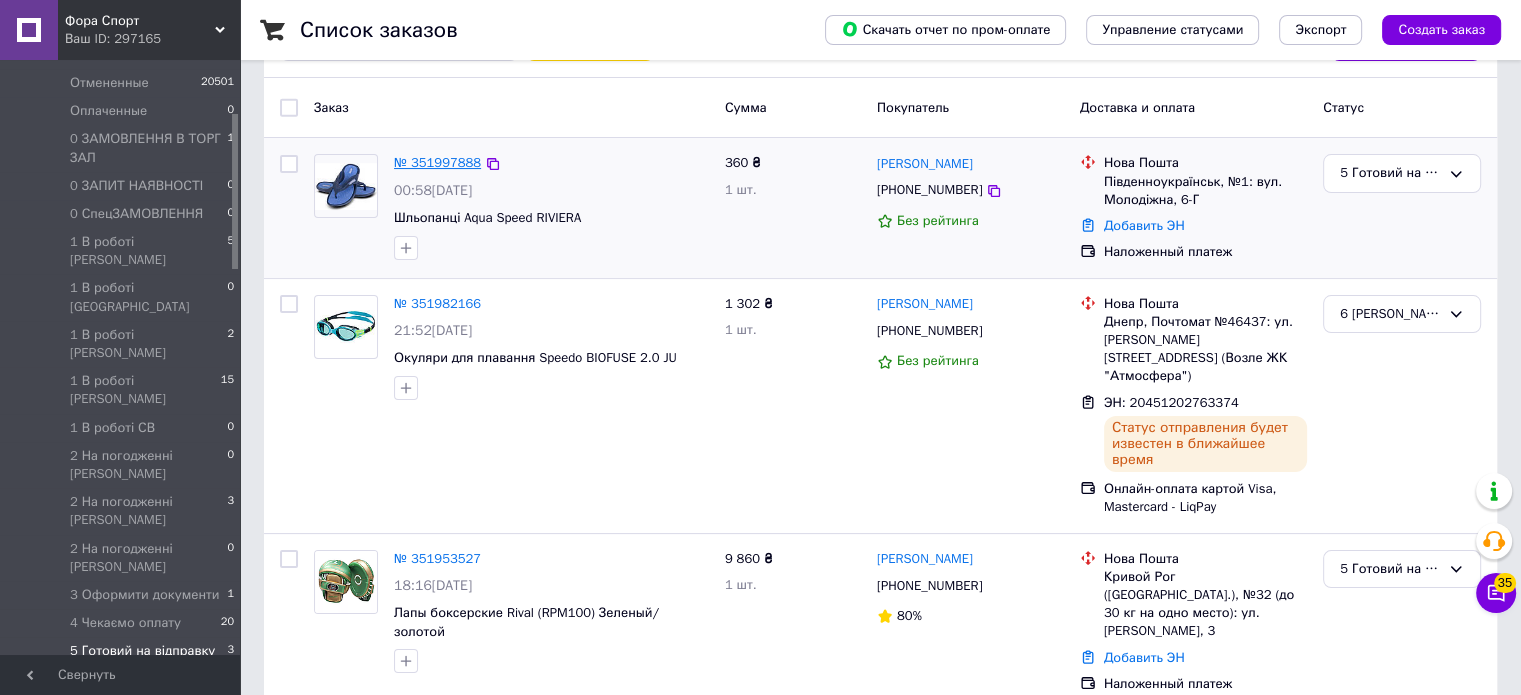 click on "№ 351997888" at bounding box center [437, 162] 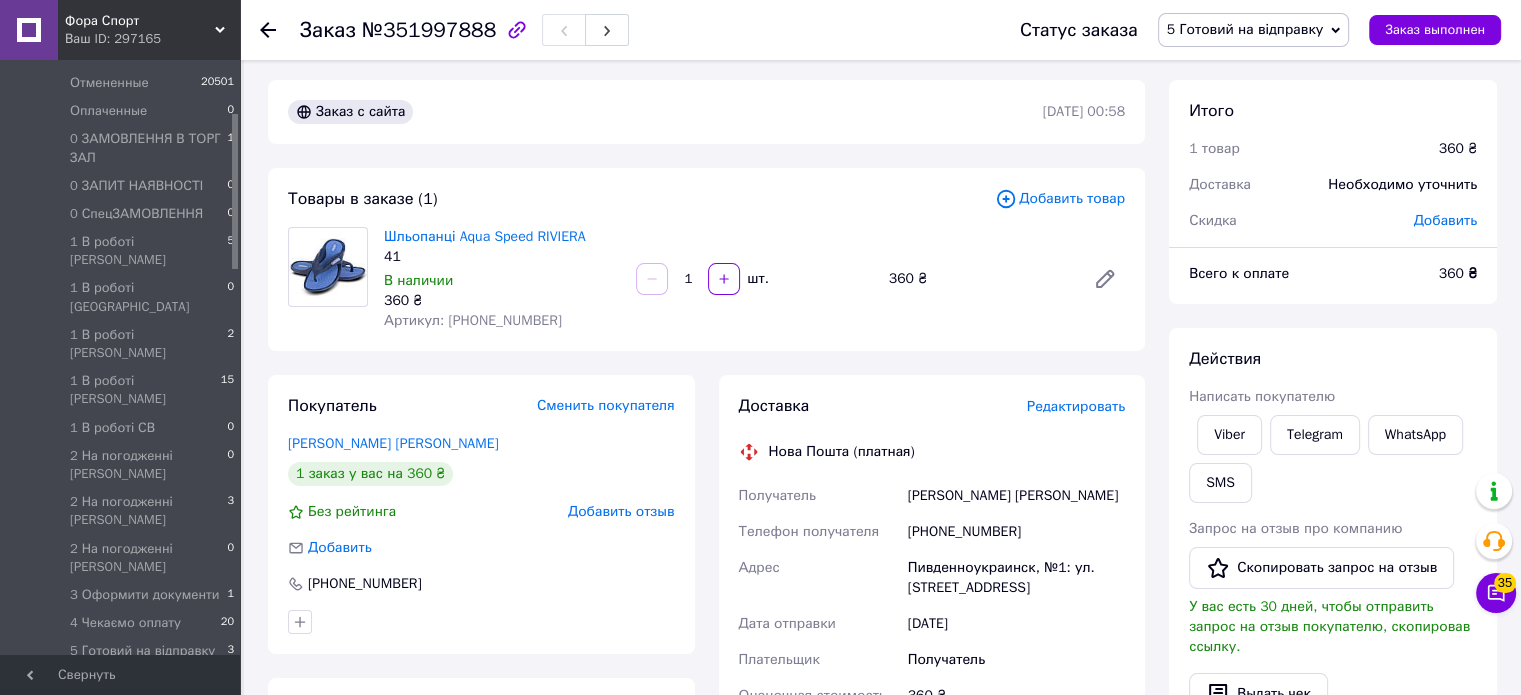 scroll, scrollTop: 0, scrollLeft: 0, axis: both 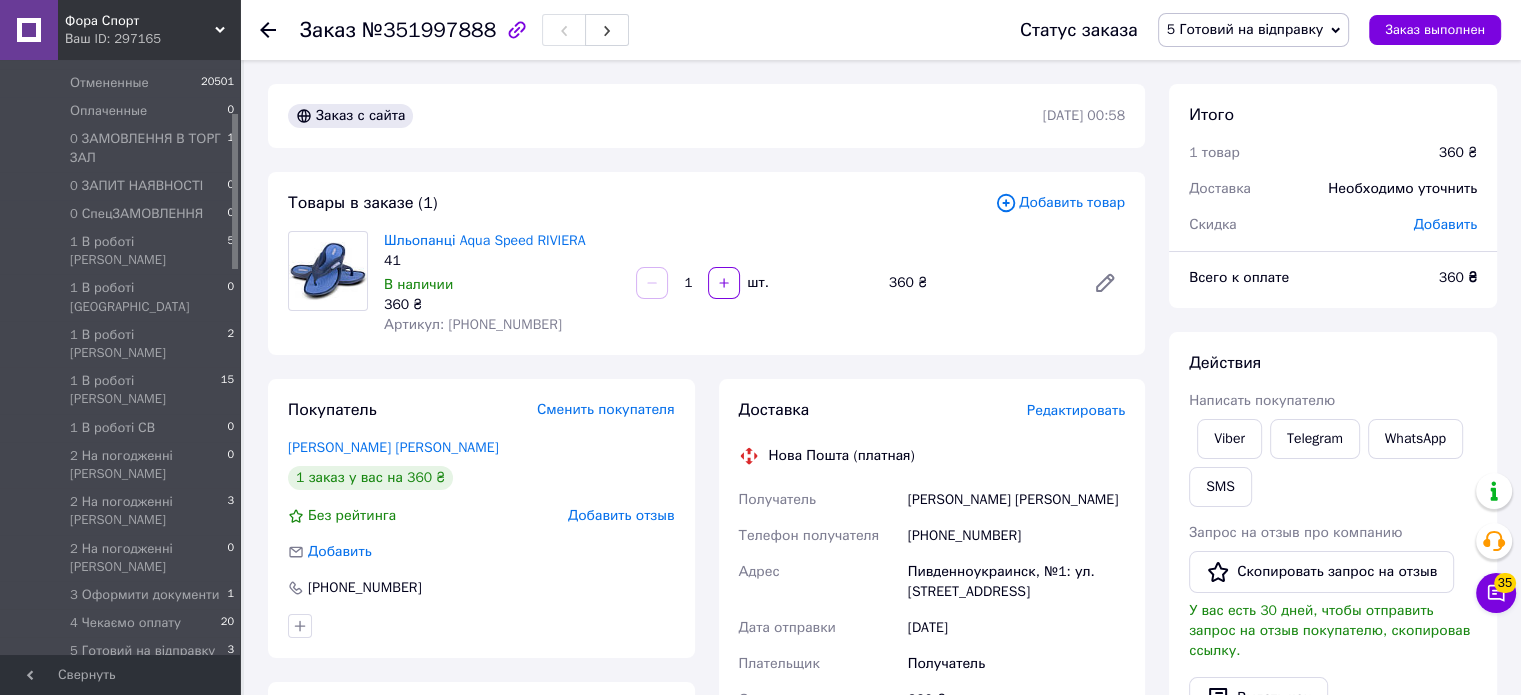 click on "Заказ №351997888" at bounding box center (464, 30) 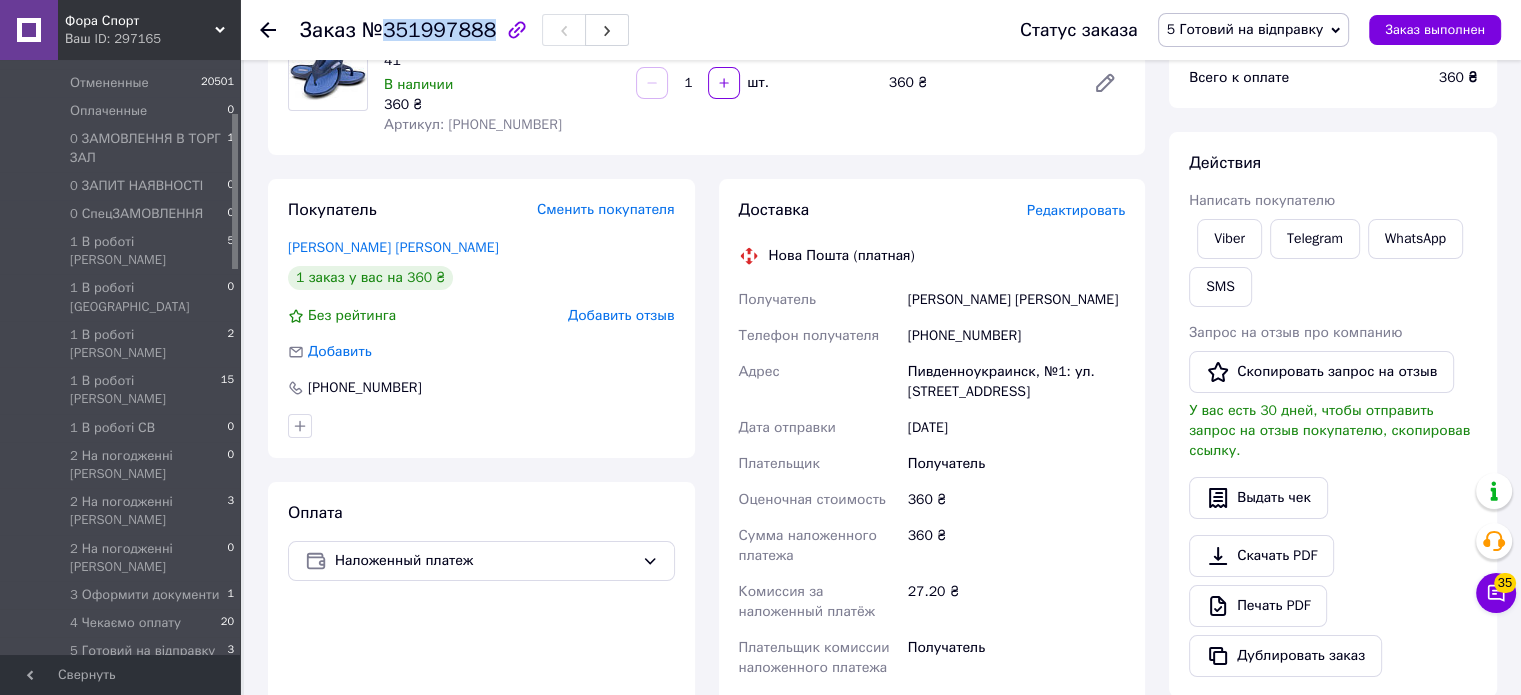 scroll, scrollTop: 0, scrollLeft: 0, axis: both 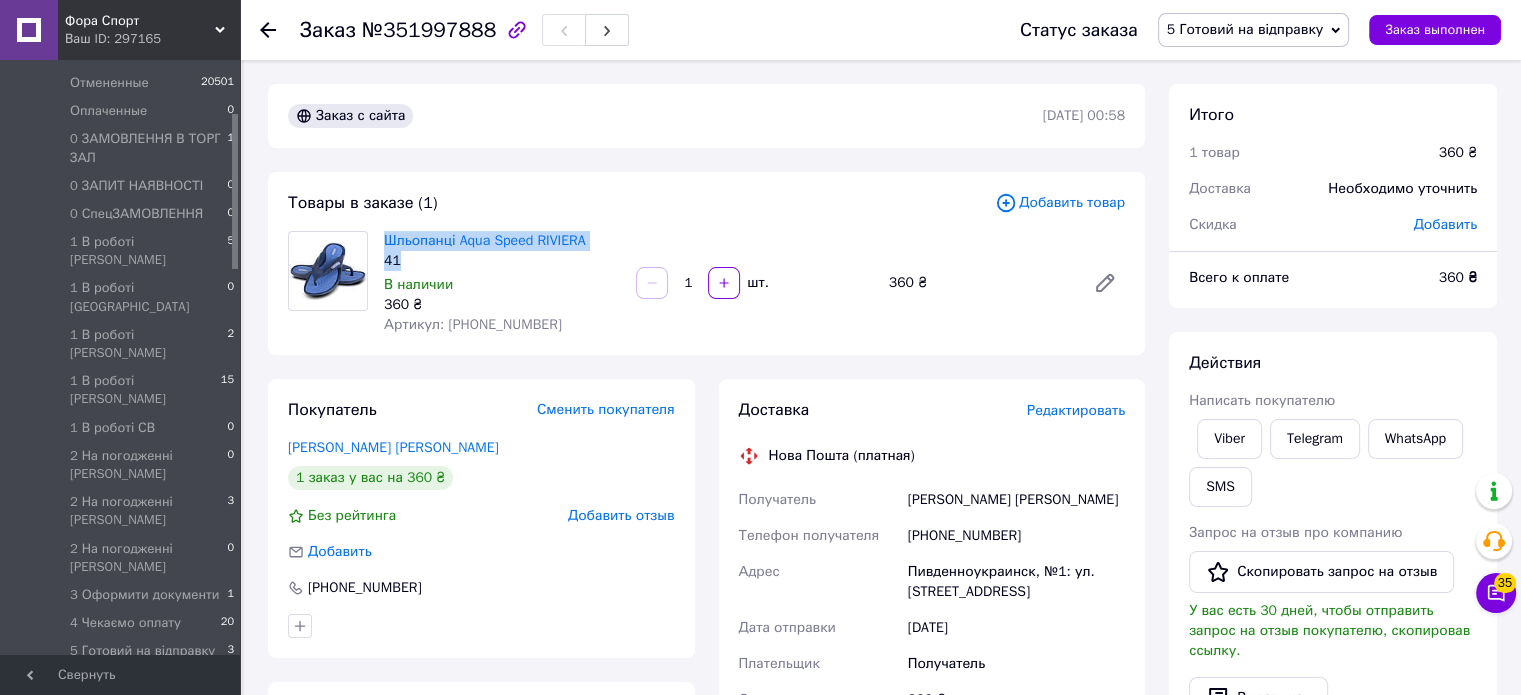 drag, startPoint x: 381, startPoint y: 235, endPoint x: 441, endPoint y: 271, distance: 69.97142 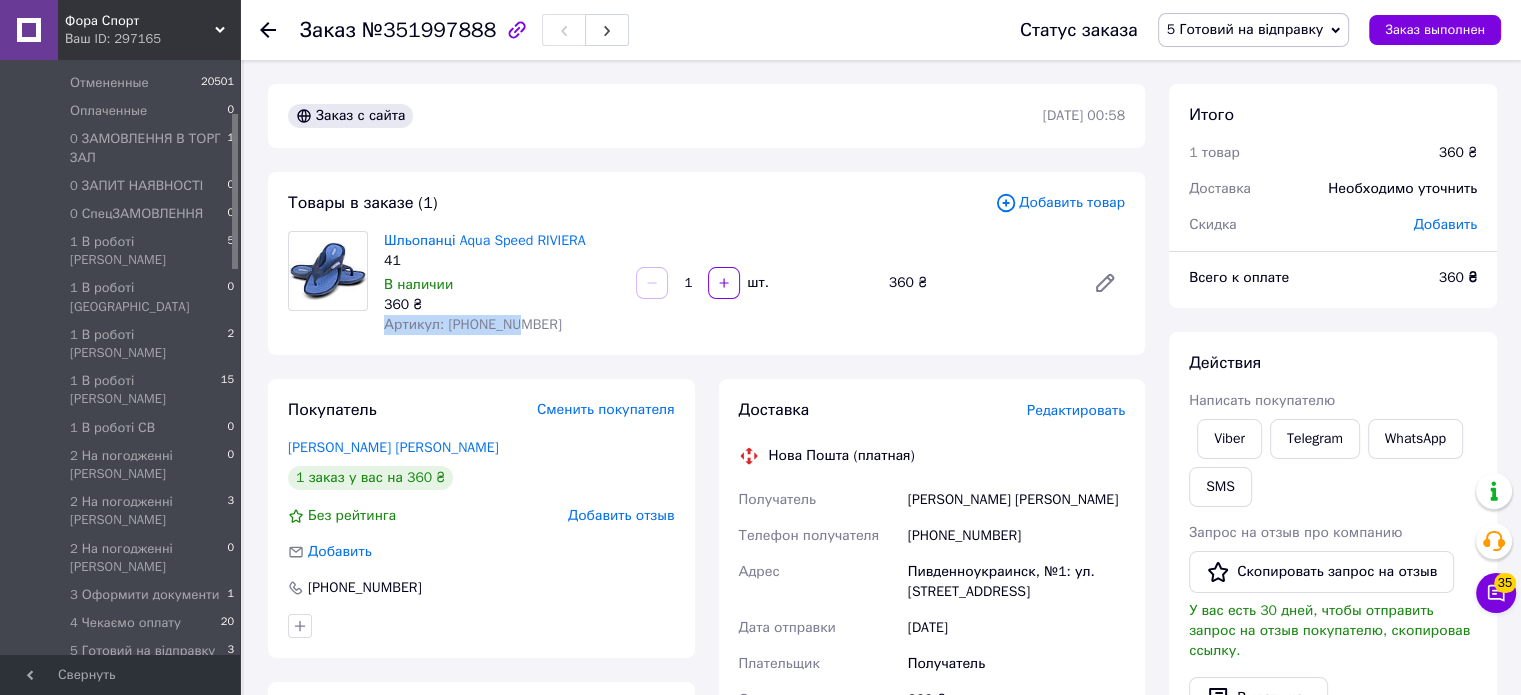 drag, startPoint x: 385, startPoint y: 328, endPoint x: 524, endPoint y: 336, distance: 139.23003 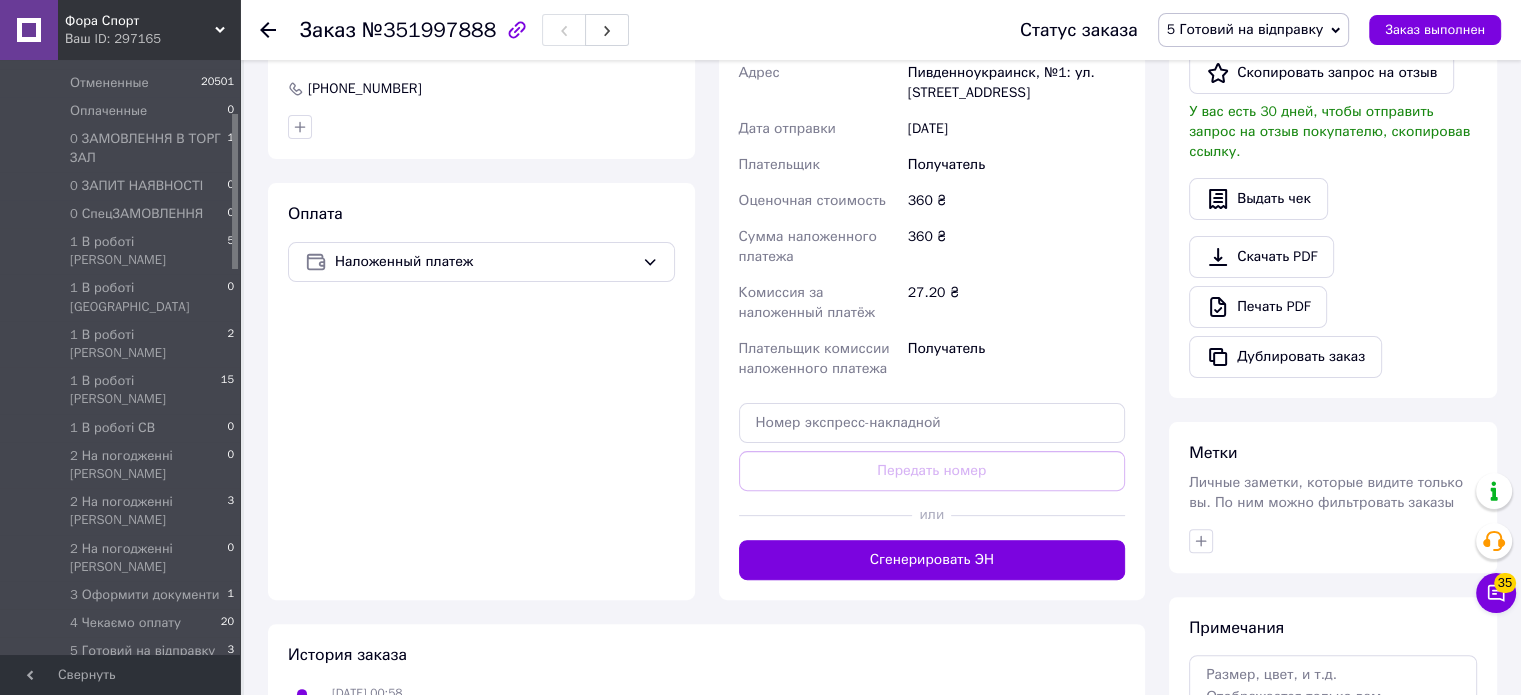 scroll, scrollTop: 500, scrollLeft: 0, axis: vertical 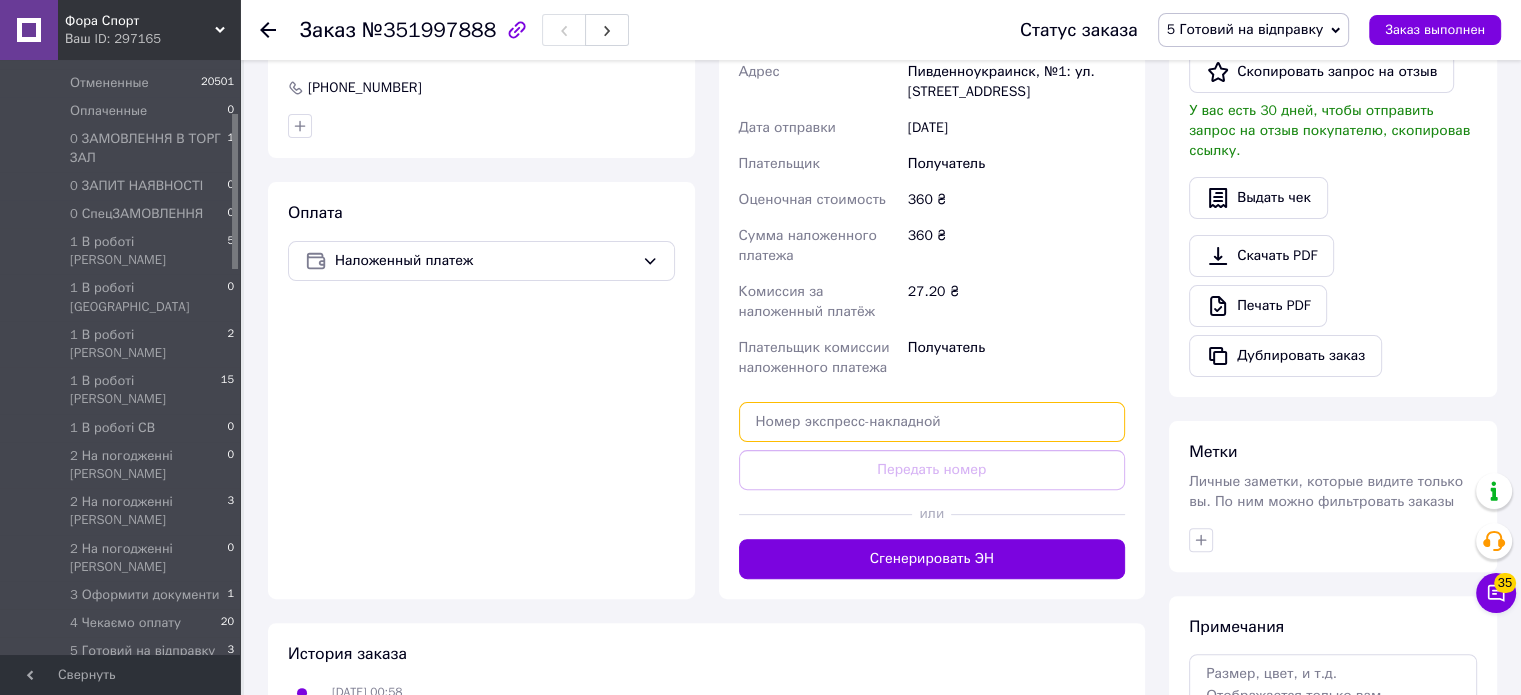 click at bounding box center [932, 422] 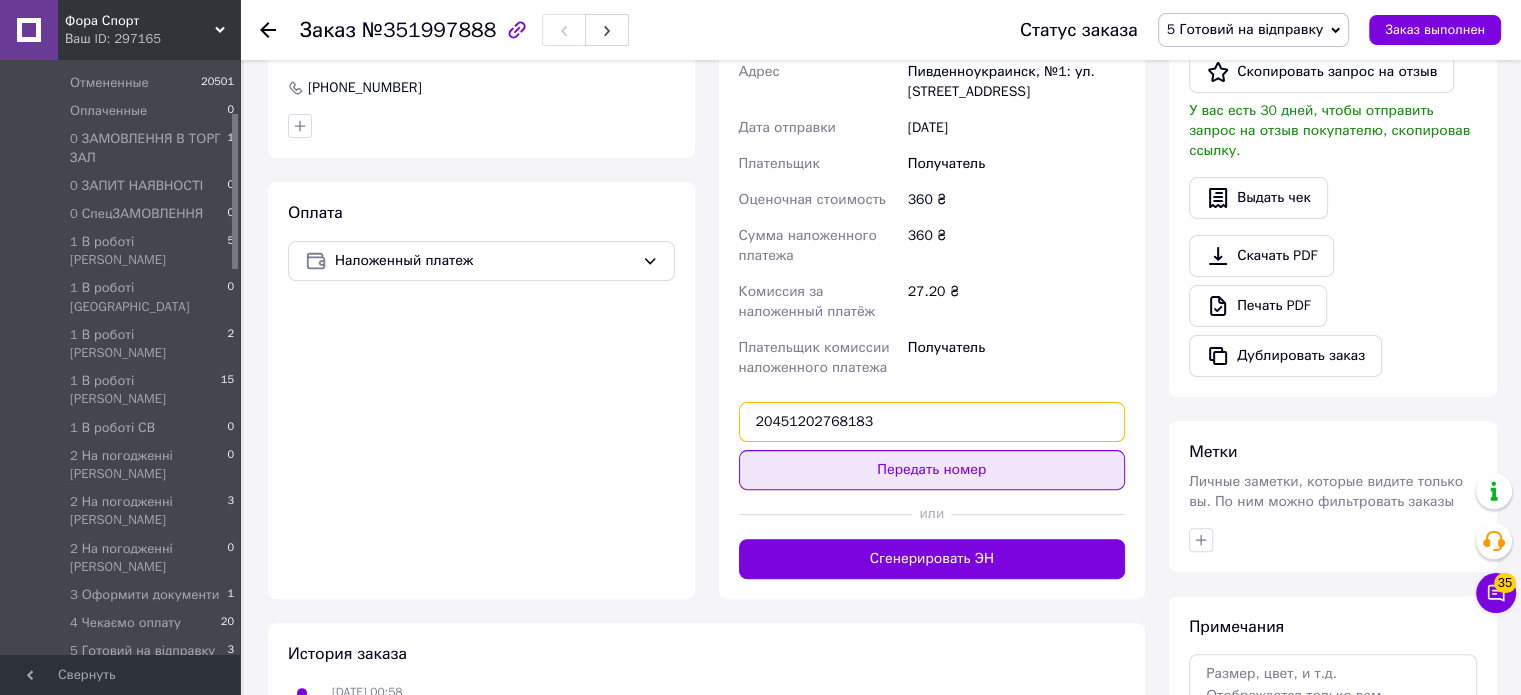 type on "20451202768183" 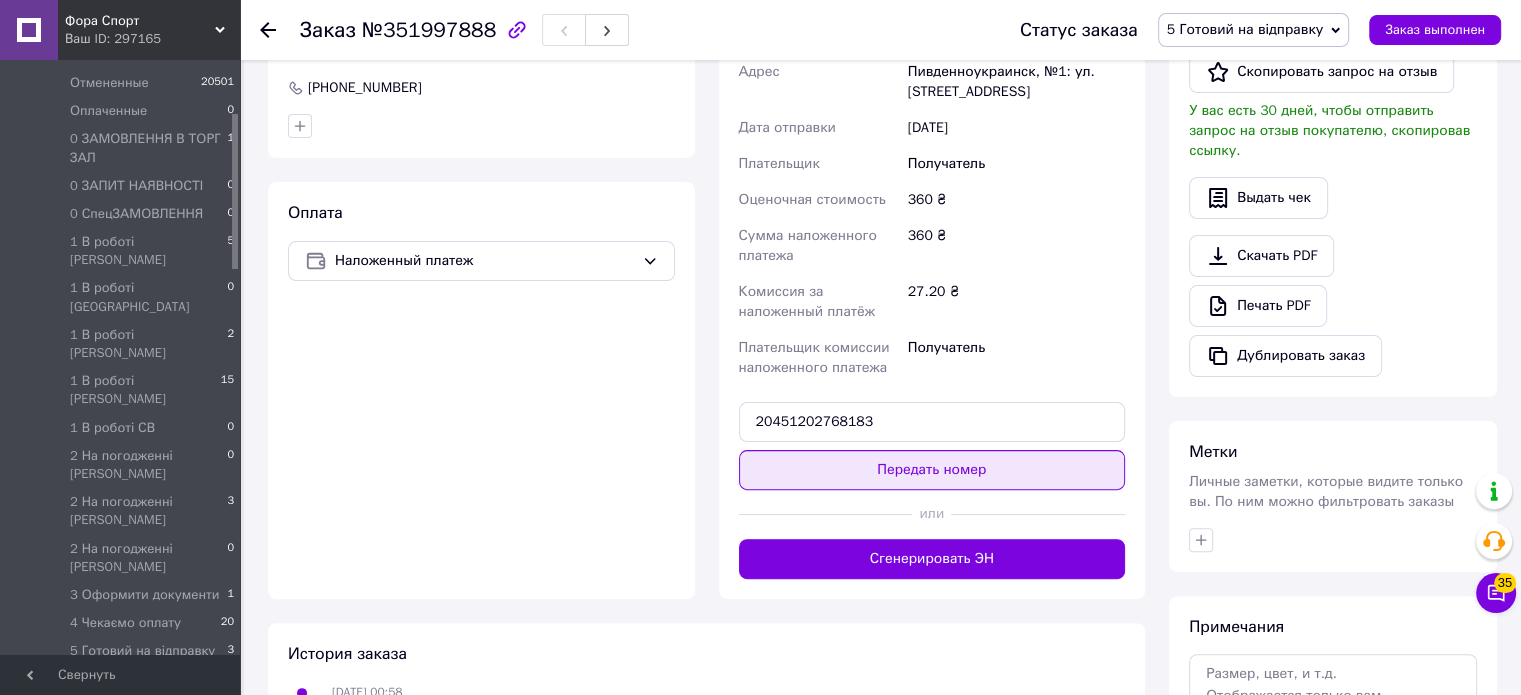 click on "Передать номер" at bounding box center (932, 470) 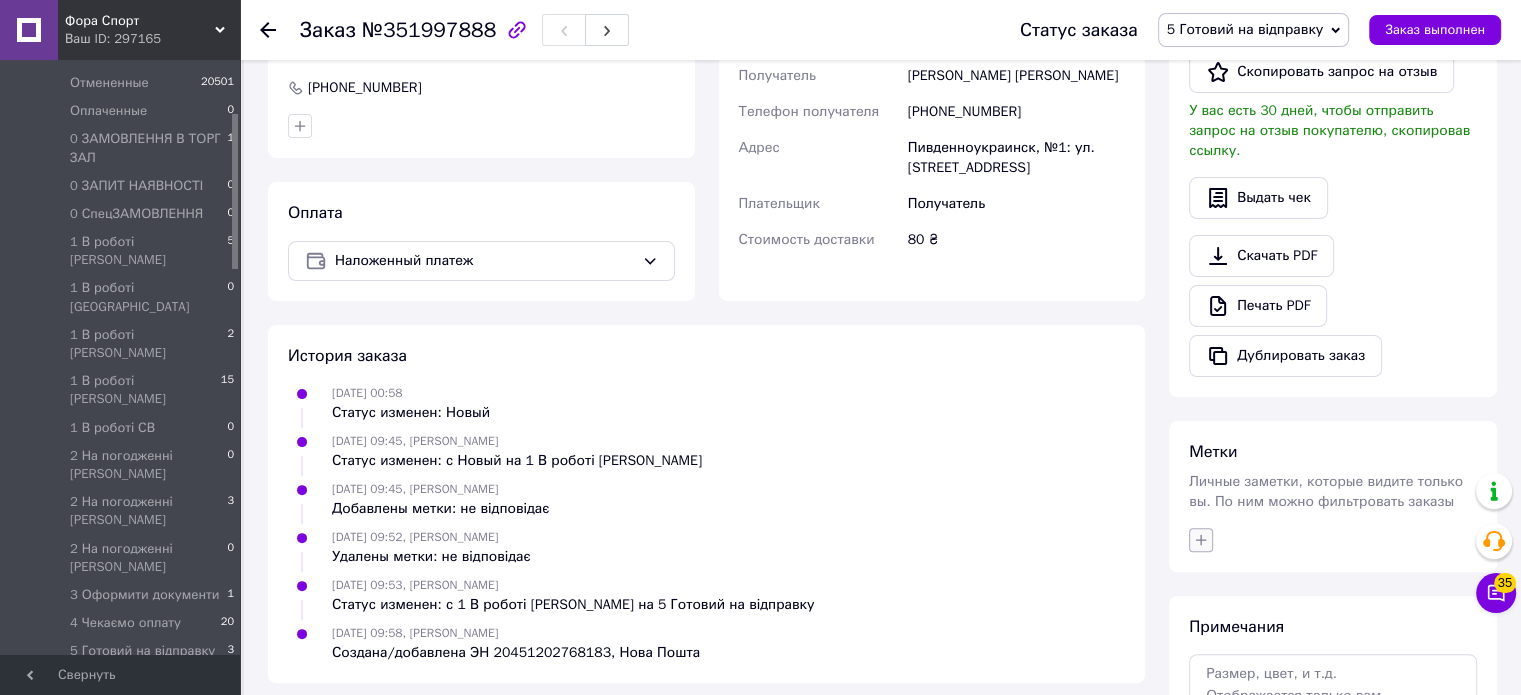 click 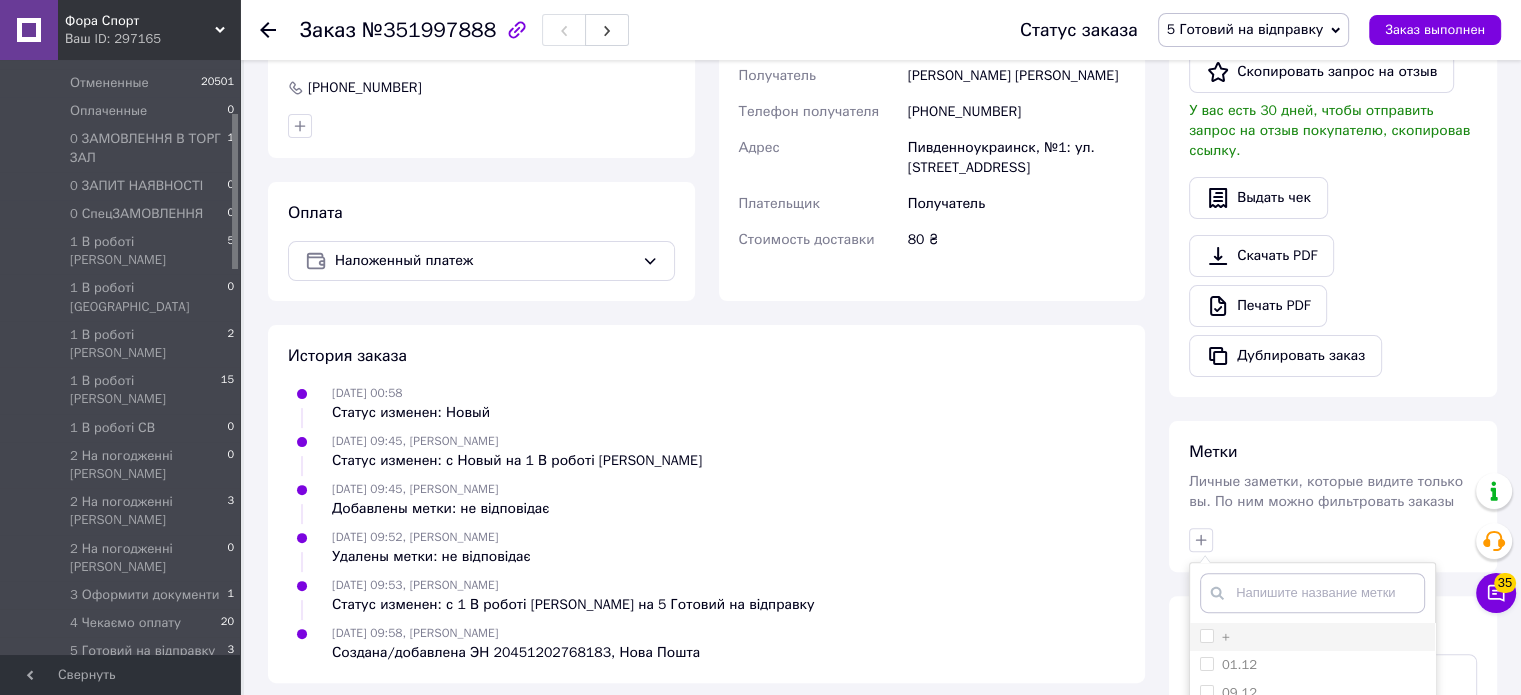 click on "+" at bounding box center [1312, 637] 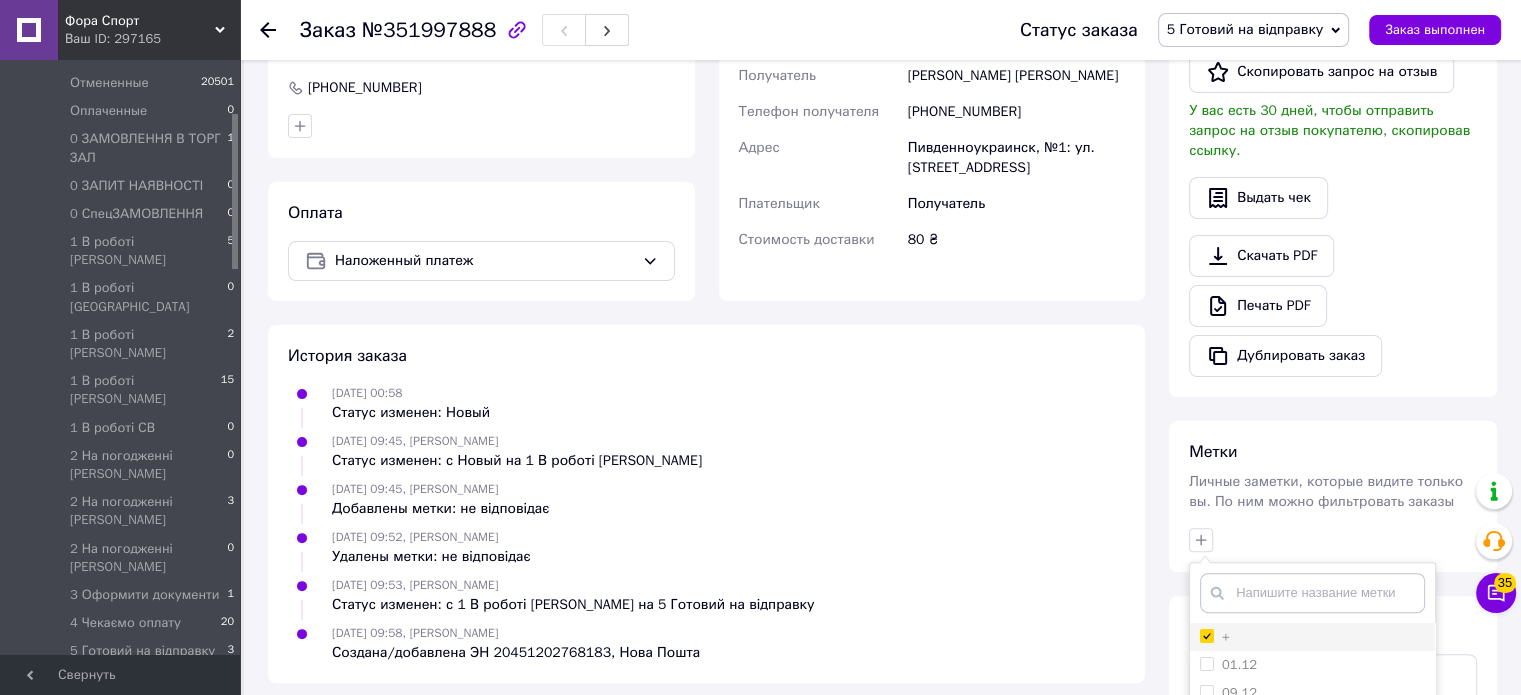checkbox on "true" 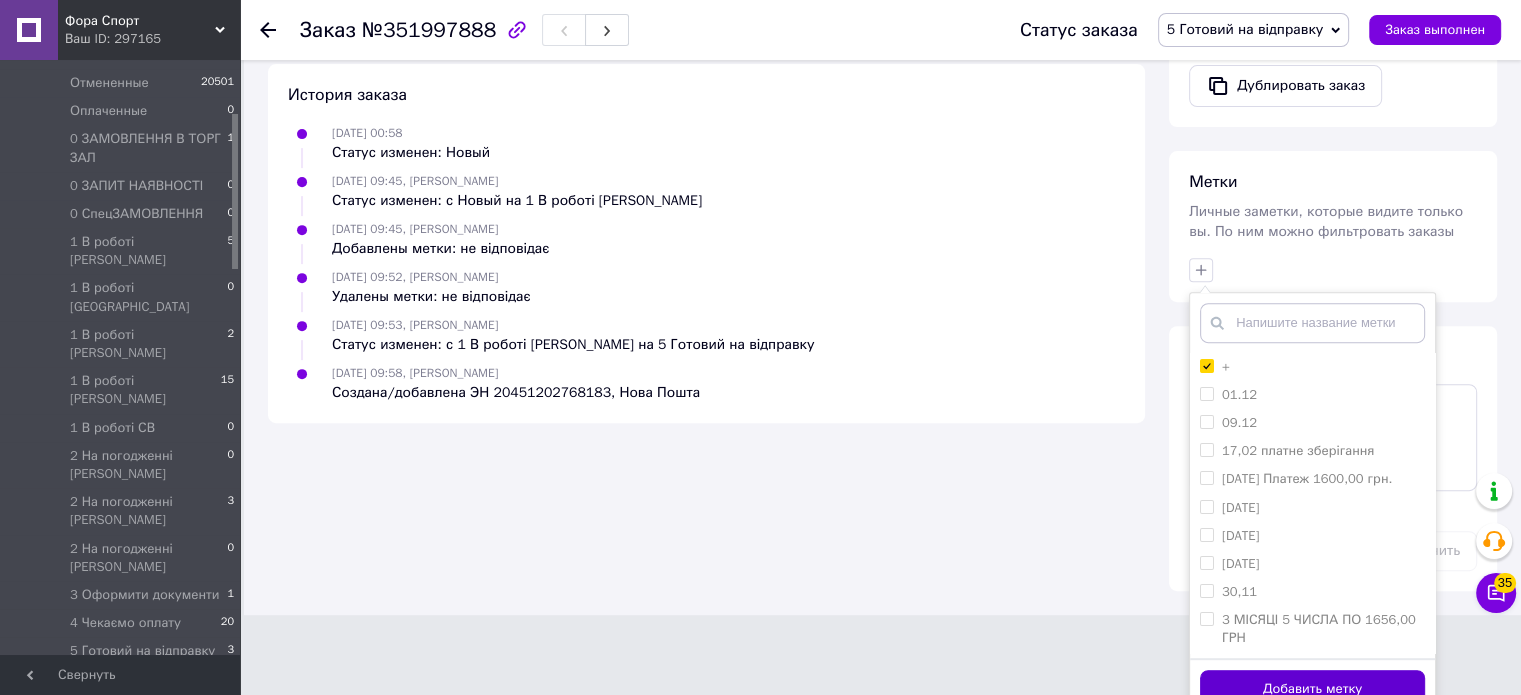 click on "Добавить метку" at bounding box center (1312, 689) 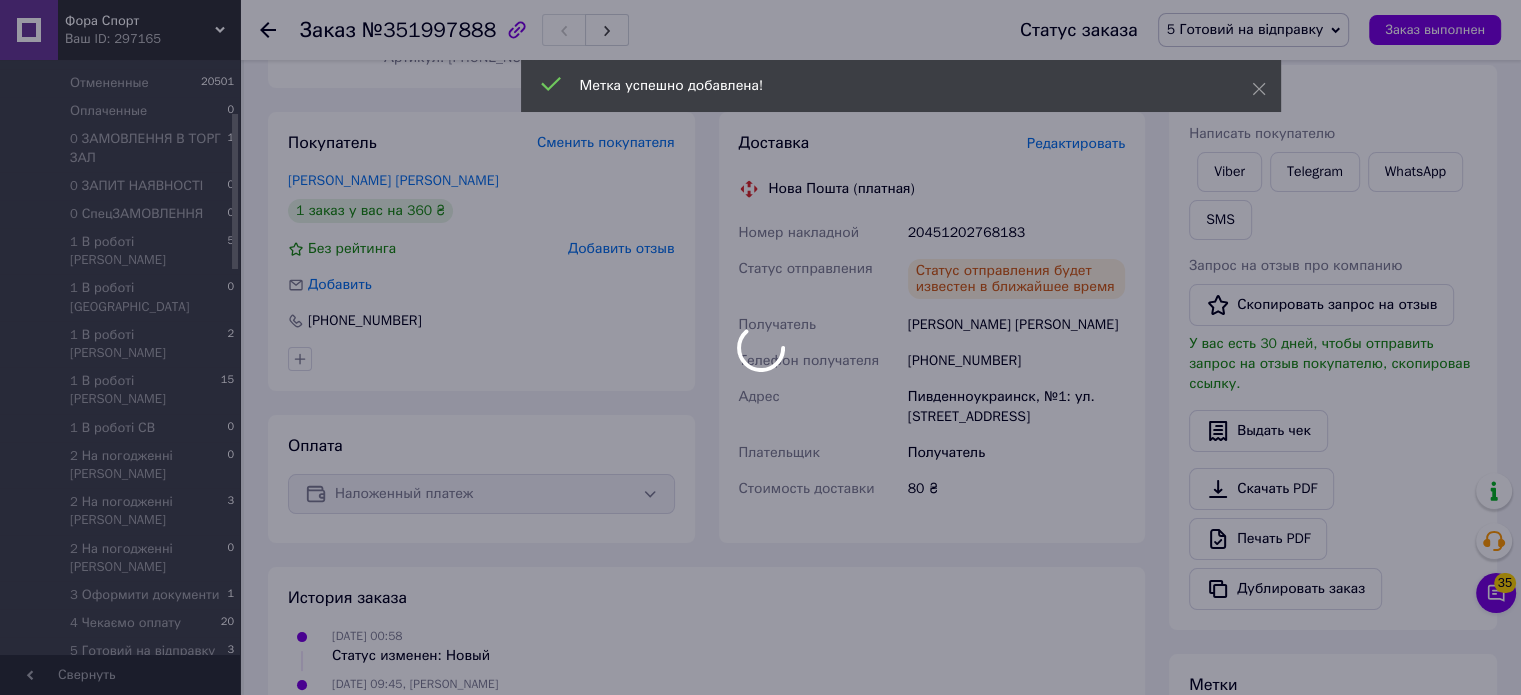 scroll, scrollTop: 0, scrollLeft: 0, axis: both 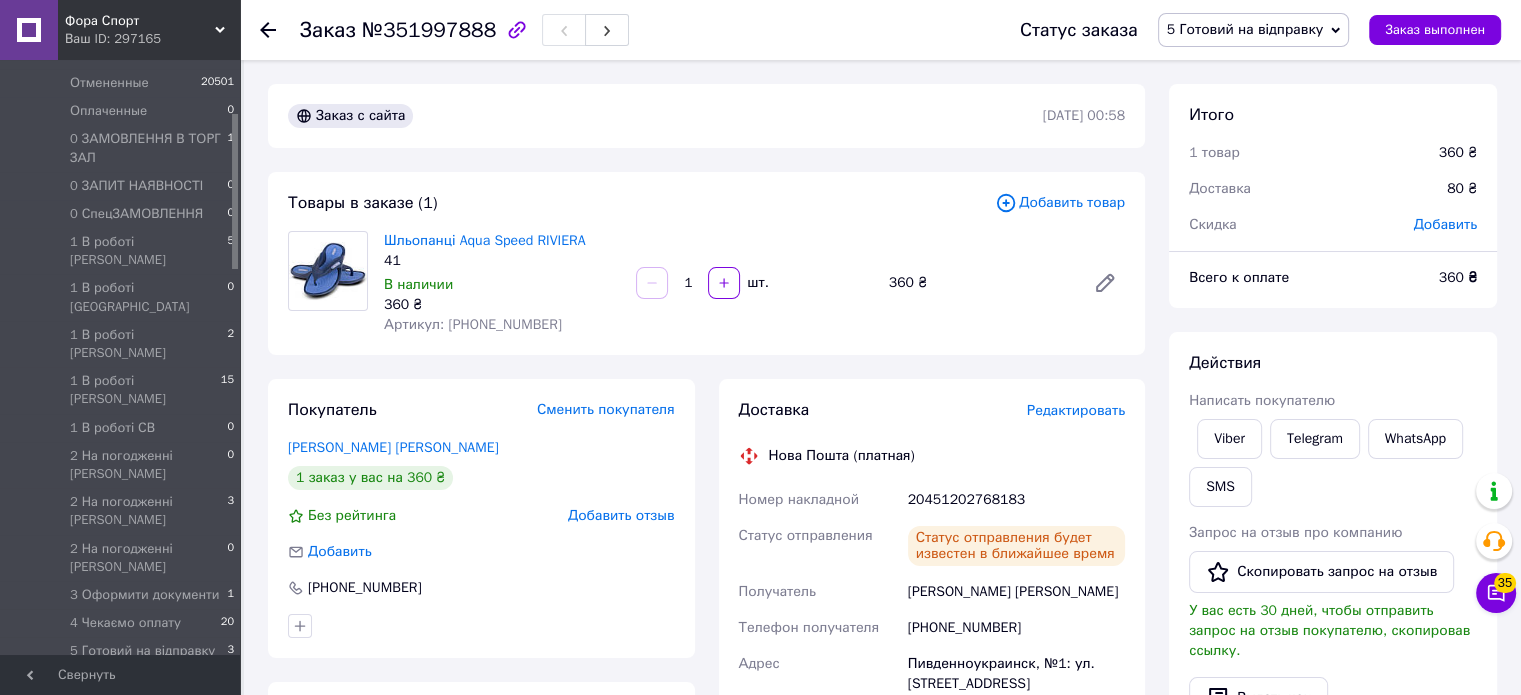click on "Статус заказа  5 Готовий на відправку Принят Выполнен Отменен Оплаченный 0 ЗАМОВЛЕННЯ В ТОРГ ЗАЛ 0 ЗАПИТ НАЯВНОСТІ 0 СпецЗАМОВЛЕННЯ 1 В роботі Вова 1 В роботі Даніїл 1 В роботі Катя 1 В роботі Марина 1 В роботі СВ 2 На погодженні Іван 2 На погодженні Катя 2 На погодженні Марина 3 Оформити документи 4  Чекаємо оплату 5 Створити ТТН Торг Зал 5 У виробництві 6 В дорозі 6 В дорозі ПРОСТРОЧЕНО 6 Догруз 6 Наша відправка 6 Наша відправка ГОТОВО 6 Наша відпр. ГОТОВО Розе 6 Наша відпр. ГОТОВО Укрп 6 Самовивіз зі складу 6 Чекаємо ТТН 7 Забере в ТТ 7 Забрати наложку 8 Повернення РОЗЕТКА" at bounding box center (1240, 30) 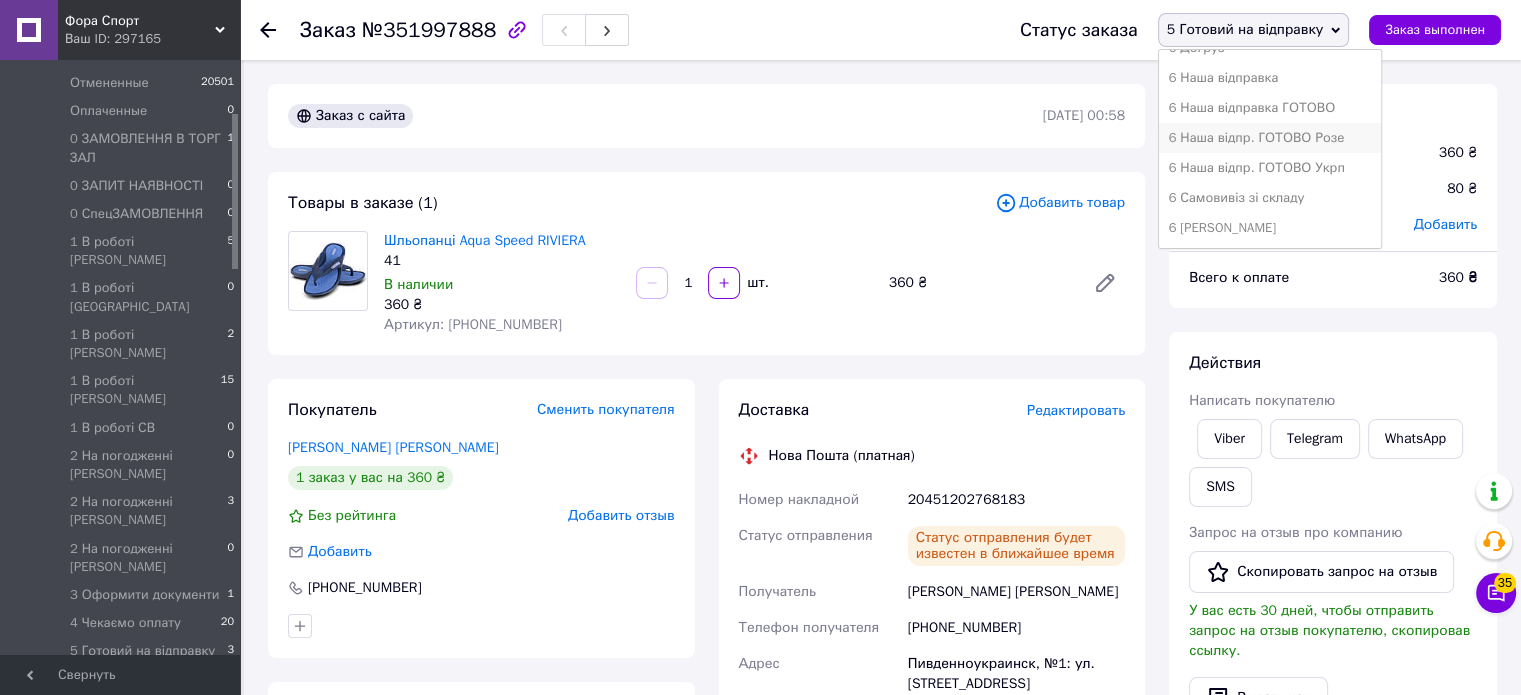 scroll, scrollTop: 700, scrollLeft: 0, axis: vertical 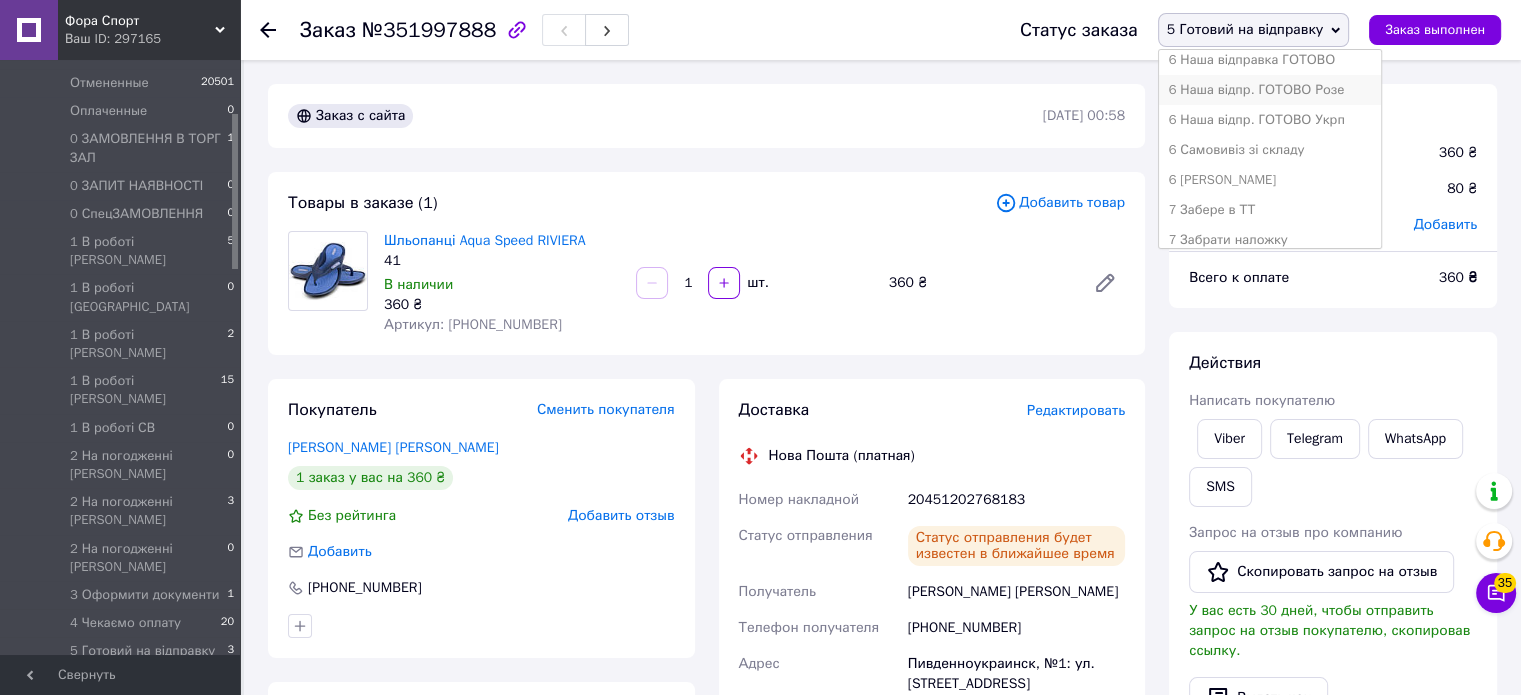 click on "6 [PERSON_NAME]" at bounding box center (1270, 180) 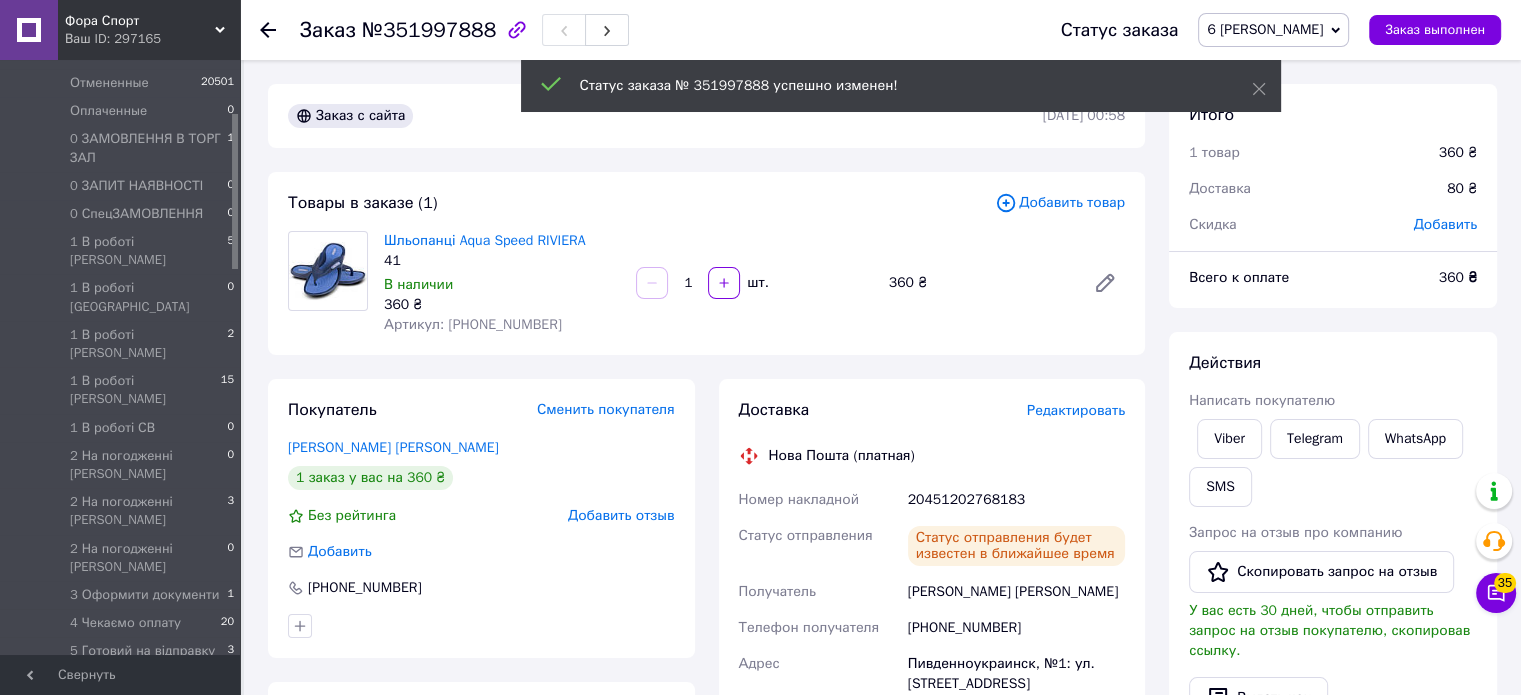 click 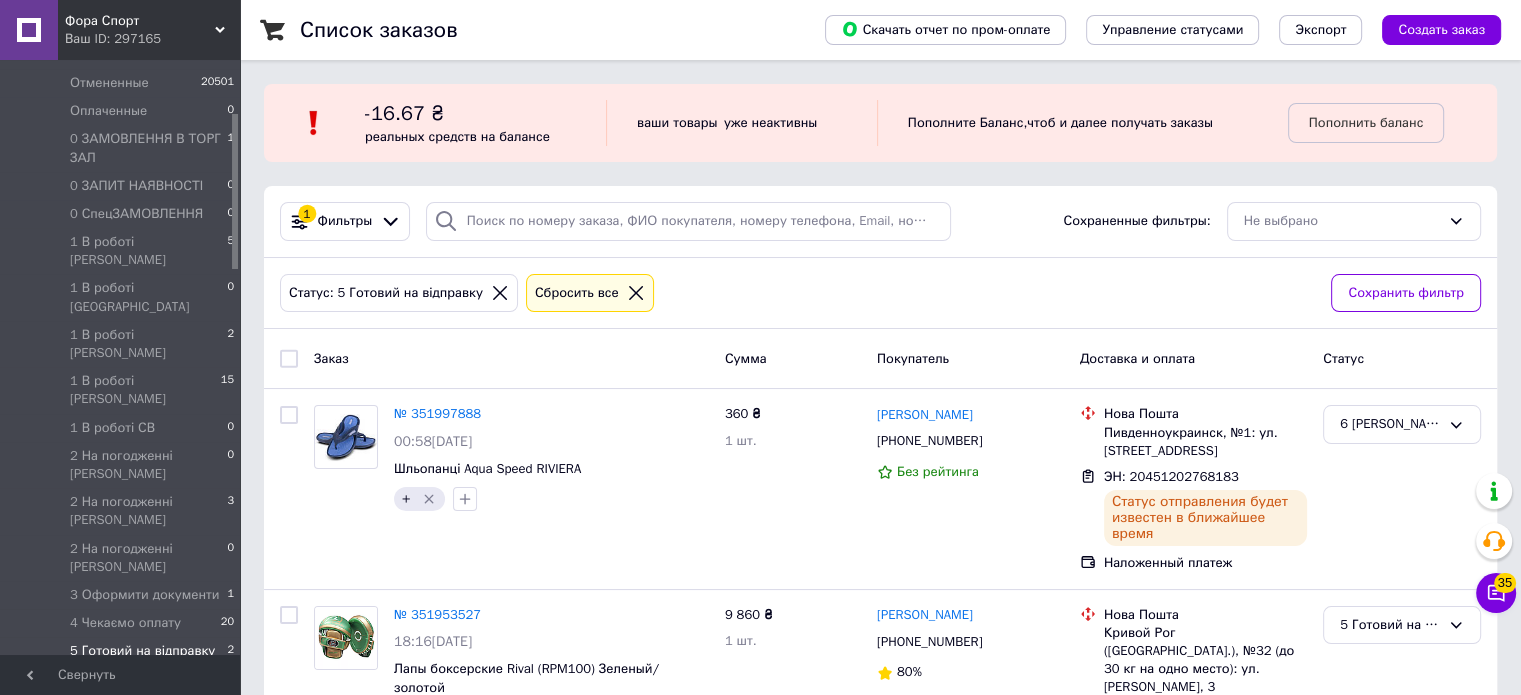 scroll, scrollTop: 74, scrollLeft: 0, axis: vertical 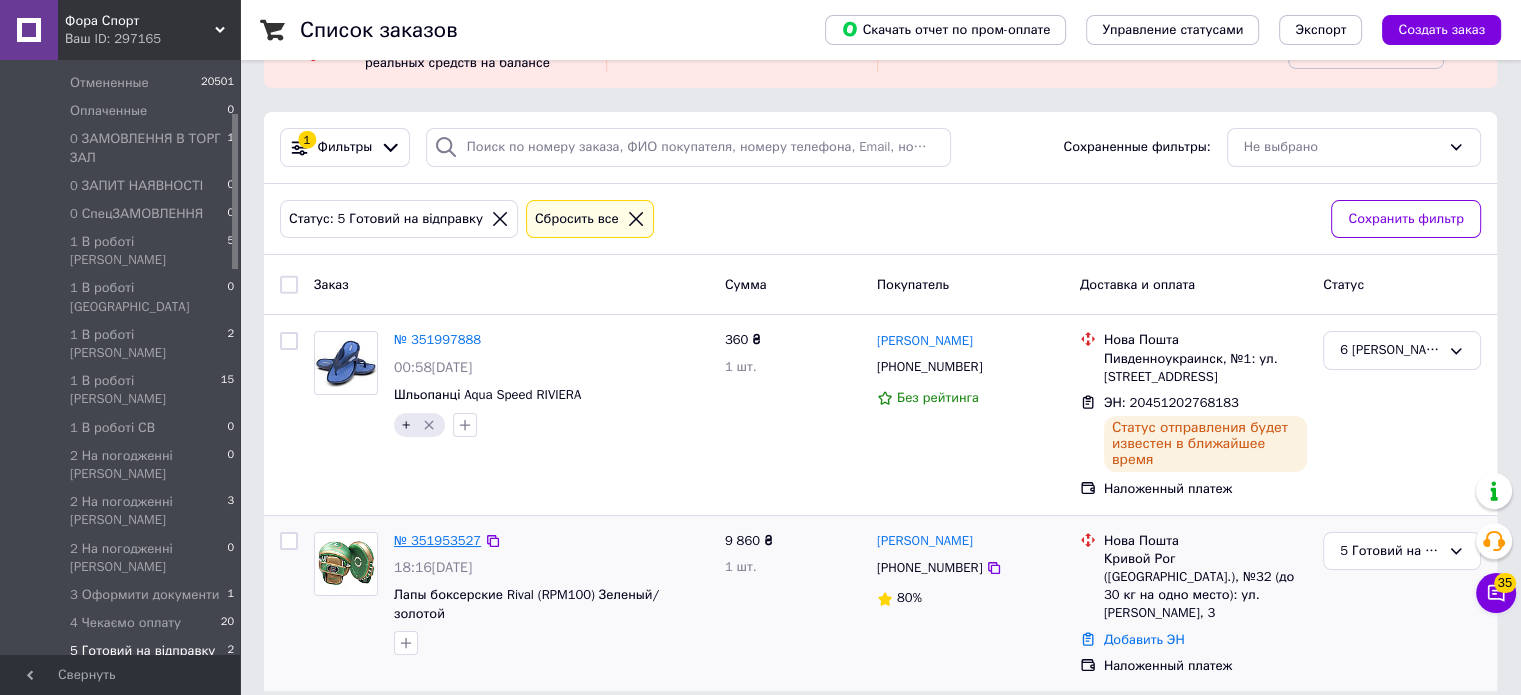 click on "№ 351953527" at bounding box center [437, 540] 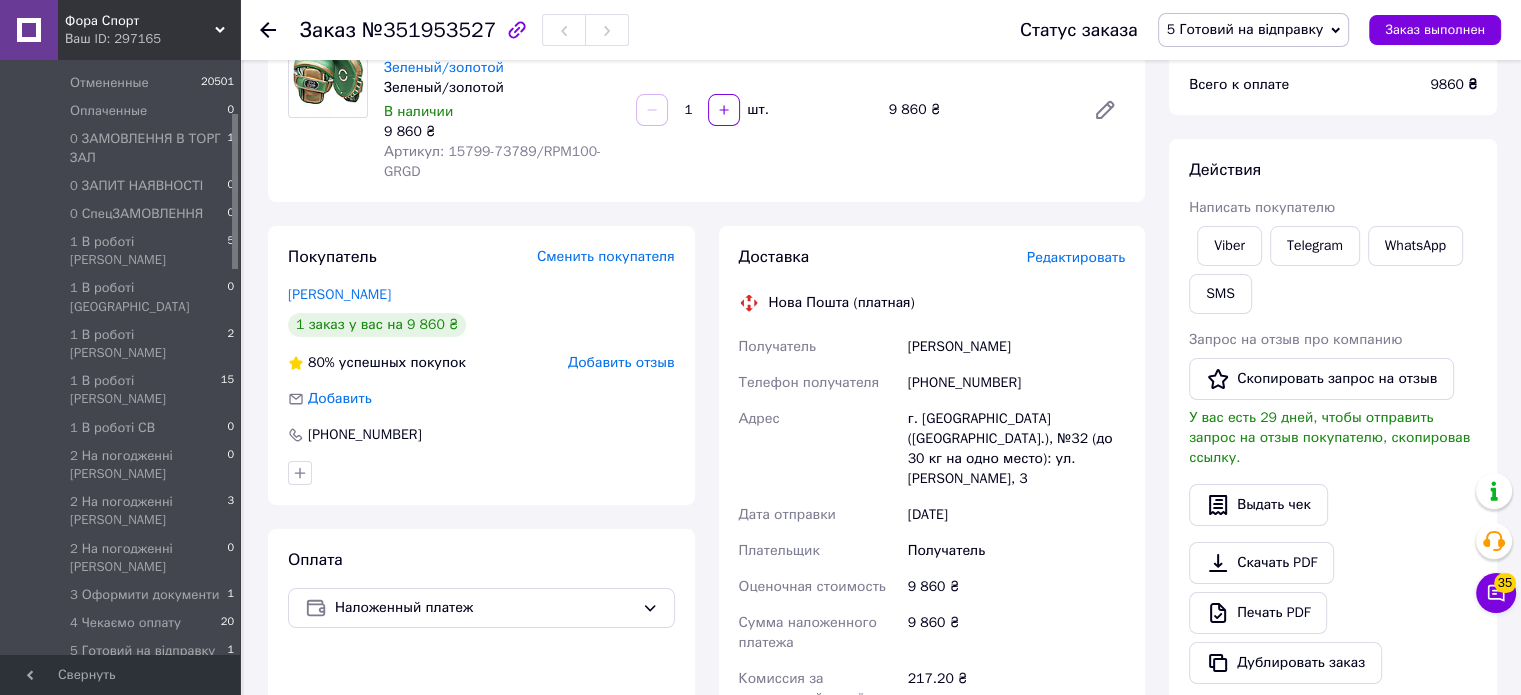 scroll, scrollTop: 0, scrollLeft: 0, axis: both 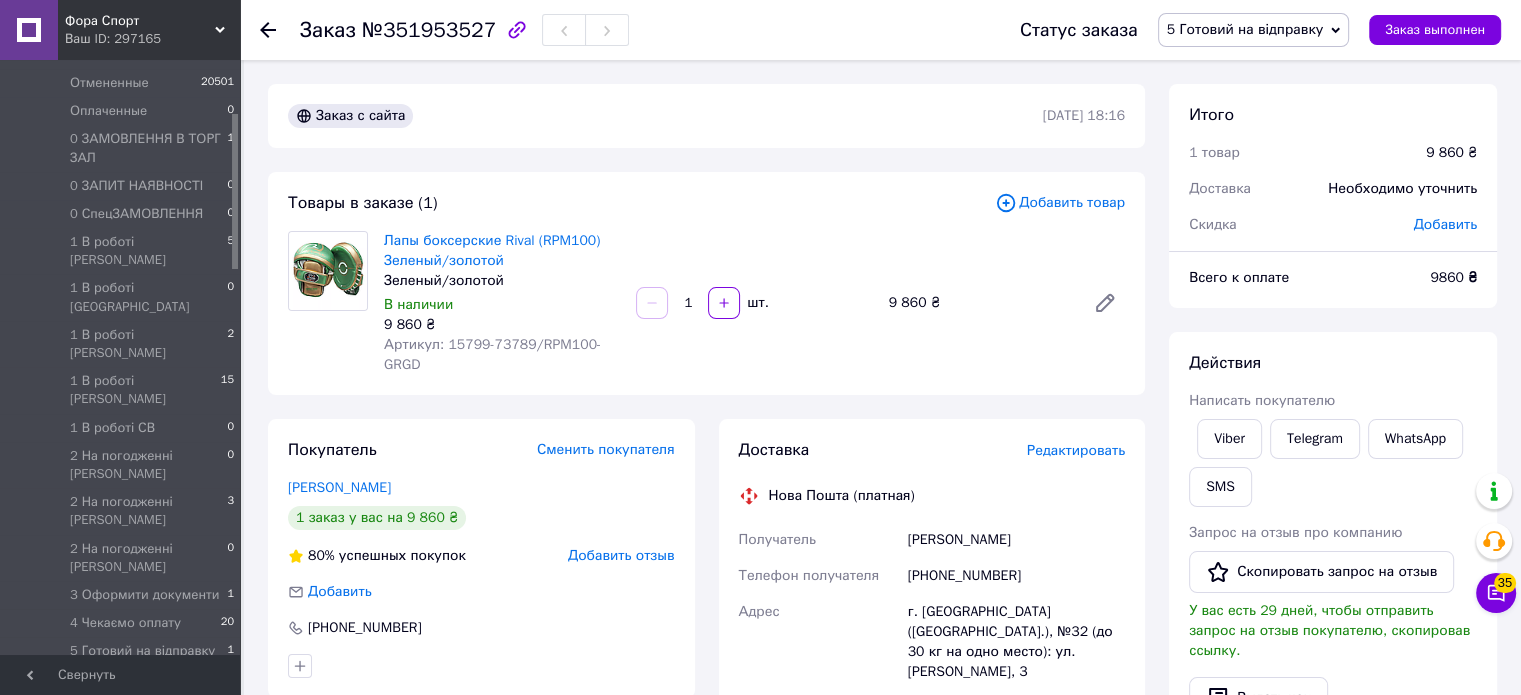 click on "Артикул: 15799-73789/RPM100-GRGD" at bounding box center [492, 354] 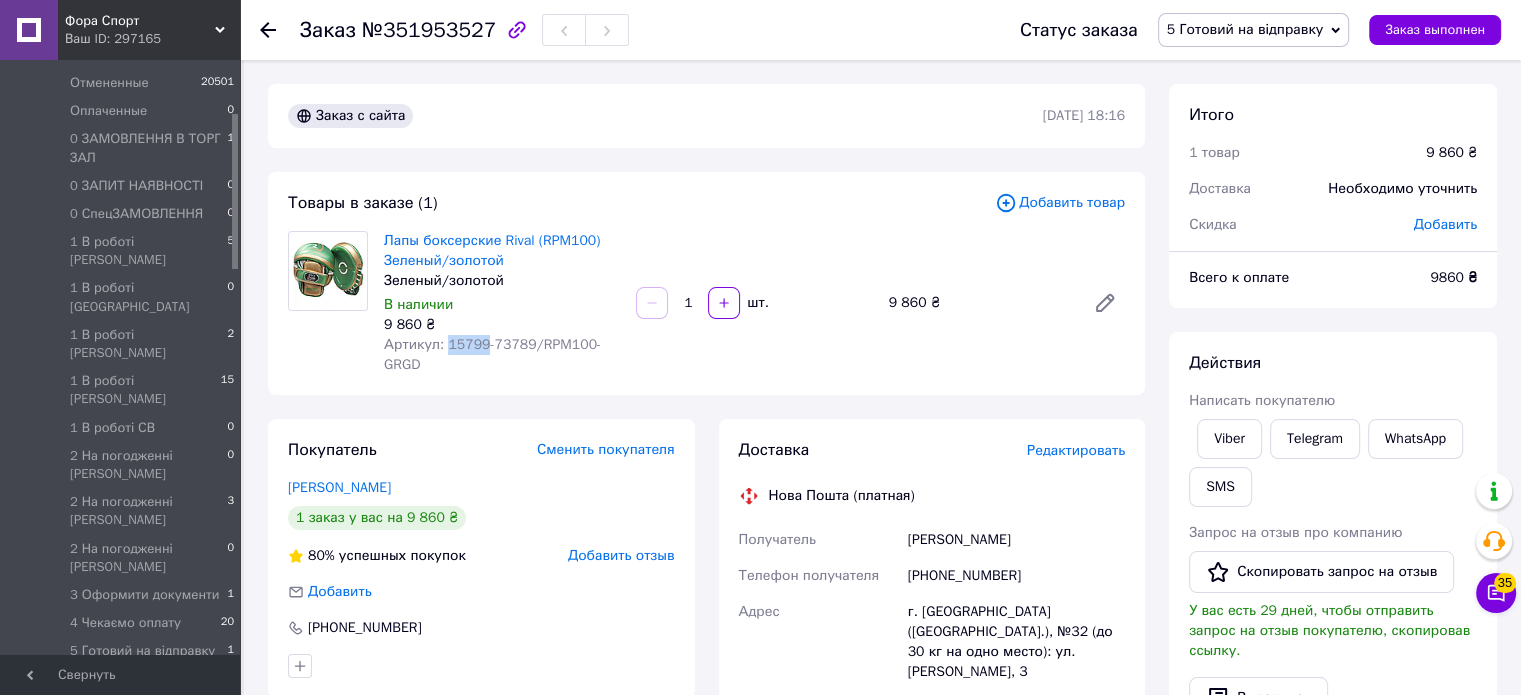 click on "Артикул: 15799-73789/RPM100-GRGD" at bounding box center (492, 354) 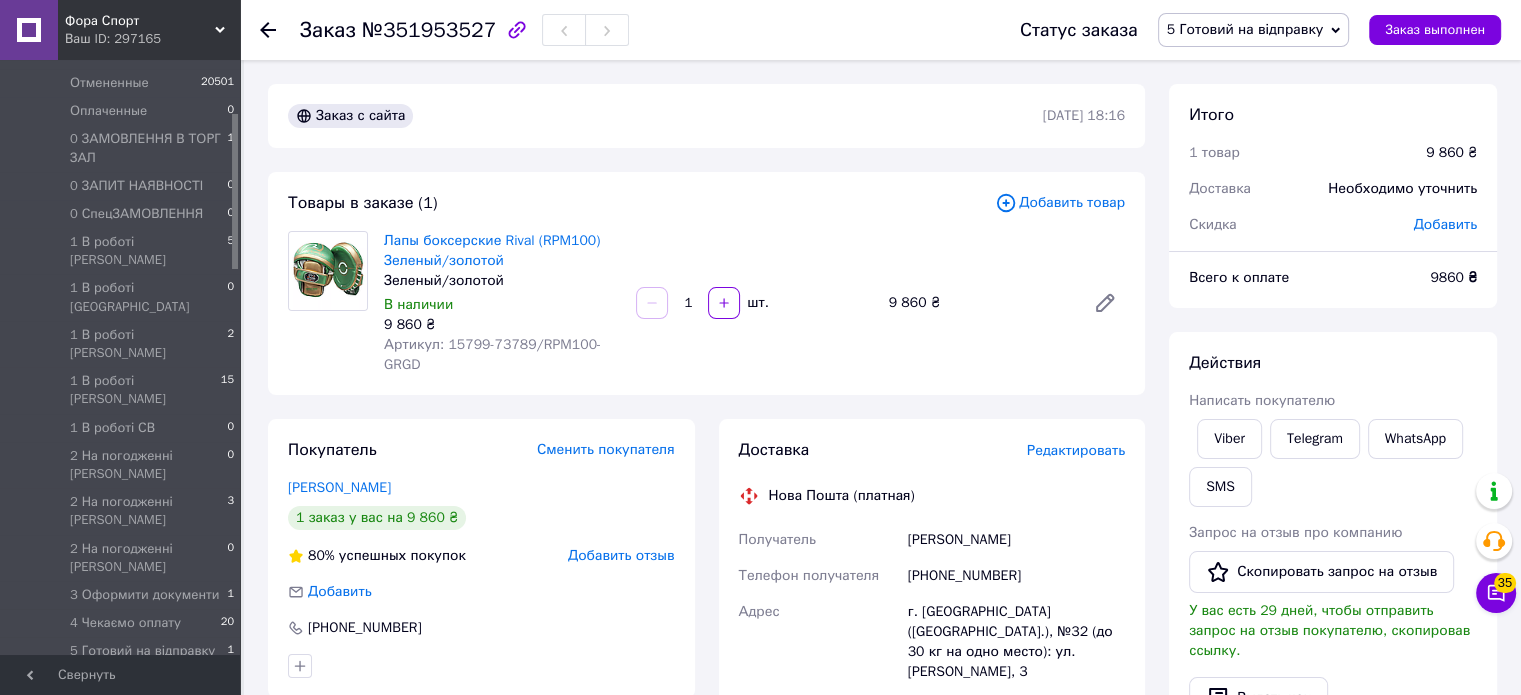 click on "№351953527" at bounding box center [429, 30] 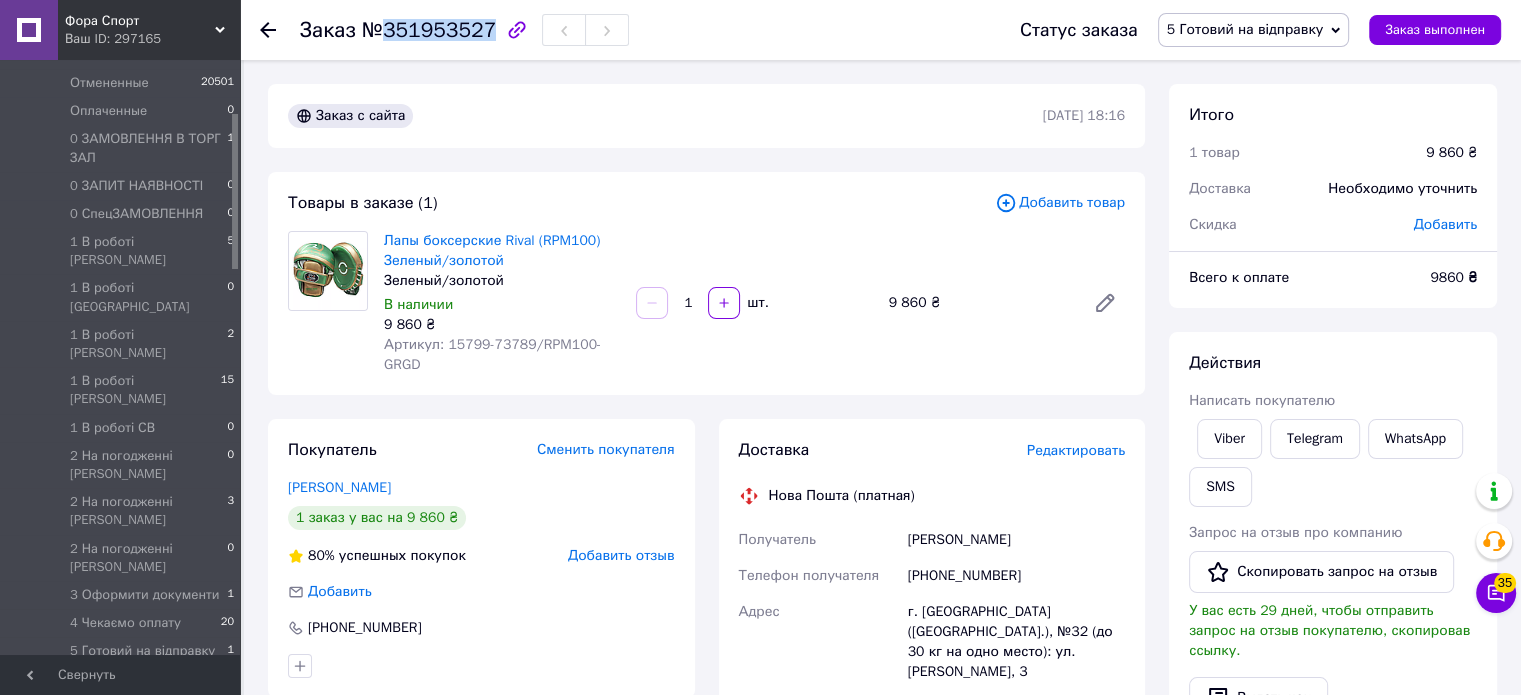 click on "№351953527" at bounding box center (429, 30) 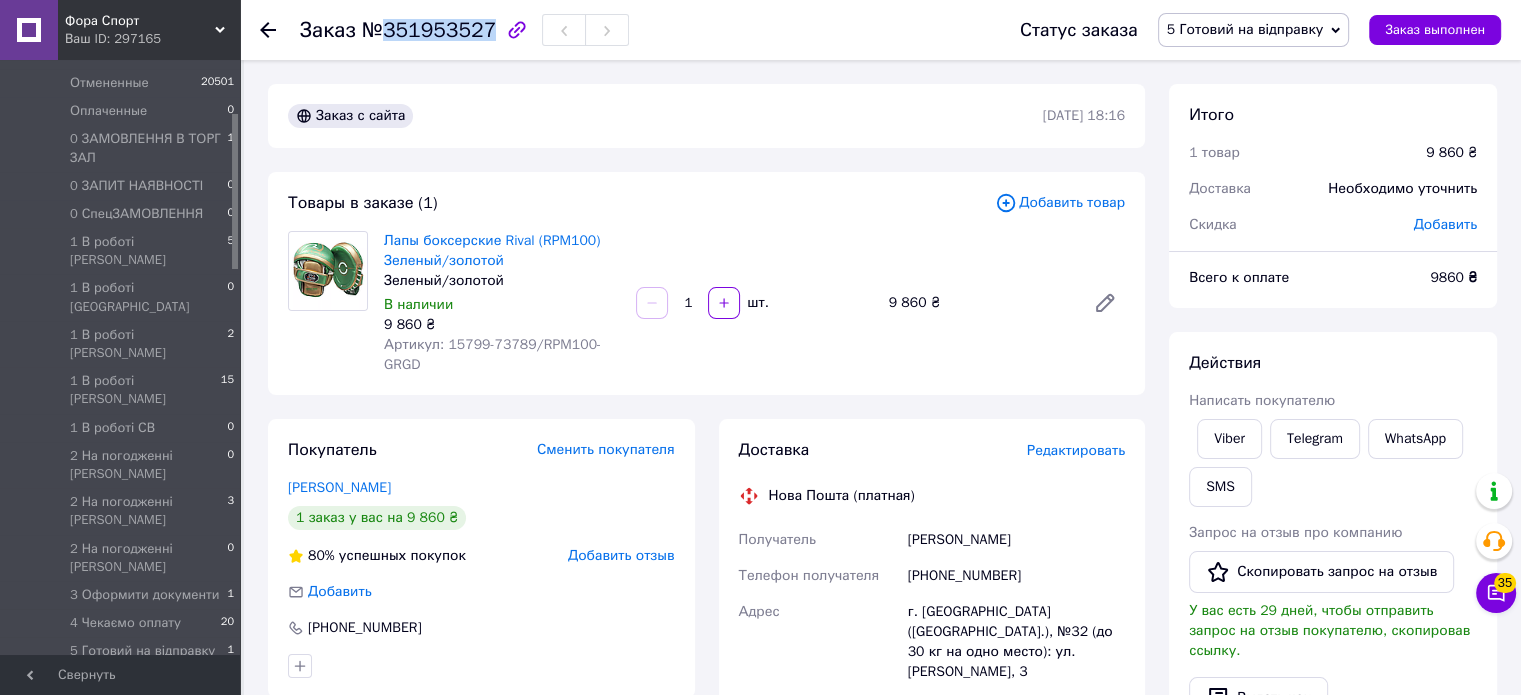 scroll, scrollTop: 0, scrollLeft: 0, axis: both 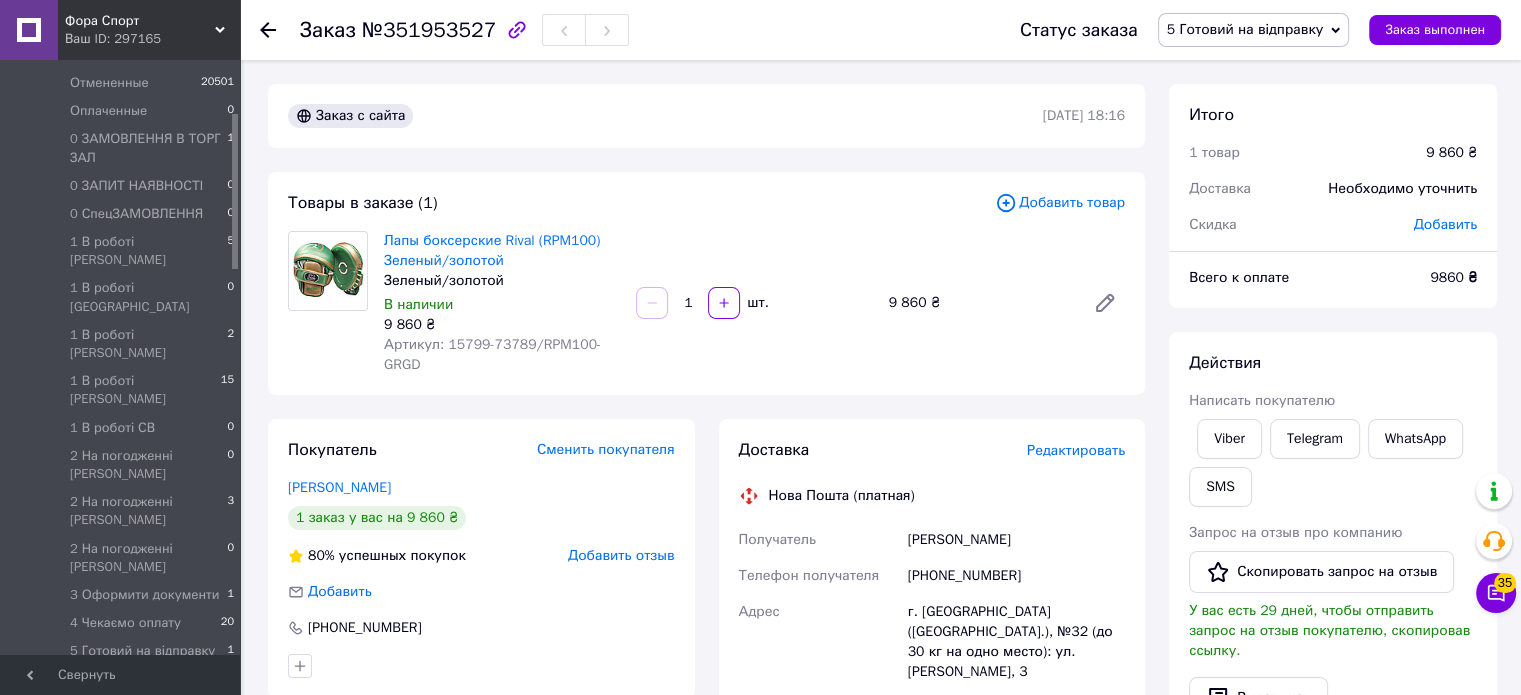 click on "Заказ с сайта 09.07.2025 | 18:16 Товары в заказе (1) Добавить товар Лапы боксерские Rival (RPM100) Зеленый/золотой Зеленый/золотой В наличии 9 860 ₴ Артикул: 15799-73789/RPM100-GRGD 1   шт. 9 860 ₴ Покупатель Сменить покупателя Івонін Юрій 1 заказ у вас на 9 860 ₴ 80%   успешных покупок Добавить отзыв Добавить +380976338444 Оплата Наложенный платеж Доставка Редактировать Нова Пошта (платная) Получатель Івонін Юрій Телефон получателя +380976338444 Адрес г. Кривой Рог (Днепропетровская обл.), №32 (до 30 кг на одно место): ул. Ивана Авраменко, 3 Дата отправки 10.07.2025 Плательщик Получатель Оценочная стоимость < >" at bounding box center (706, 727) 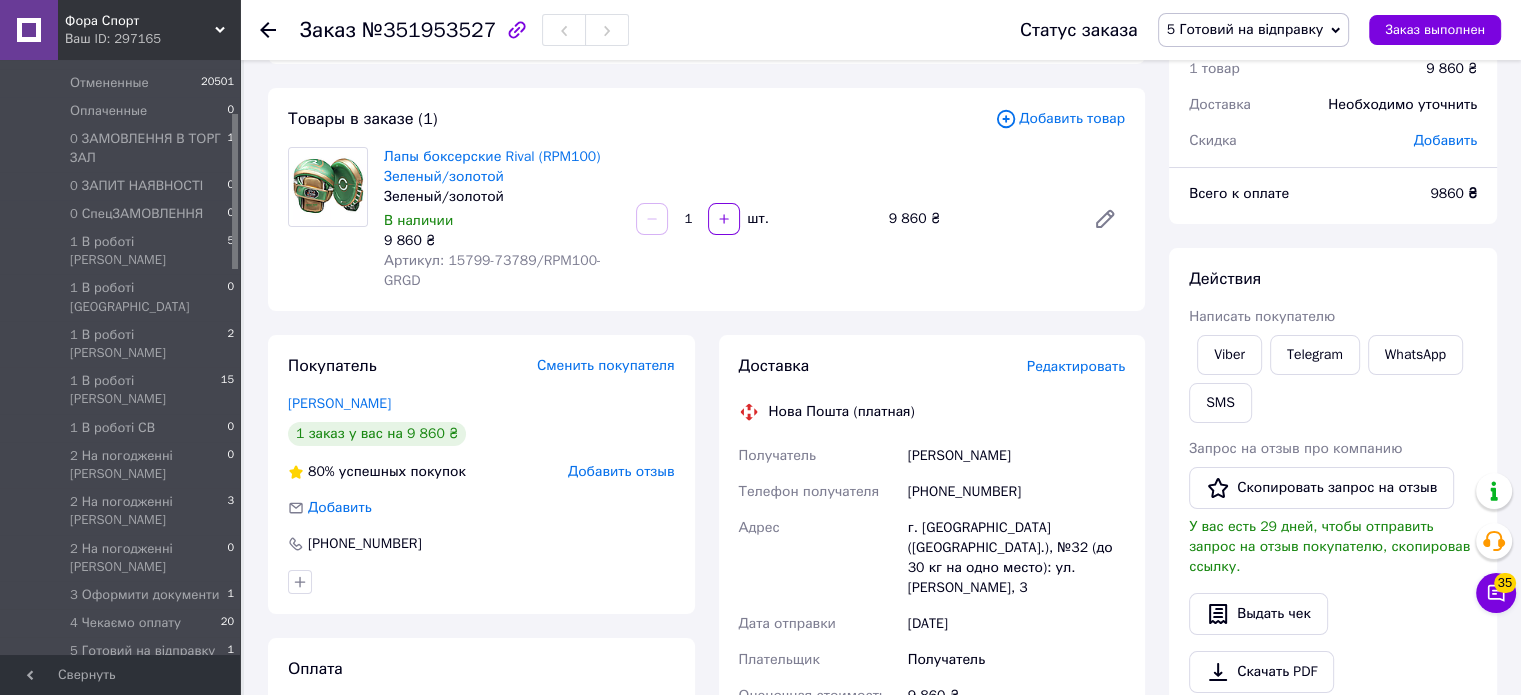scroll, scrollTop: 0, scrollLeft: 0, axis: both 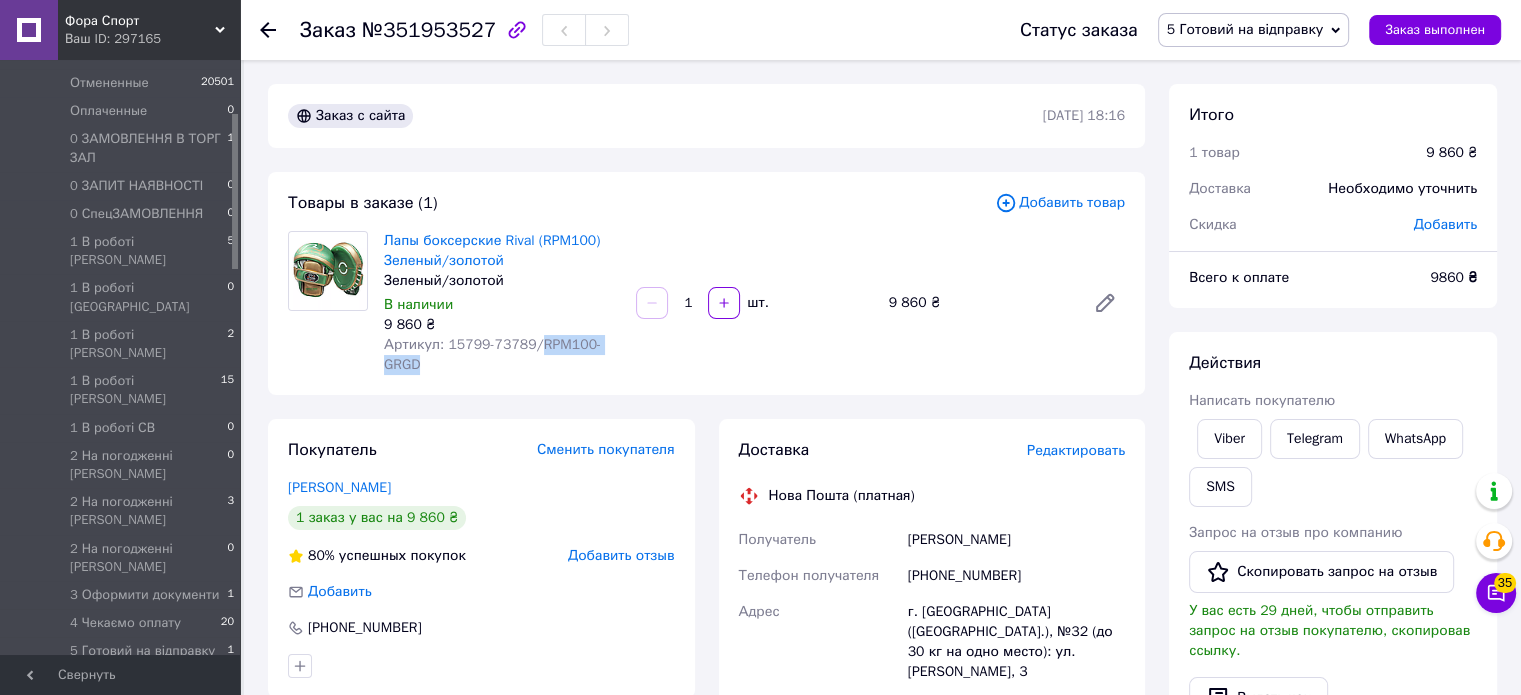 drag, startPoint x: 529, startPoint y: 347, endPoint x: 529, endPoint y: 372, distance: 25 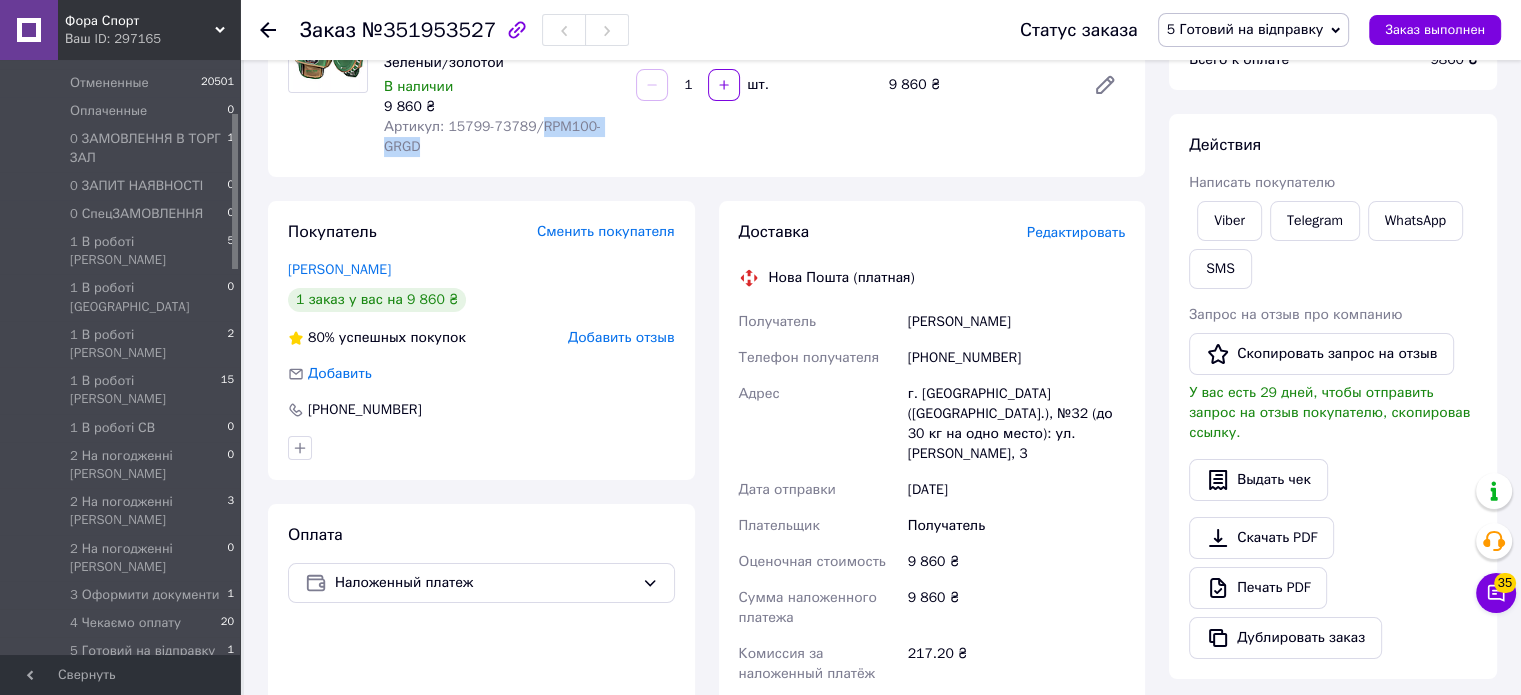 scroll, scrollTop: 300, scrollLeft: 0, axis: vertical 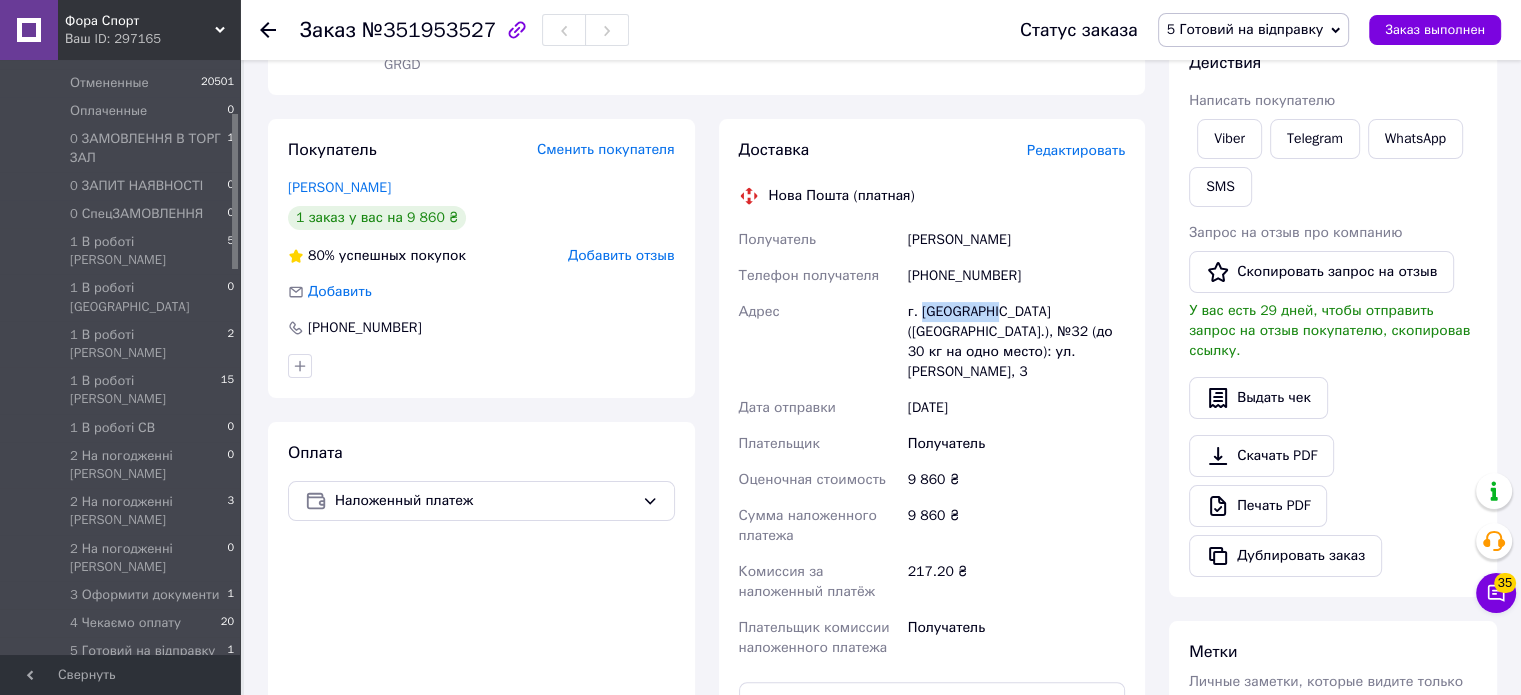 drag, startPoint x: 920, startPoint y: 313, endPoint x: 992, endPoint y: 311, distance: 72.02777 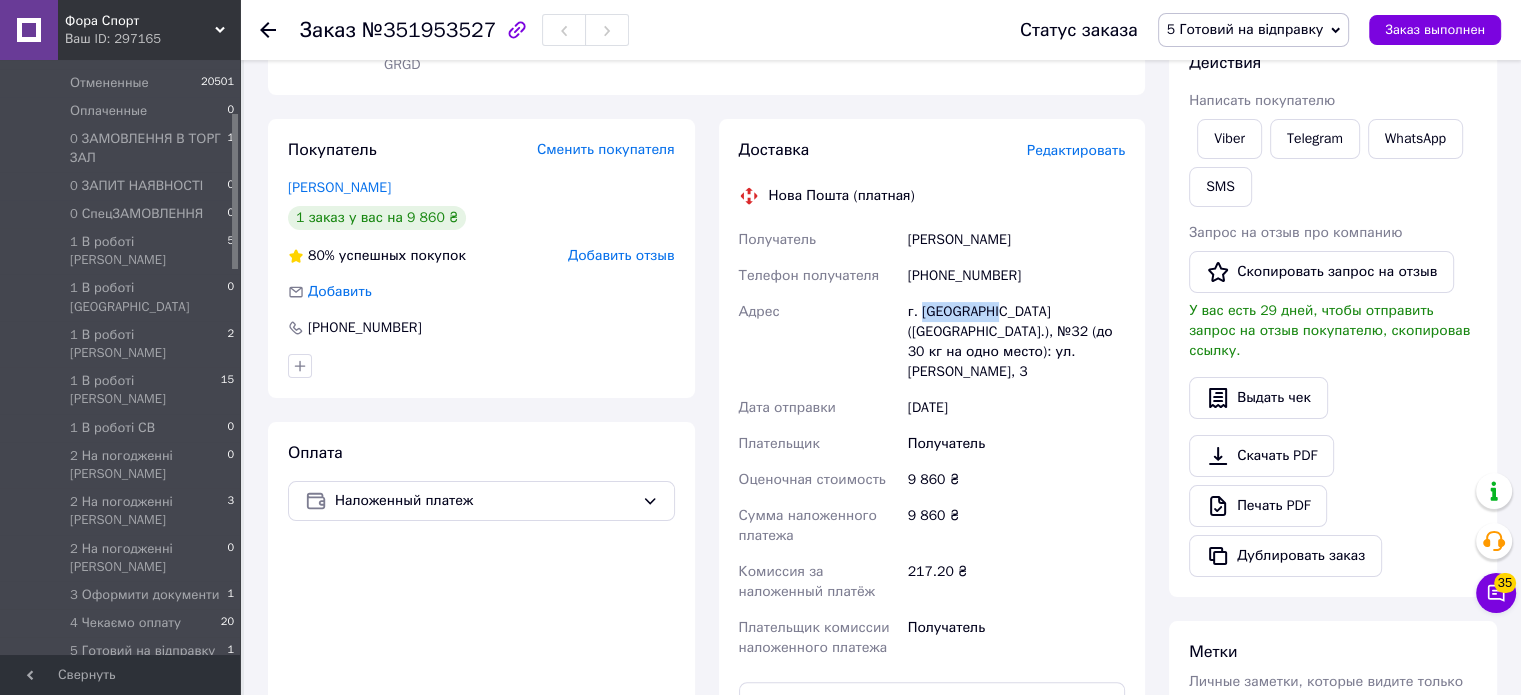 click on "г. Кривой Рог (Днепропетровская обл.), №32 (до 30 кг на одно место): ул. Ивана Авраменко, 3" at bounding box center (1016, 342) 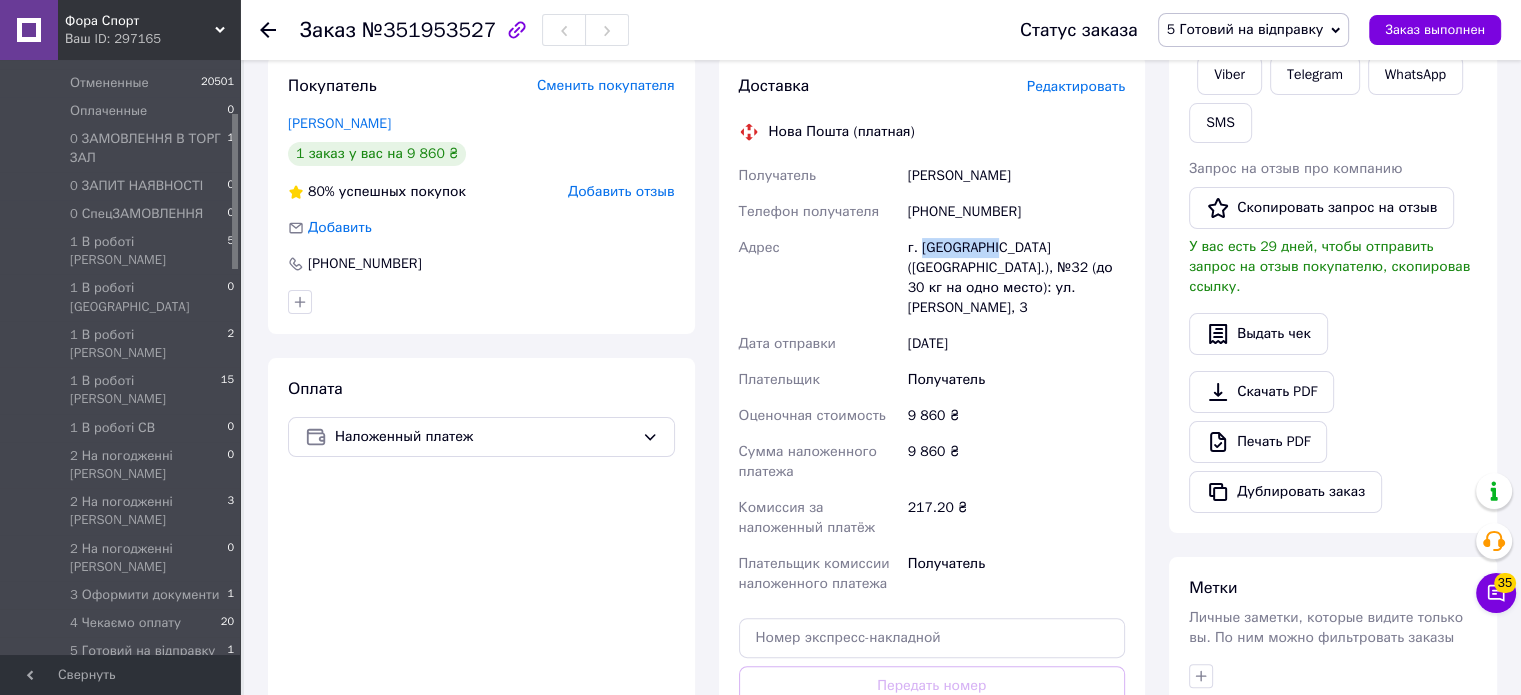 scroll, scrollTop: 400, scrollLeft: 0, axis: vertical 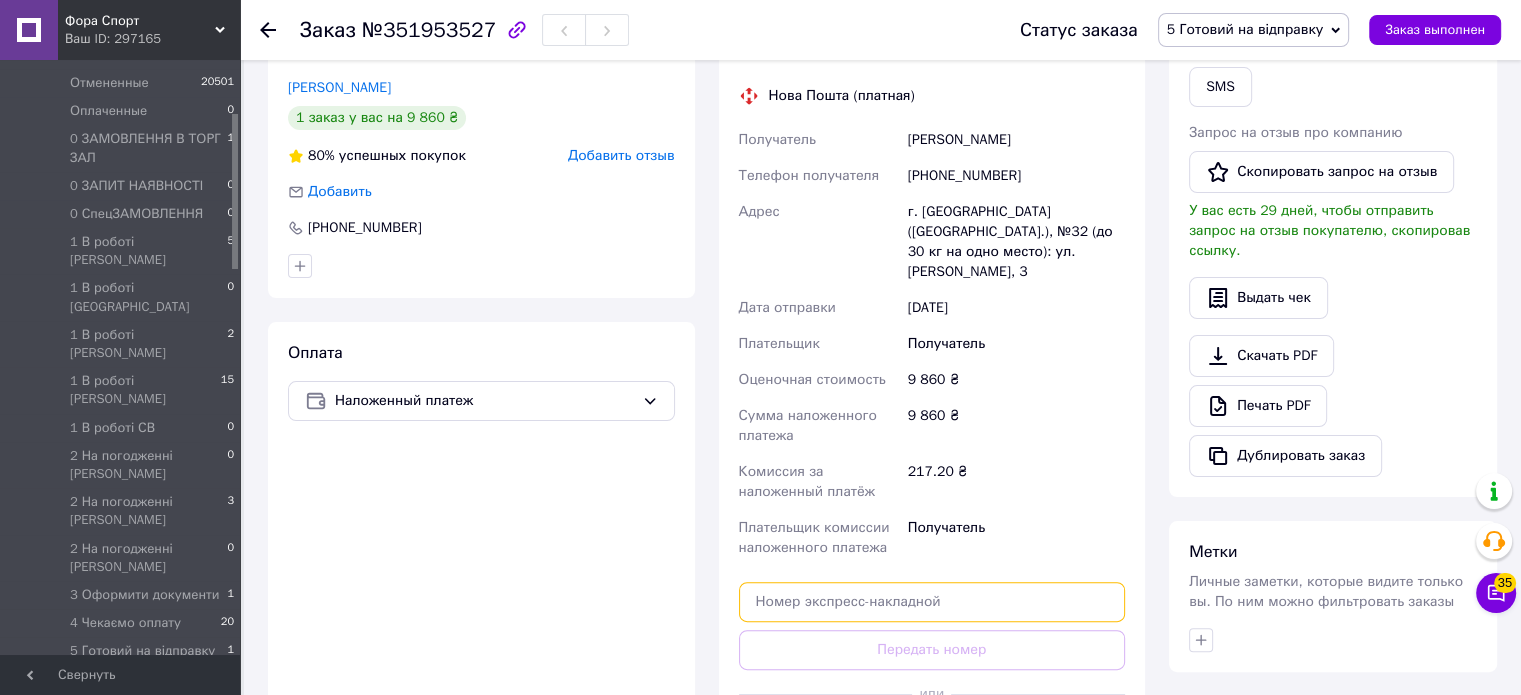 click at bounding box center [932, 602] 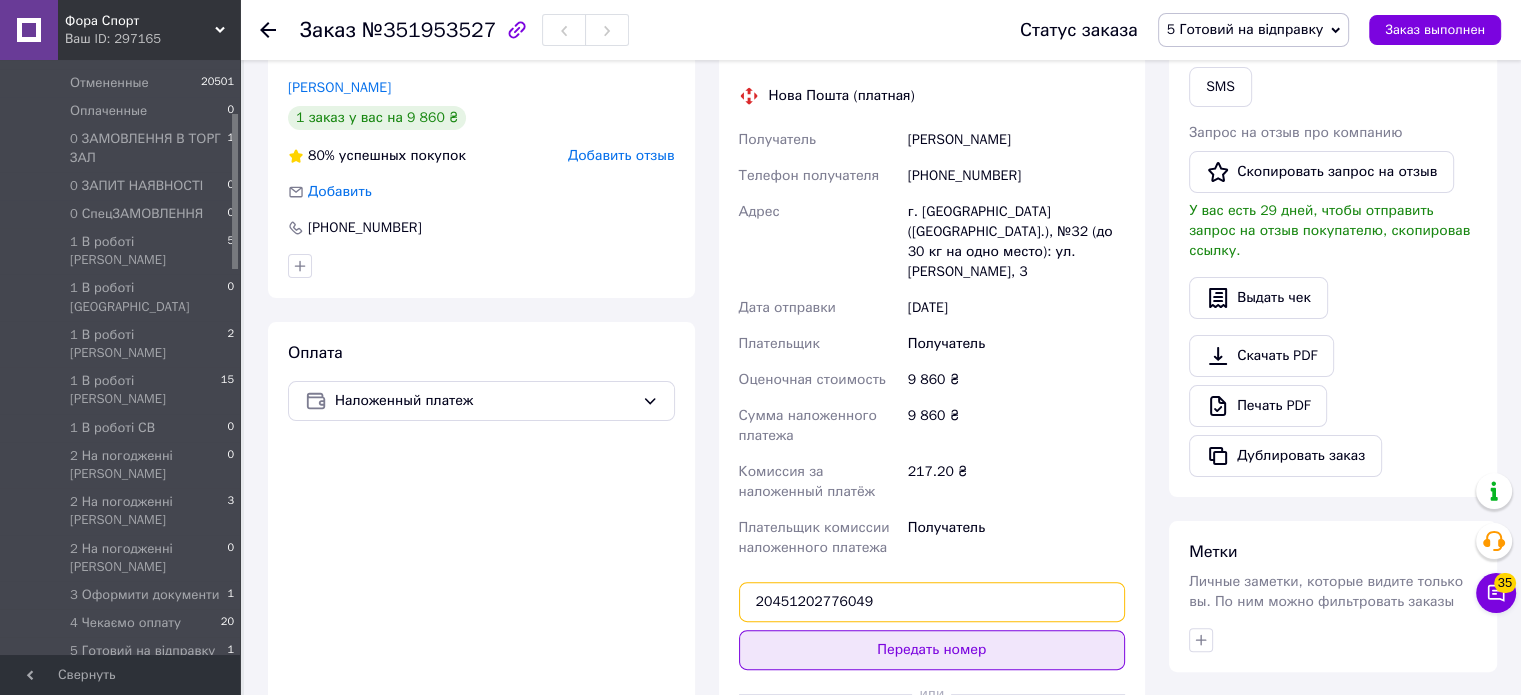 type on "20451202776049" 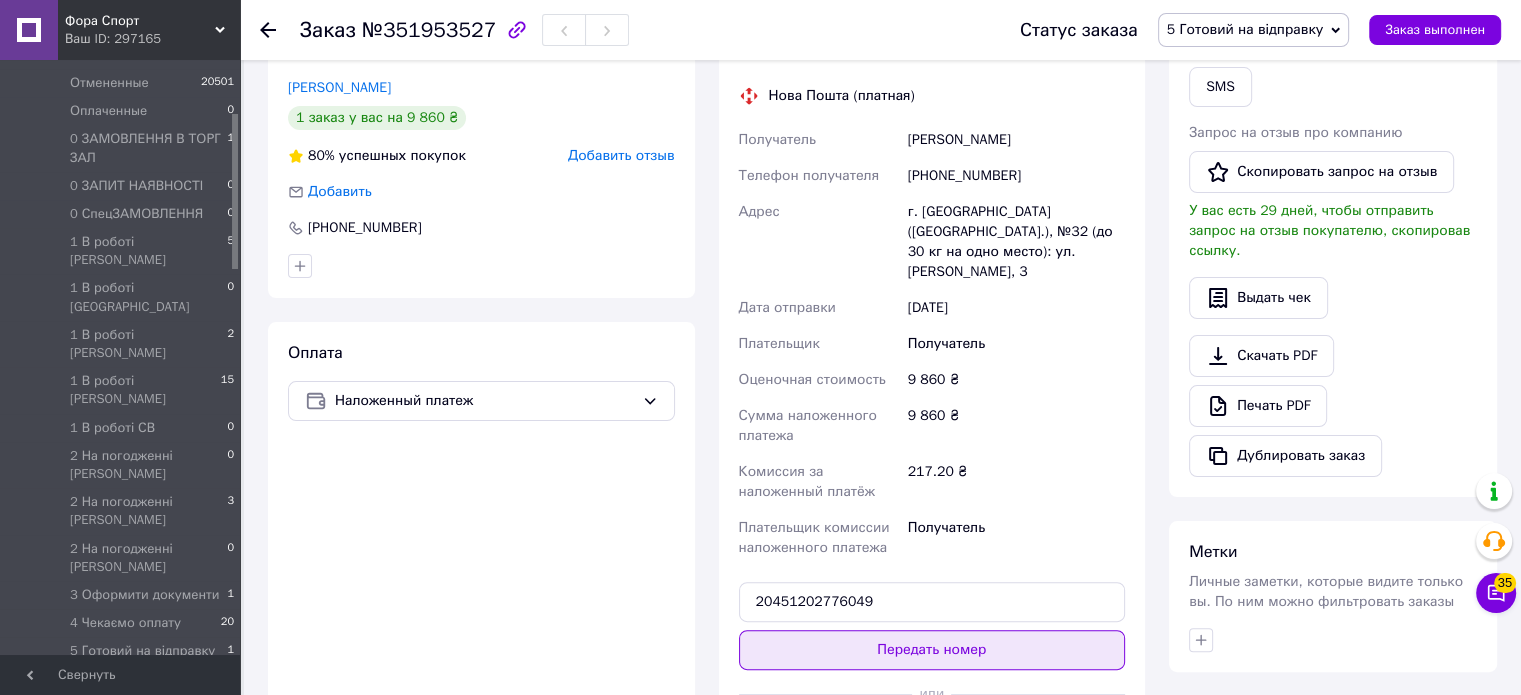 click on "Передать номер" at bounding box center (932, 650) 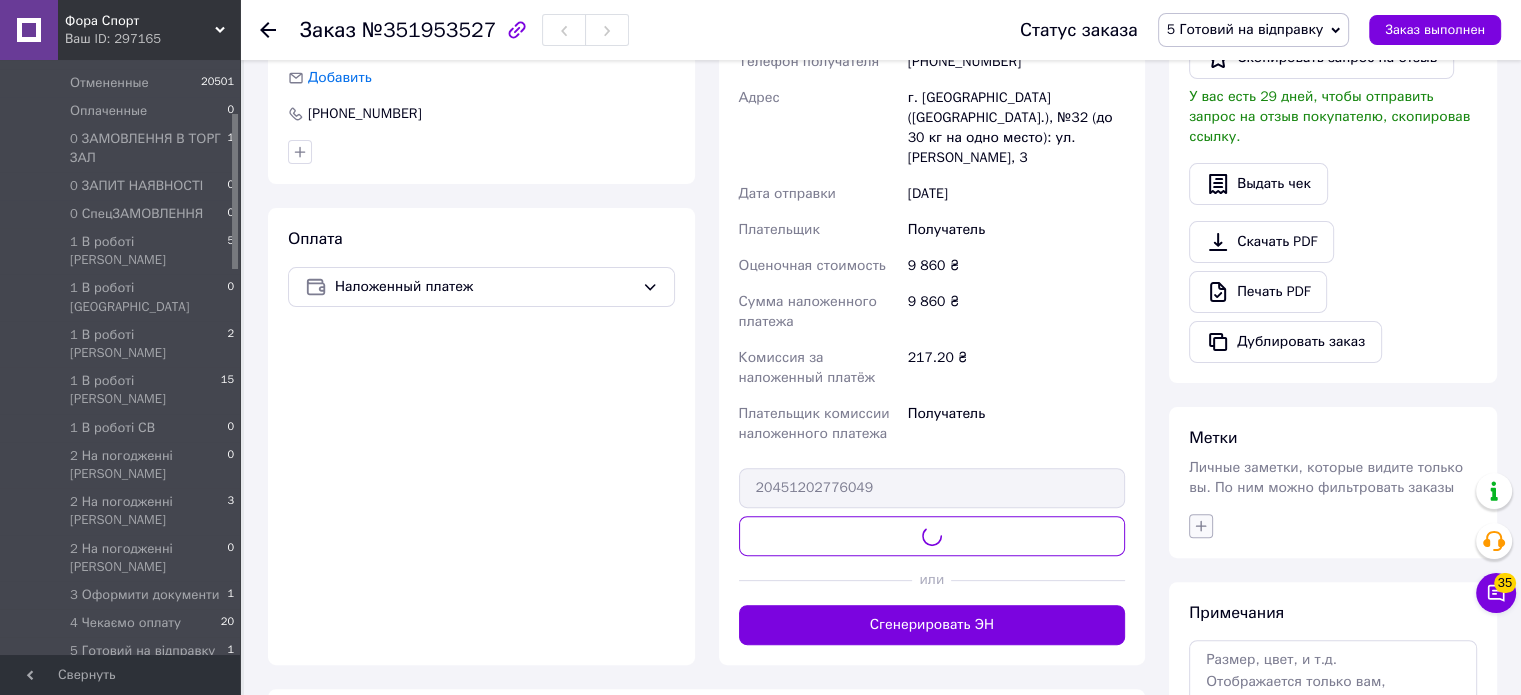scroll, scrollTop: 600, scrollLeft: 0, axis: vertical 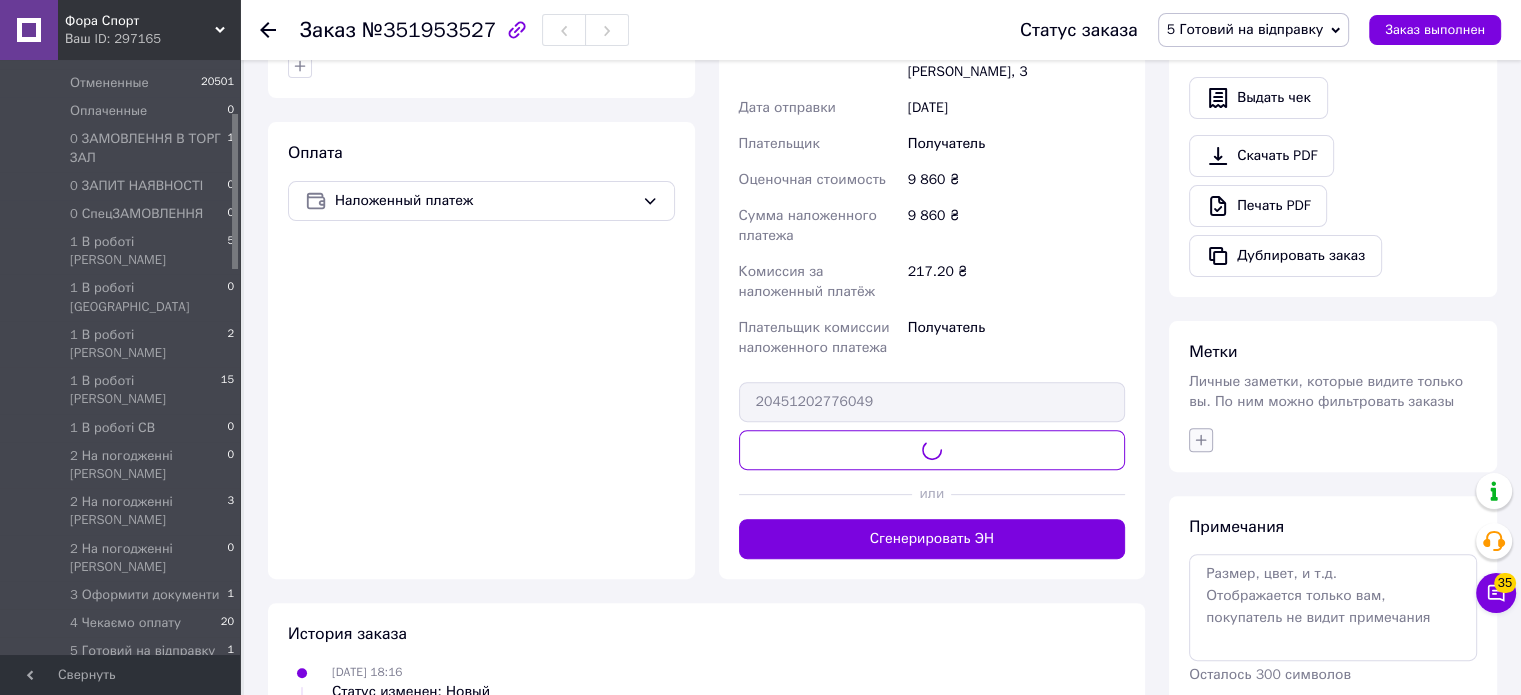 click 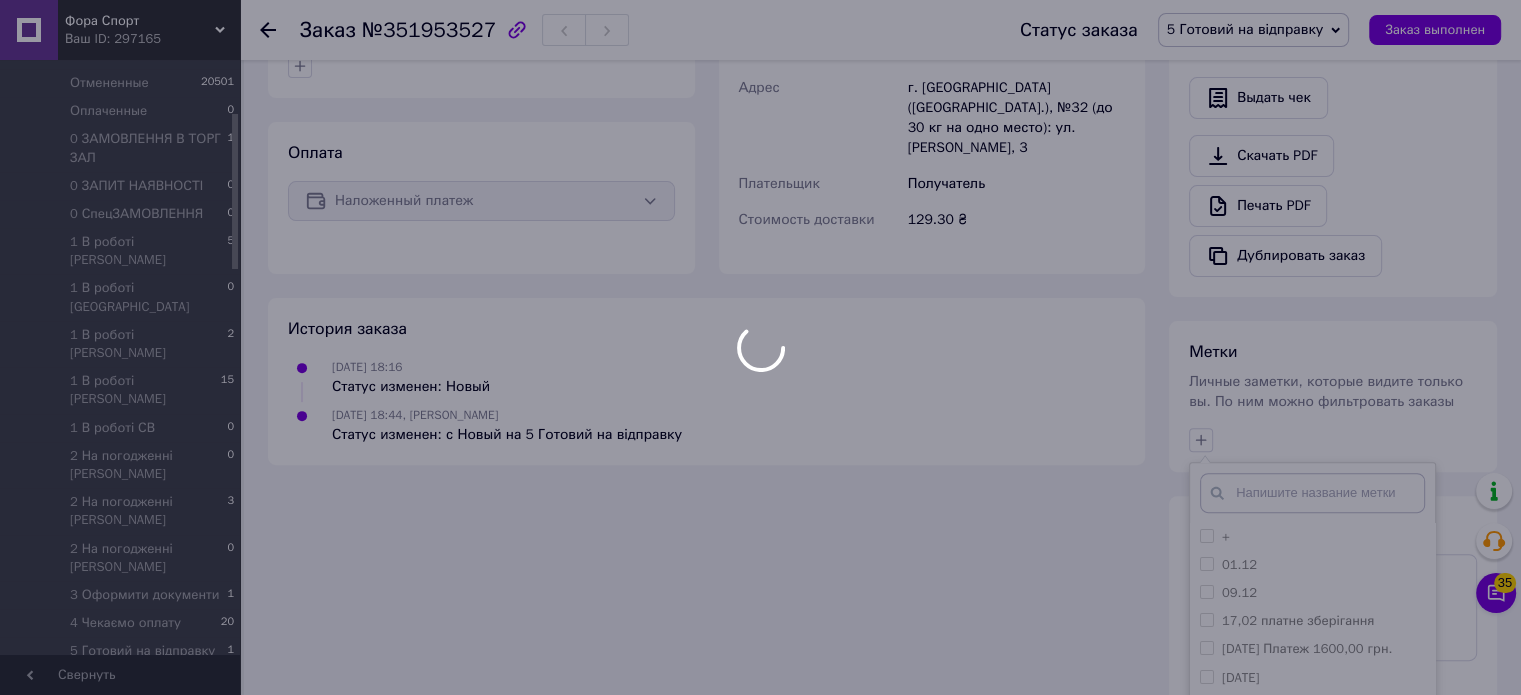 click at bounding box center [760, 347] 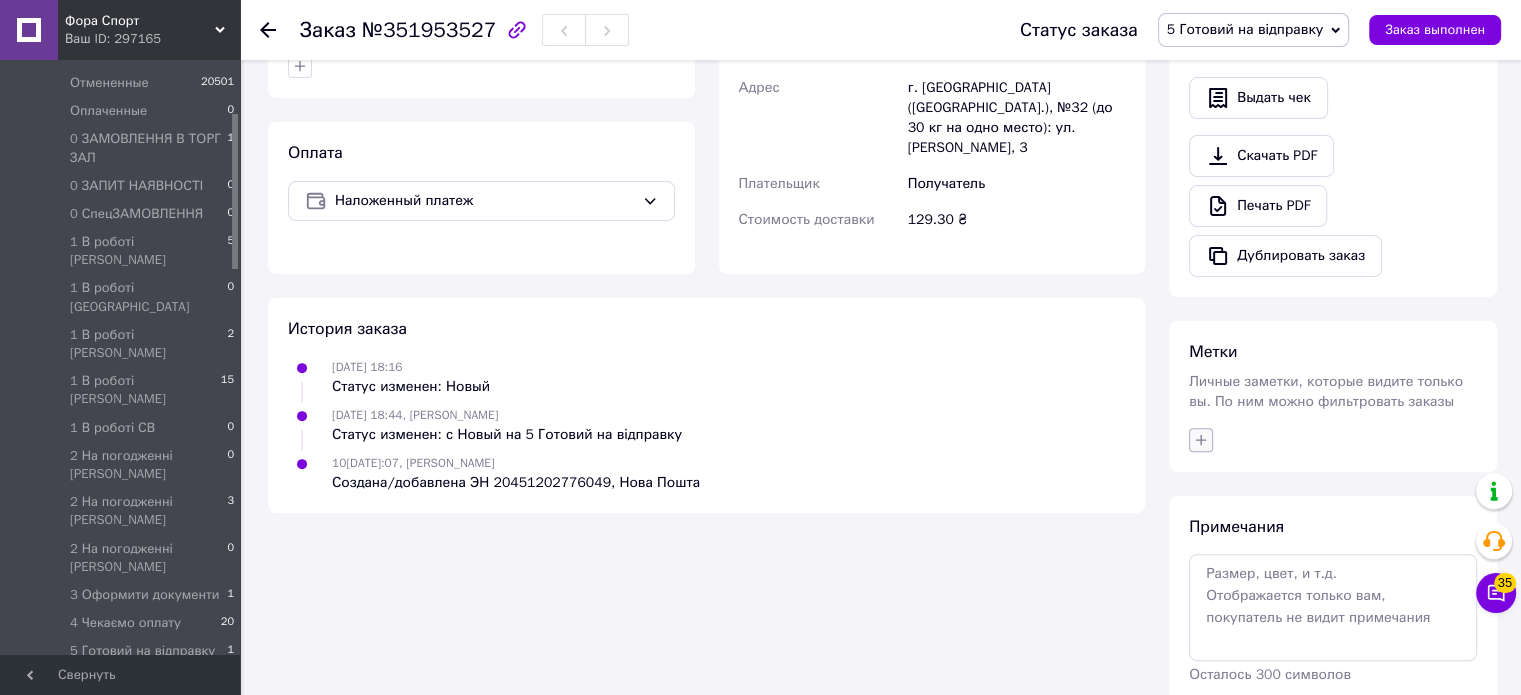 click 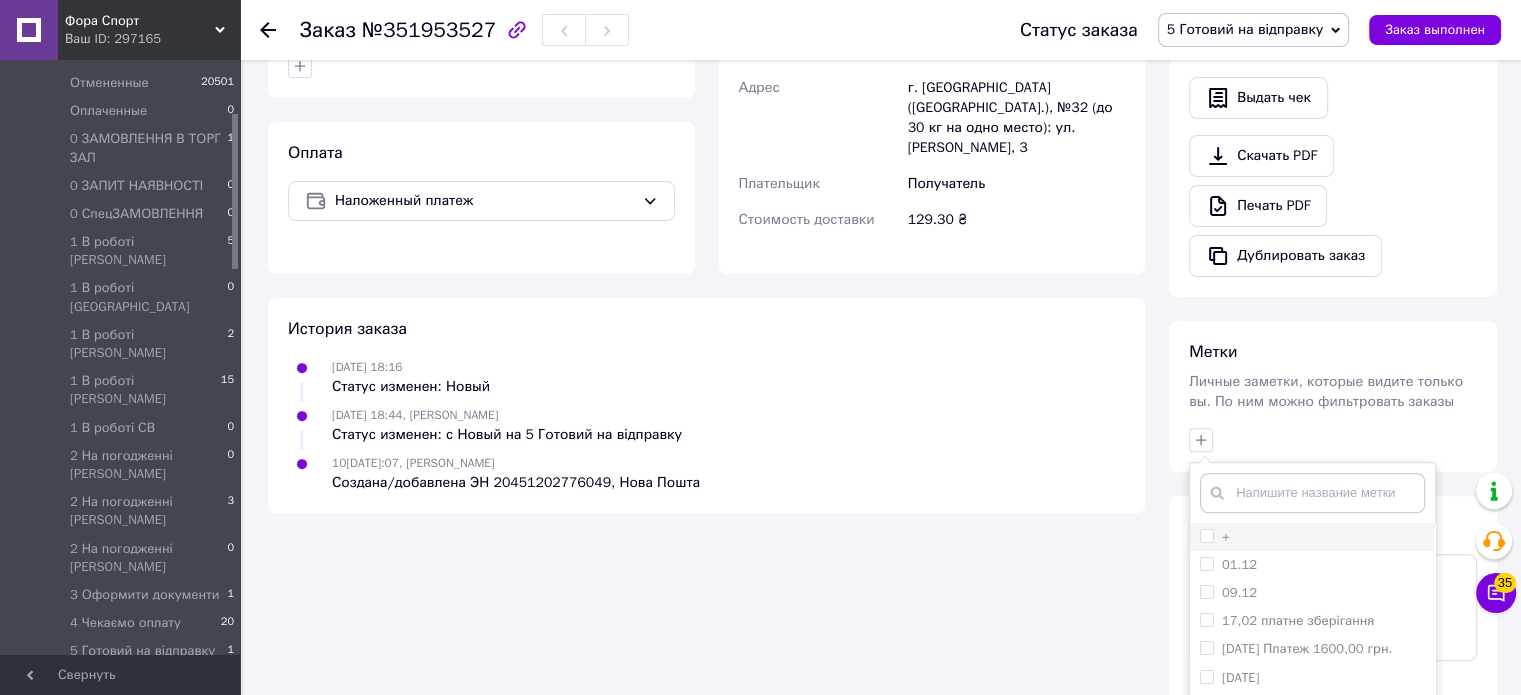 click on "+" at bounding box center (1215, 537) 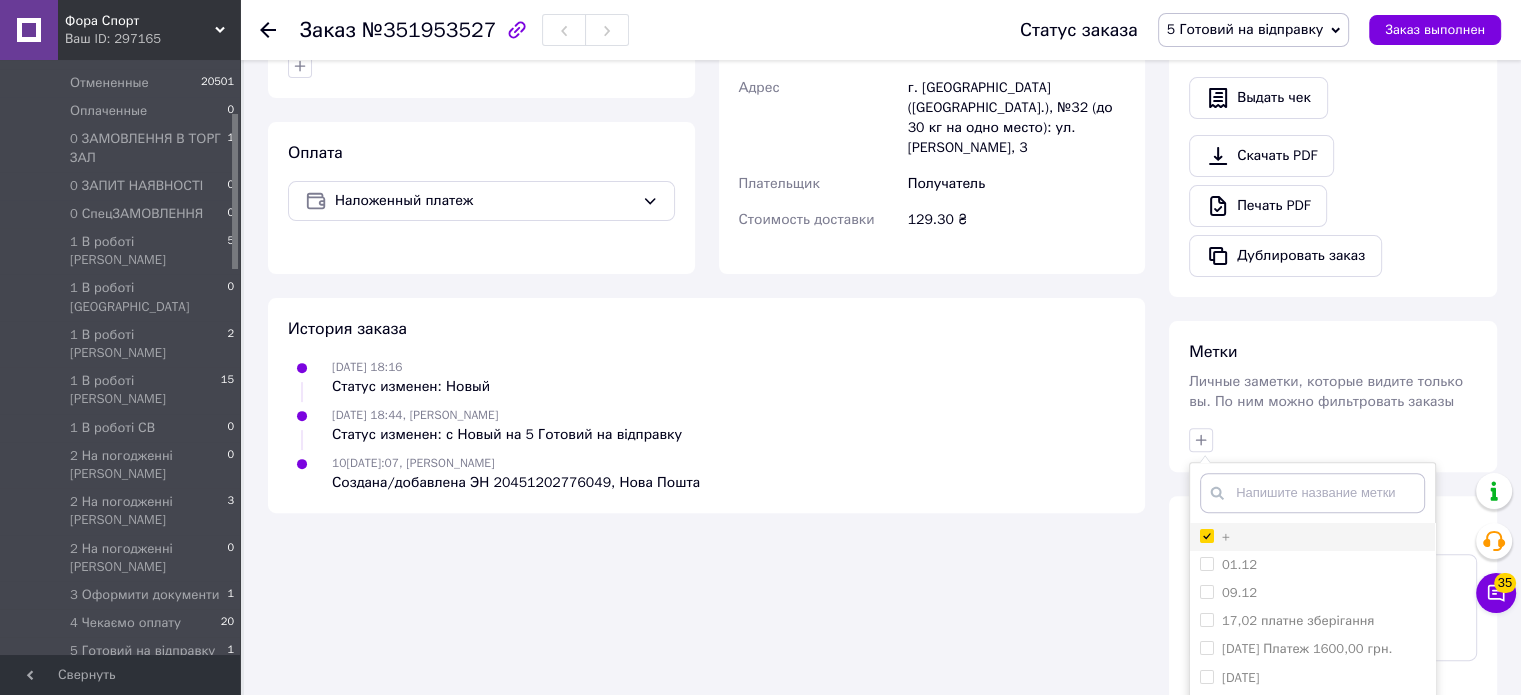 click on "+" at bounding box center (1206, 535) 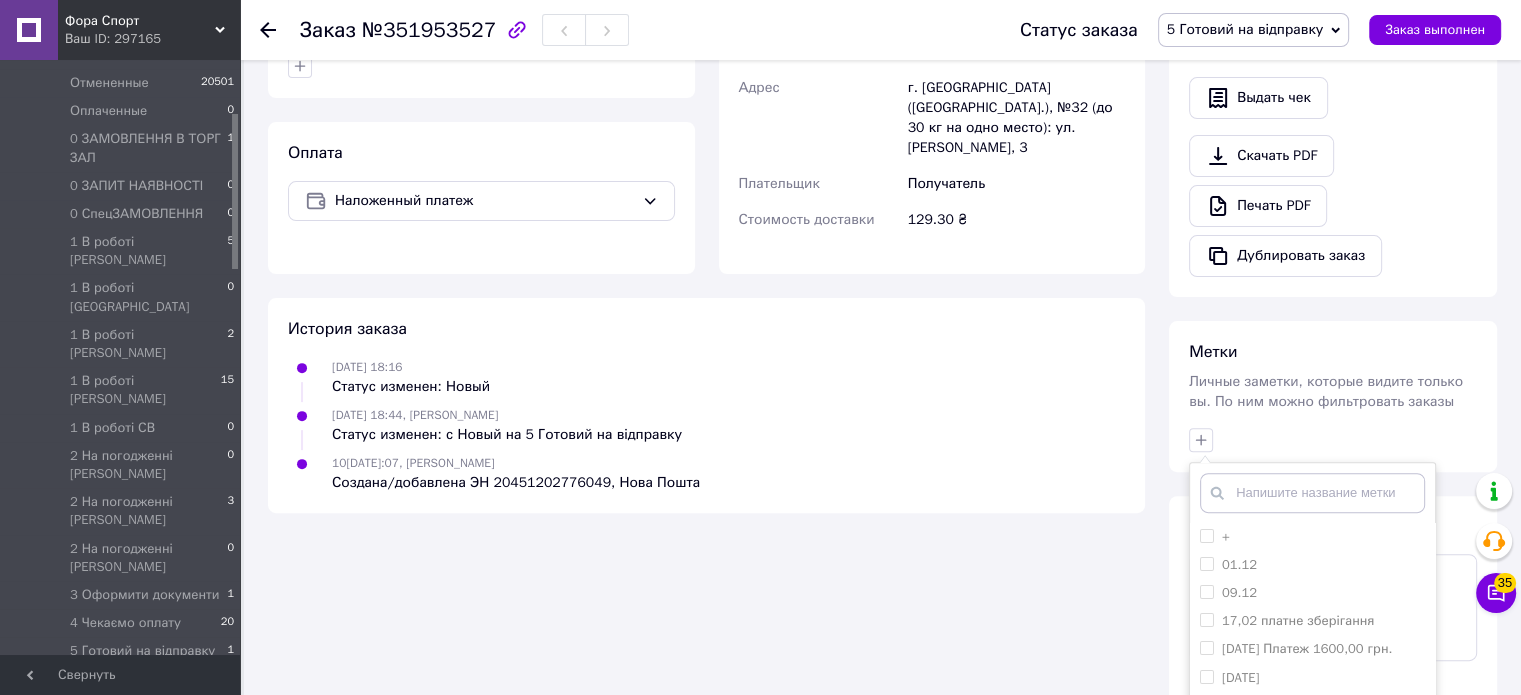 scroll, scrollTop: 770, scrollLeft: 0, axis: vertical 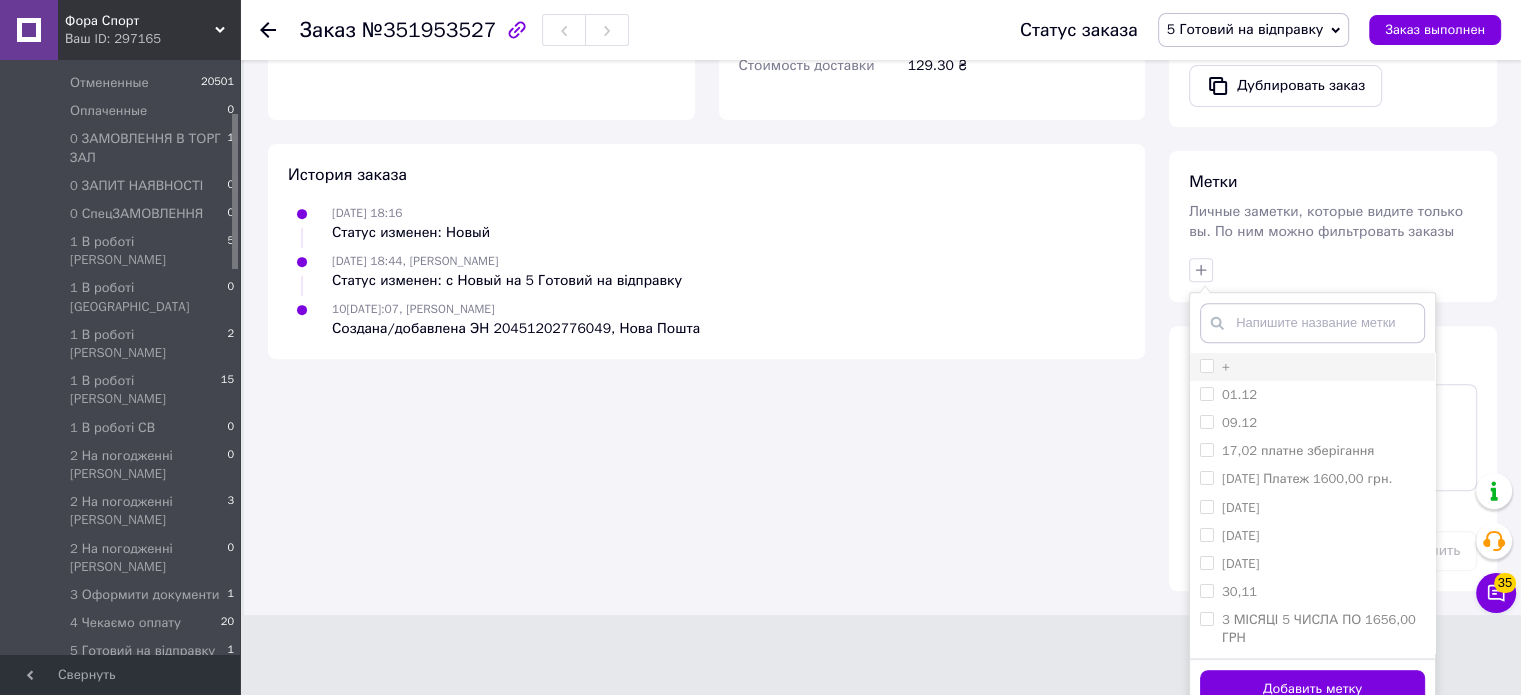 click on "+" at bounding box center (1312, 367) 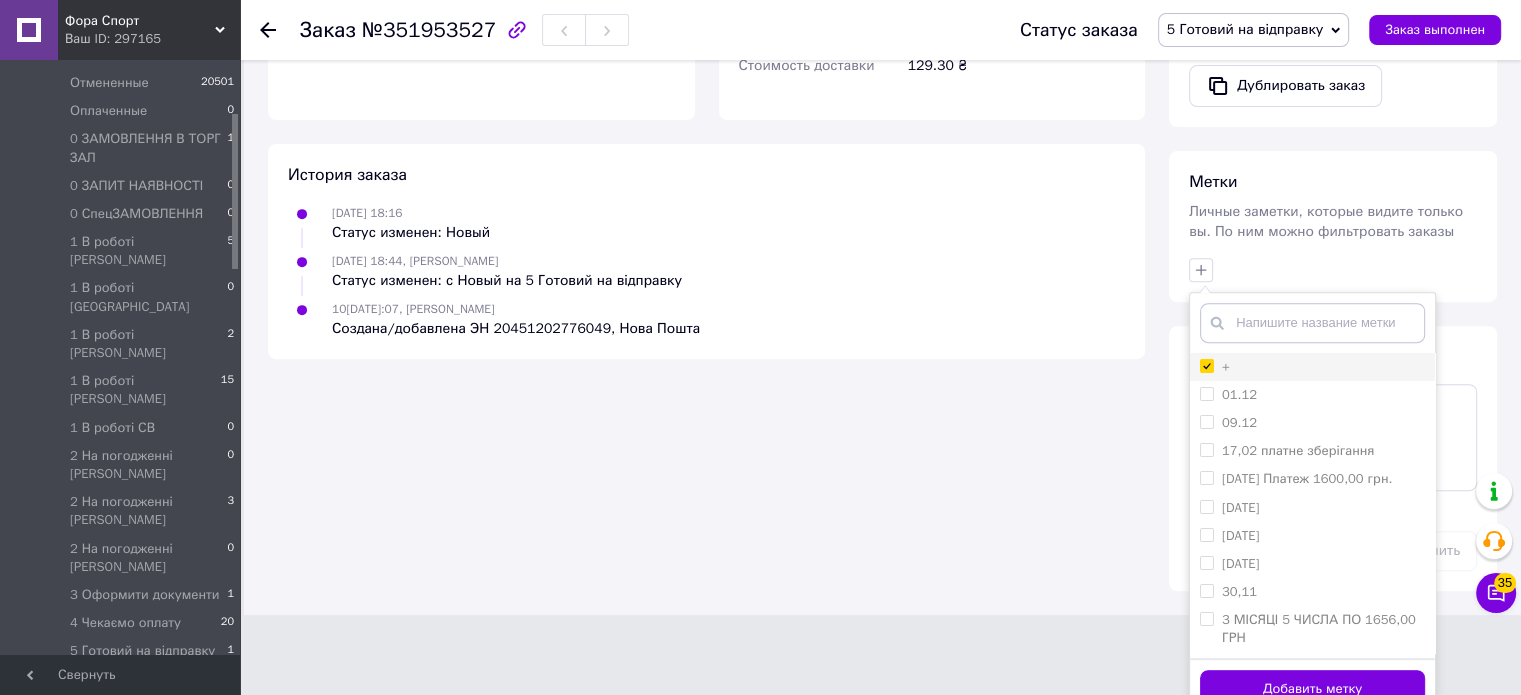 checkbox on "true" 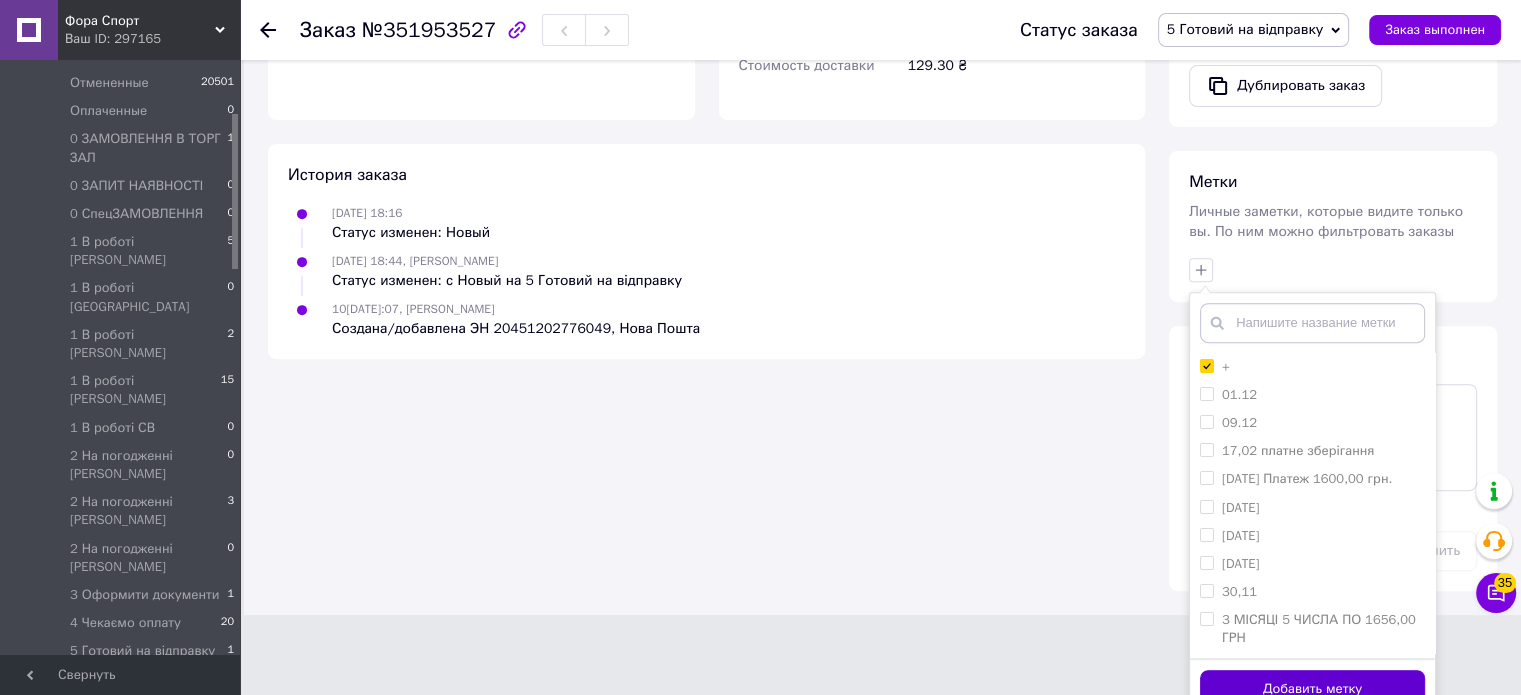 click on "Добавить метку" at bounding box center [1312, 689] 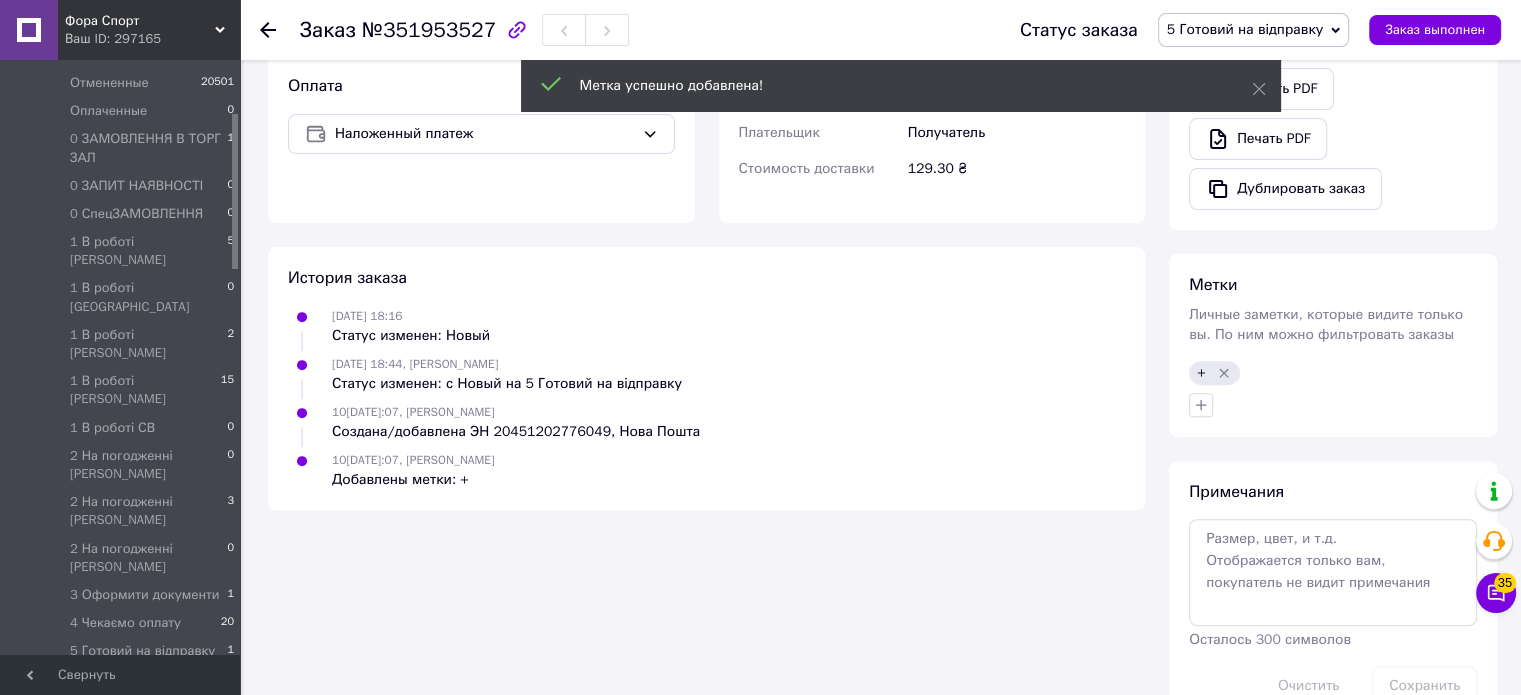 scroll, scrollTop: 699, scrollLeft: 0, axis: vertical 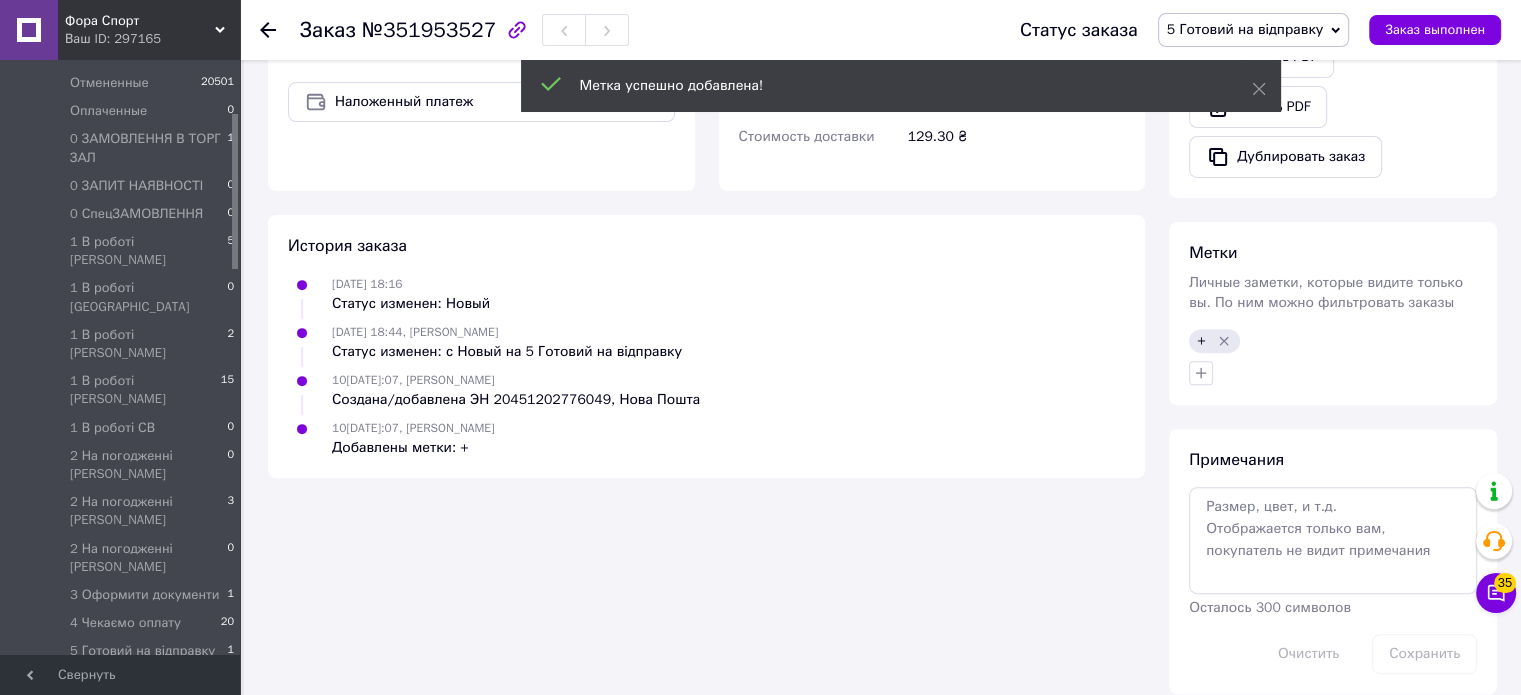 click on "5 Готовий на відправку" at bounding box center [1245, 29] 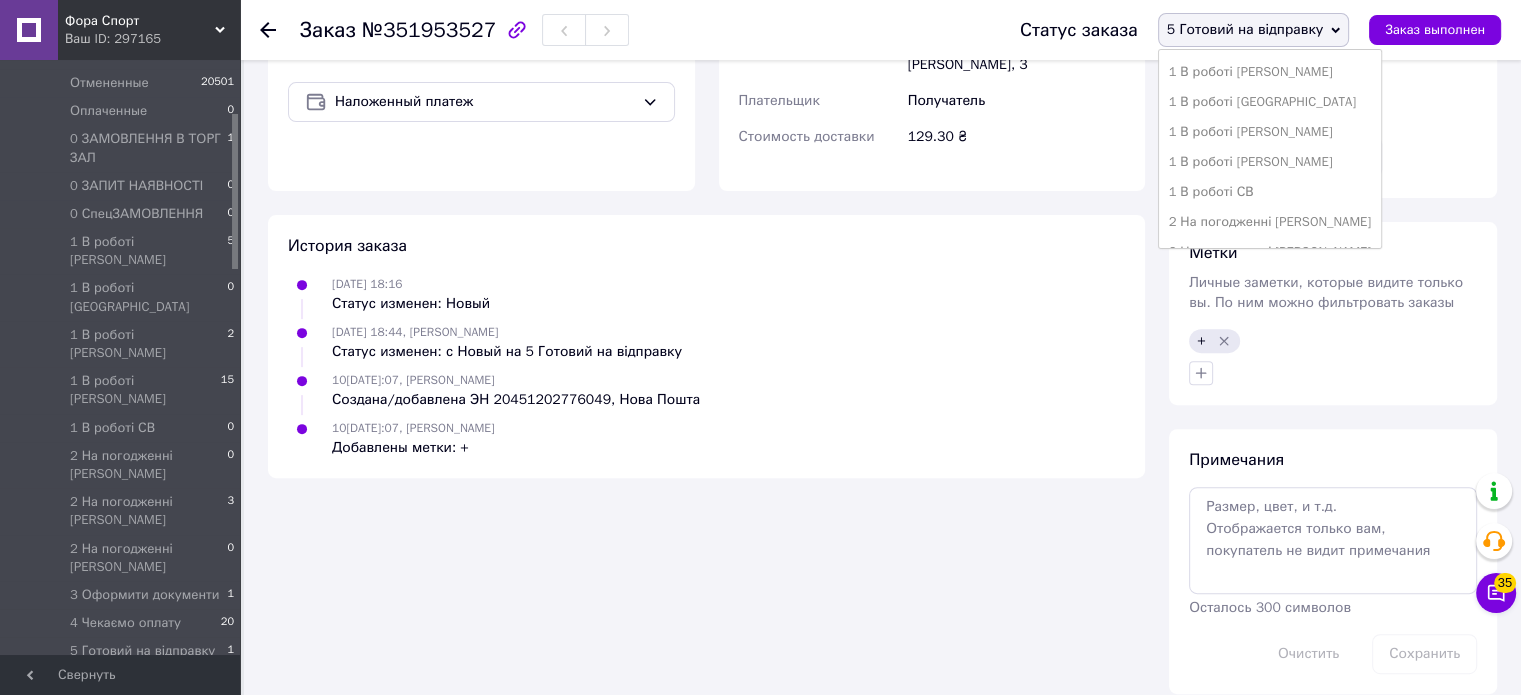 scroll, scrollTop: 0, scrollLeft: 0, axis: both 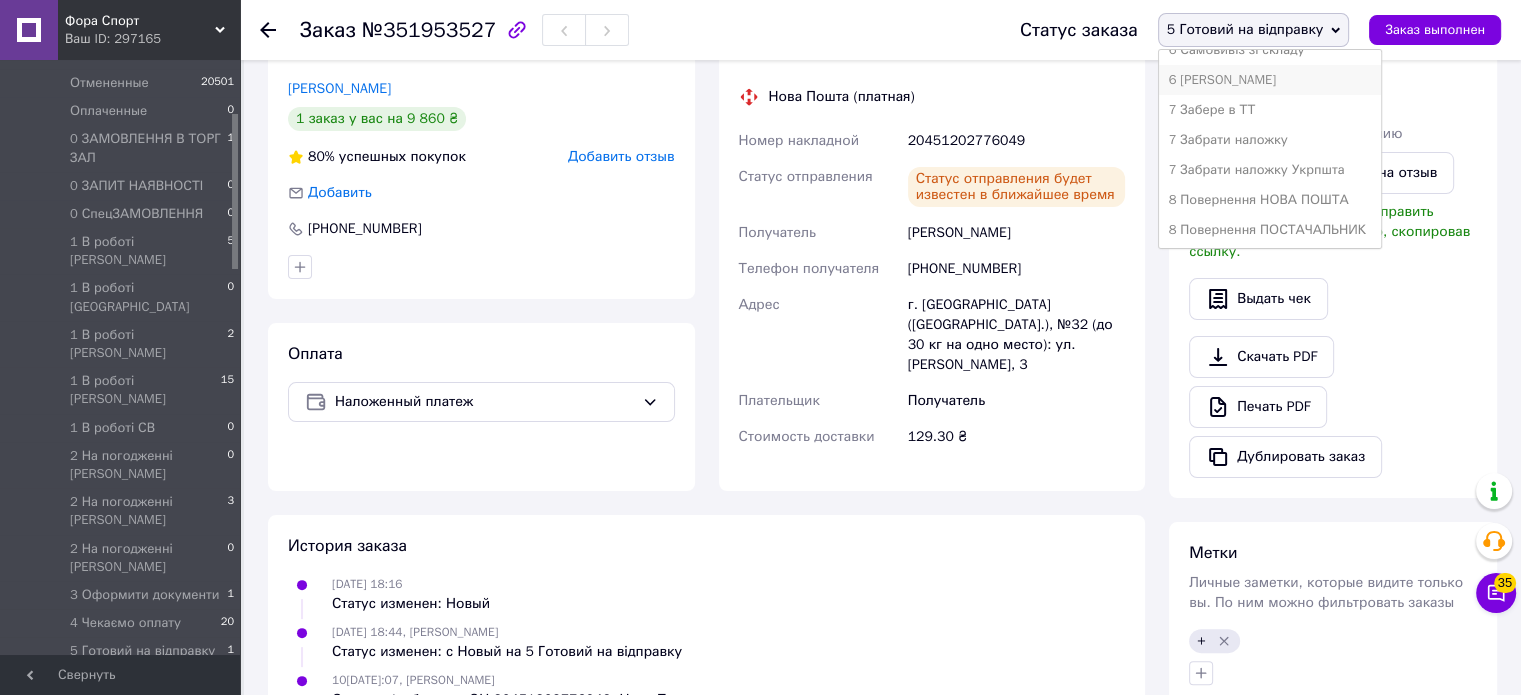 click on "6 [PERSON_NAME]" at bounding box center (1270, 80) 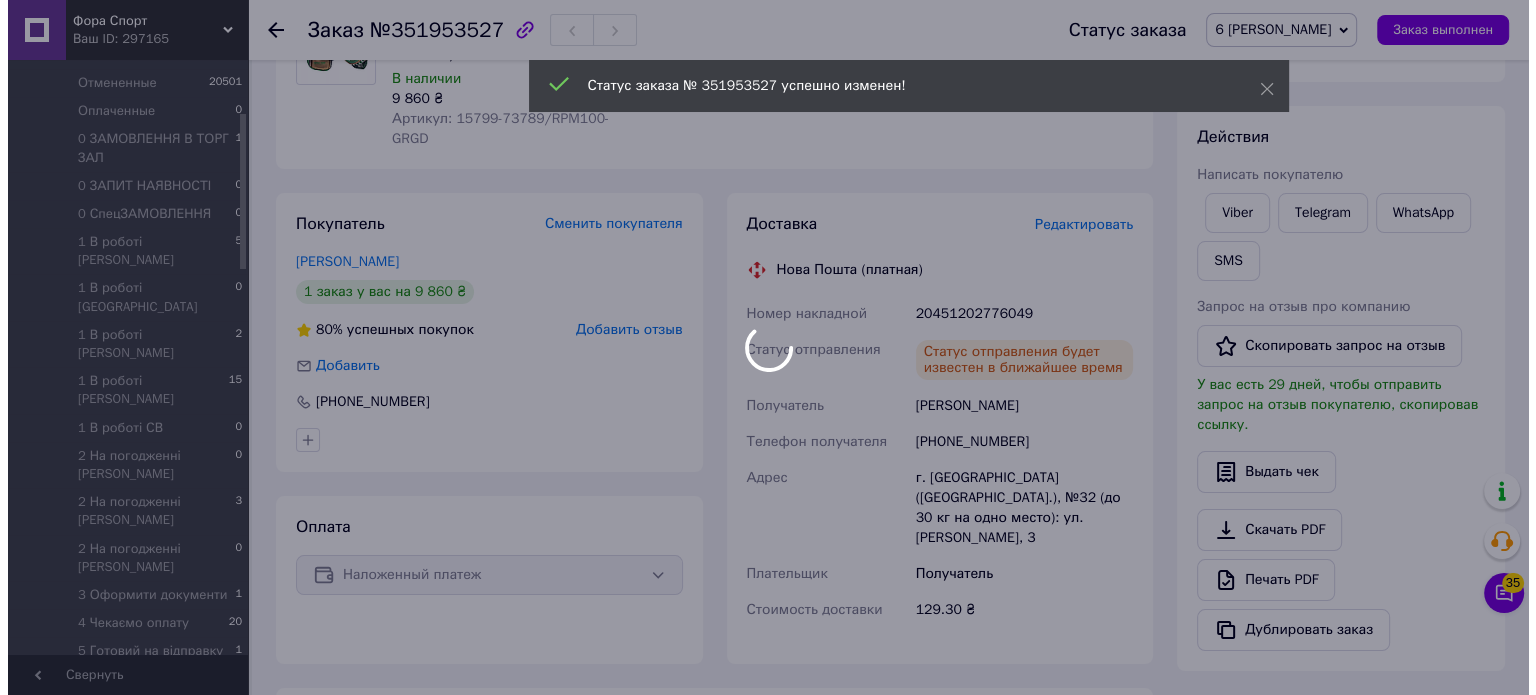 scroll, scrollTop: 0, scrollLeft: 0, axis: both 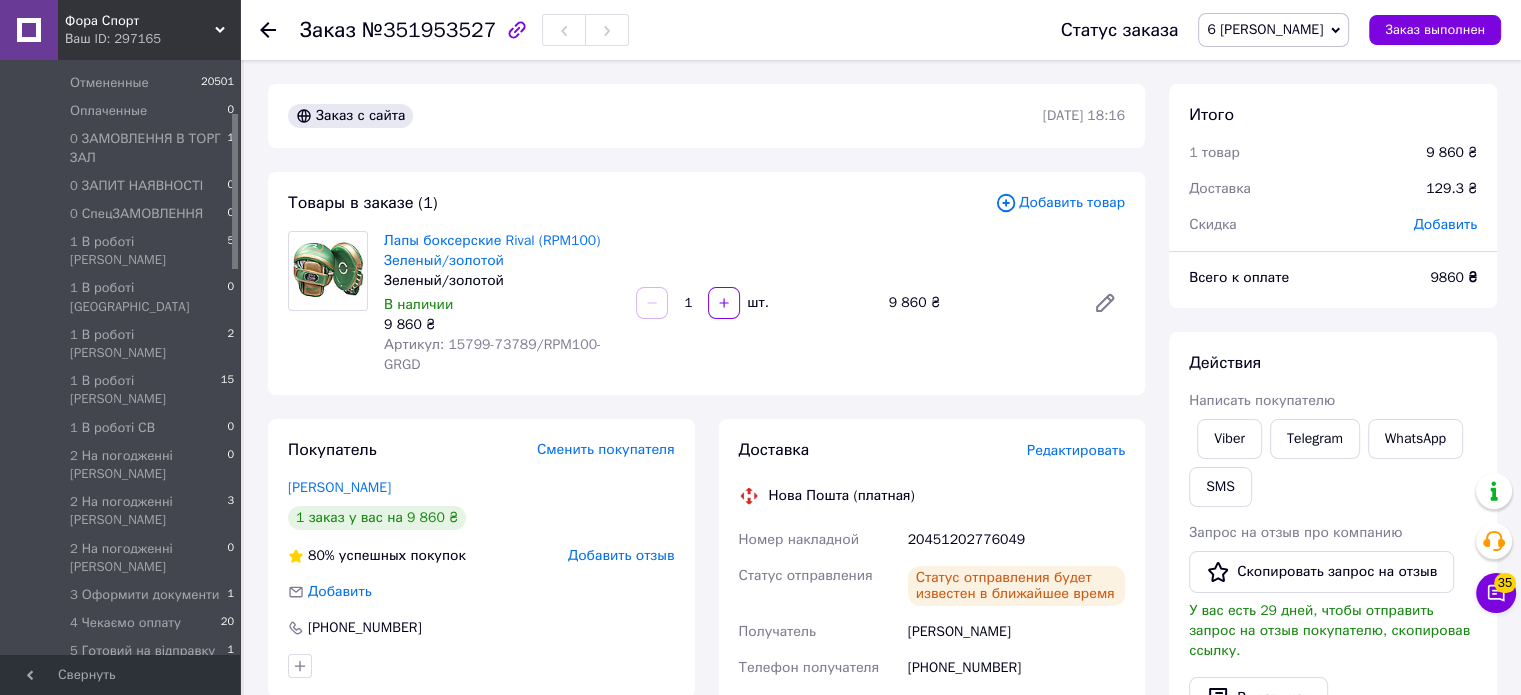 click 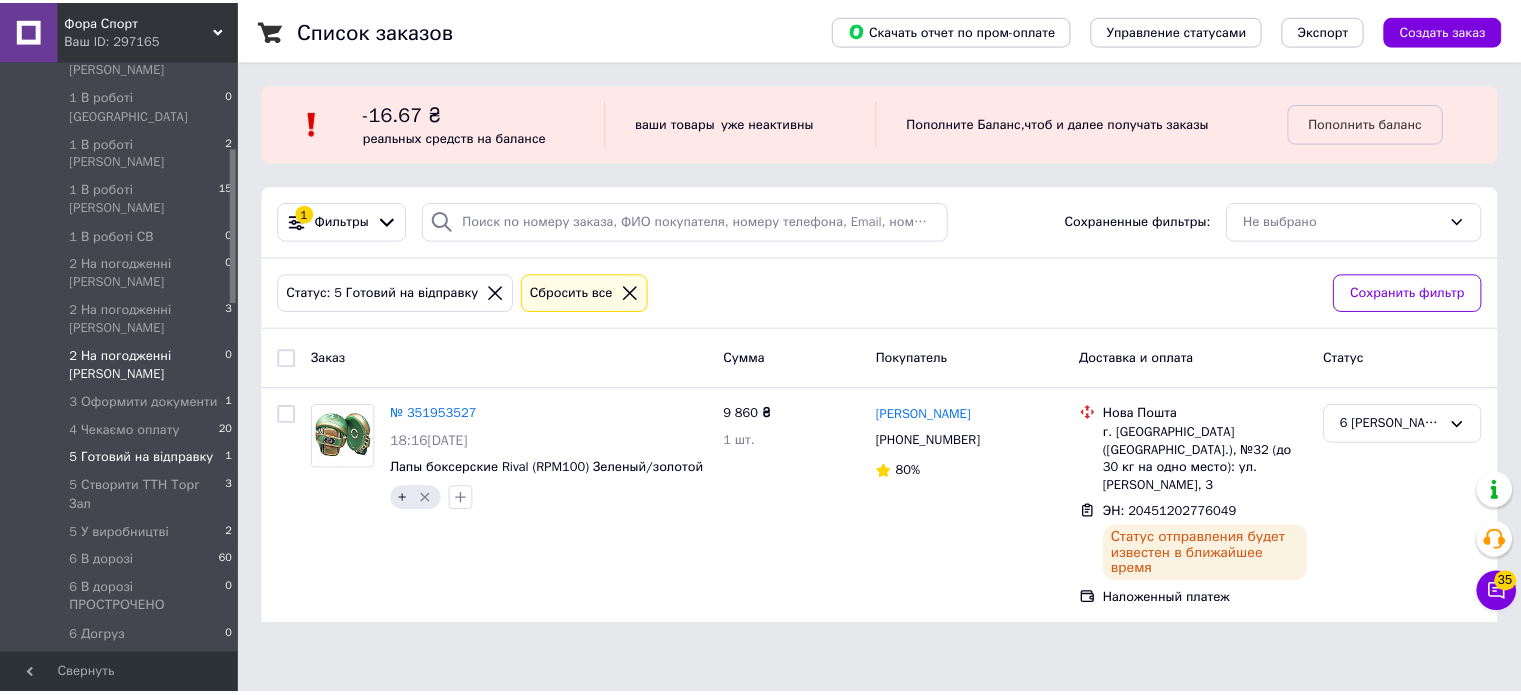 scroll, scrollTop: 400, scrollLeft: 0, axis: vertical 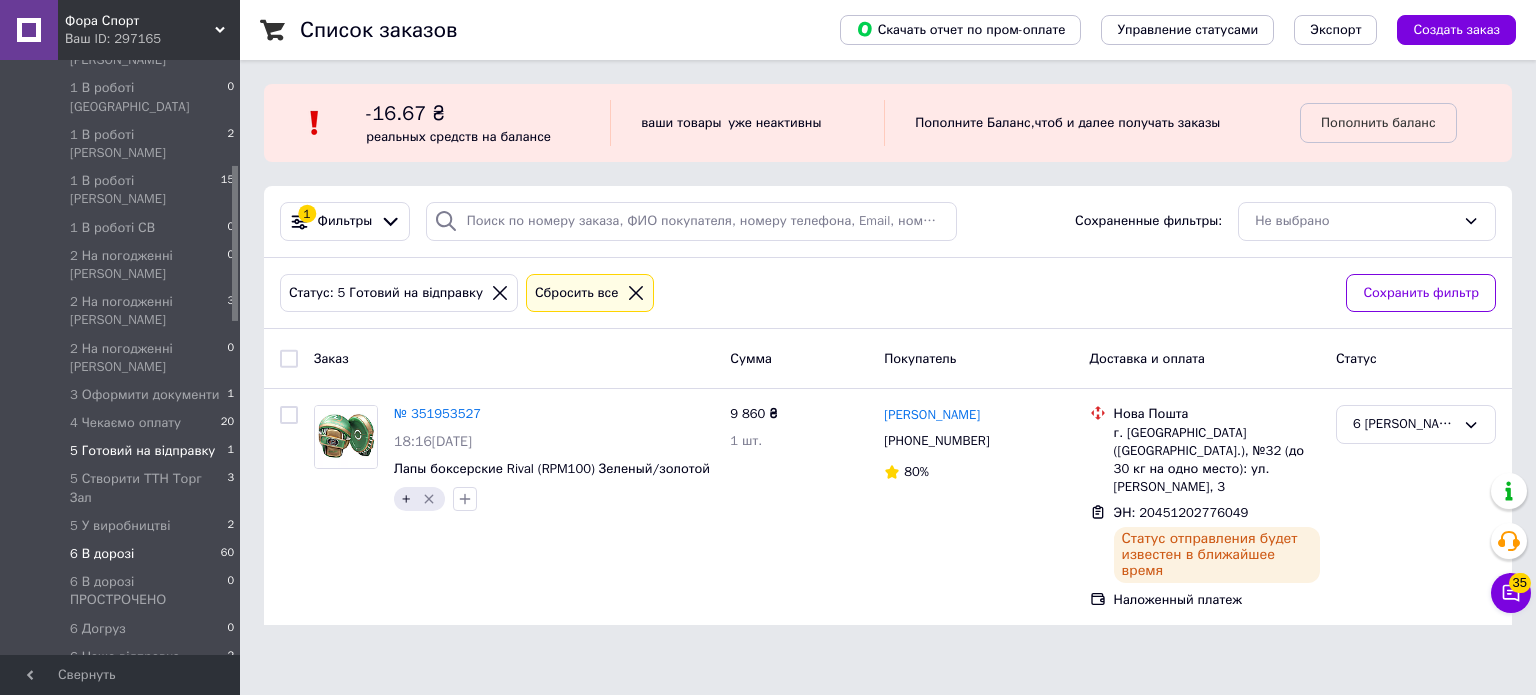click on "6 В дорозі" at bounding box center [102, 554] 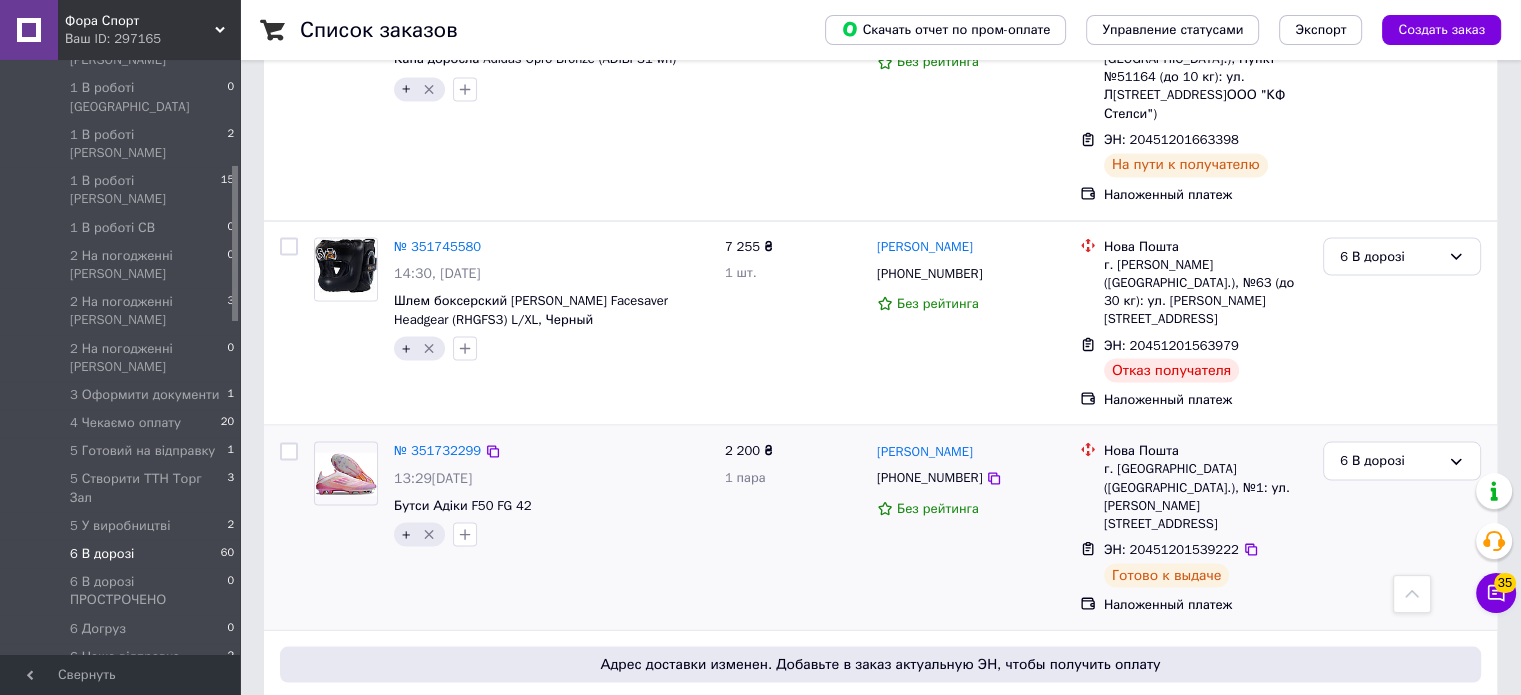 scroll, scrollTop: 3400, scrollLeft: 0, axis: vertical 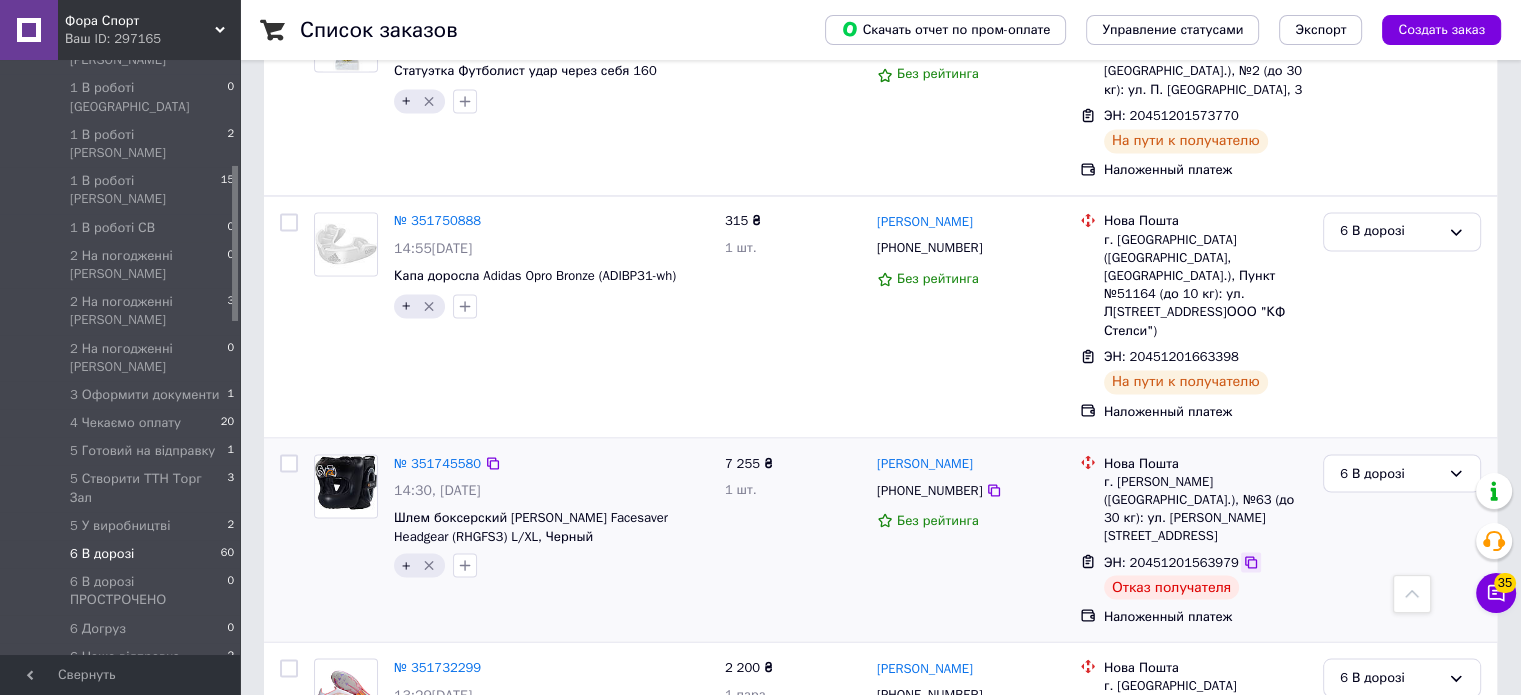 click 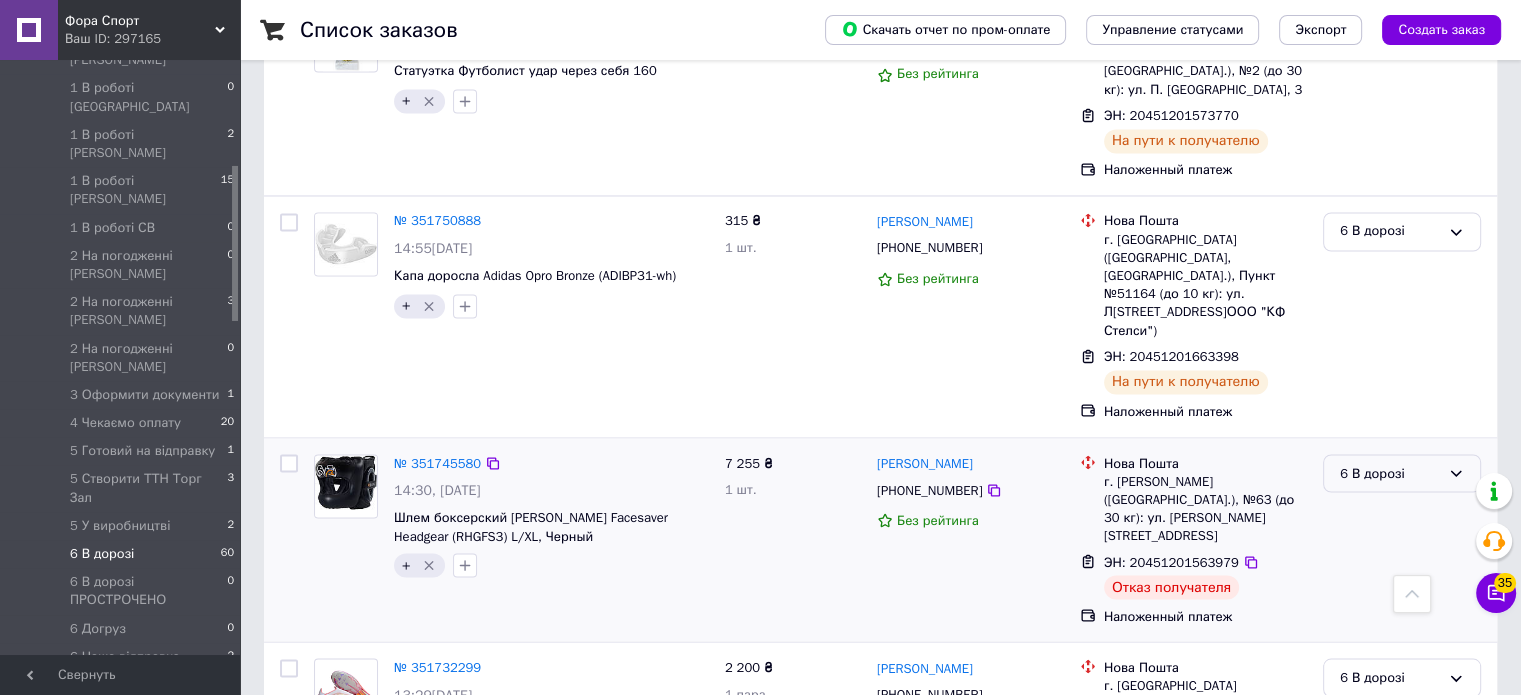 click on "6 В дорозі" at bounding box center [1390, 473] 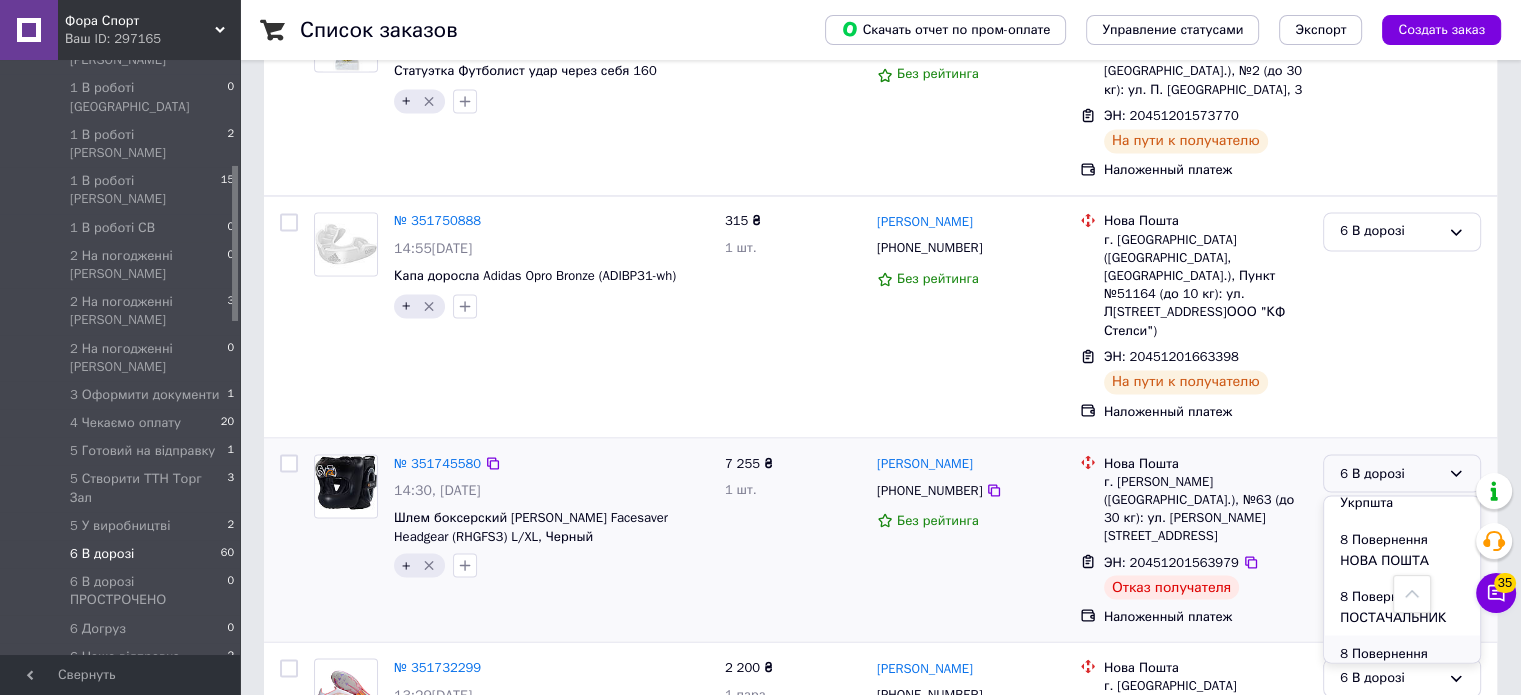 scroll, scrollTop: 1400, scrollLeft: 0, axis: vertical 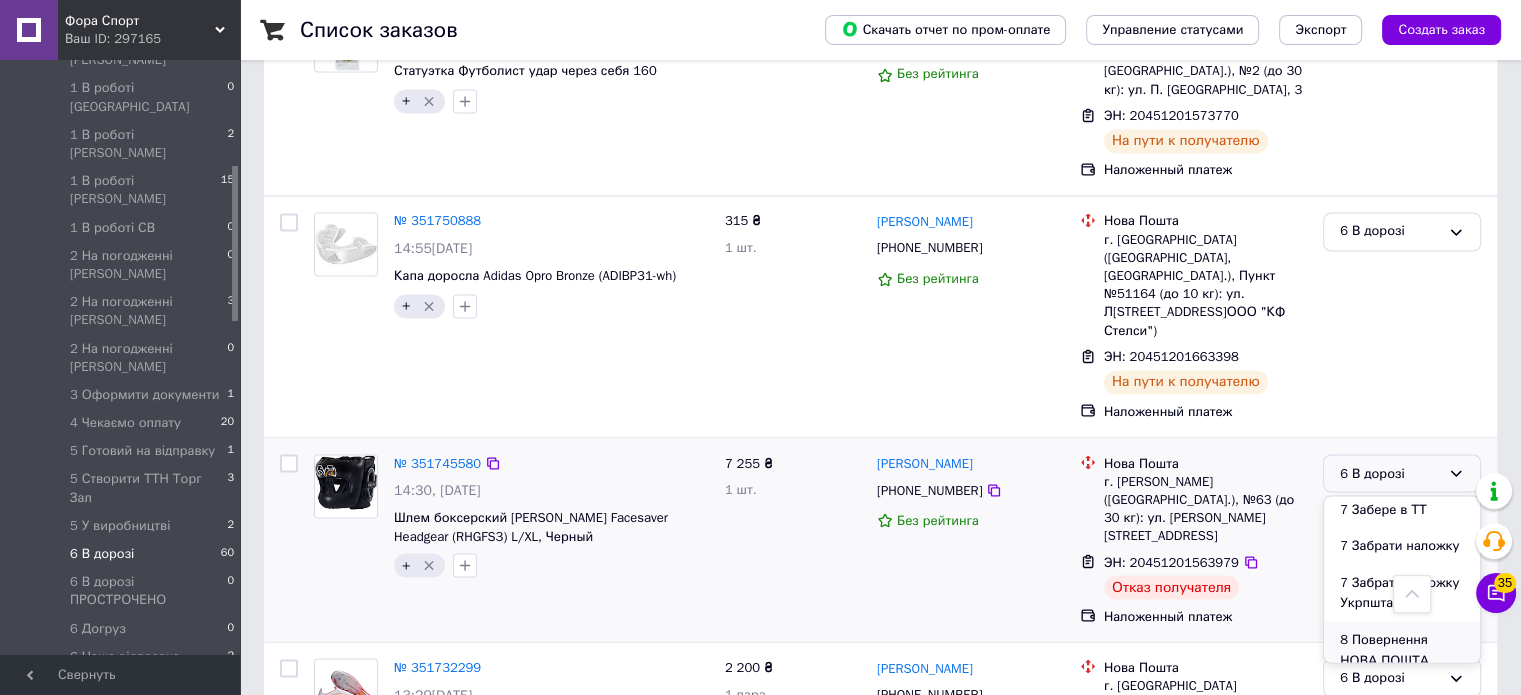 click on "8 Повернення НОВА ПОШТА" at bounding box center [1402, 649] 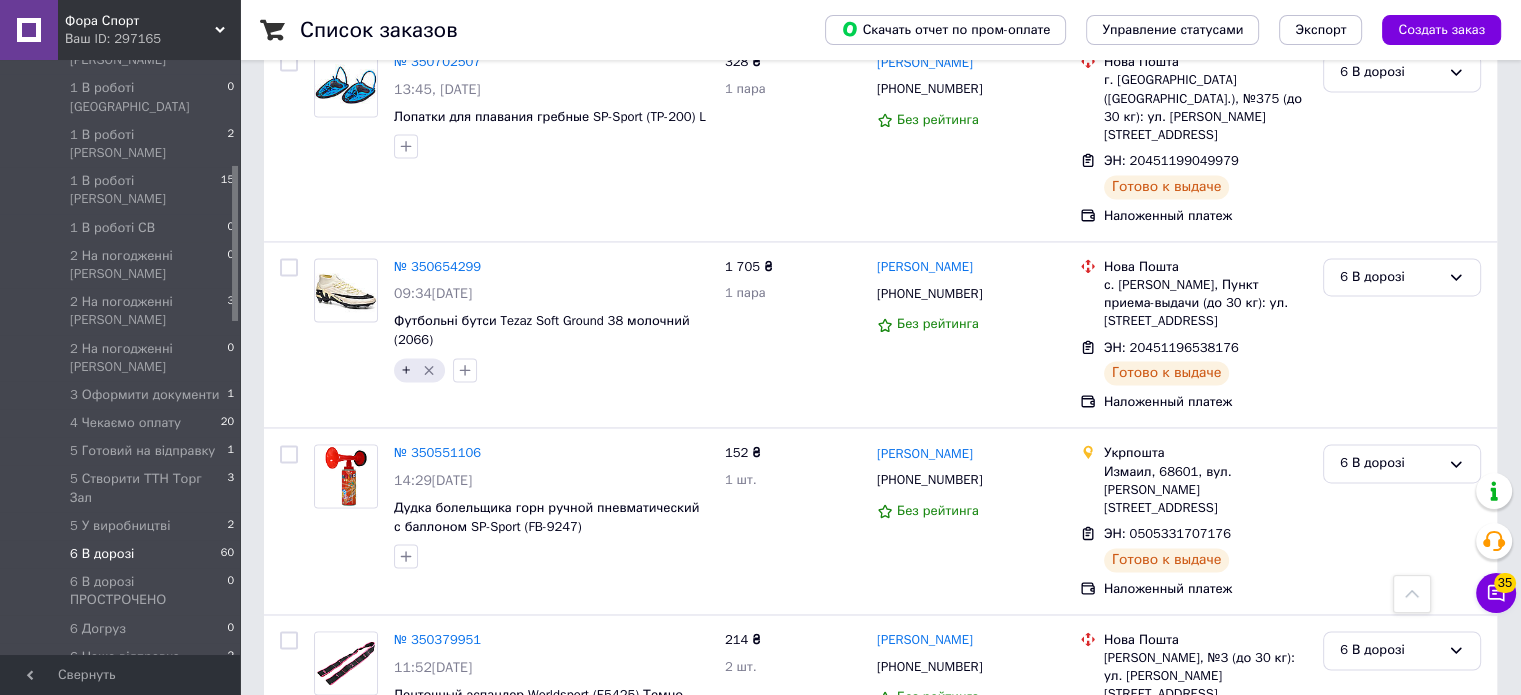 scroll, scrollTop: 10630, scrollLeft: 0, axis: vertical 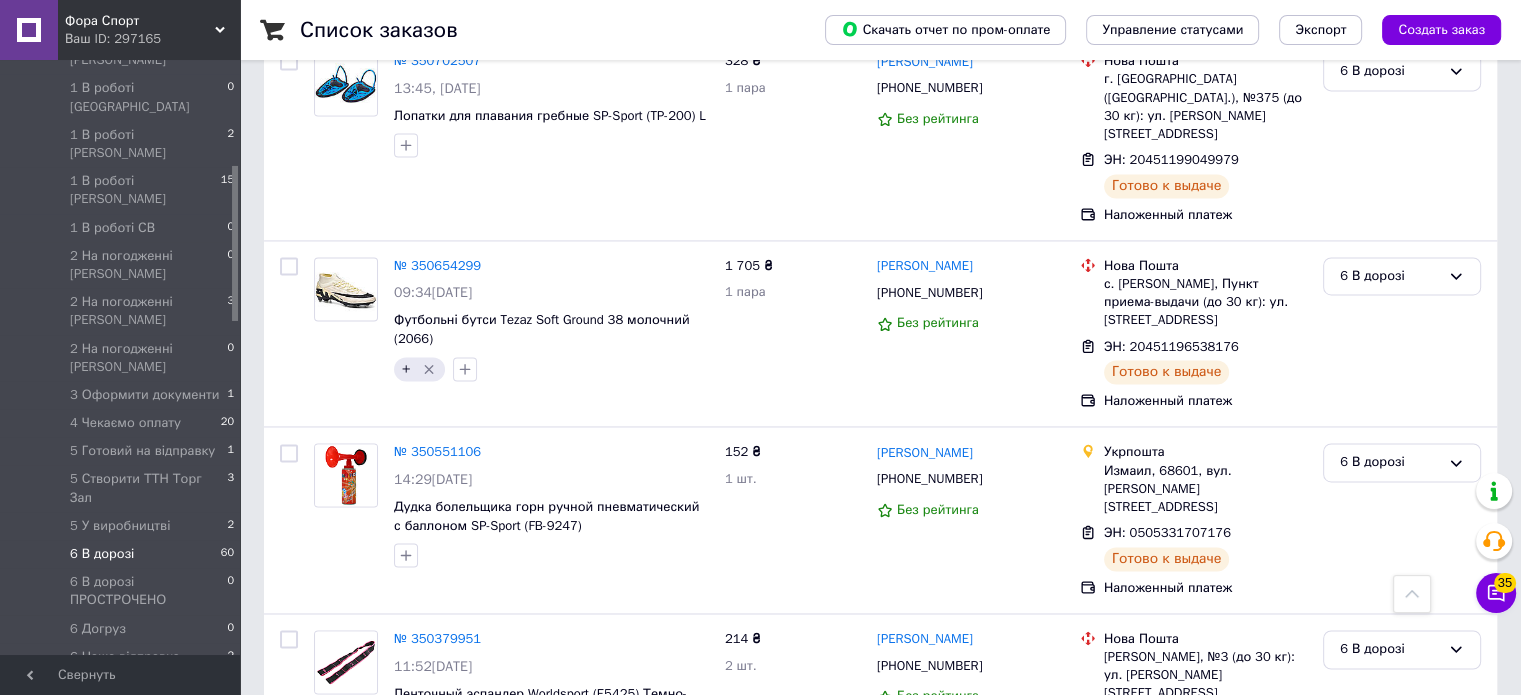 click at bounding box center (346, 1047) 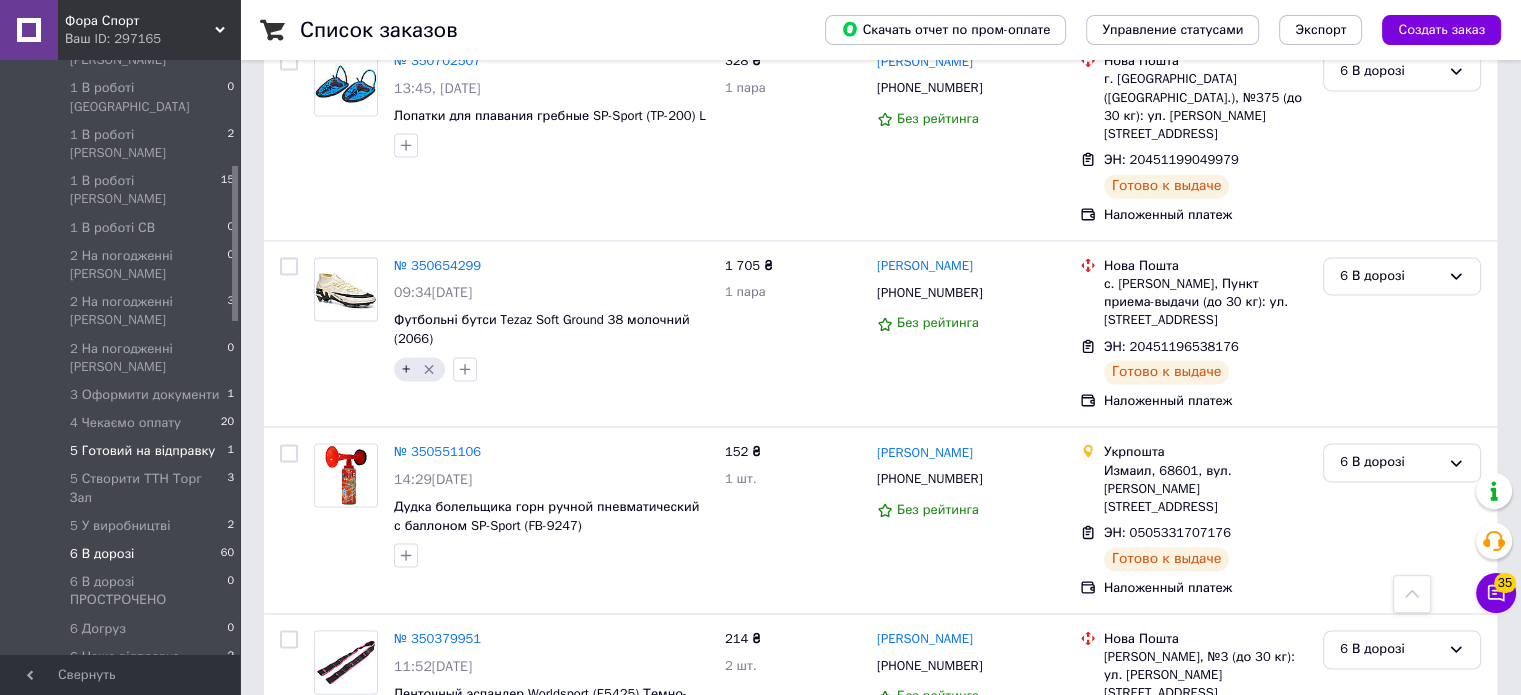 click on "5 Готовий на відправку 1" at bounding box center [123, 451] 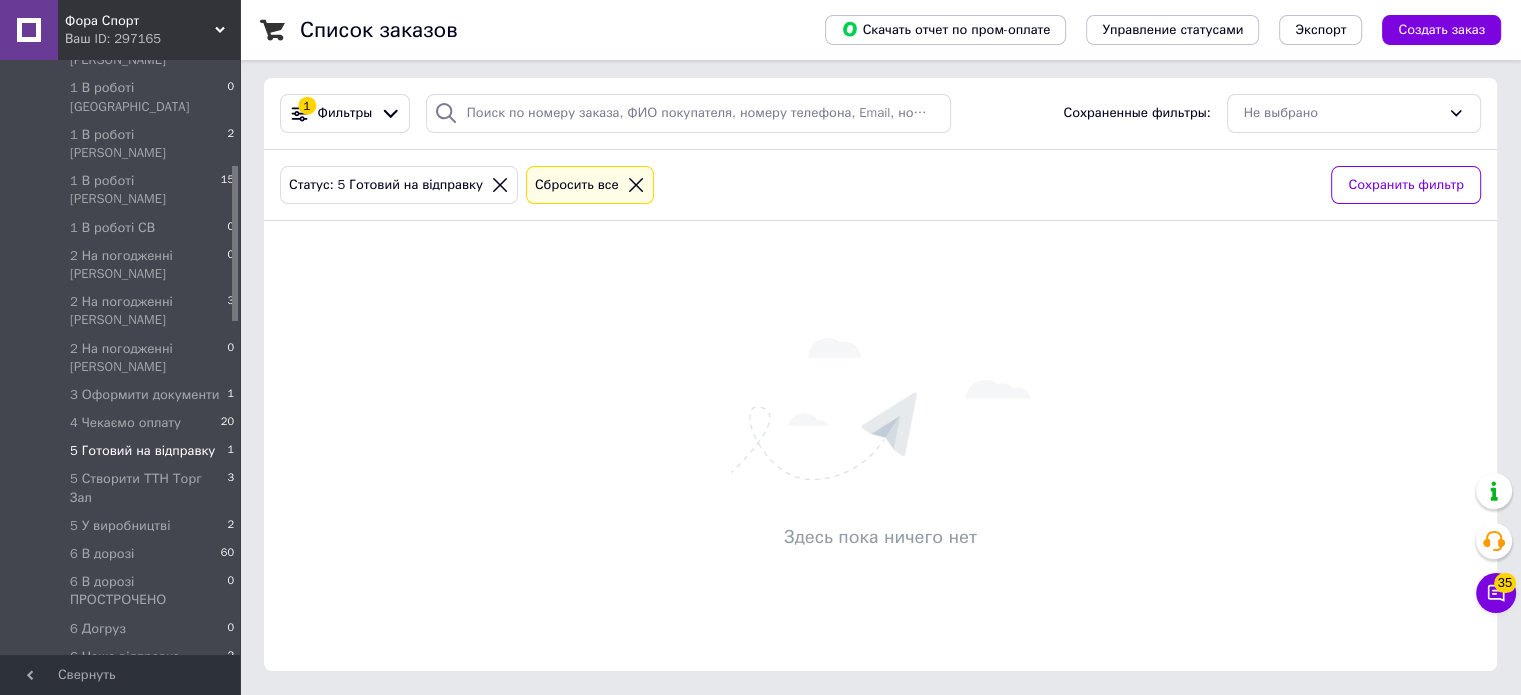 scroll, scrollTop: 0, scrollLeft: 0, axis: both 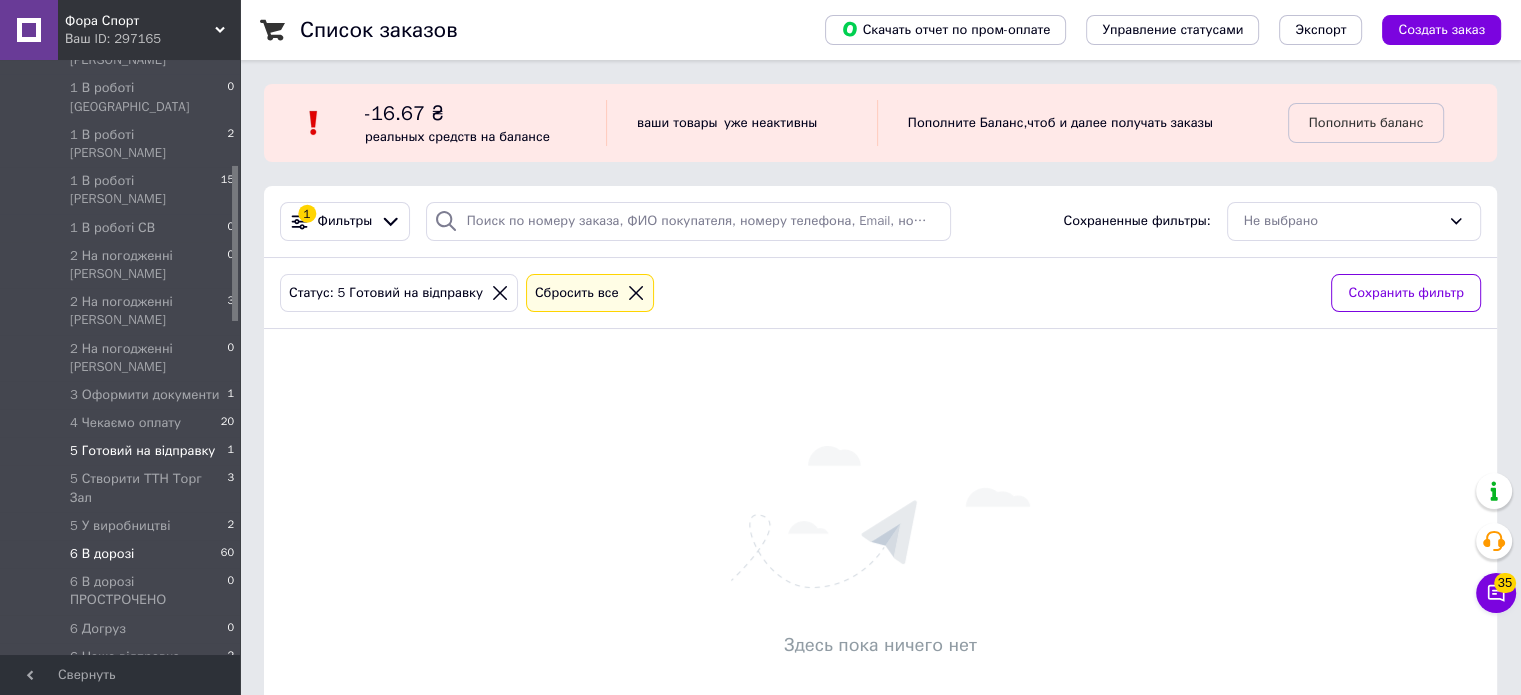 click on "6 В дорозі 60" at bounding box center [123, 554] 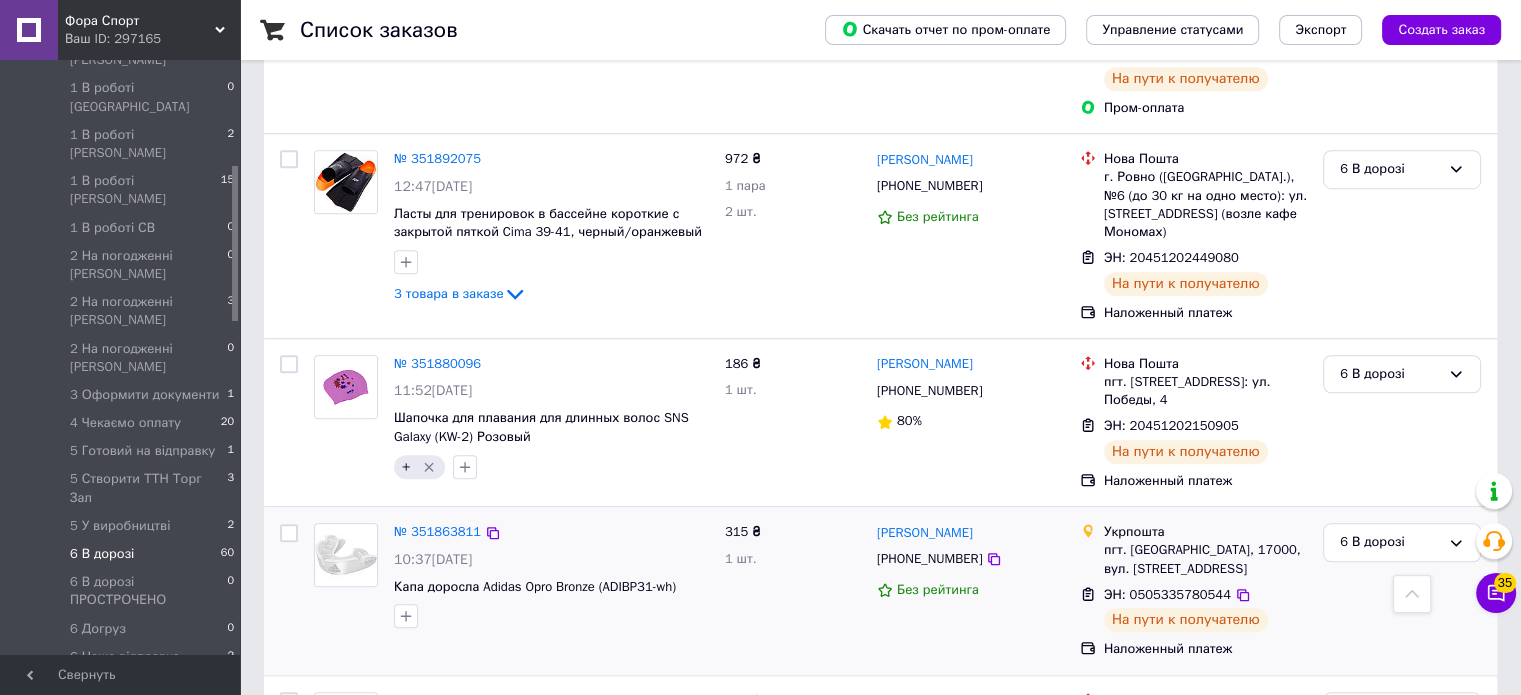 scroll, scrollTop: 1700, scrollLeft: 0, axis: vertical 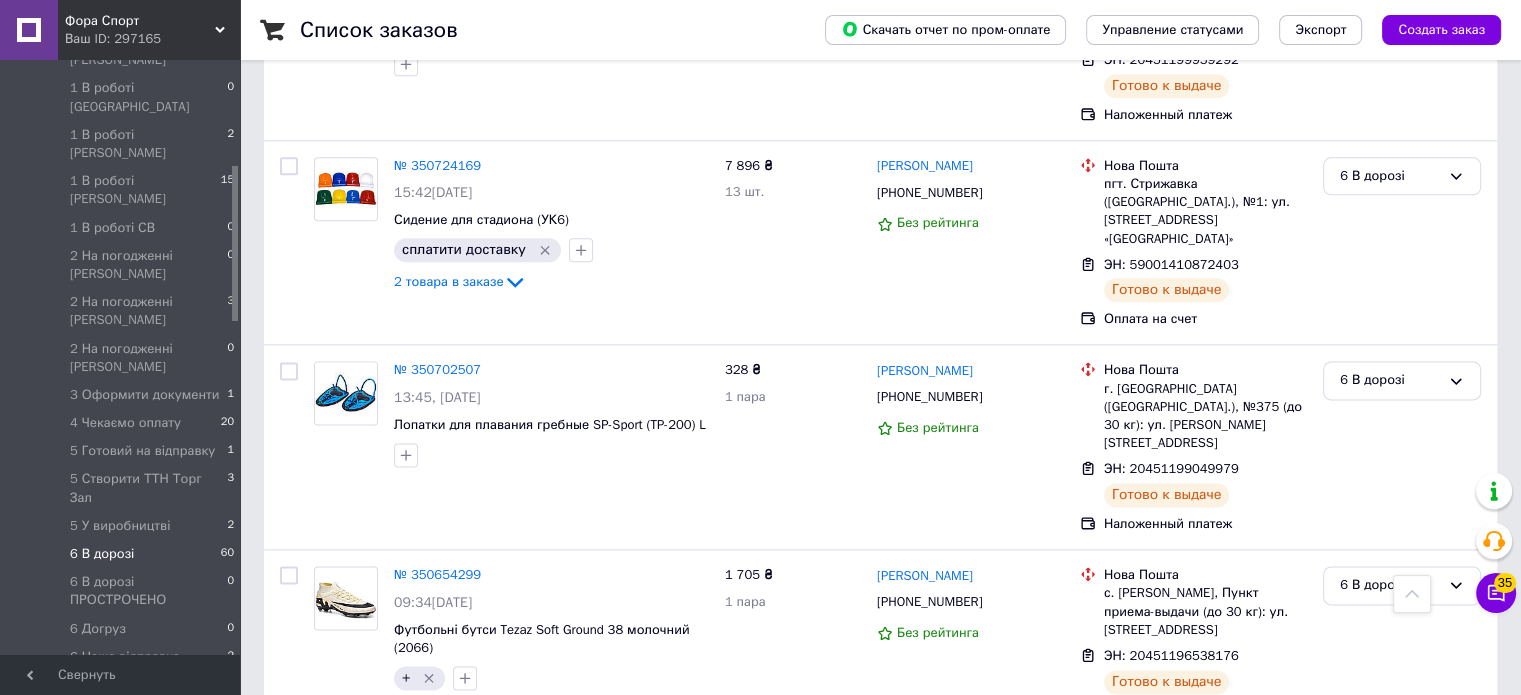 click 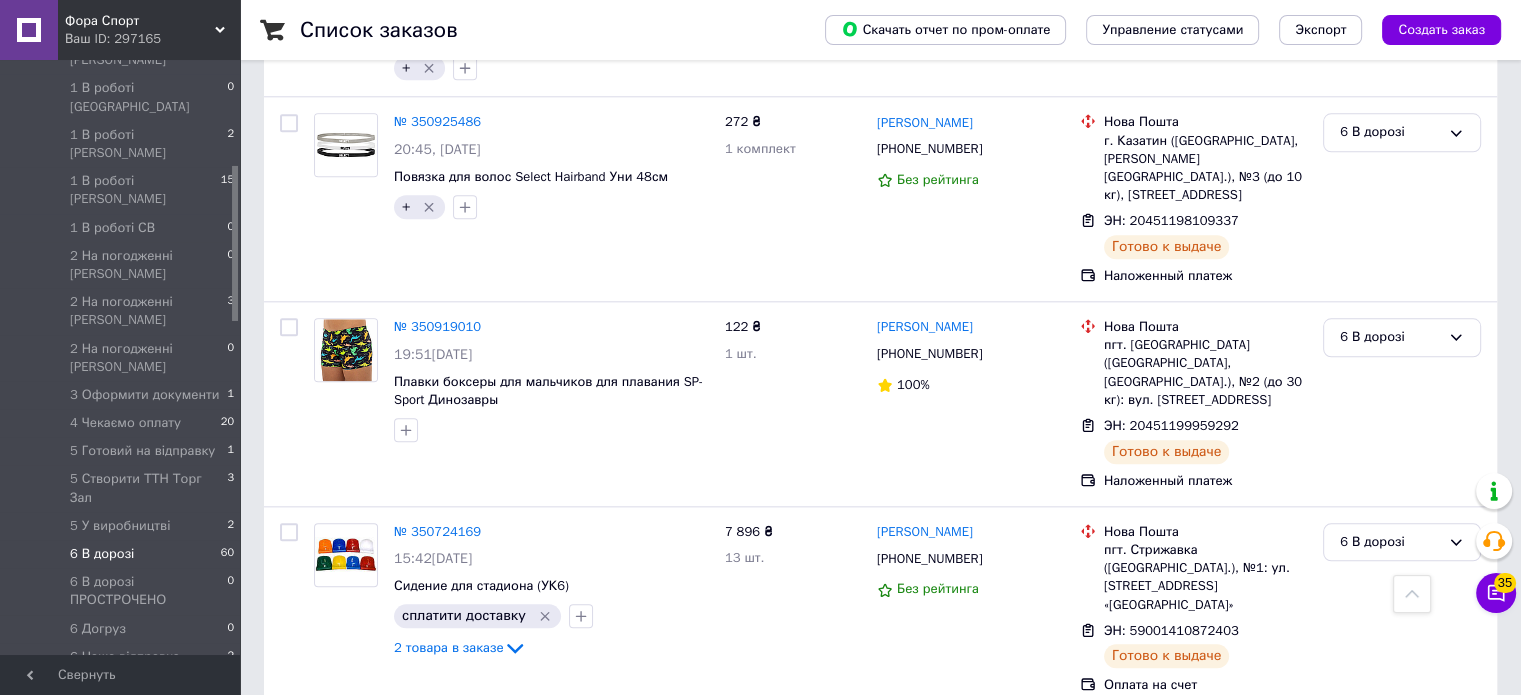 scroll, scrollTop: 9716, scrollLeft: 0, axis: vertical 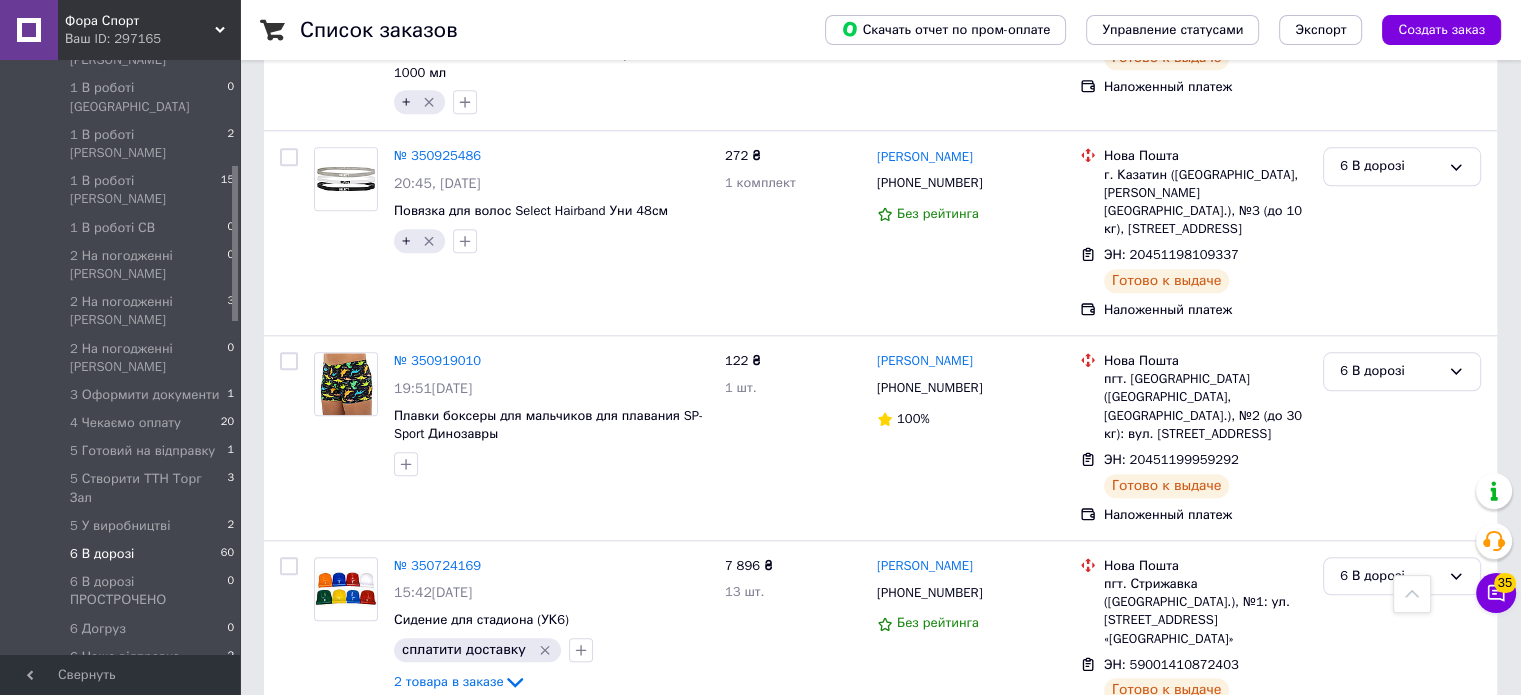 drag, startPoint x: 1236, startPoint y: 436, endPoint x: 1214, endPoint y: 427, distance: 23.769728 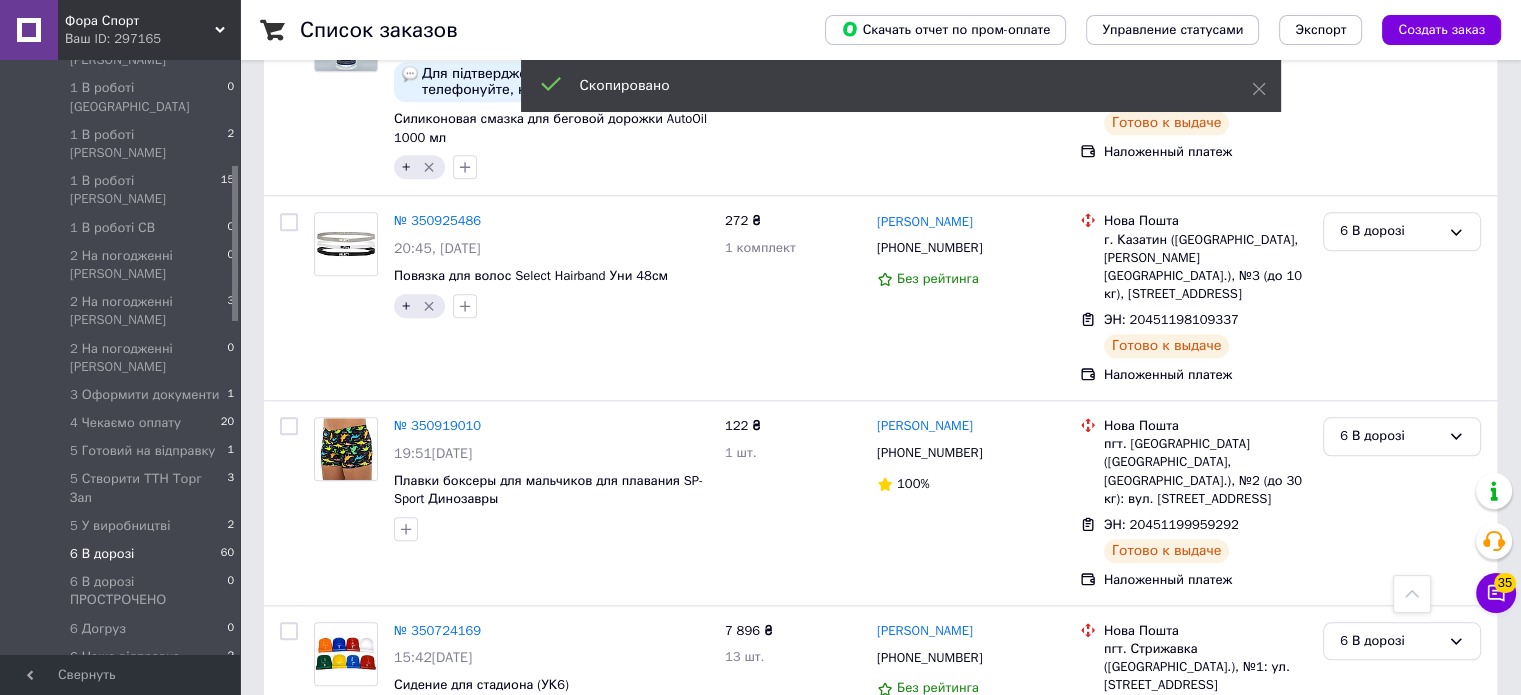 scroll, scrollTop: 9616, scrollLeft: 0, axis: vertical 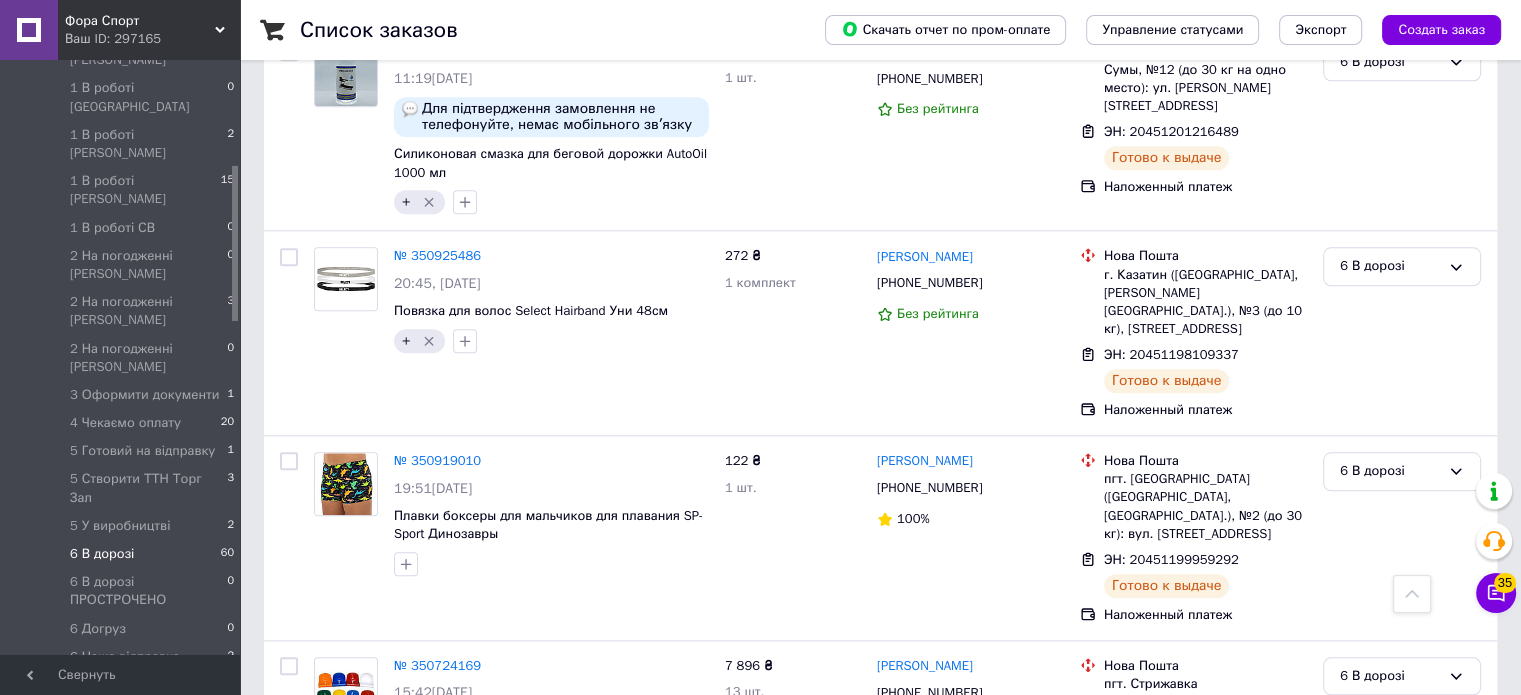 click 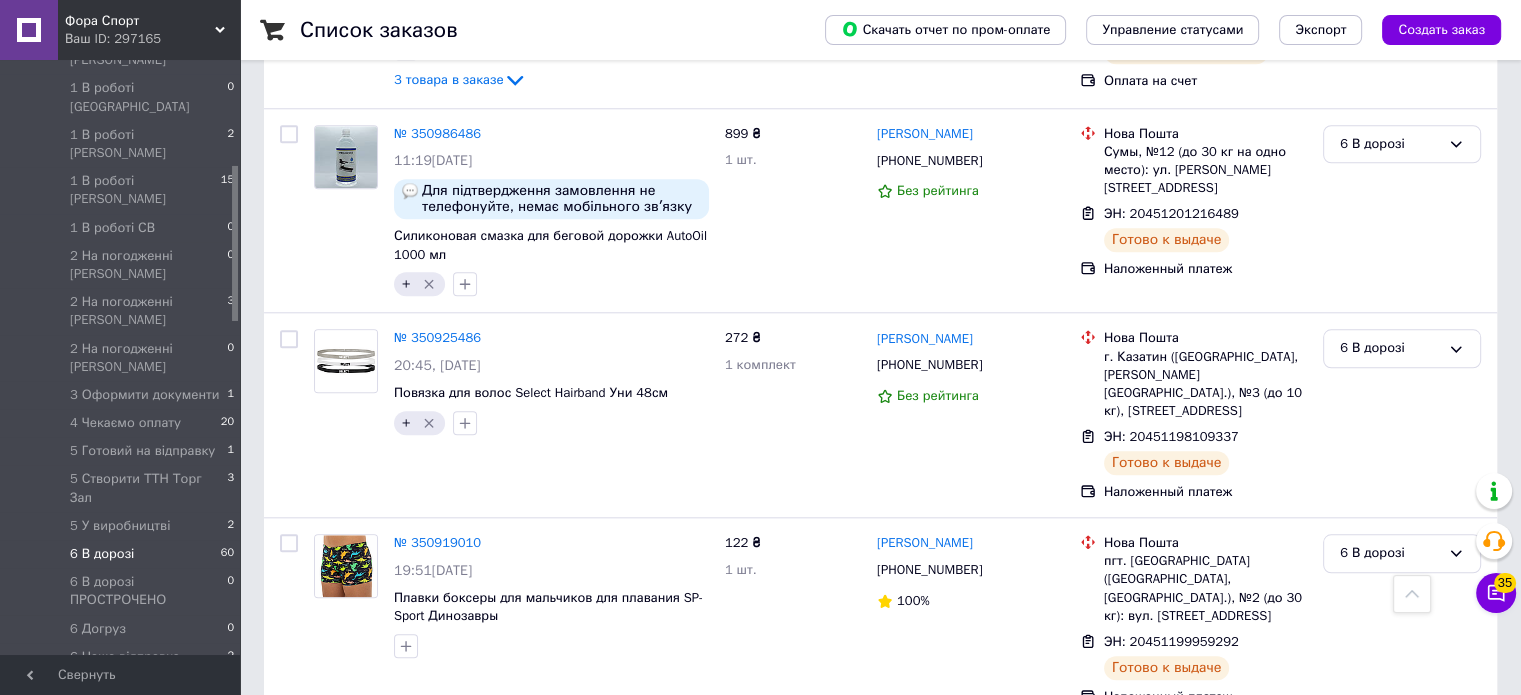 scroll, scrollTop: 9416, scrollLeft: 0, axis: vertical 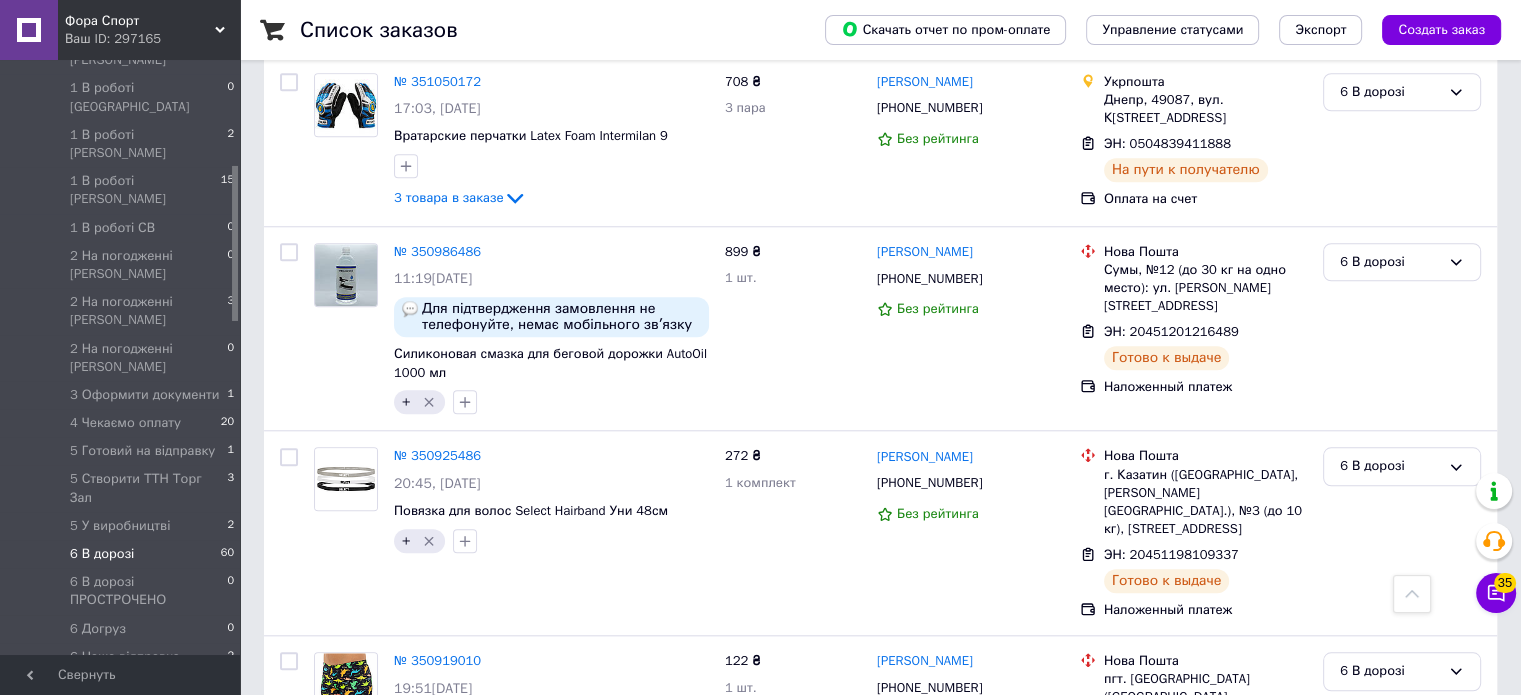 click 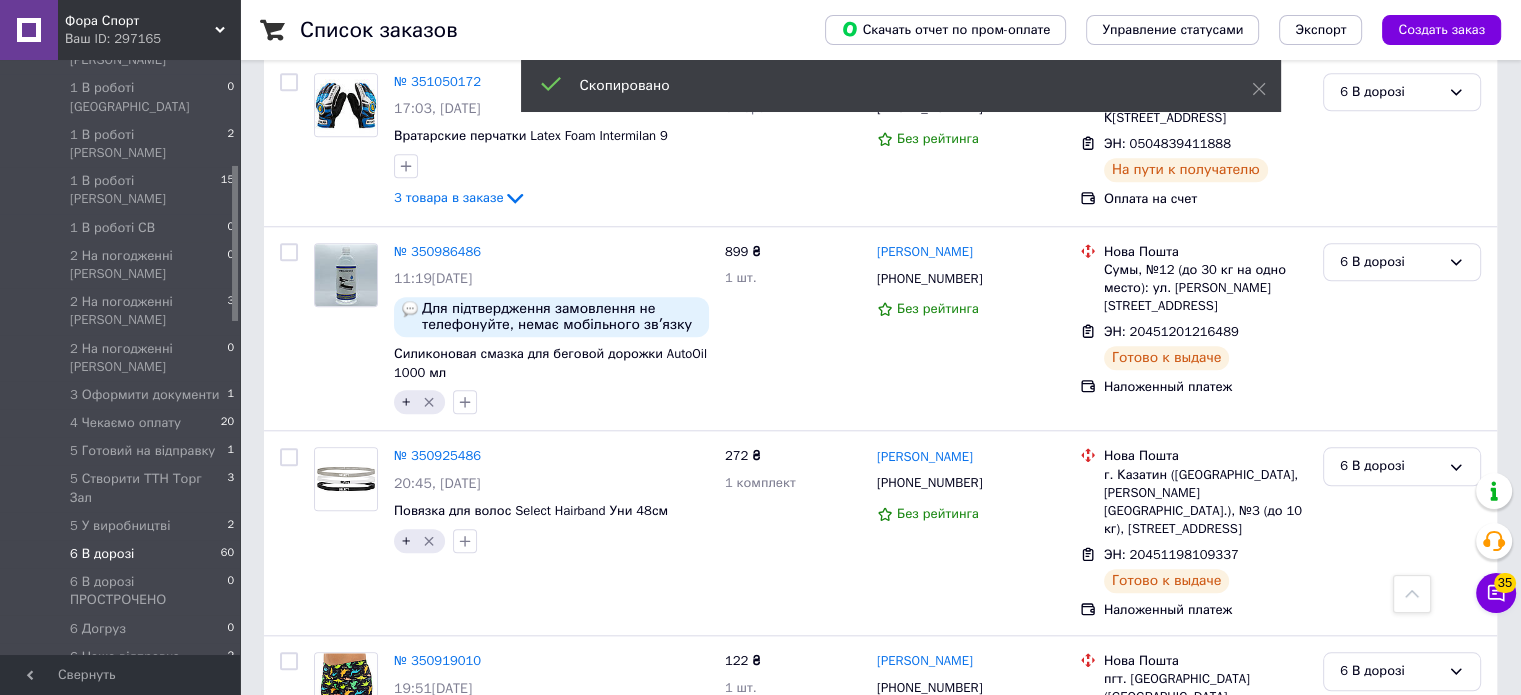 scroll, scrollTop: 9216, scrollLeft: 0, axis: vertical 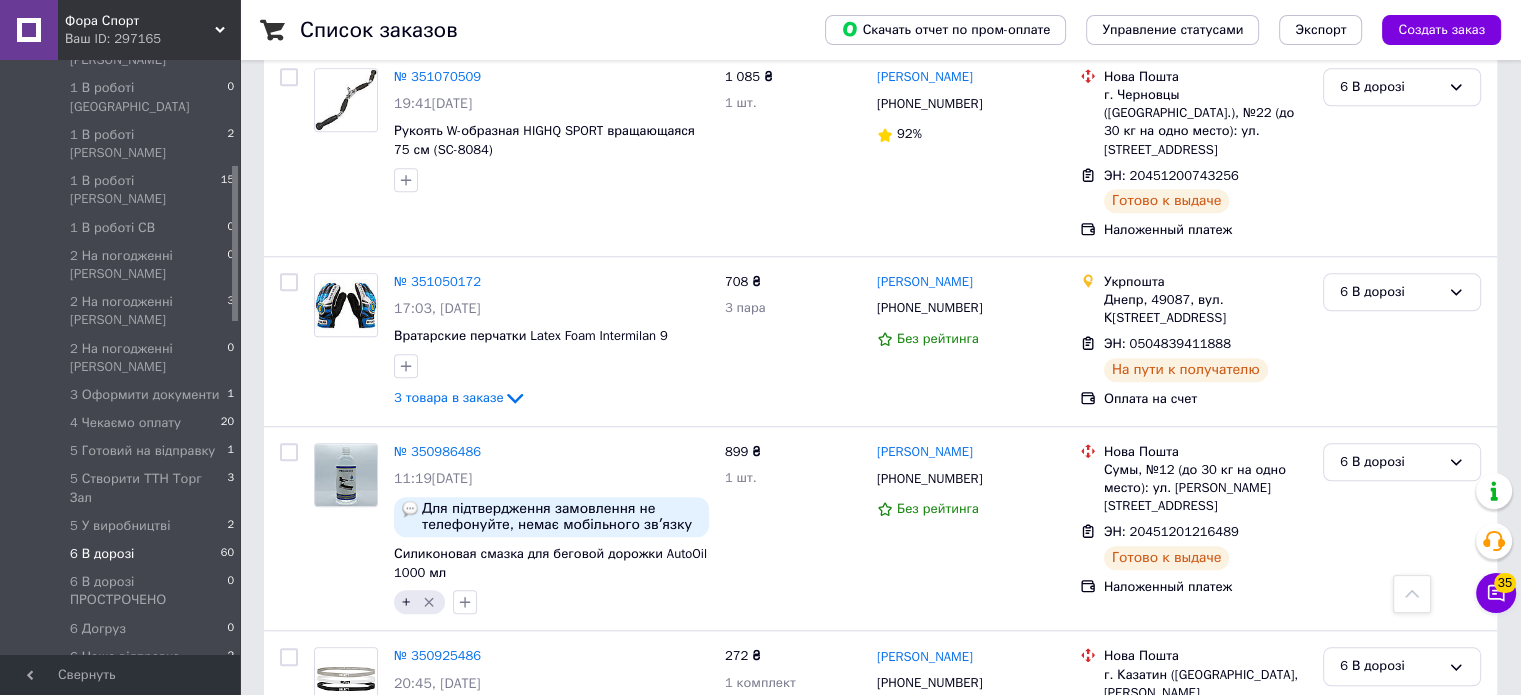 click 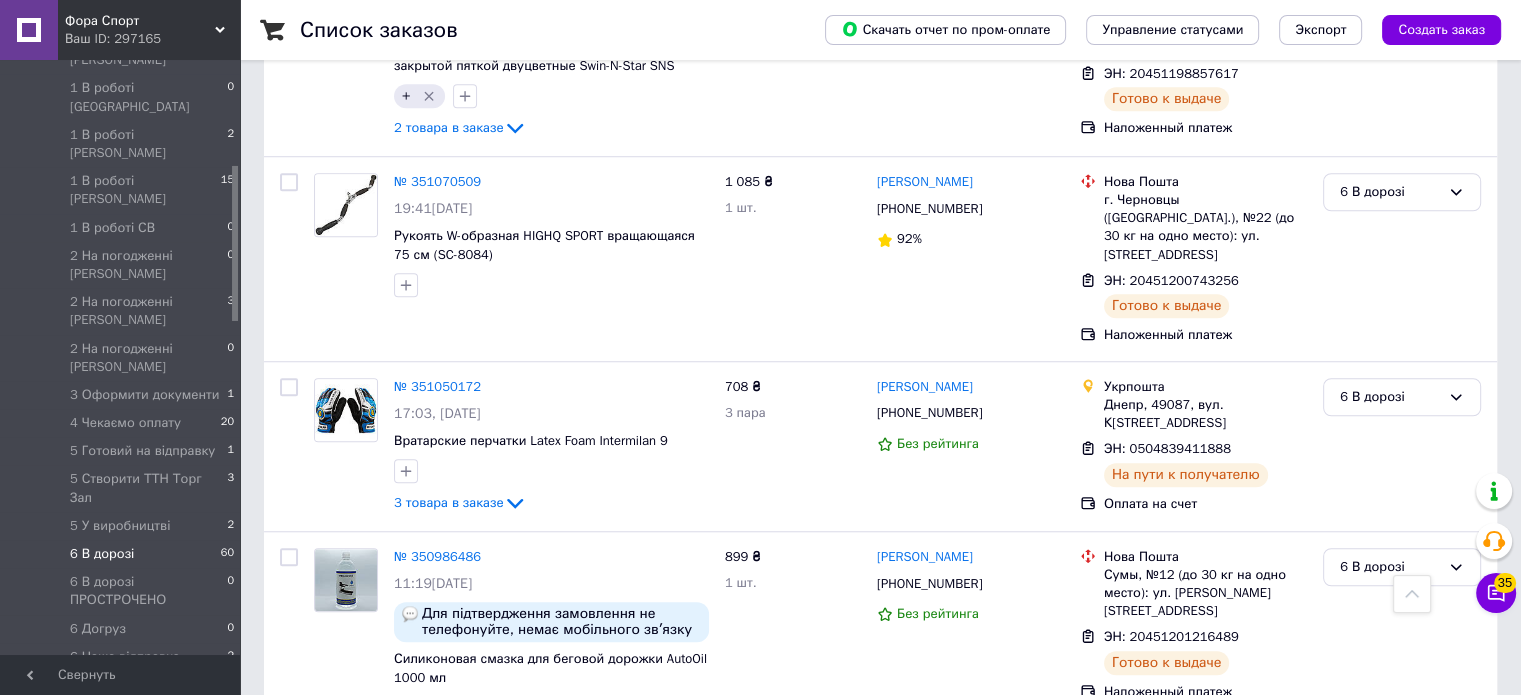 scroll, scrollTop: 9016, scrollLeft: 0, axis: vertical 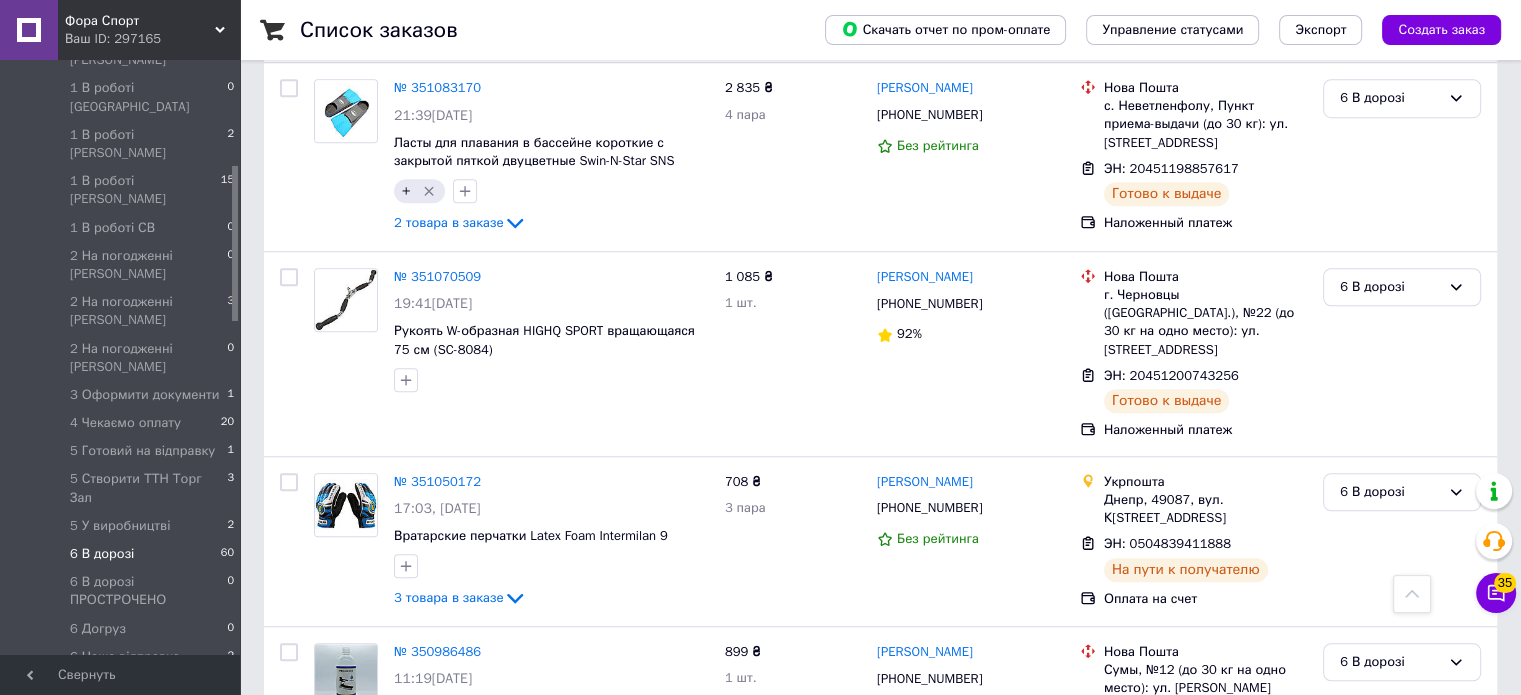 click 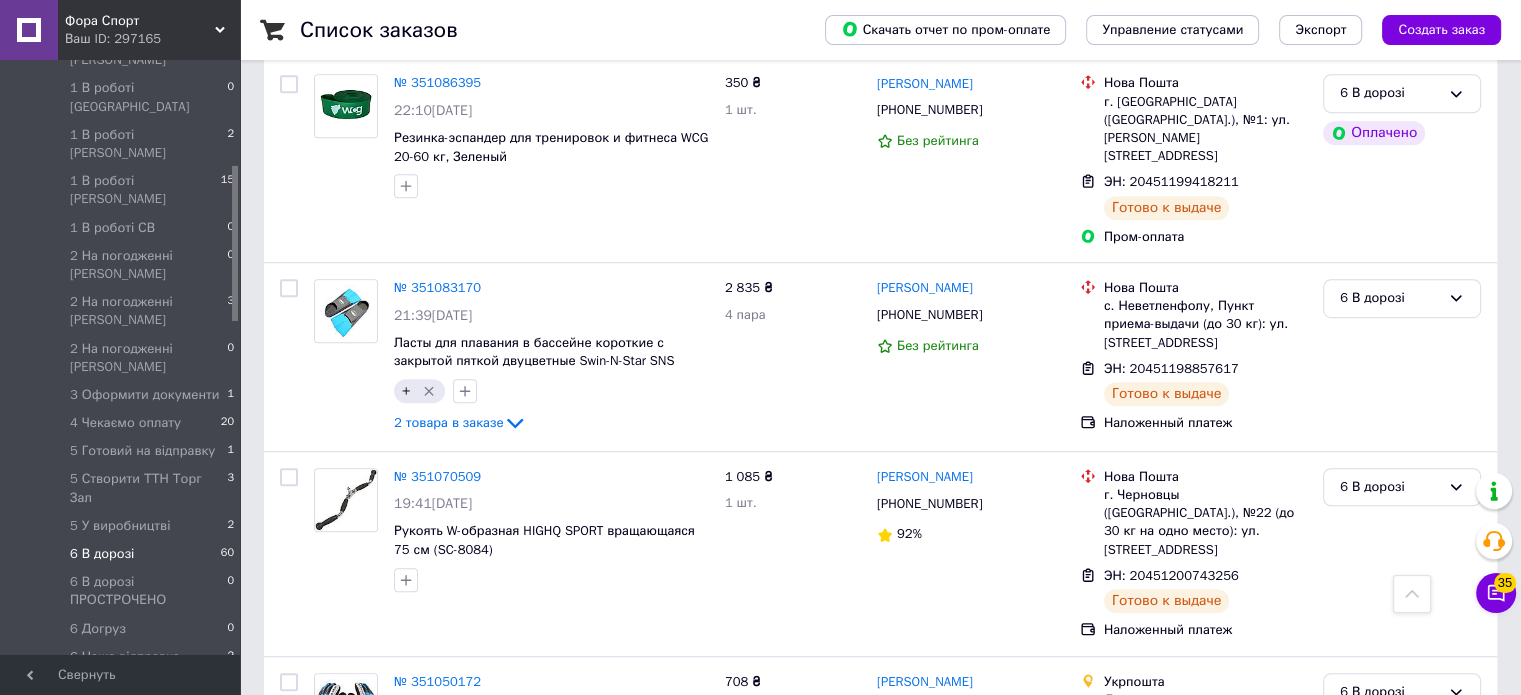 scroll, scrollTop: 8916, scrollLeft: 0, axis: vertical 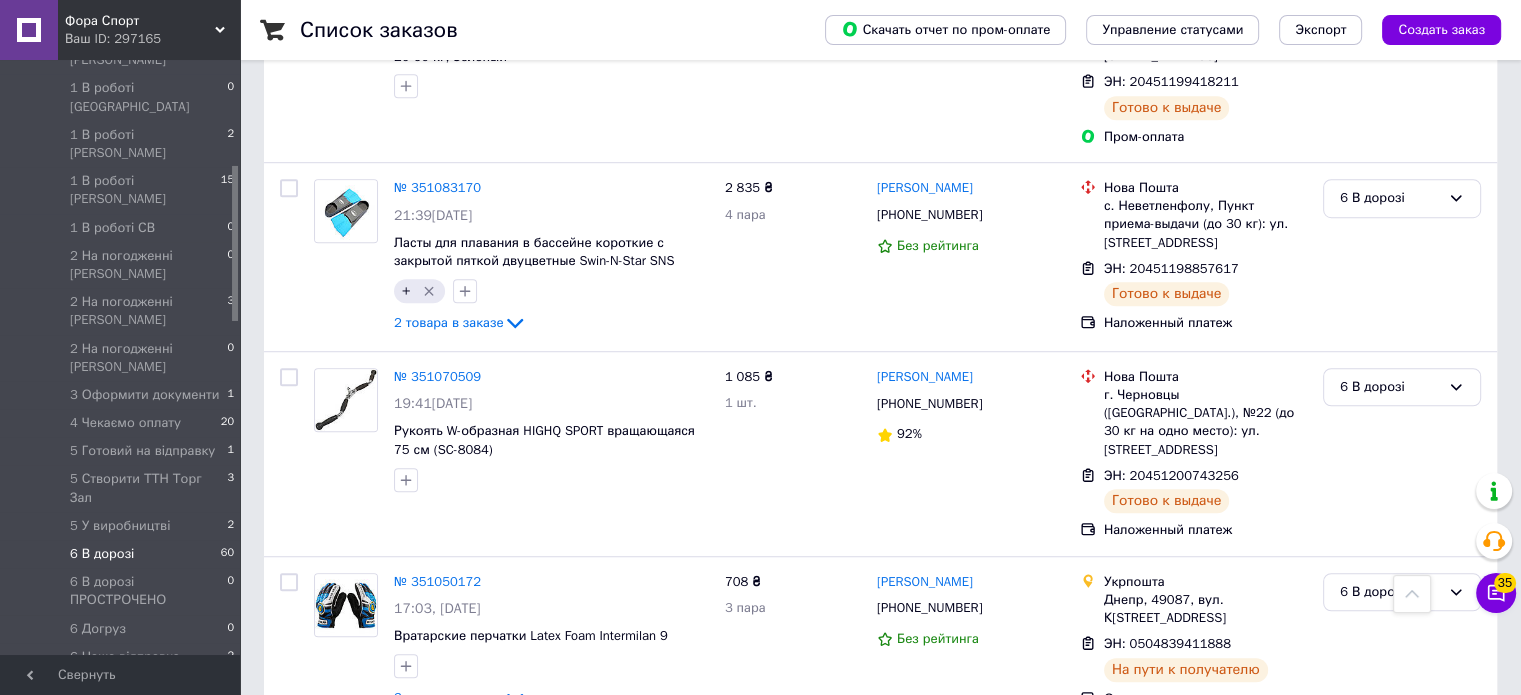 click on "6 В дорозі" at bounding box center [1402, 1033] 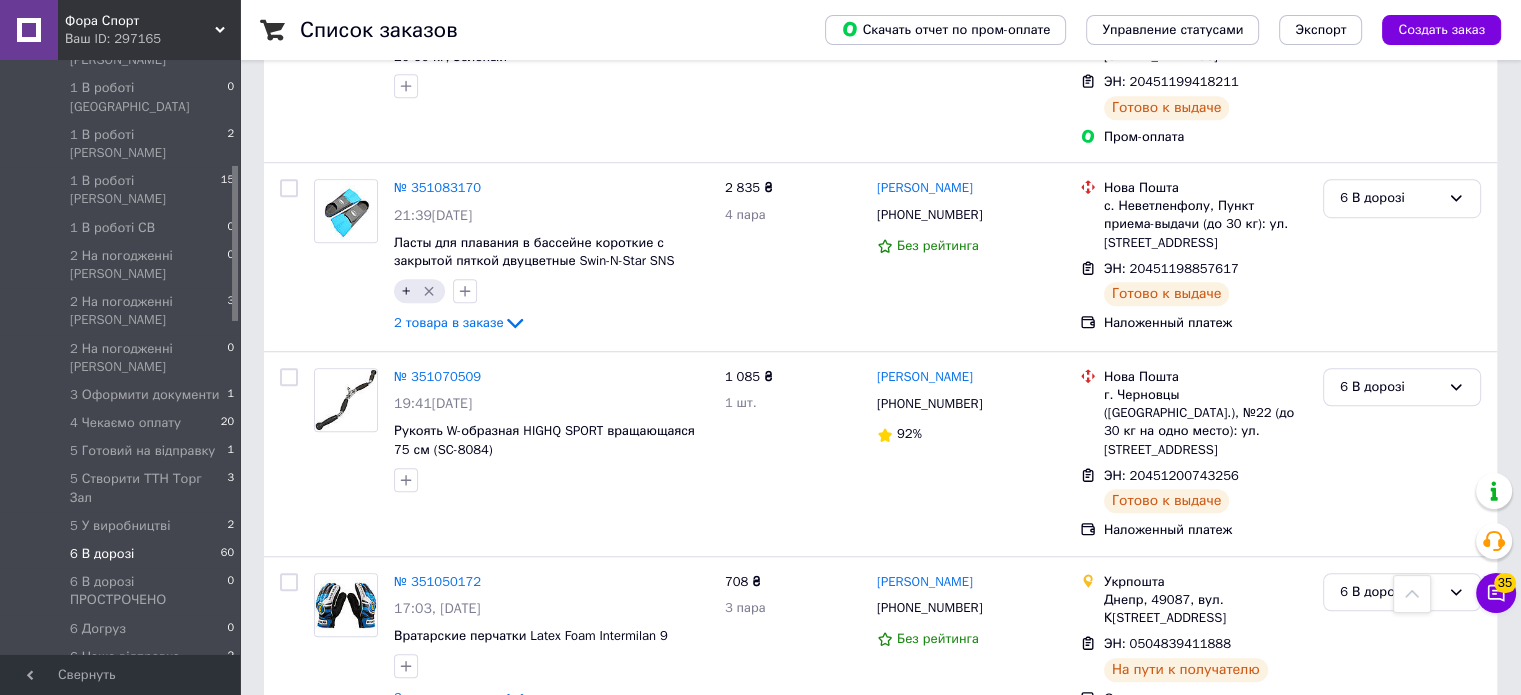 scroll, scrollTop: 900, scrollLeft: 0, axis: vertical 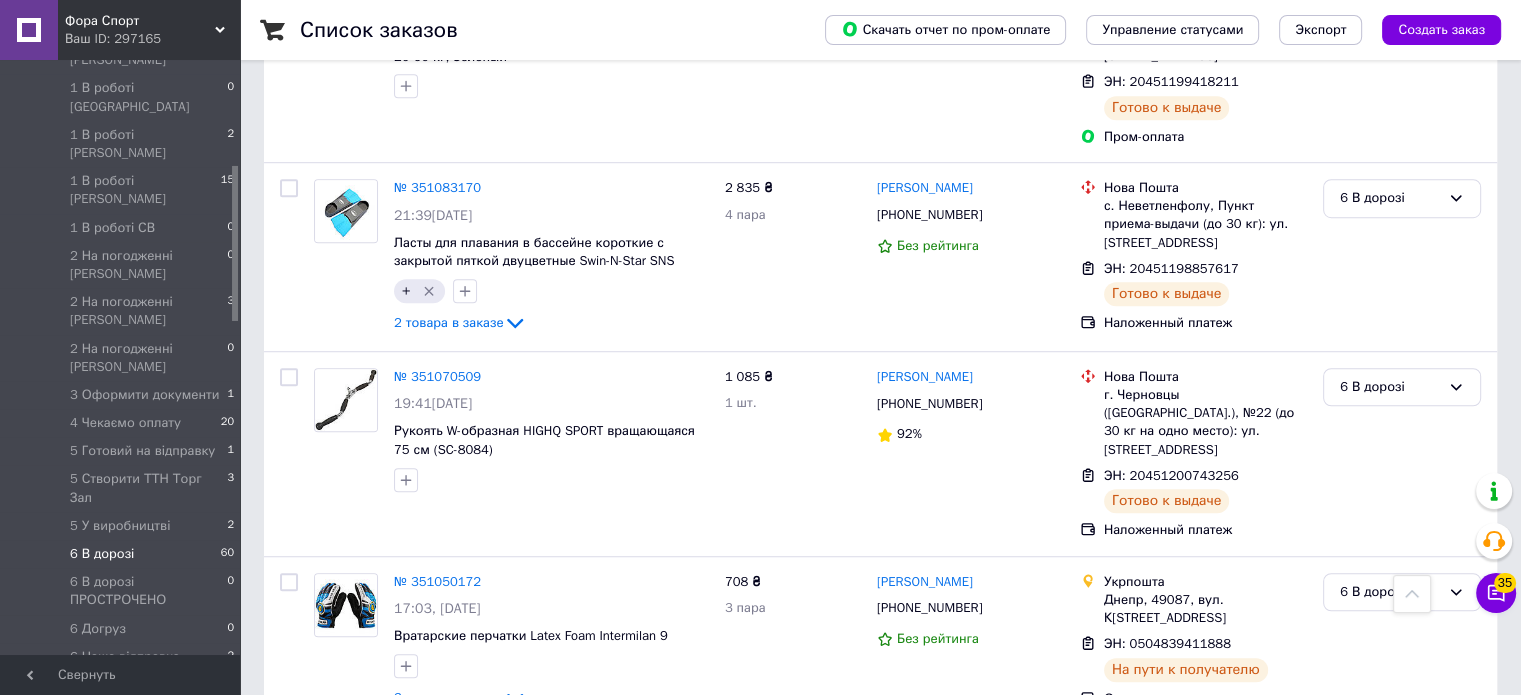 click on "6 В дорозі ПРОСТРОЧЕНО" at bounding box center (1402, 1117) 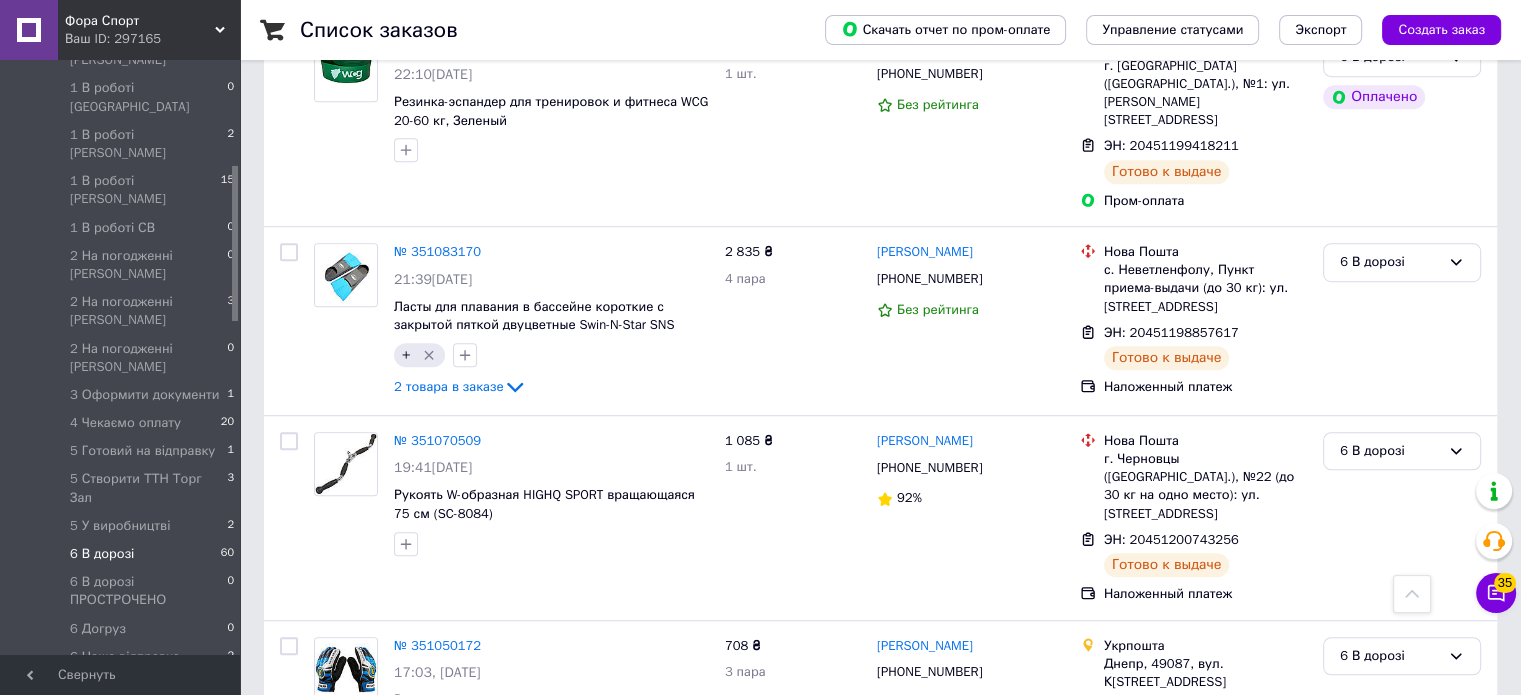scroll, scrollTop: 8816, scrollLeft: 0, axis: vertical 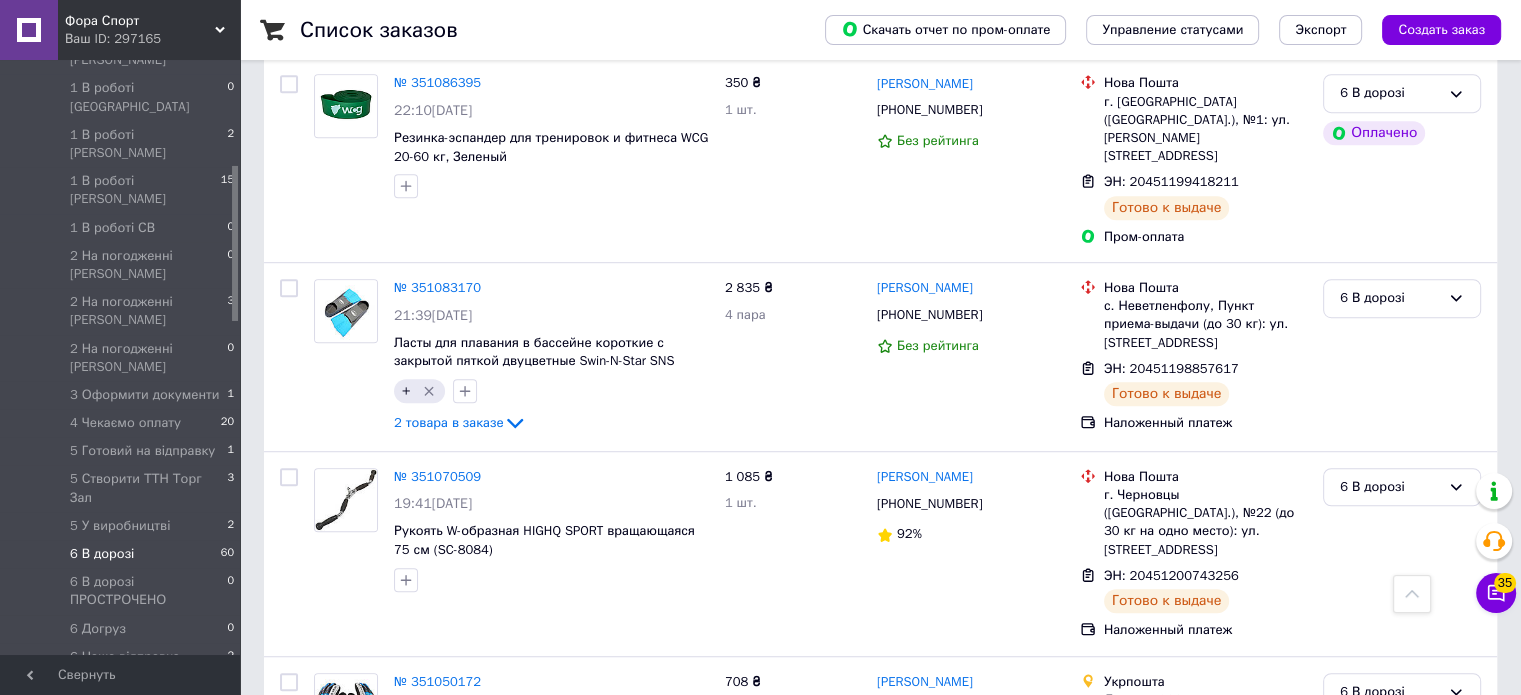 click 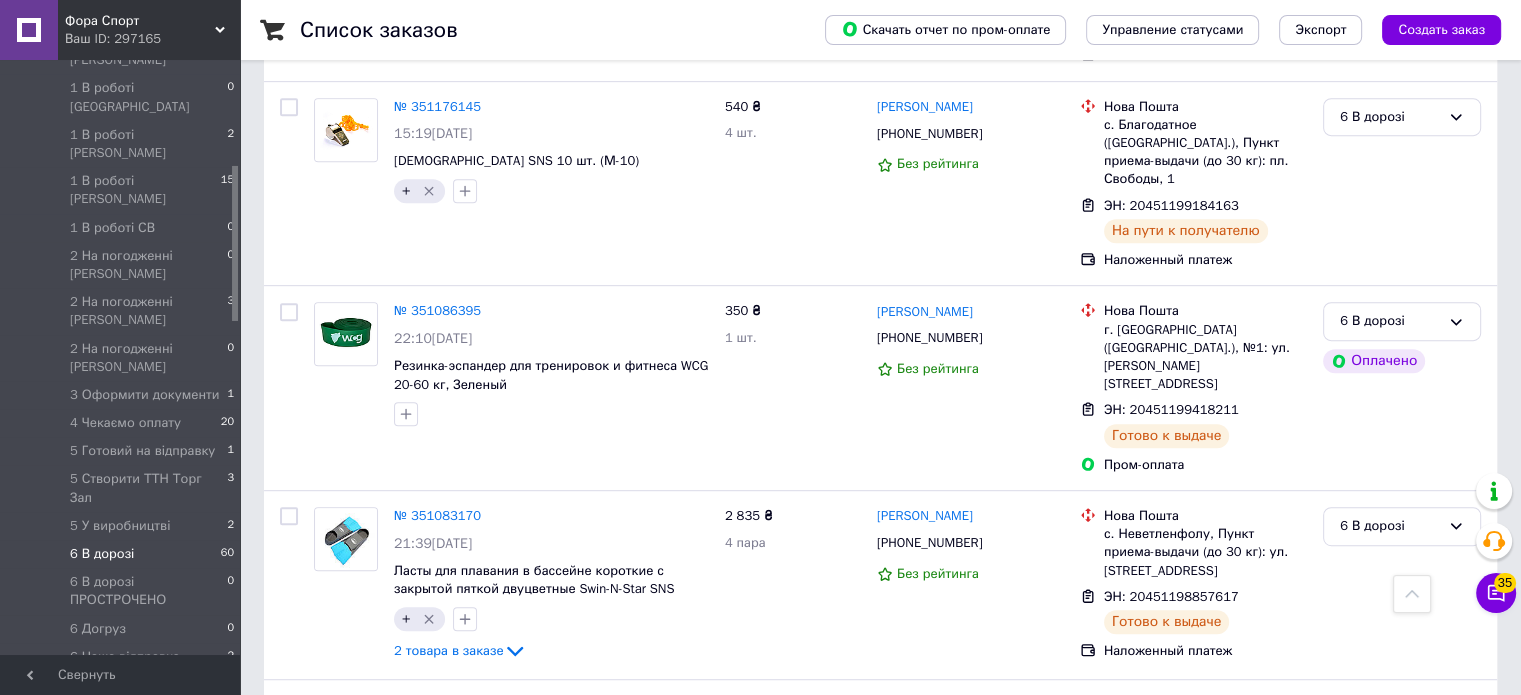 scroll, scrollTop: 8416, scrollLeft: 0, axis: vertical 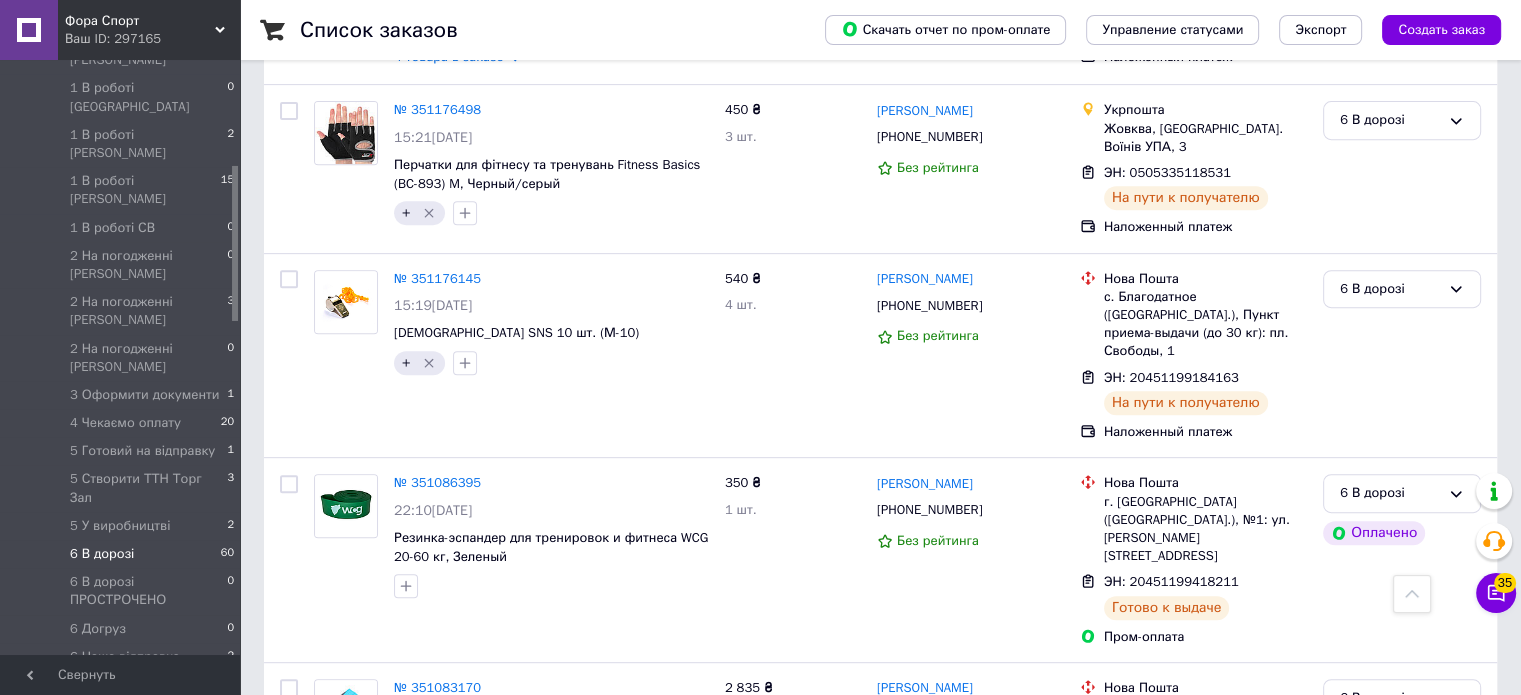click 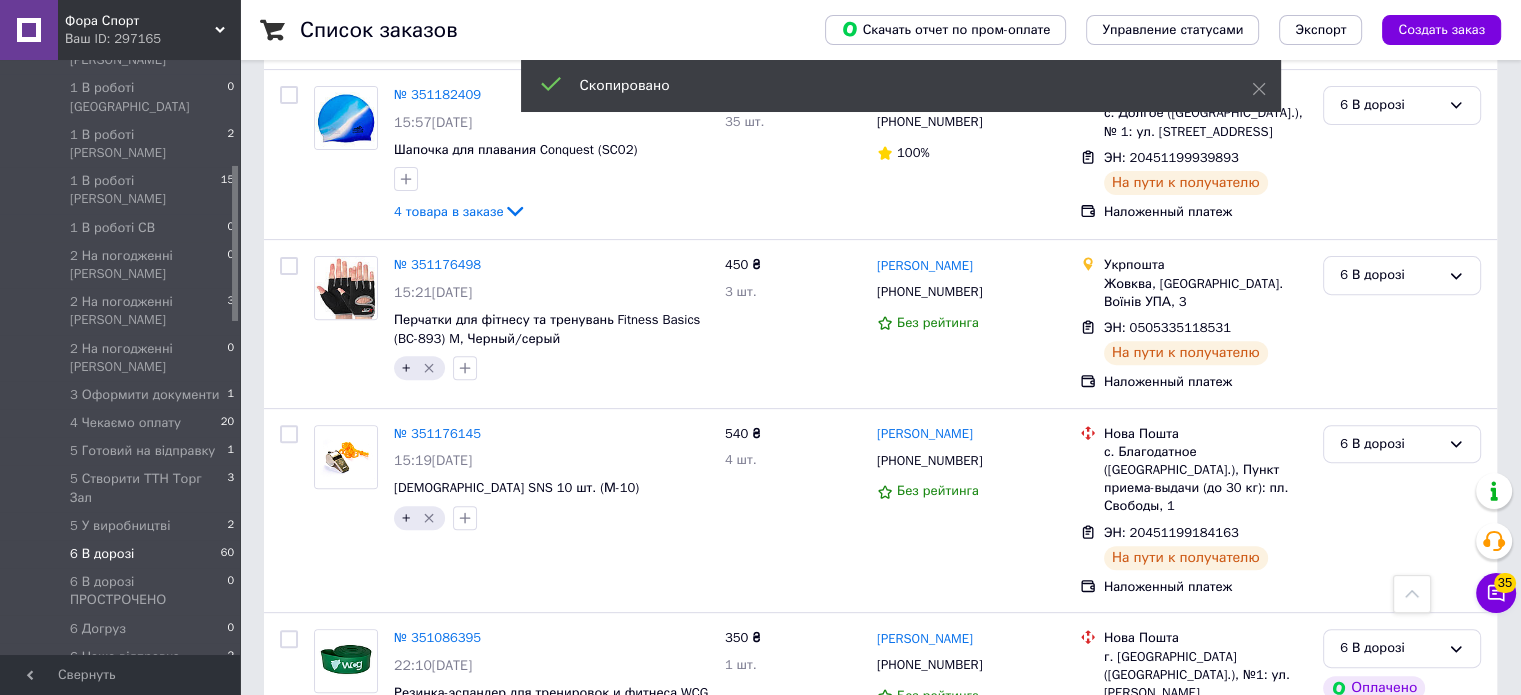 scroll, scrollTop: 8216, scrollLeft: 0, axis: vertical 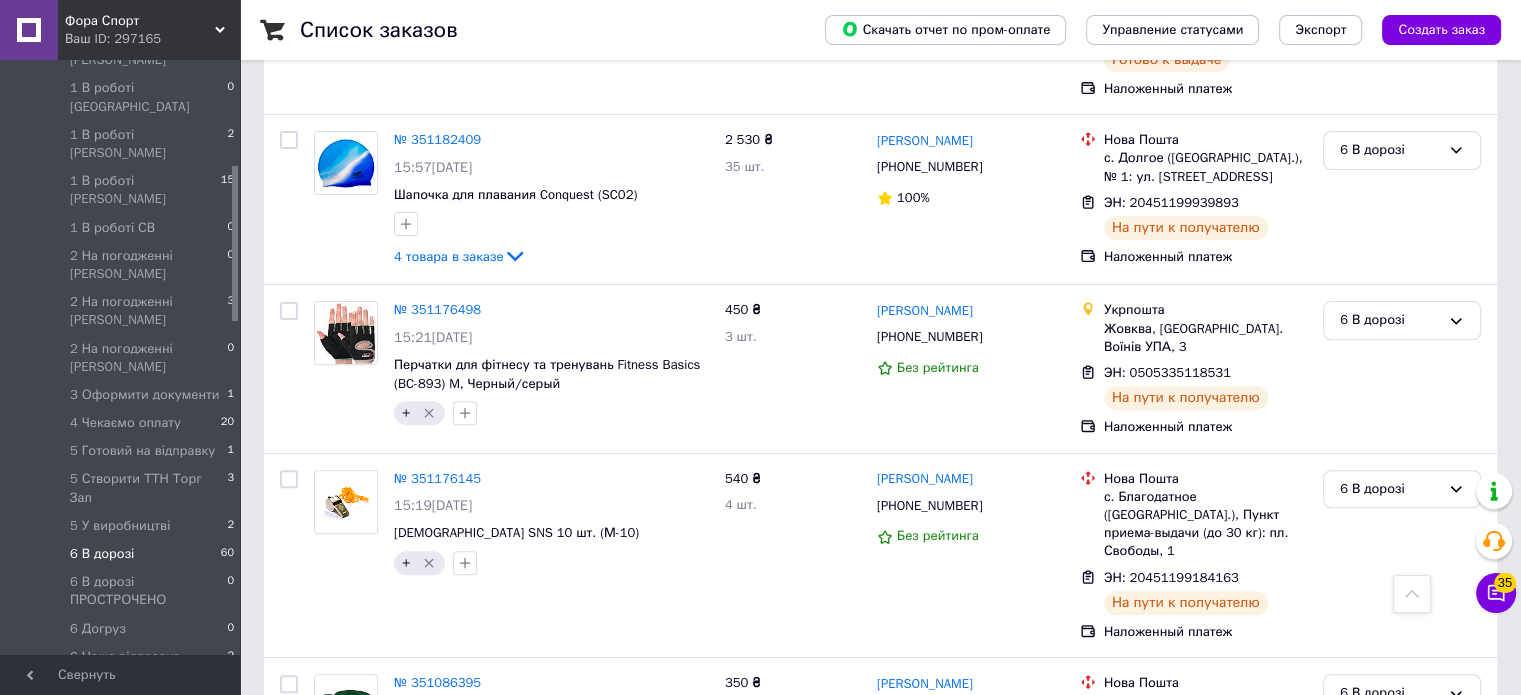 click 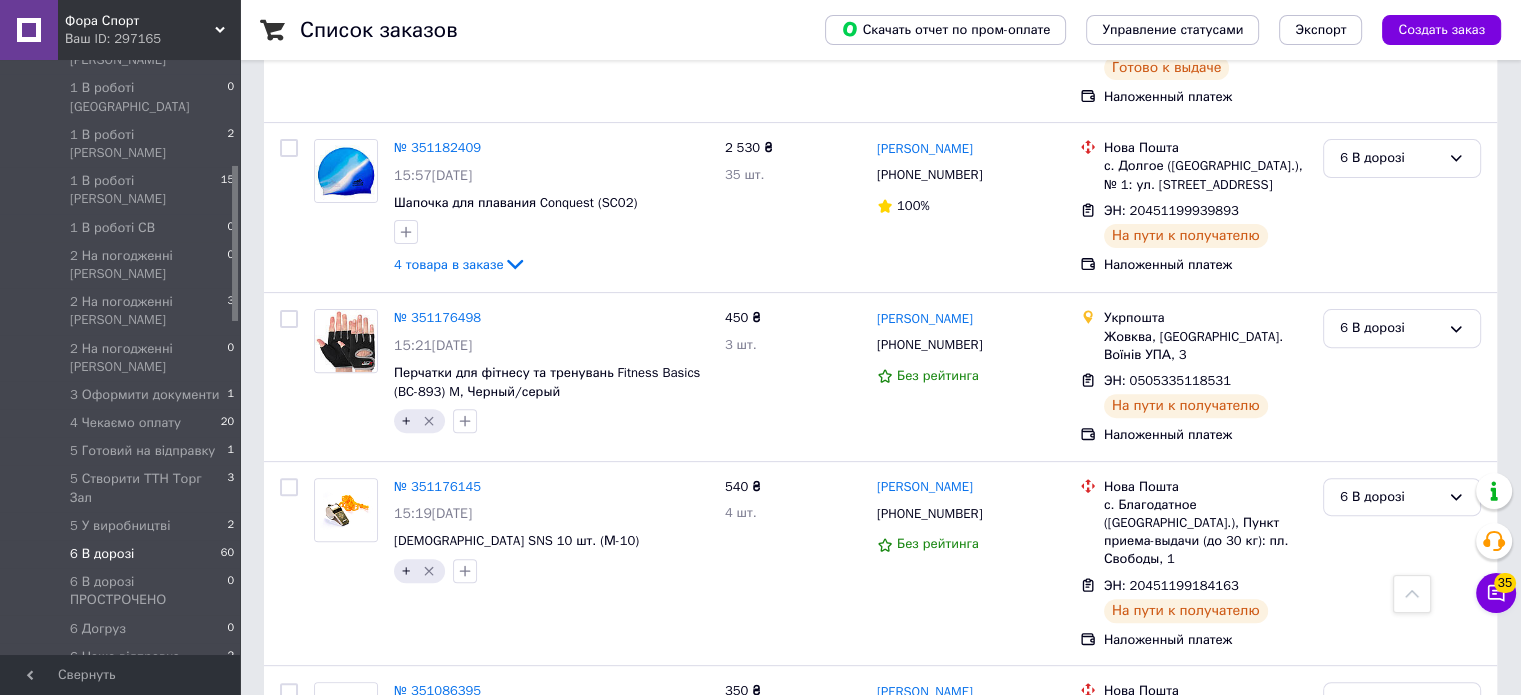scroll, scrollTop: 8216, scrollLeft: 0, axis: vertical 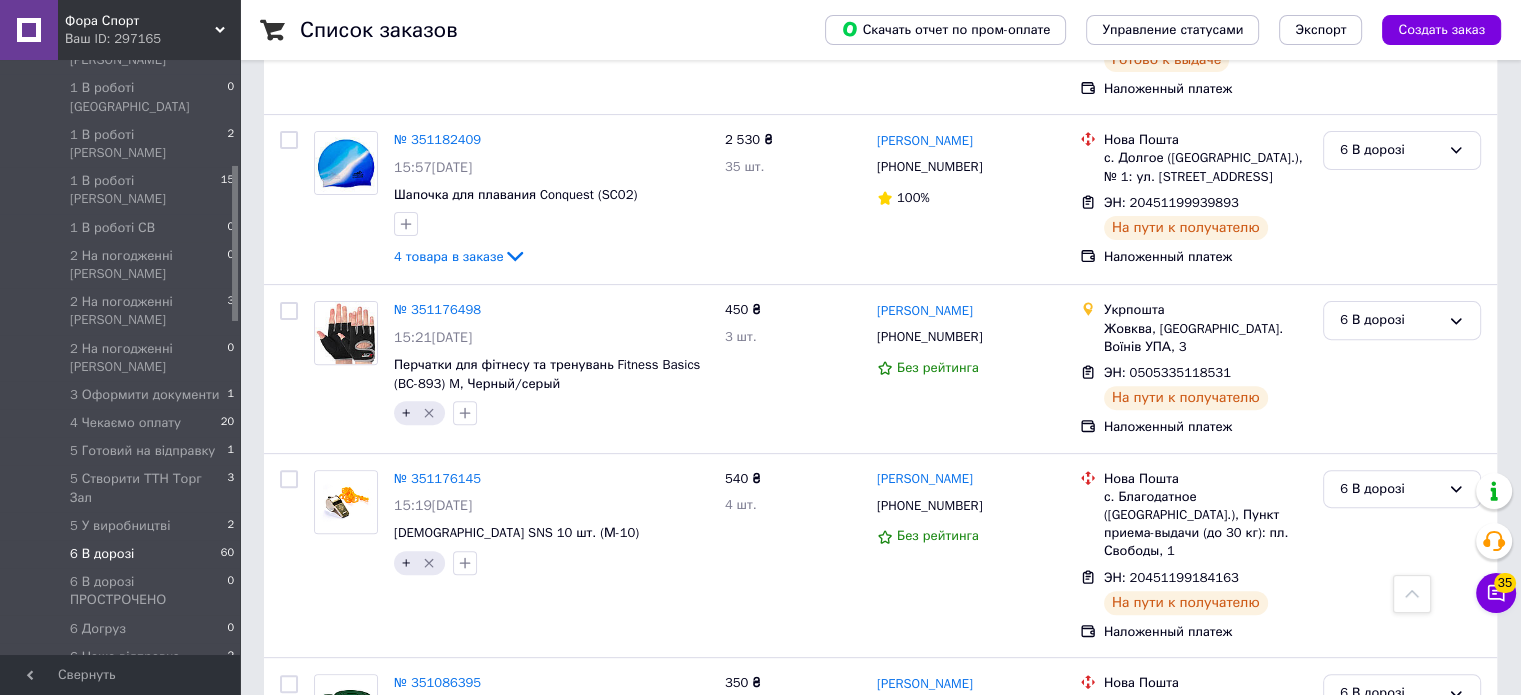 click on "6 В дорозі" at bounding box center (1390, 898) 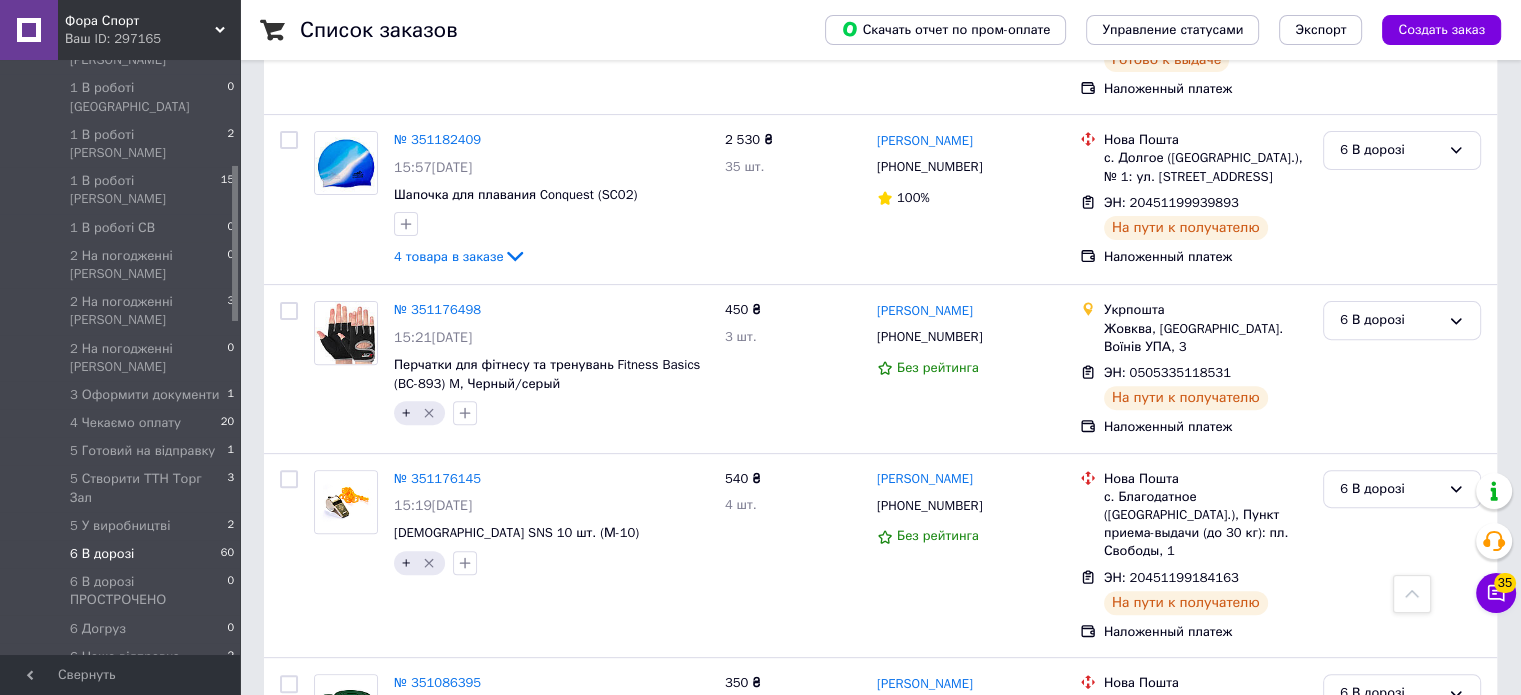 scroll, scrollTop: 900, scrollLeft: 0, axis: vertical 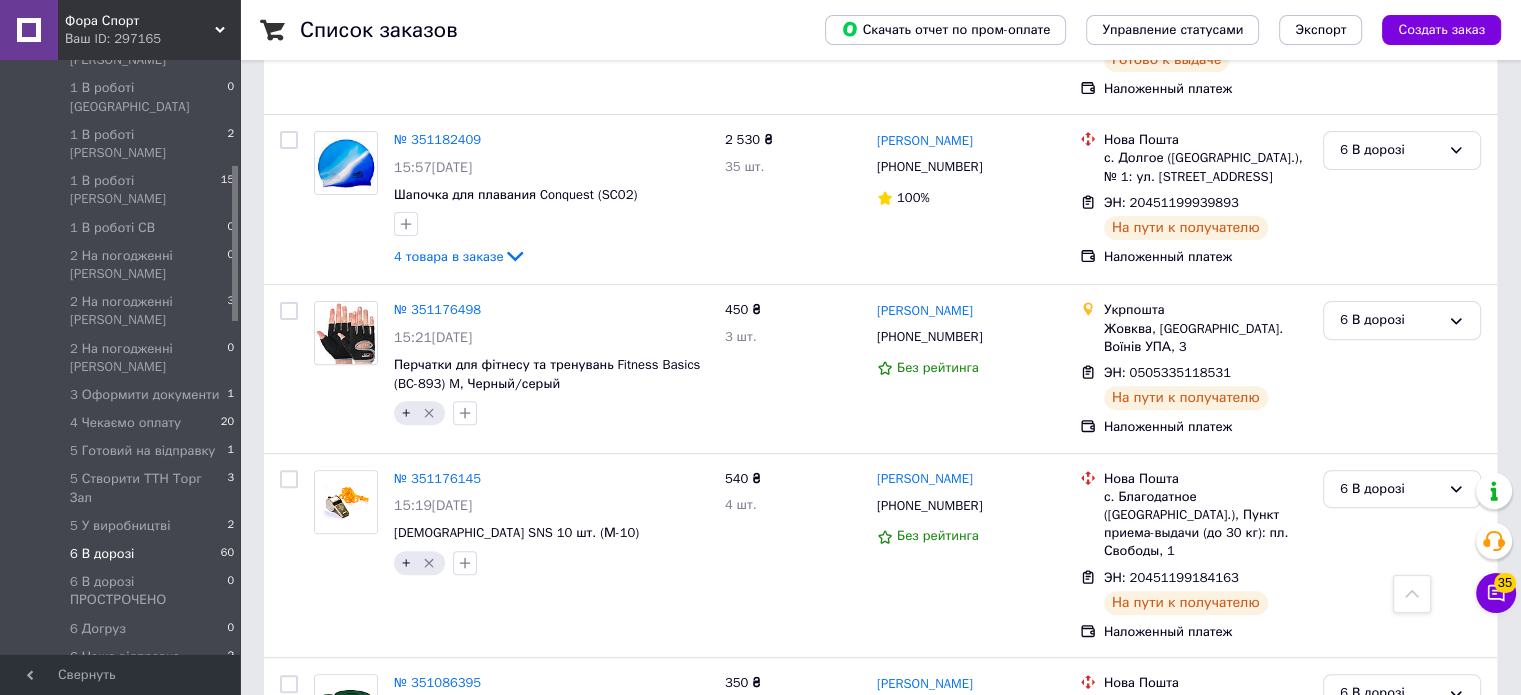 click on "6 В дорозі ПРОСТРОЧЕНО" at bounding box center [1402, 1049] 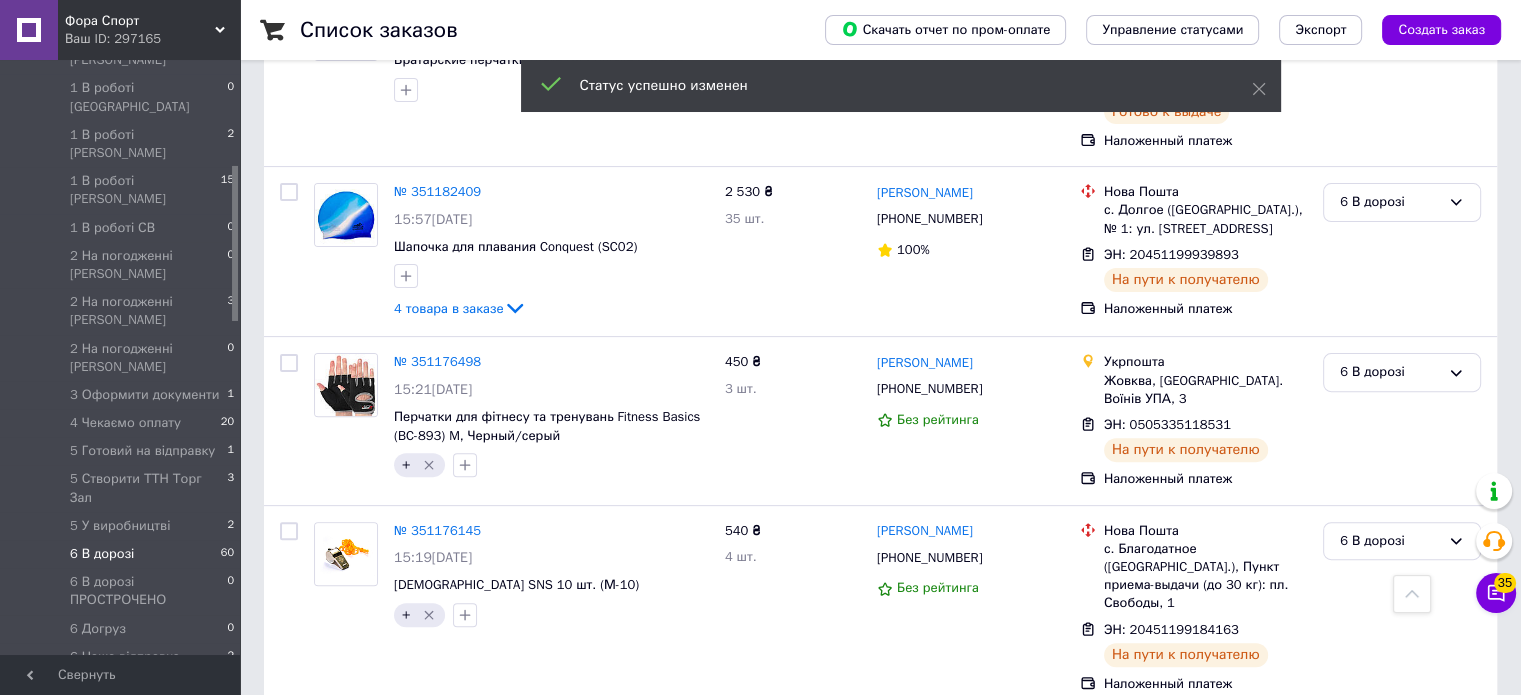 scroll, scrollTop: 8216, scrollLeft: 0, axis: vertical 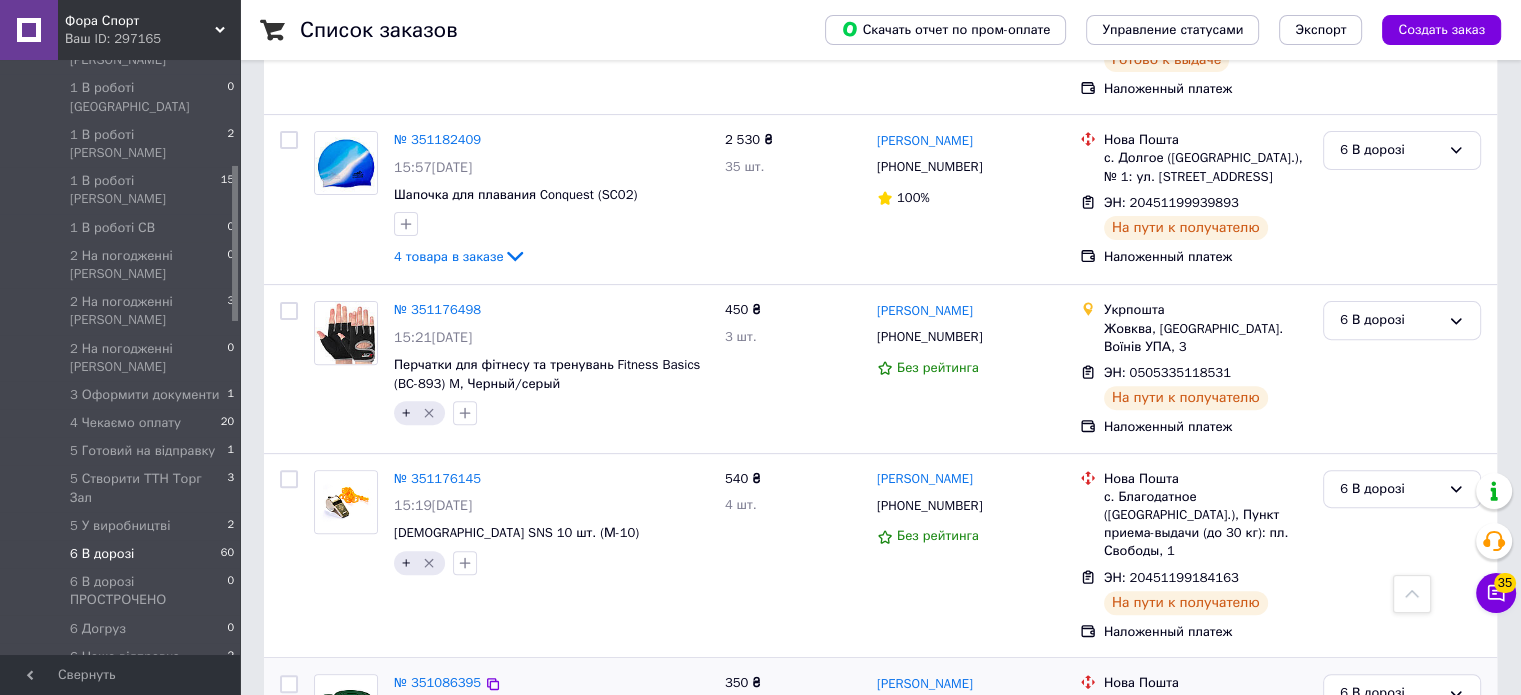 click 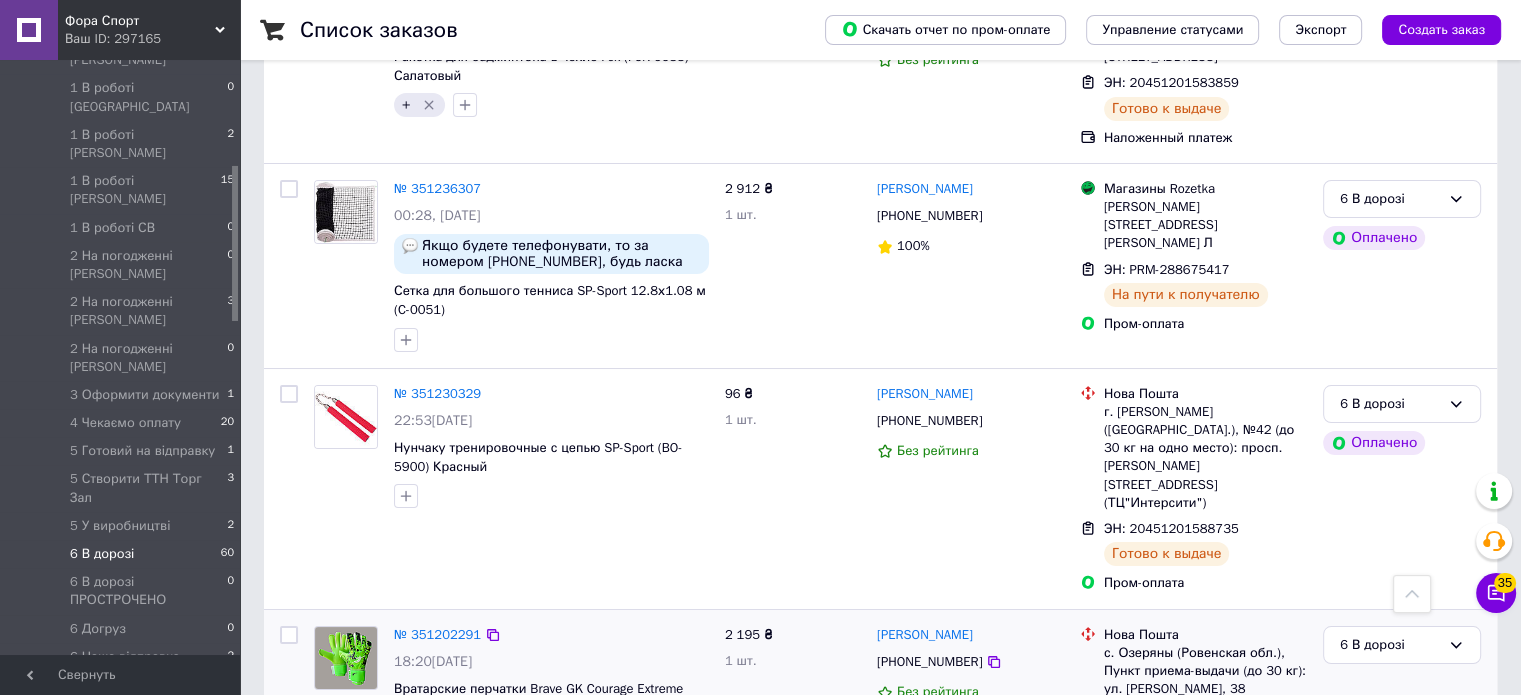 scroll, scrollTop: 7416, scrollLeft: 0, axis: vertical 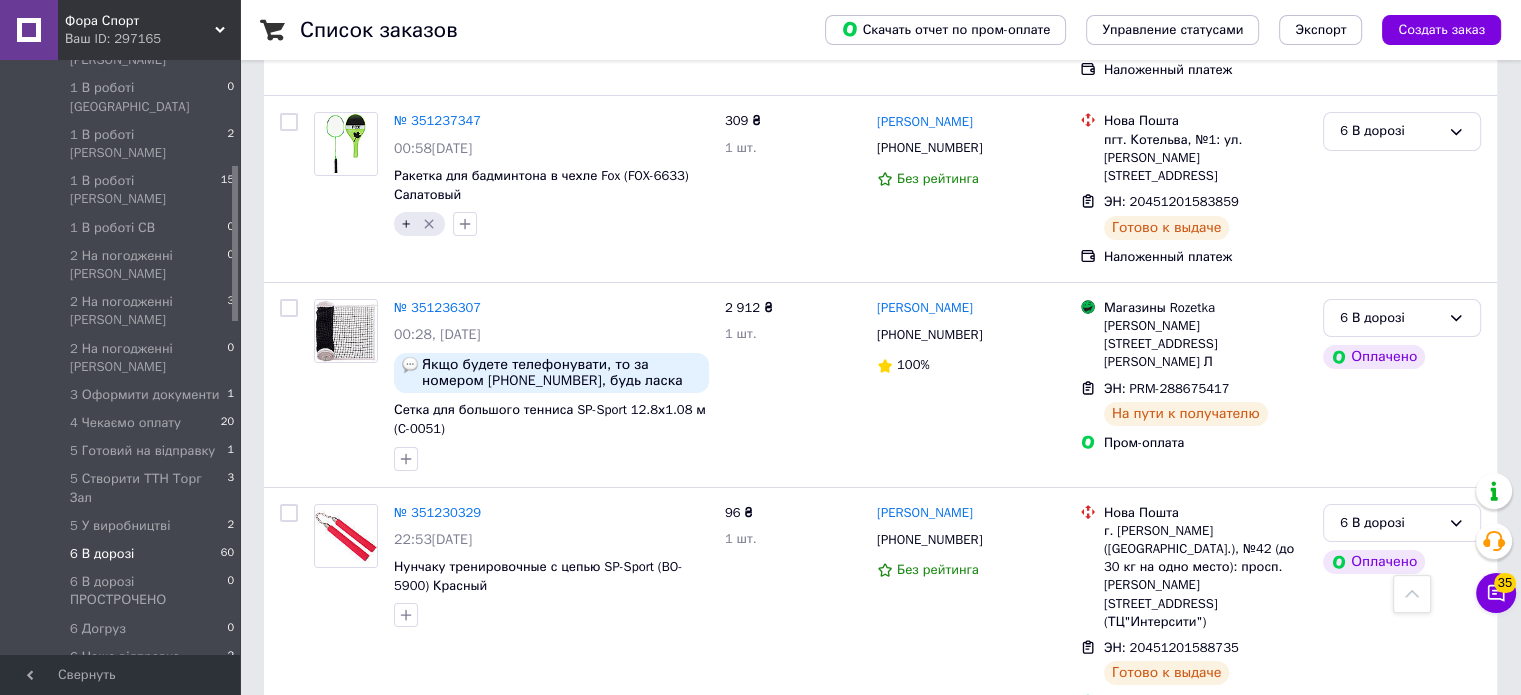click 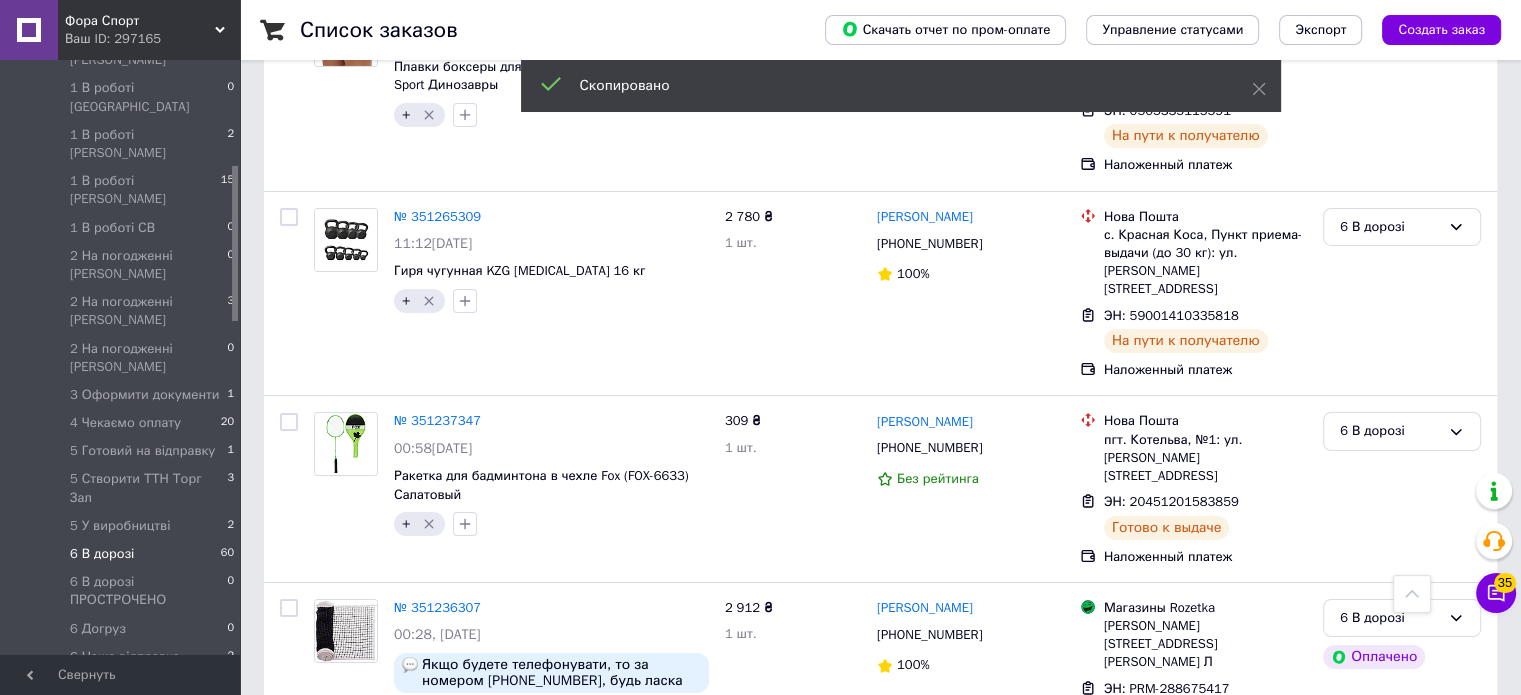 scroll, scrollTop: 7216, scrollLeft: 0, axis: vertical 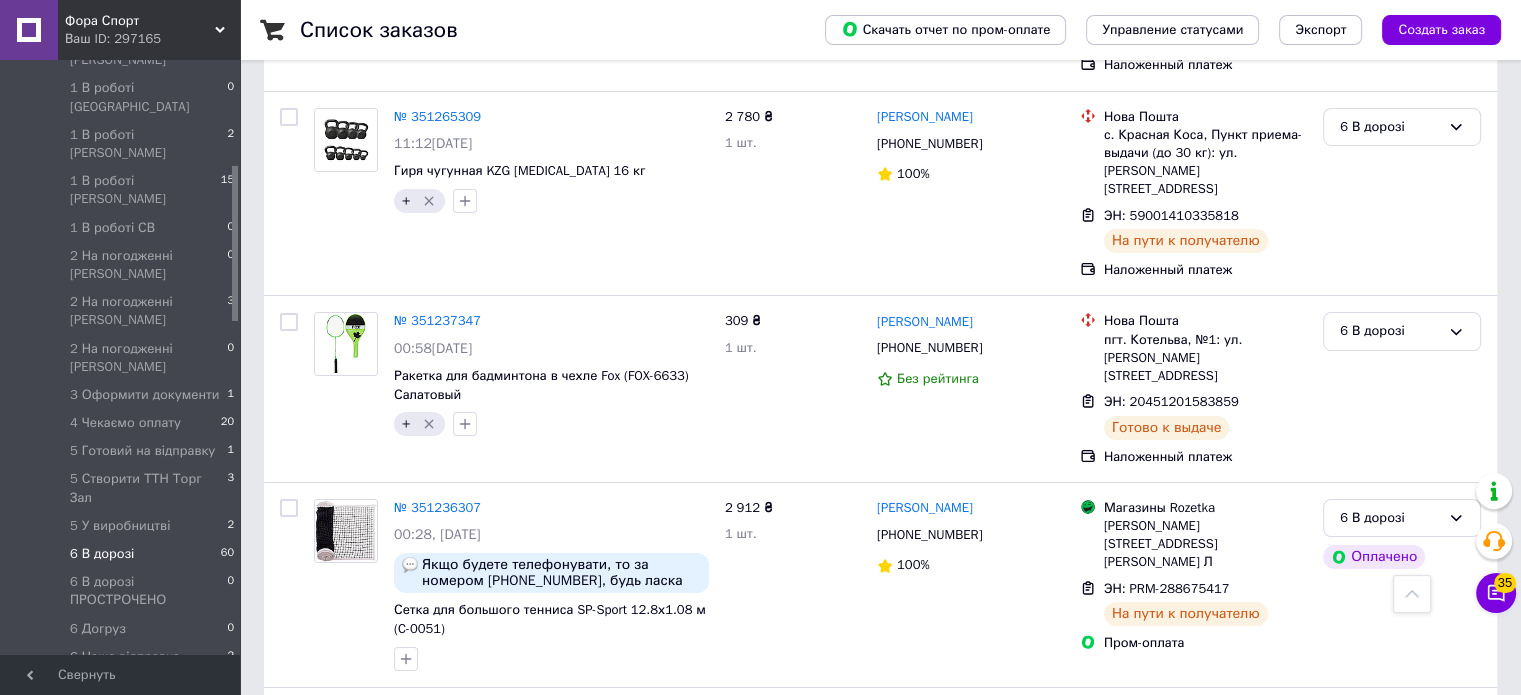 click on "6 В дорозі" at bounding box center (1390, 964) 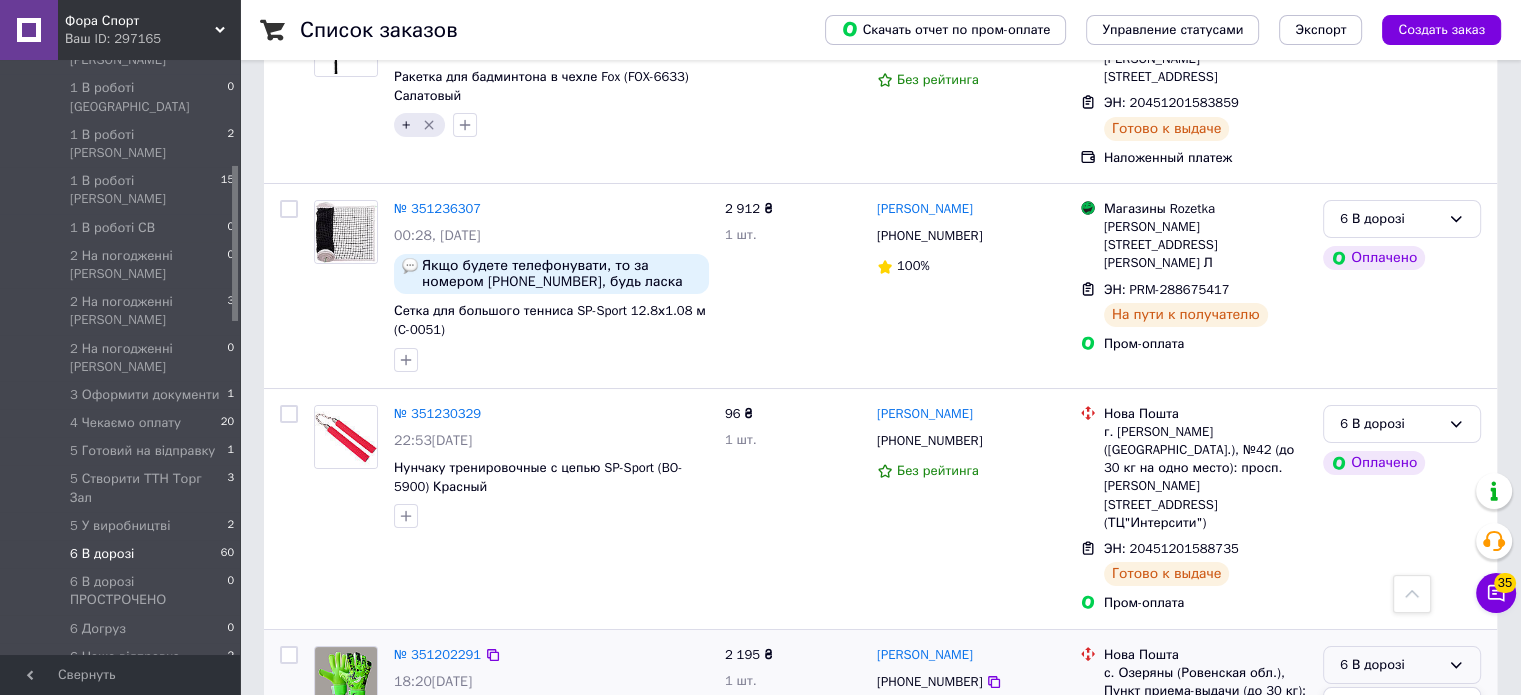 scroll, scrollTop: 7516, scrollLeft: 0, axis: vertical 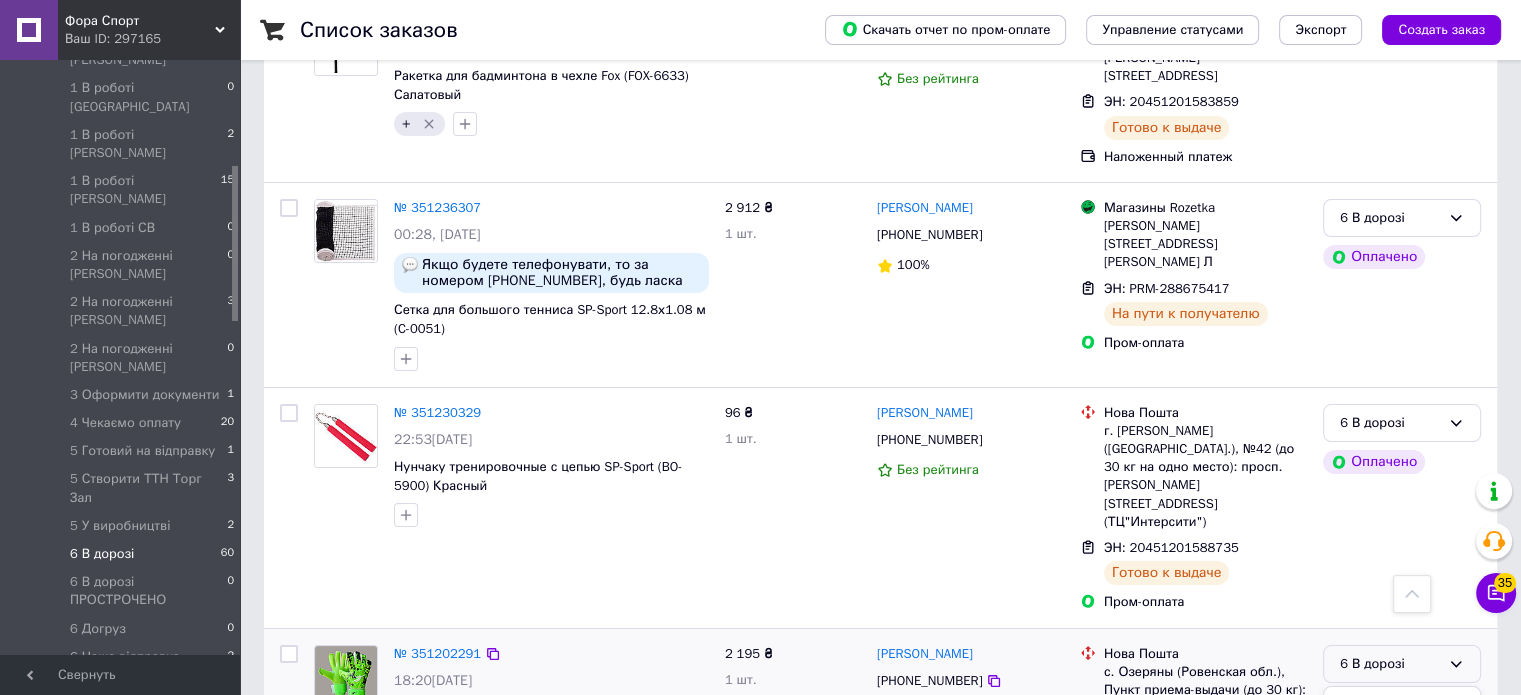click on "6 В дорозі ПРОСТРОЧЕНО" at bounding box center [1402, 814] 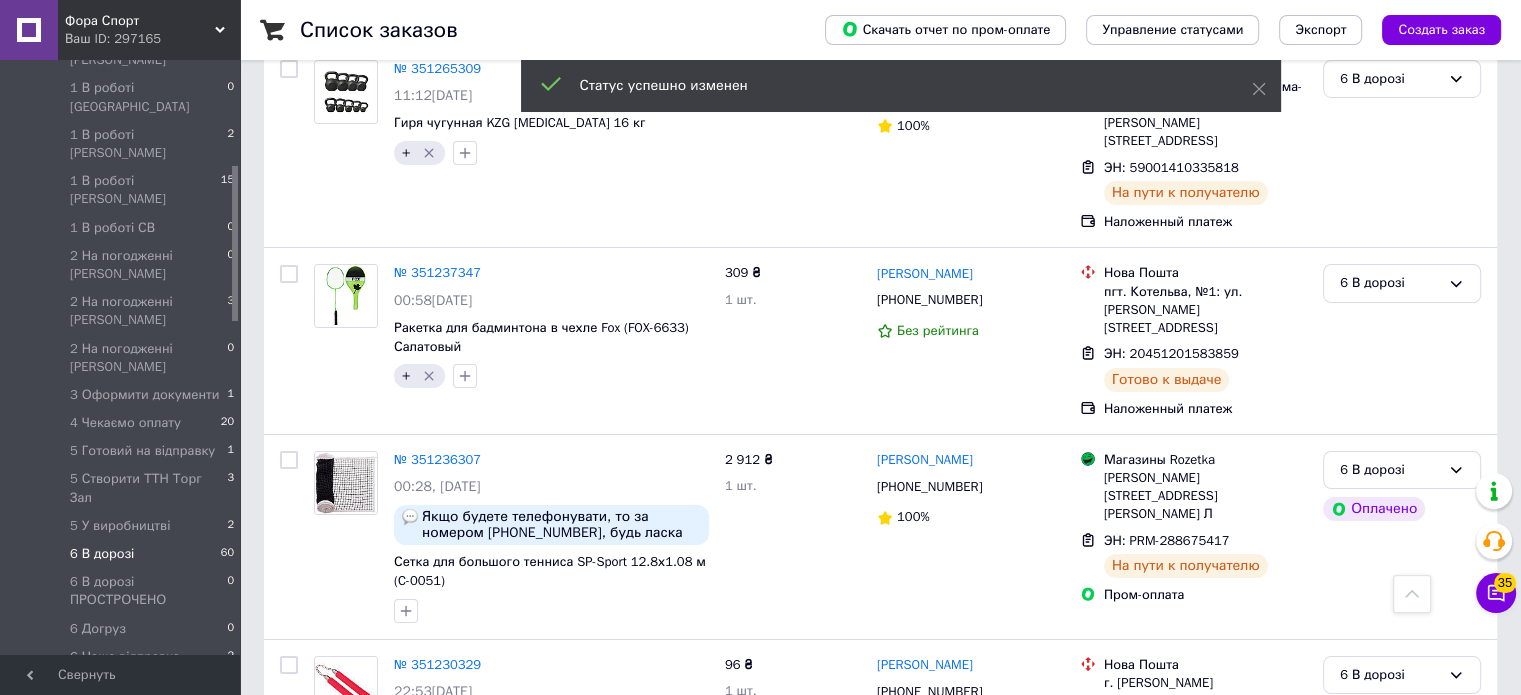 scroll, scrollTop: 7316, scrollLeft: 0, axis: vertical 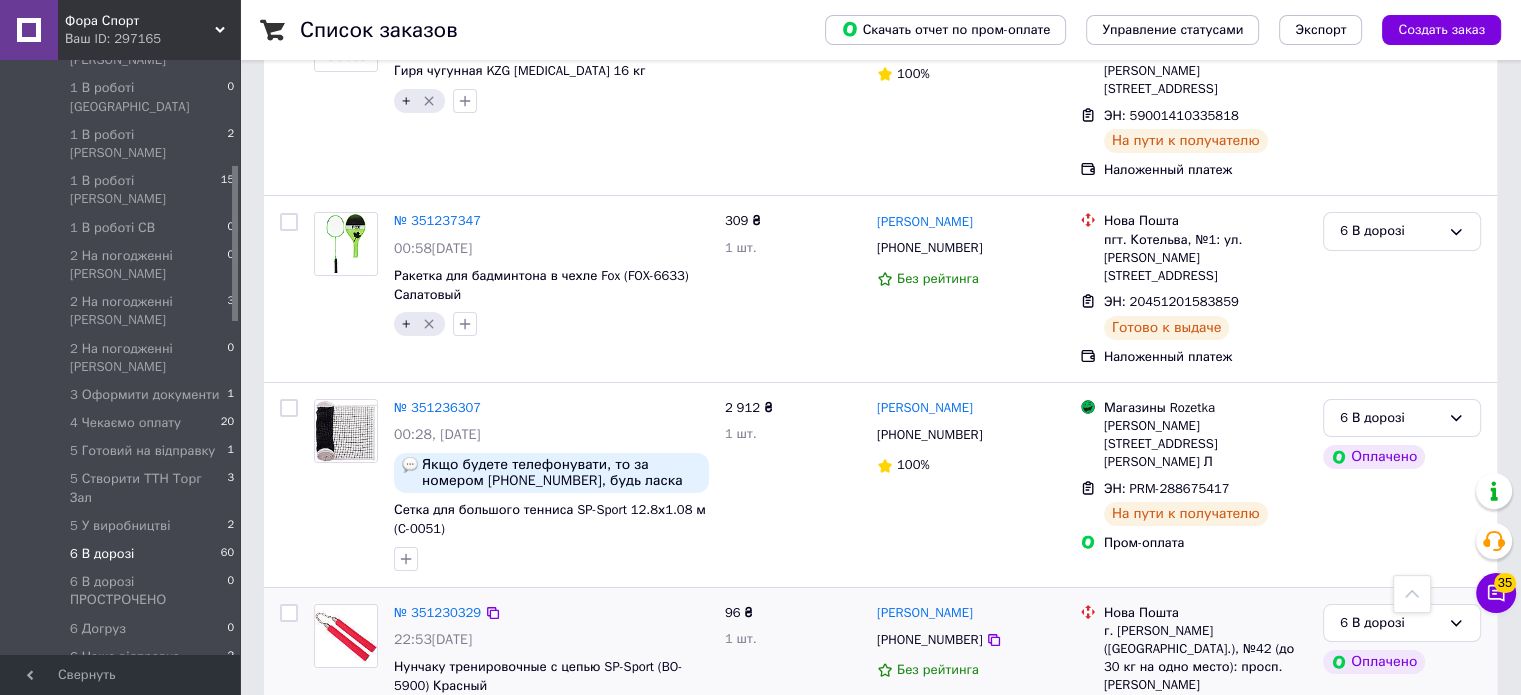 click 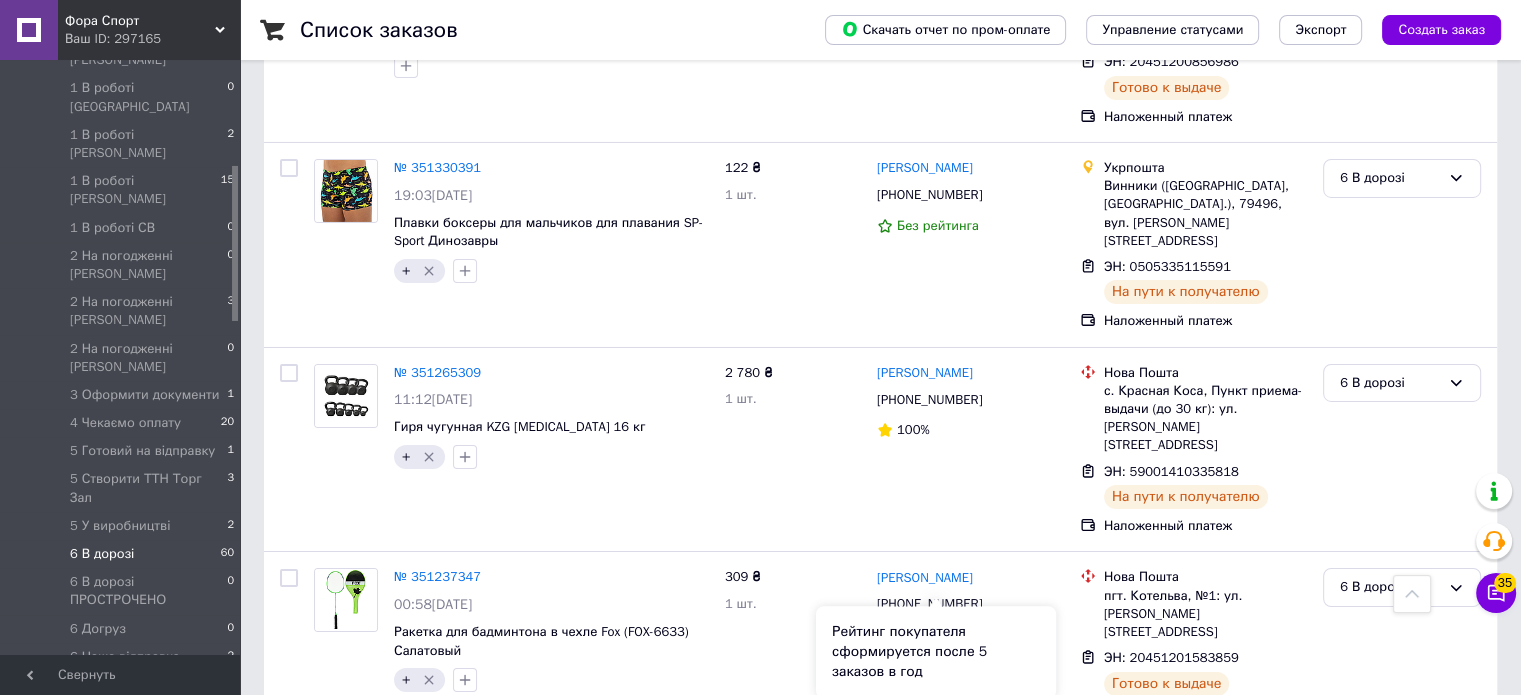scroll, scrollTop: 6916, scrollLeft: 0, axis: vertical 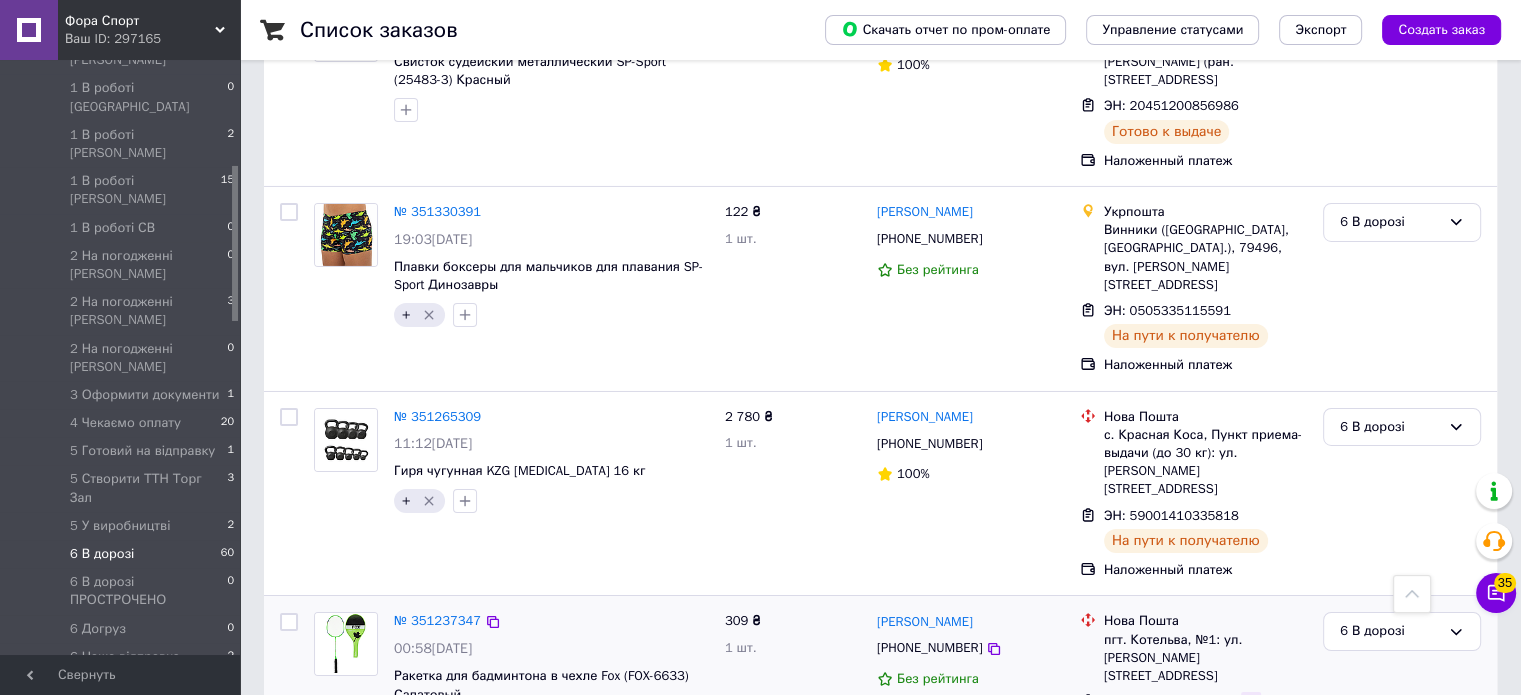 click 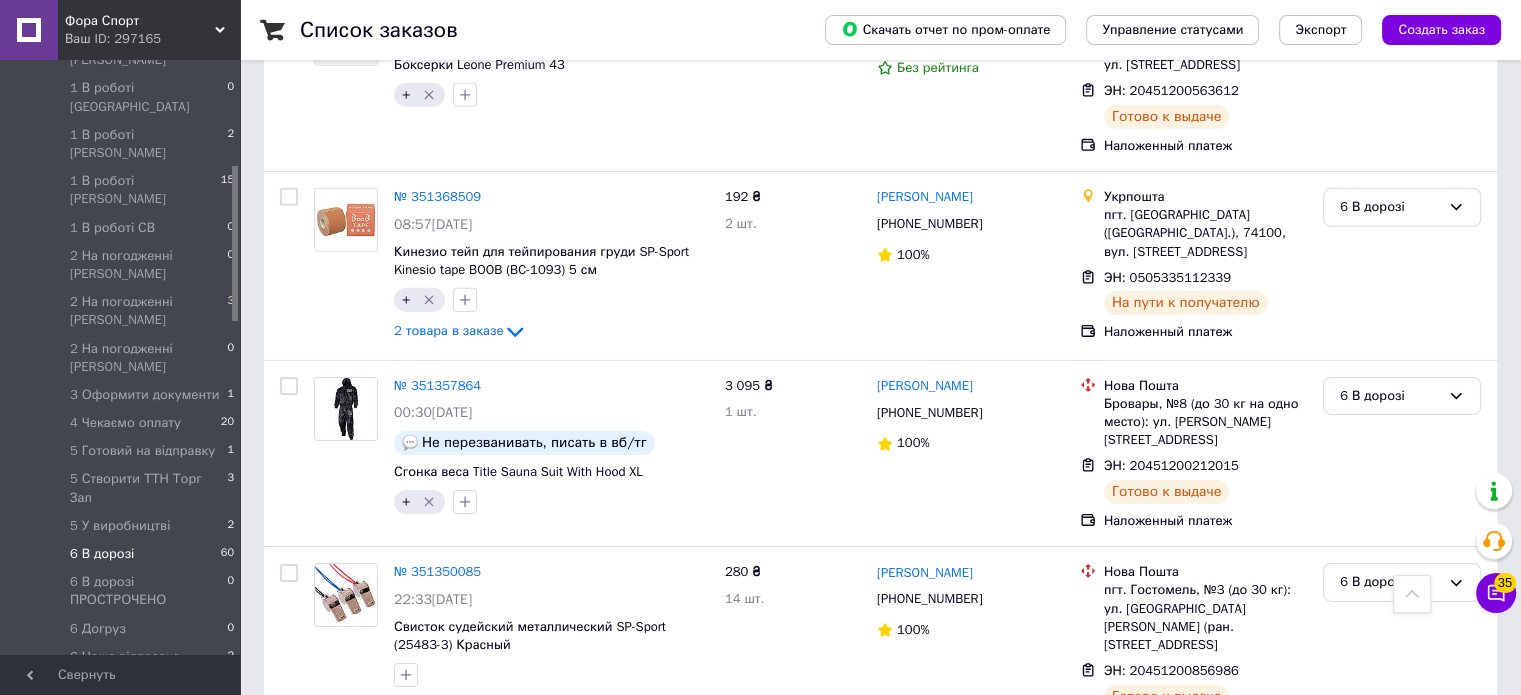 scroll, scrollTop: 6316, scrollLeft: 0, axis: vertical 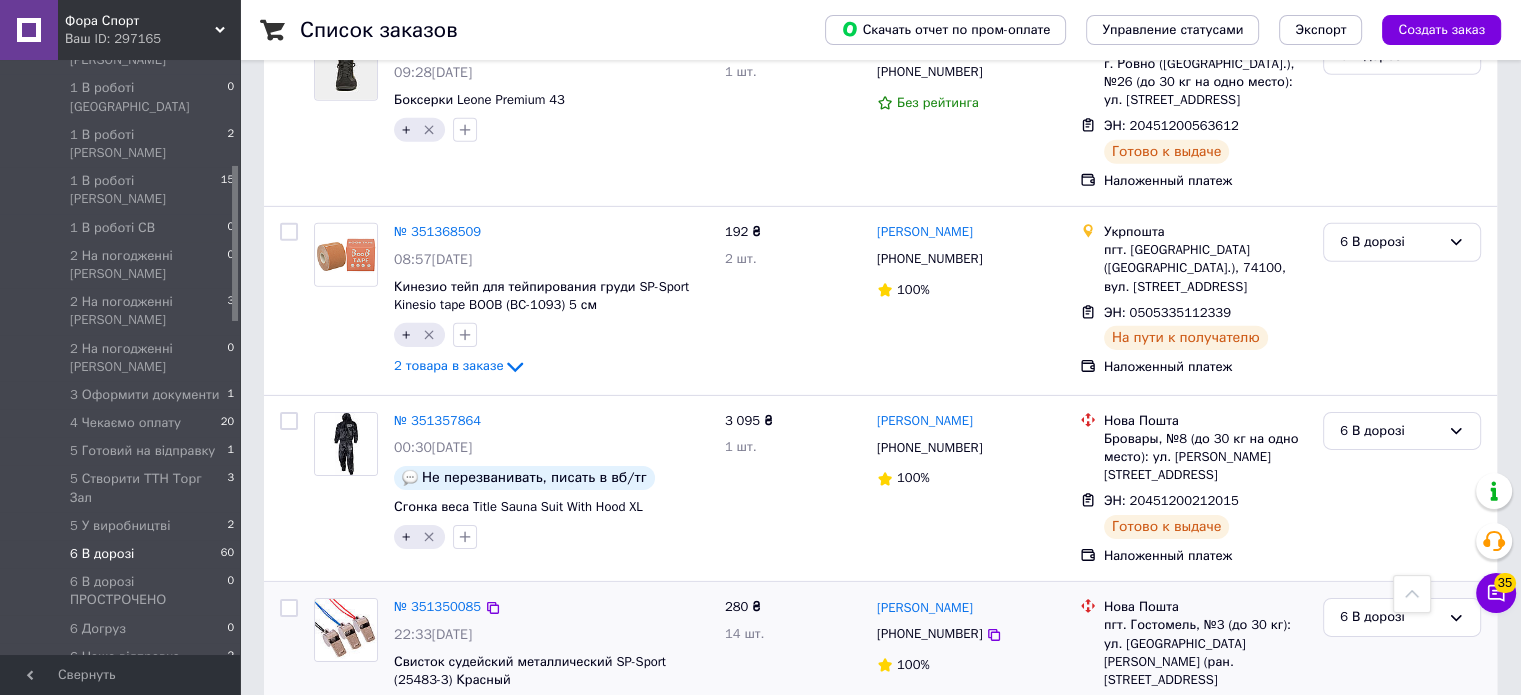 click 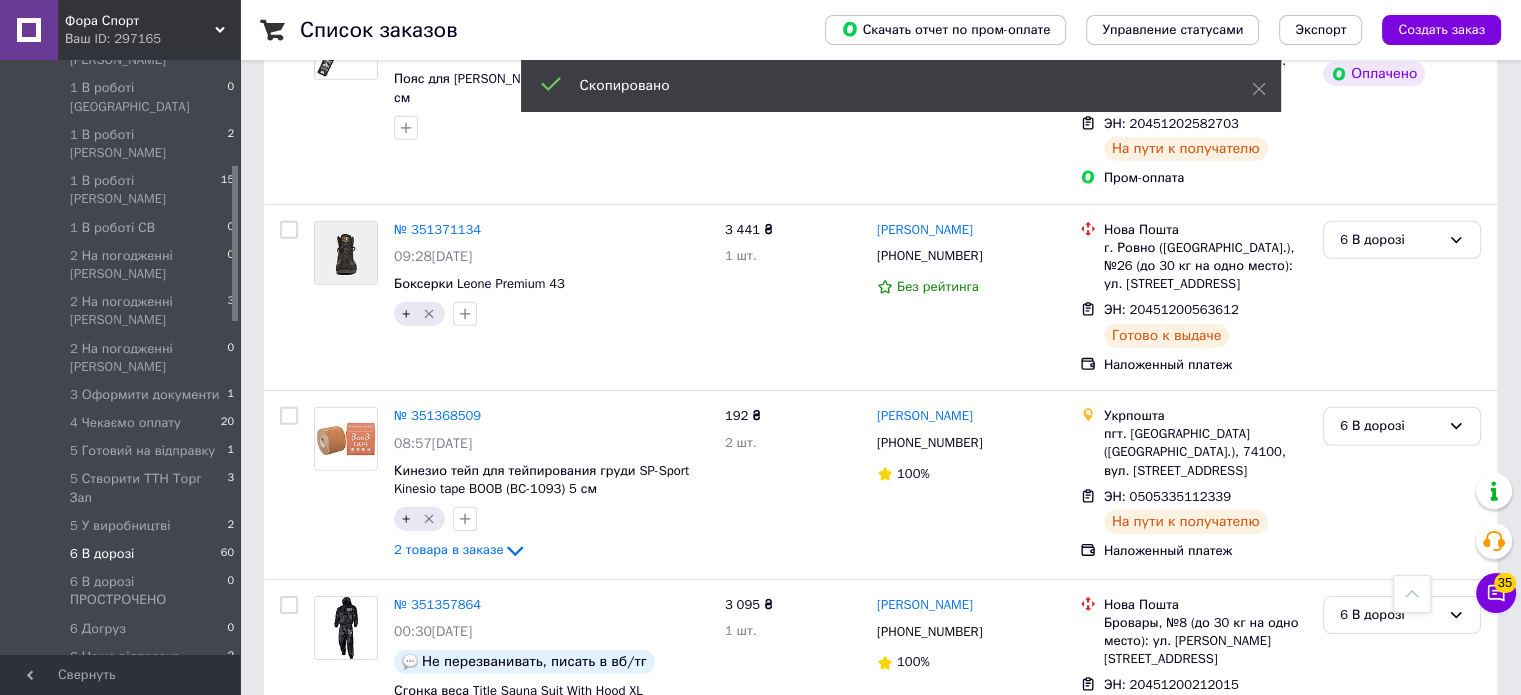 scroll, scrollTop: 6016, scrollLeft: 0, axis: vertical 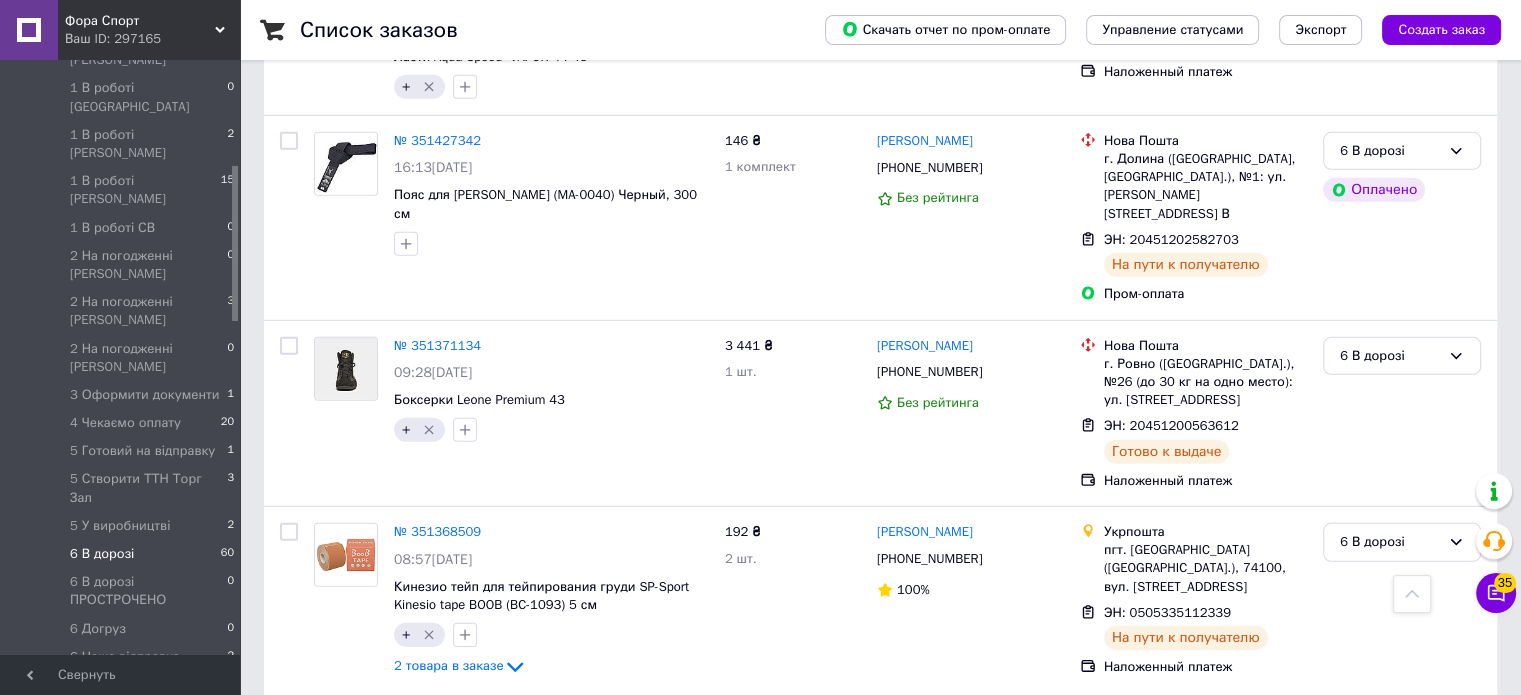 click 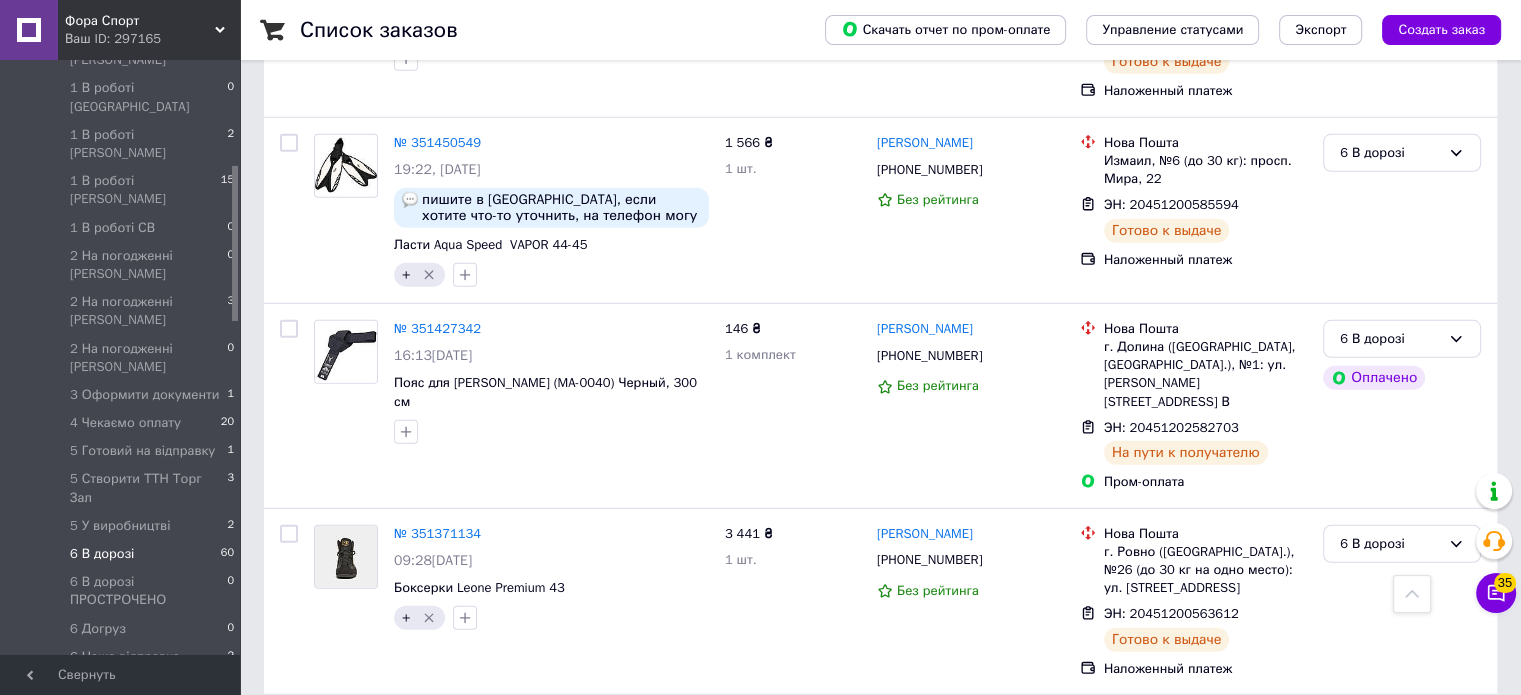 scroll, scrollTop: 5816, scrollLeft: 0, axis: vertical 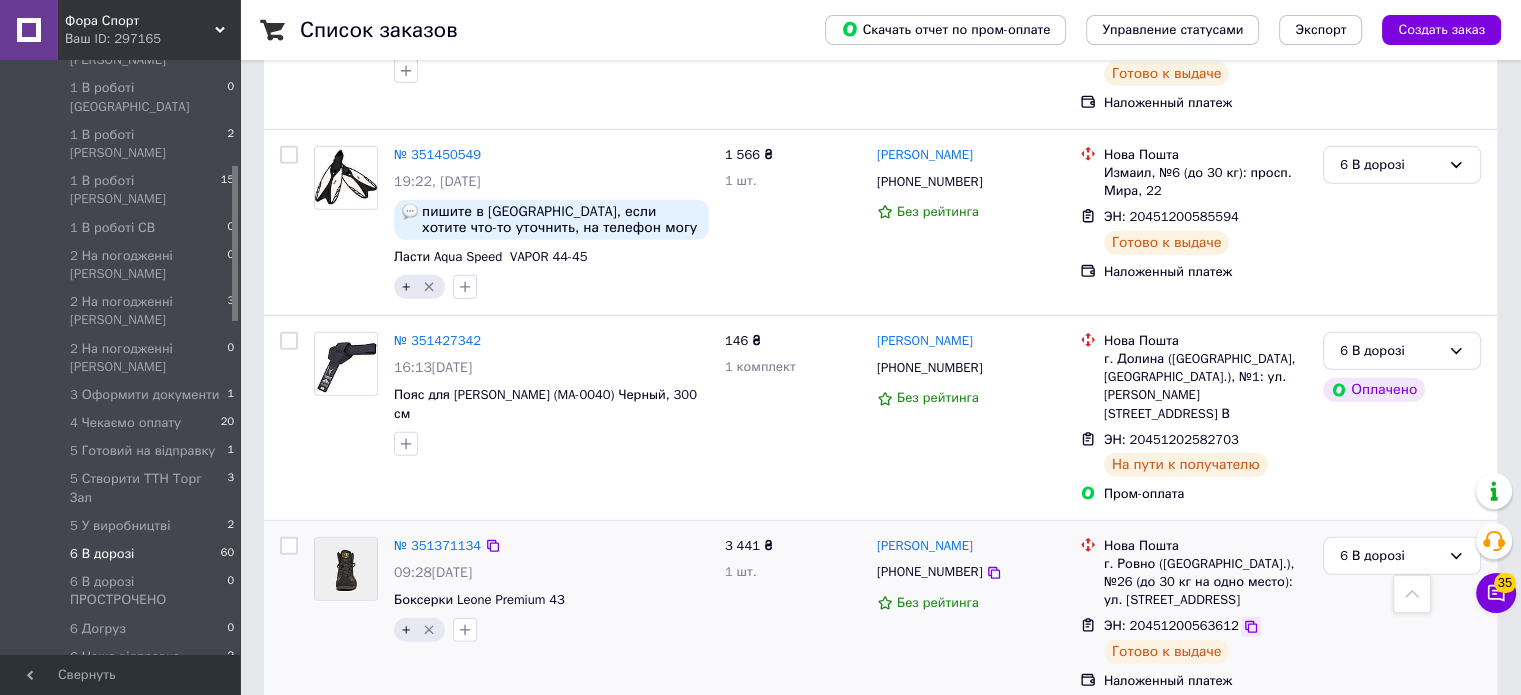 click 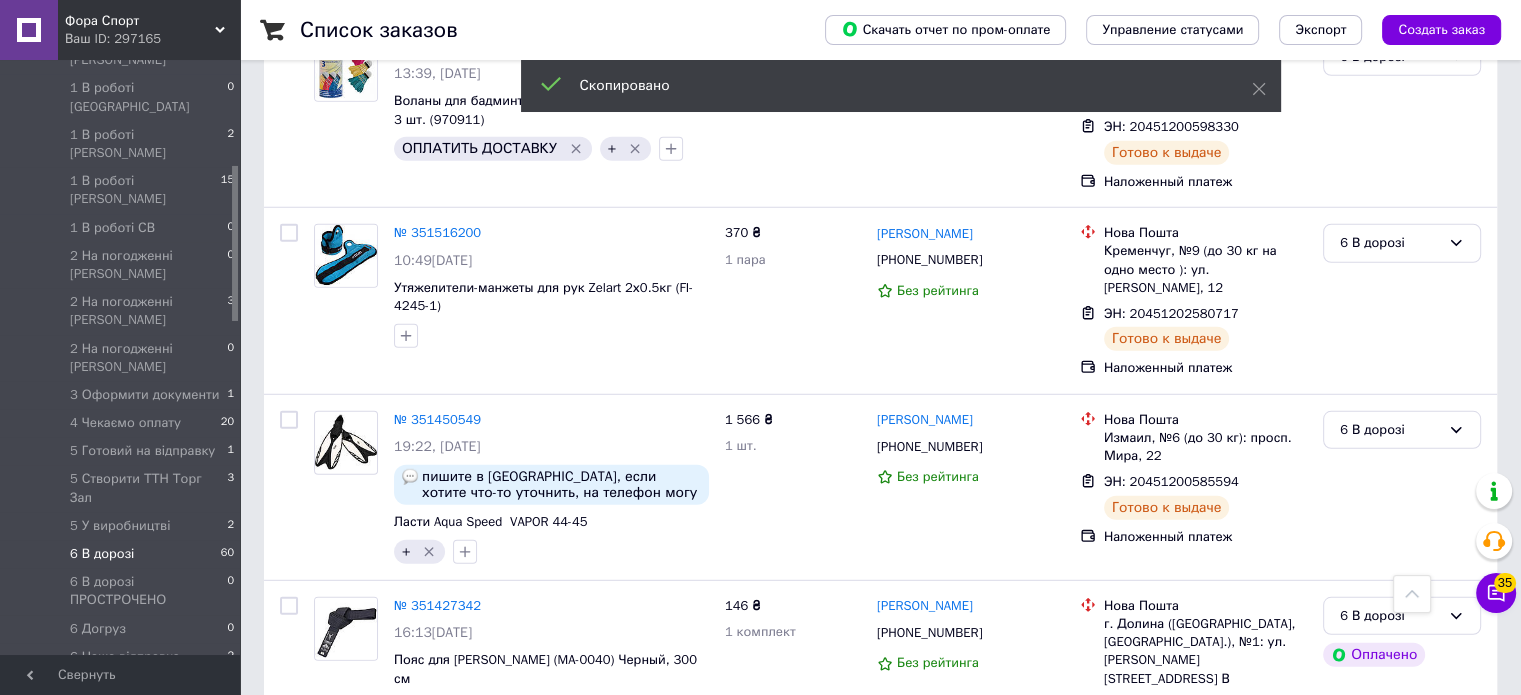 scroll, scrollTop: 5516, scrollLeft: 0, axis: vertical 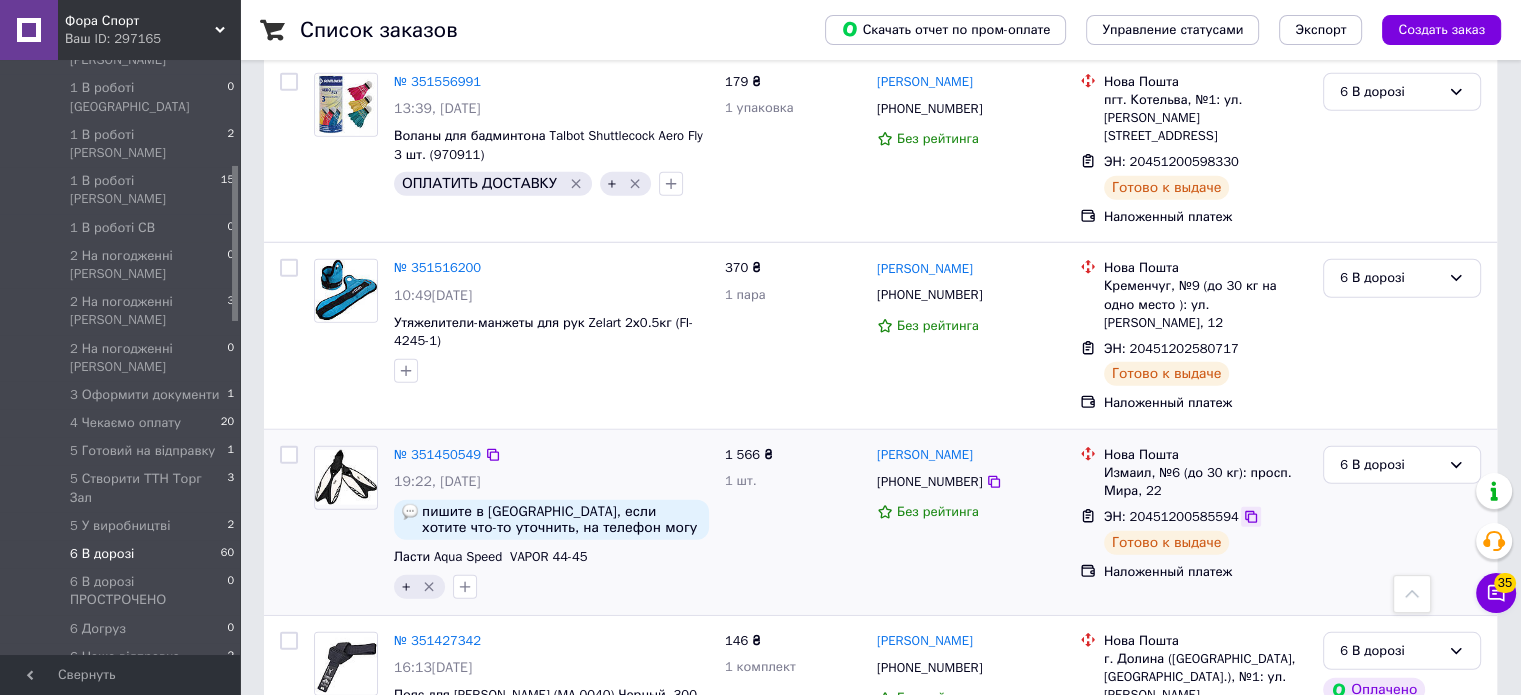 click 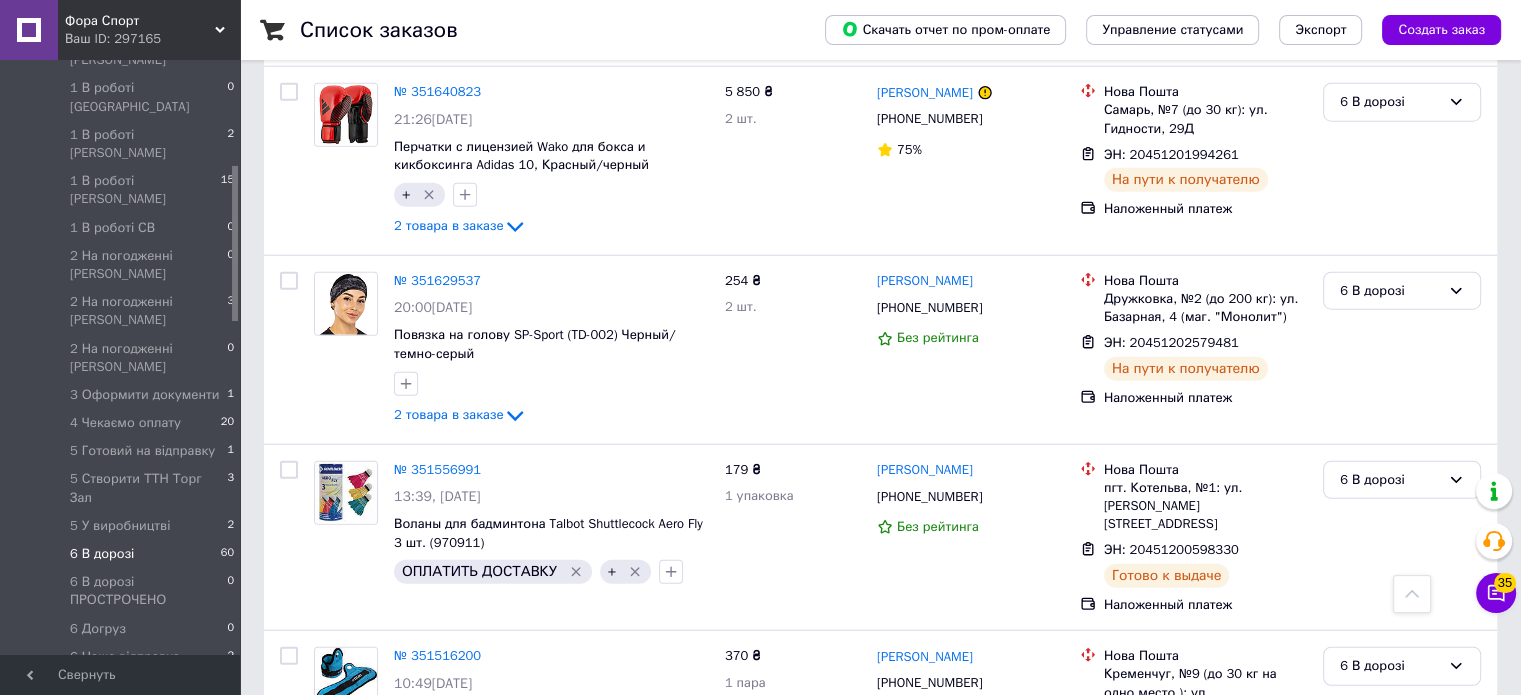 scroll, scrollTop: 5116, scrollLeft: 0, axis: vertical 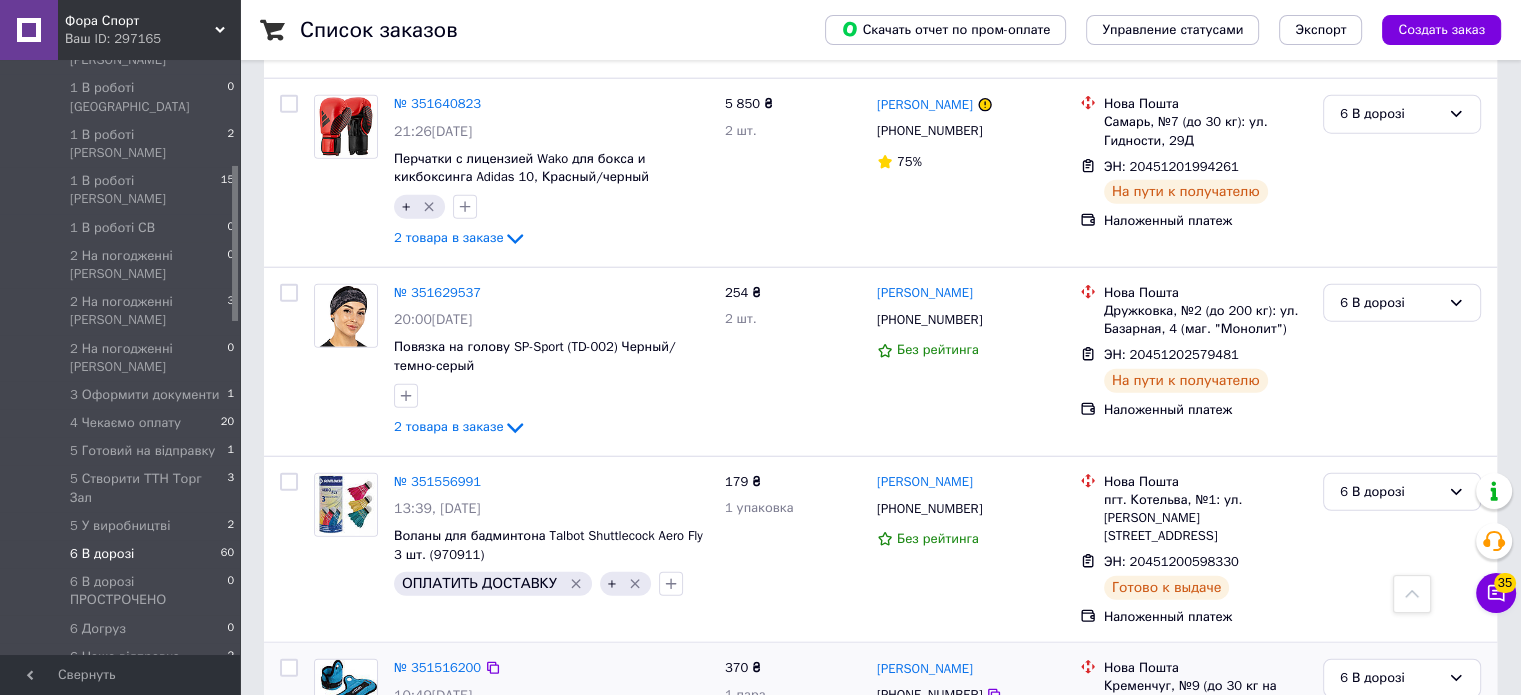 click 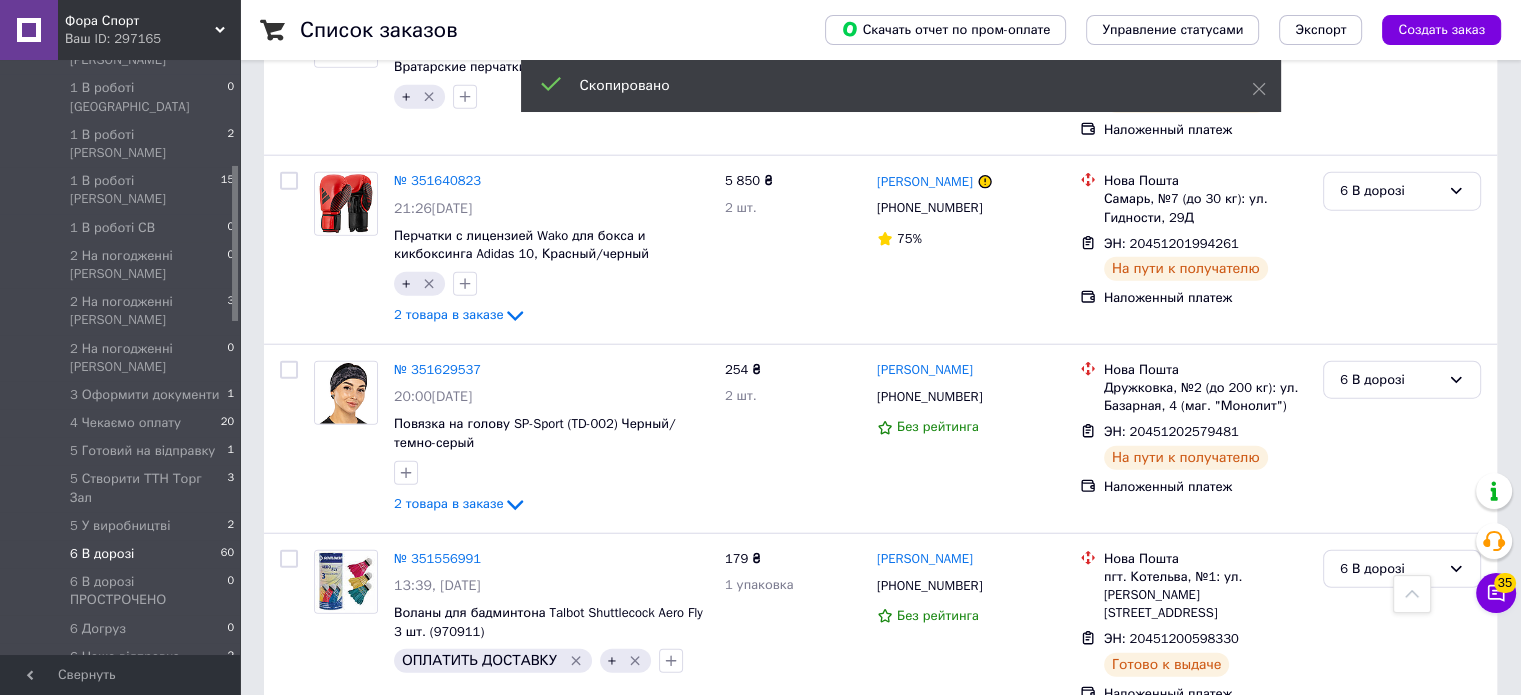 scroll, scrollTop: 4916, scrollLeft: 0, axis: vertical 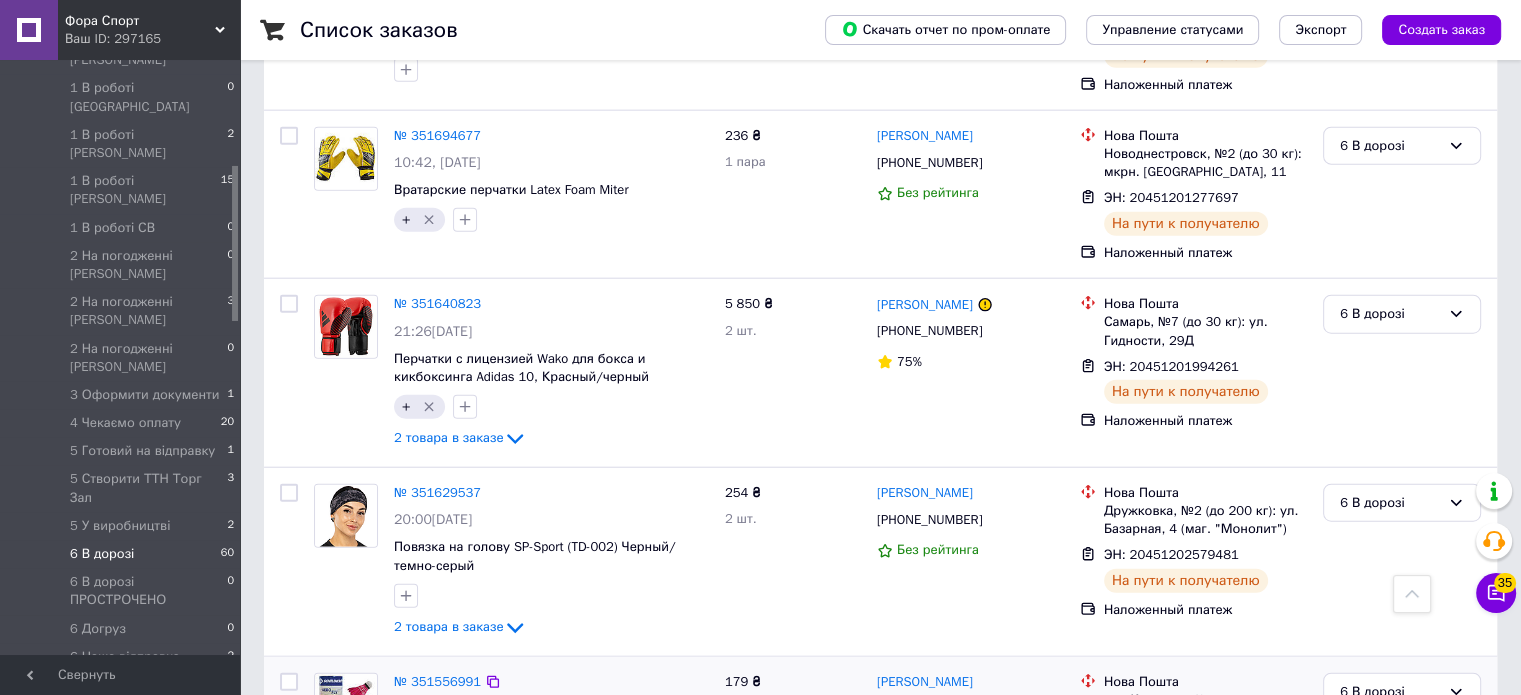click 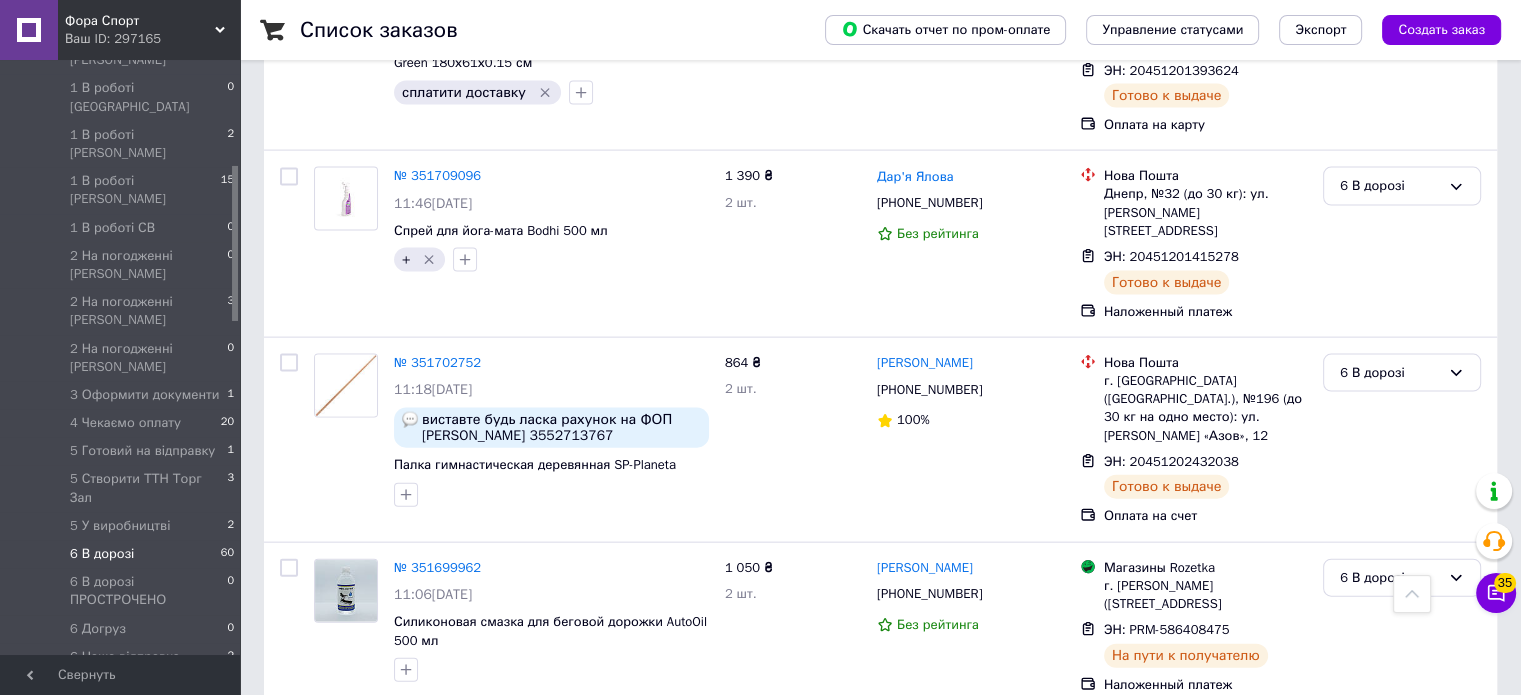 scroll, scrollTop: 4116, scrollLeft: 0, axis: vertical 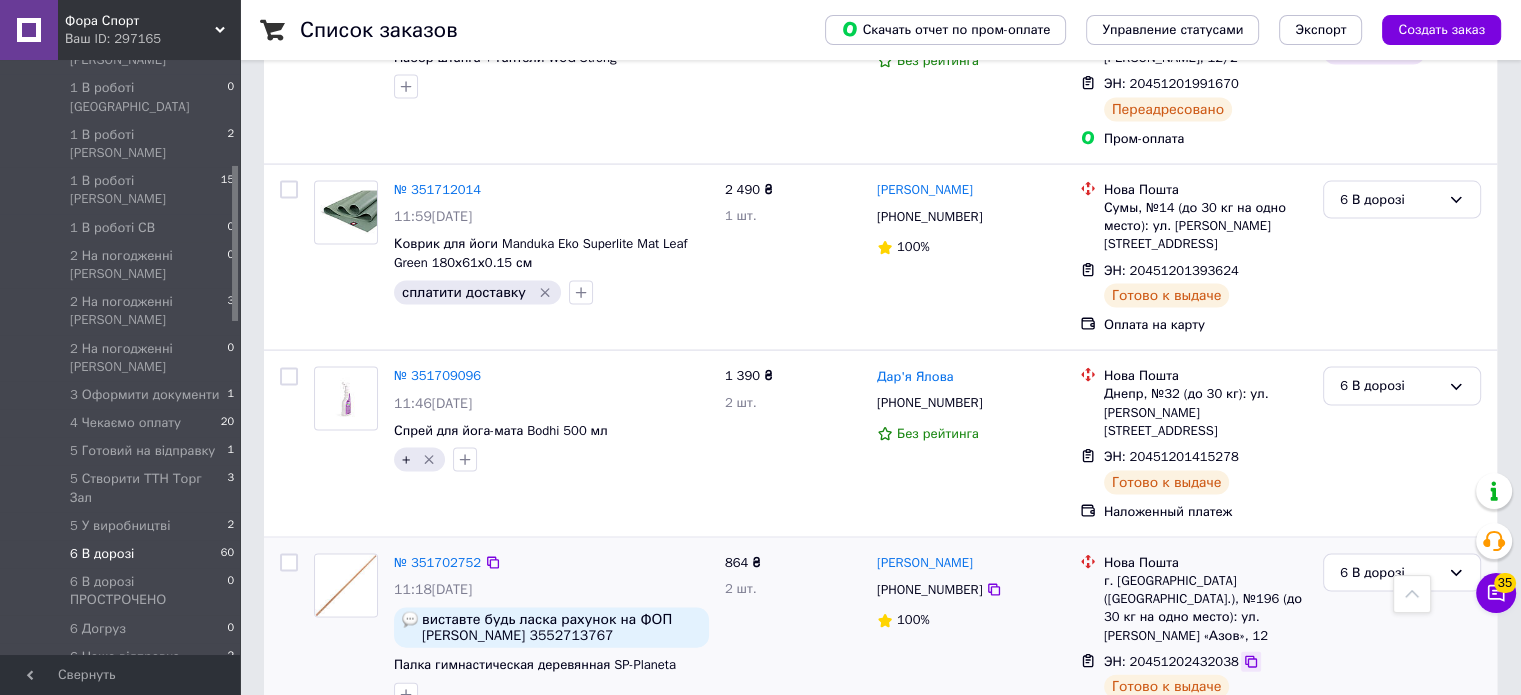 click 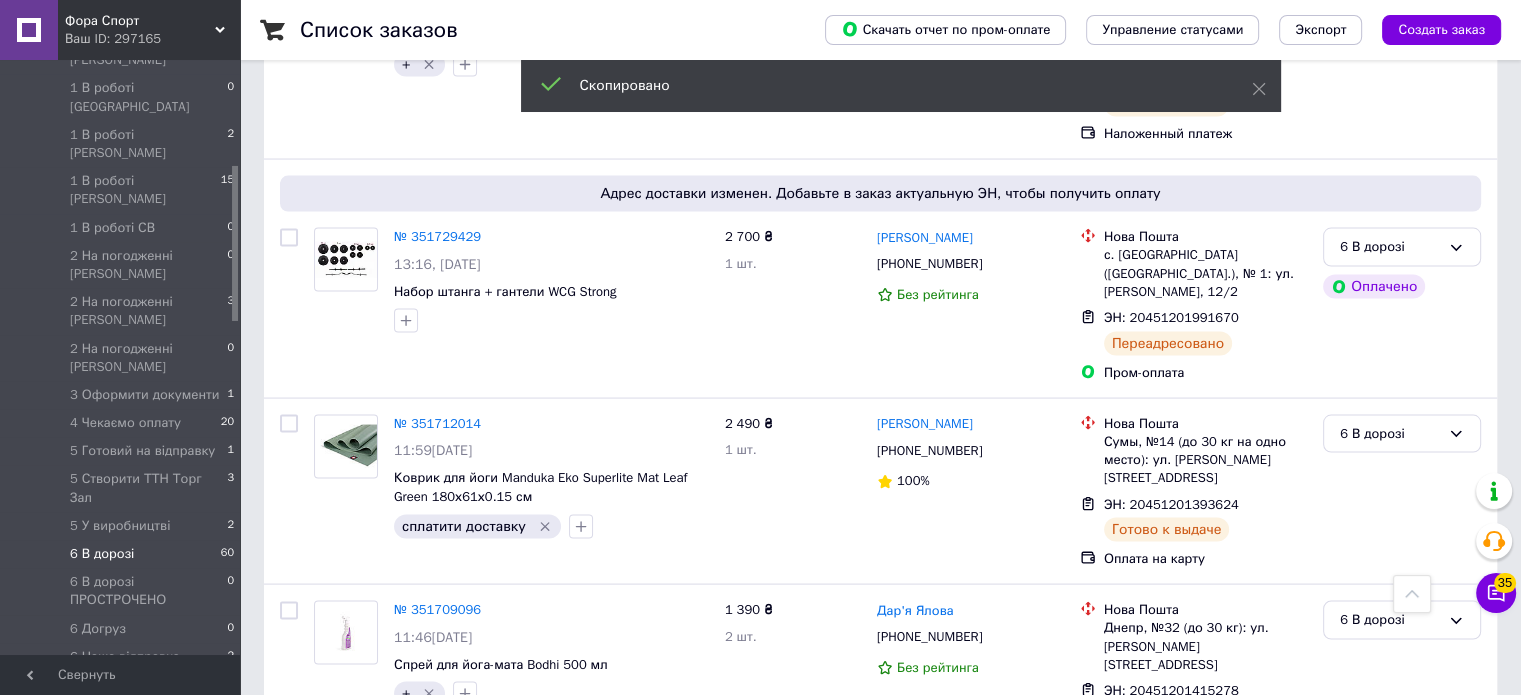scroll, scrollTop: 3916, scrollLeft: 0, axis: vertical 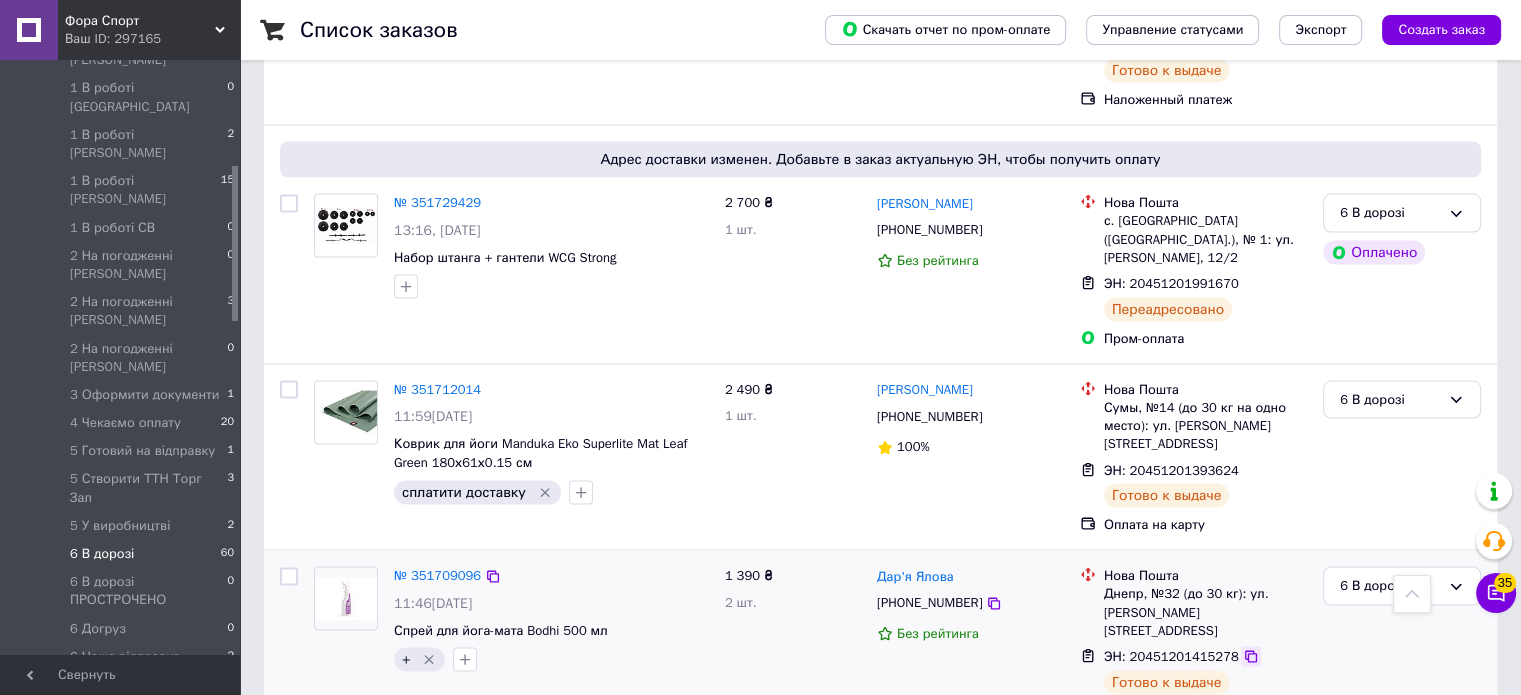 click 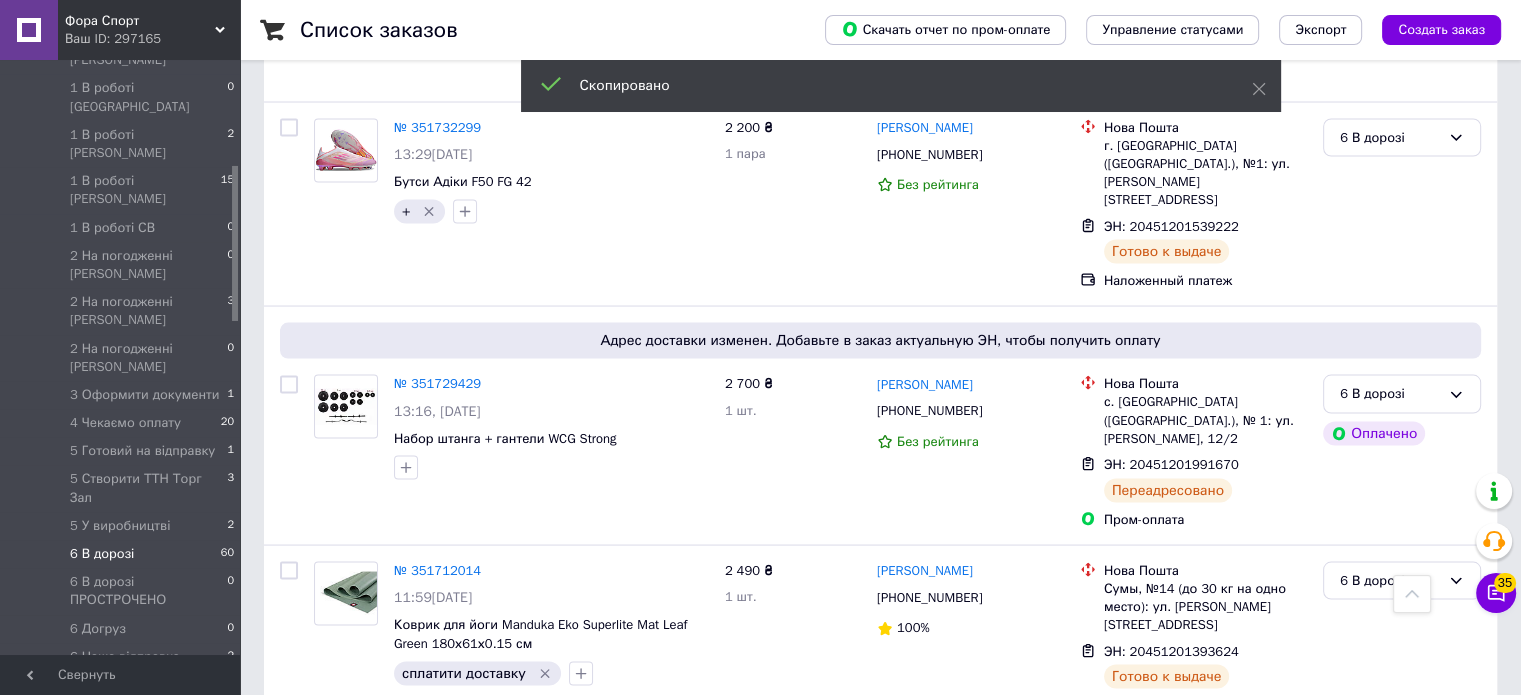 scroll, scrollTop: 3716, scrollLeft: 0, axis: vertical 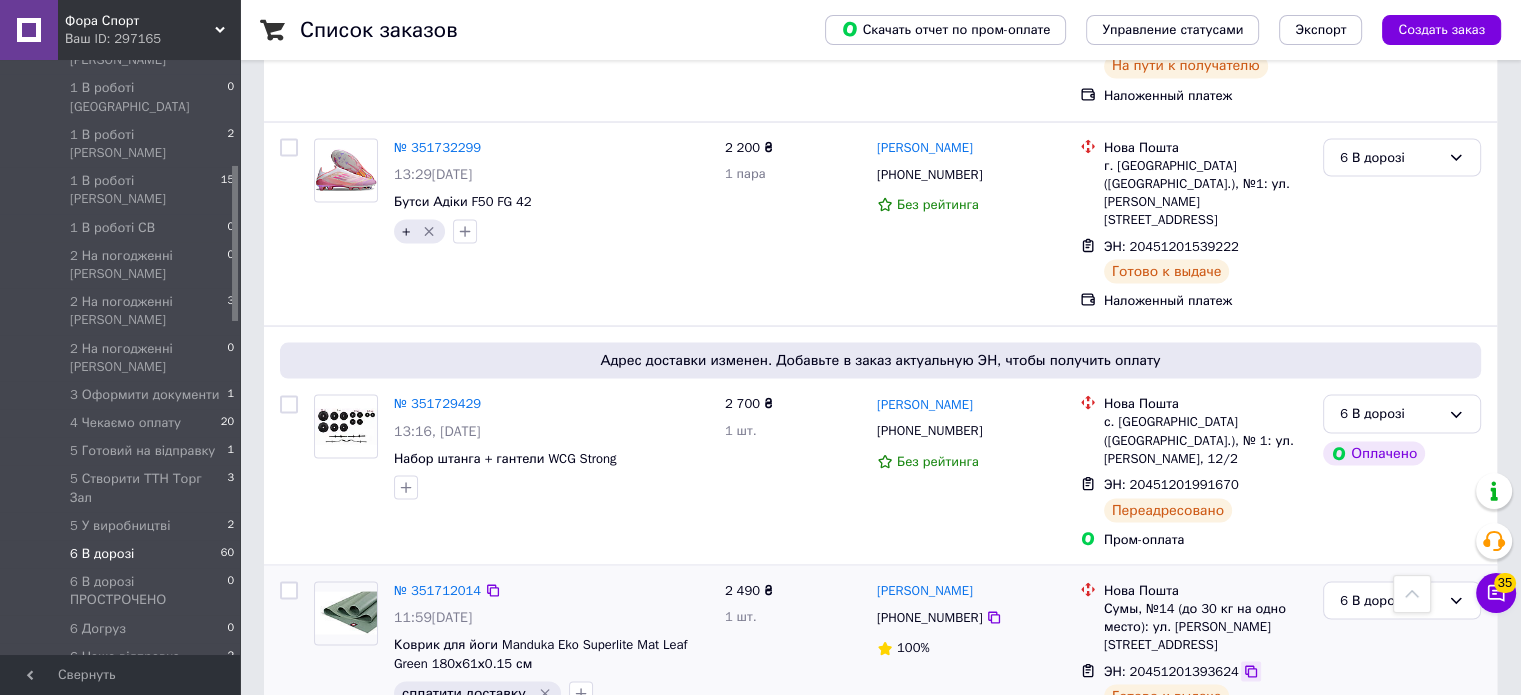 click 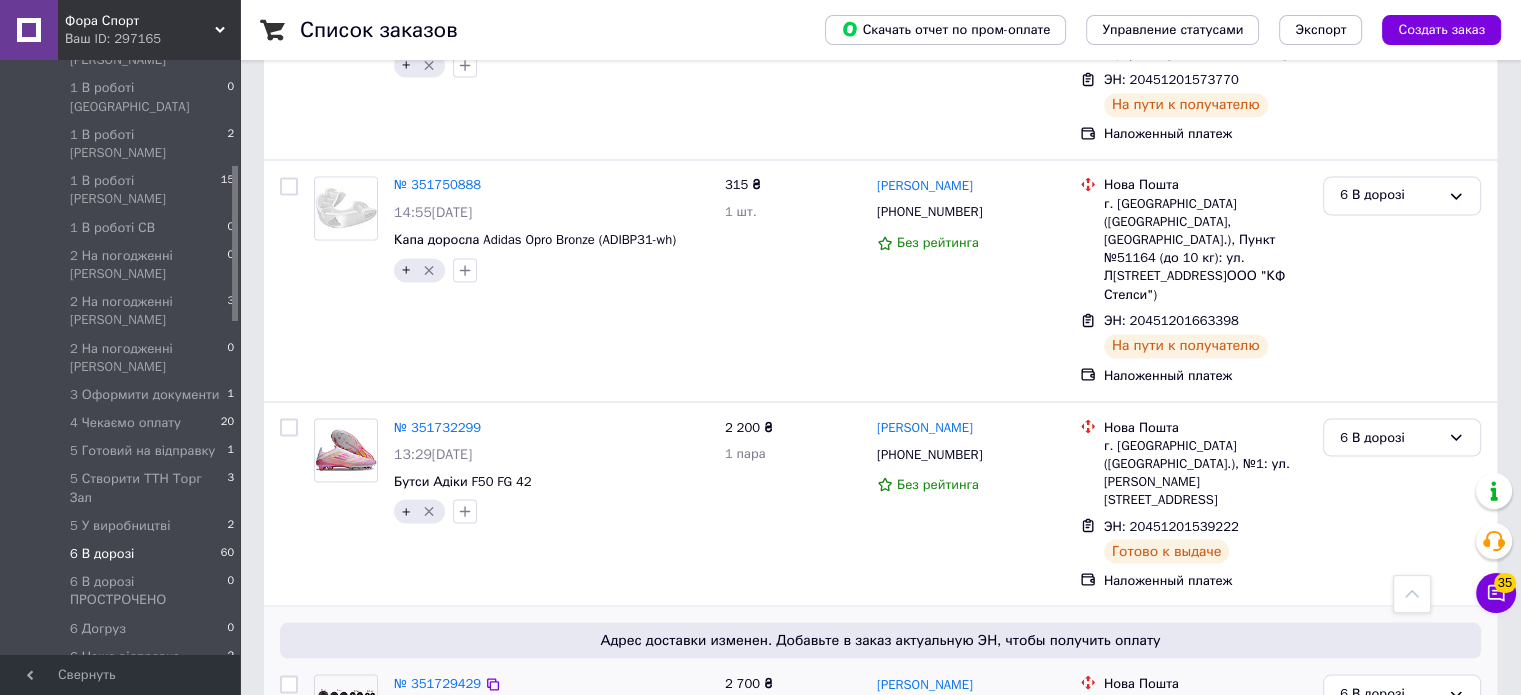 scroll, scrollTop: 3316, scrollLeft: 0, axis: vertical 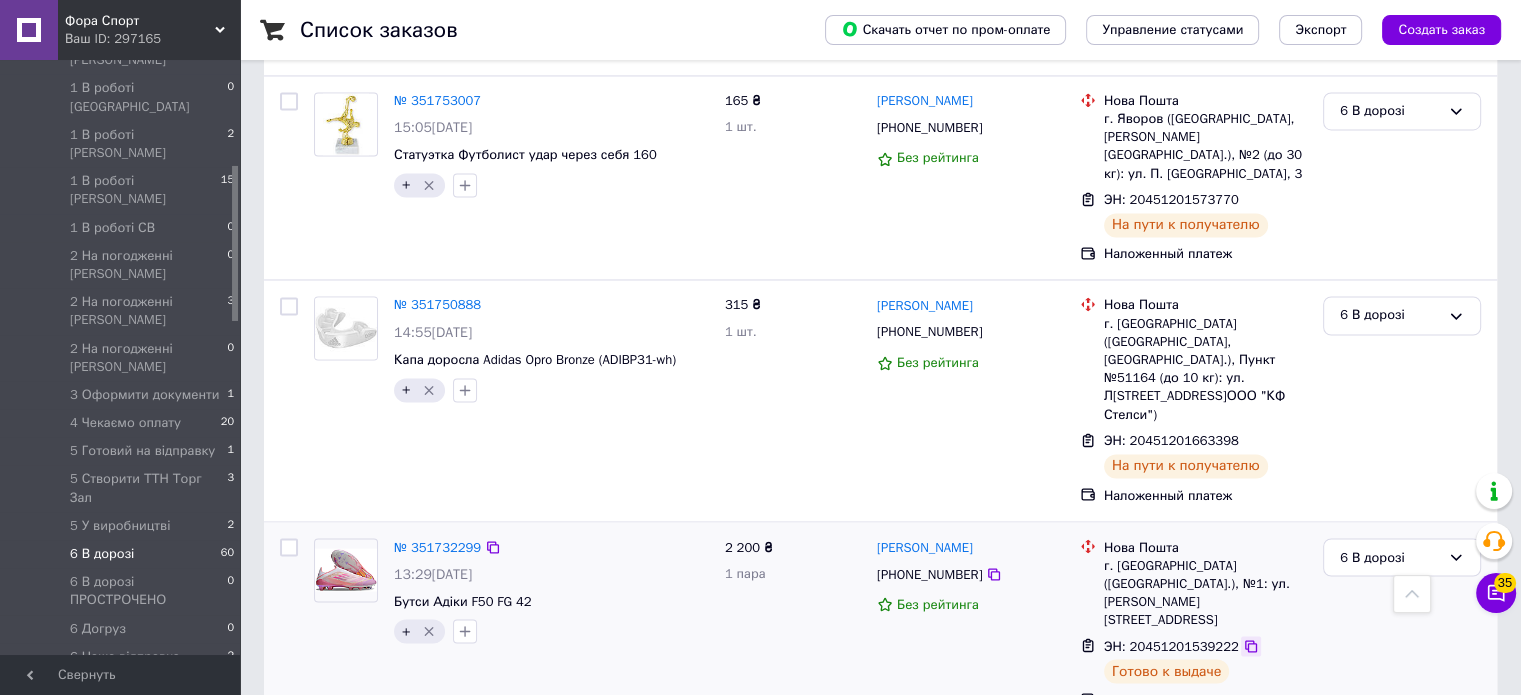 click 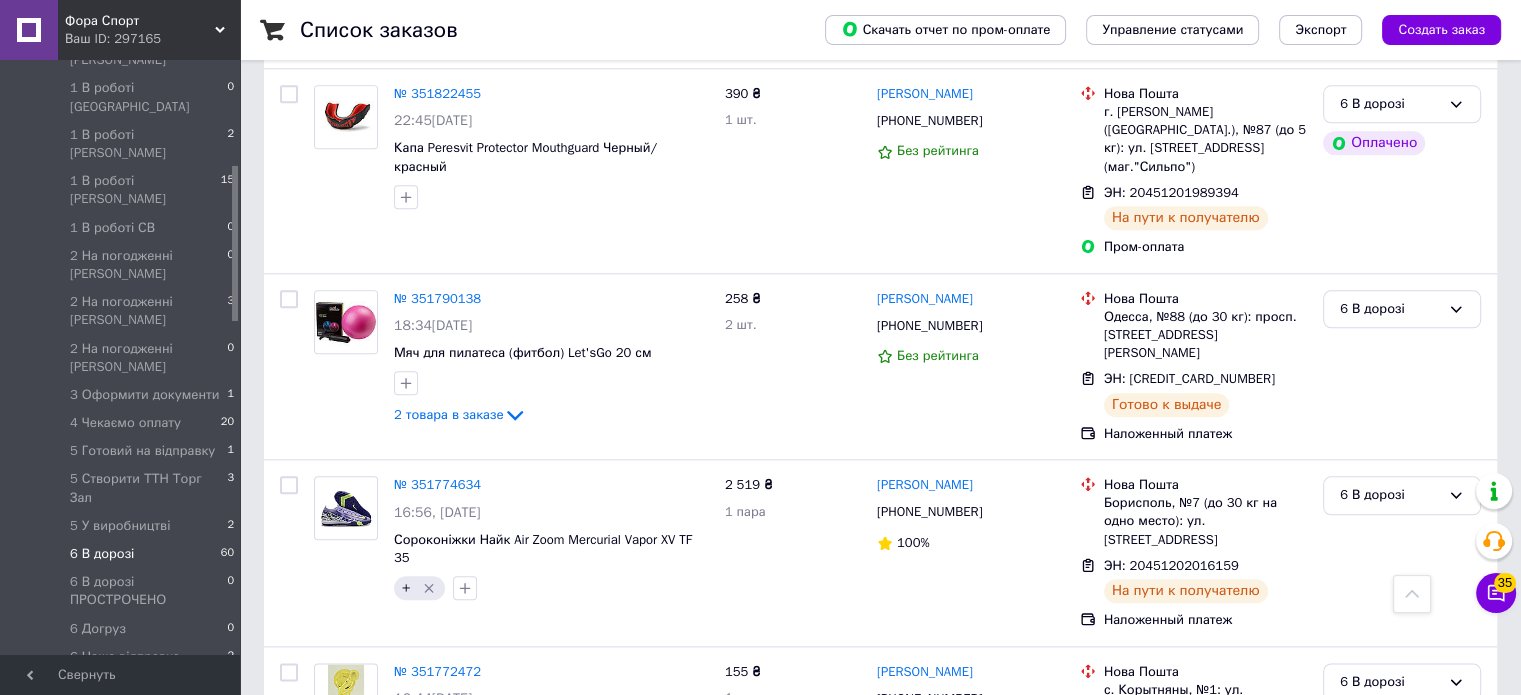 scroll, scrollTop: 2016, scrollLeft: 0, axis: vertical 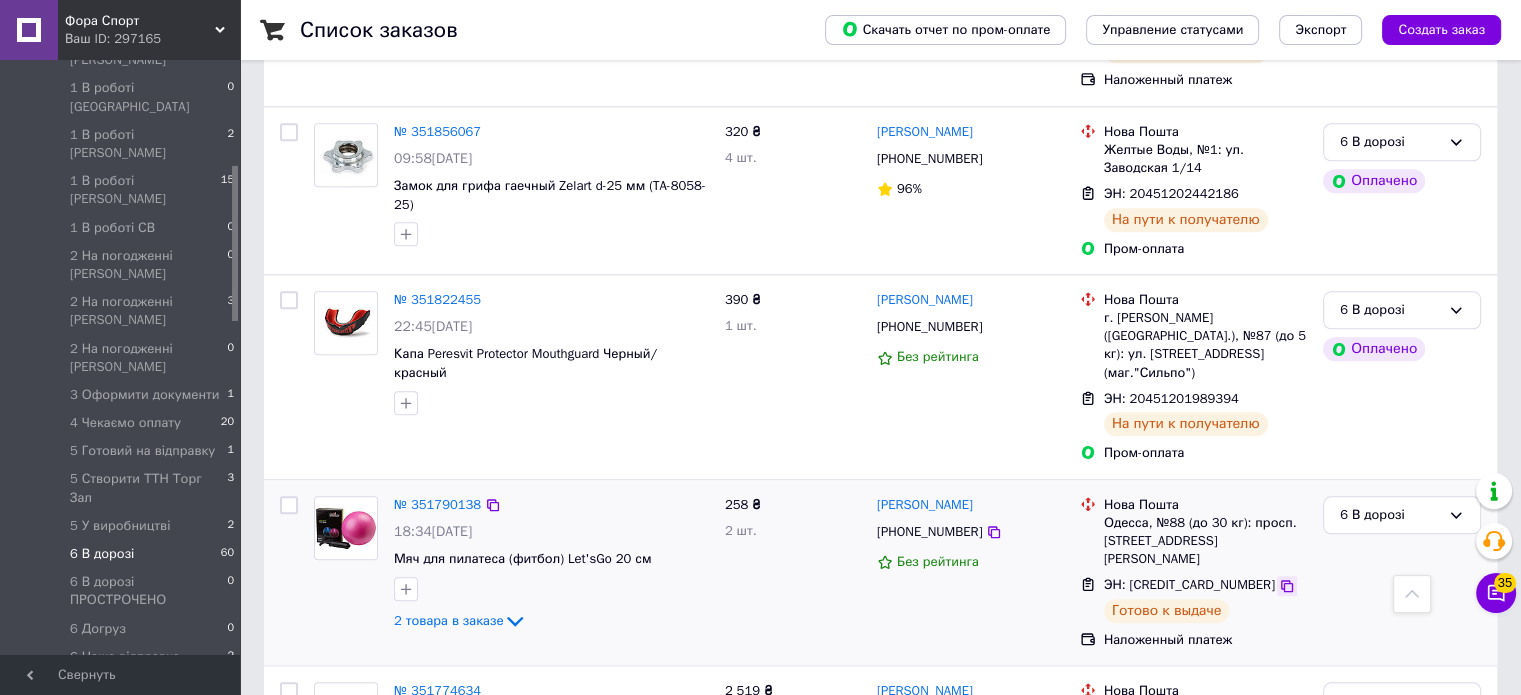 click 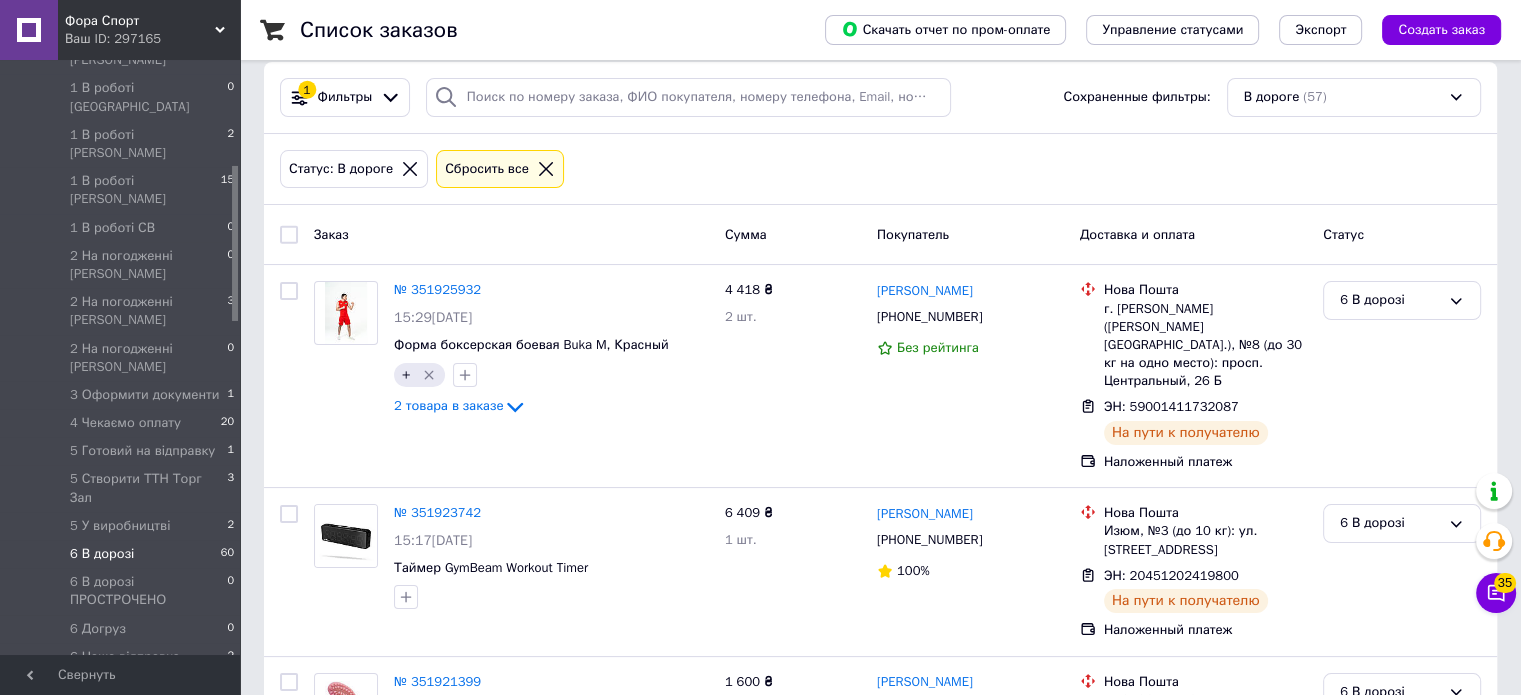 scroll, scrollTop: 16, scrollLeft: 0, axis: vertical 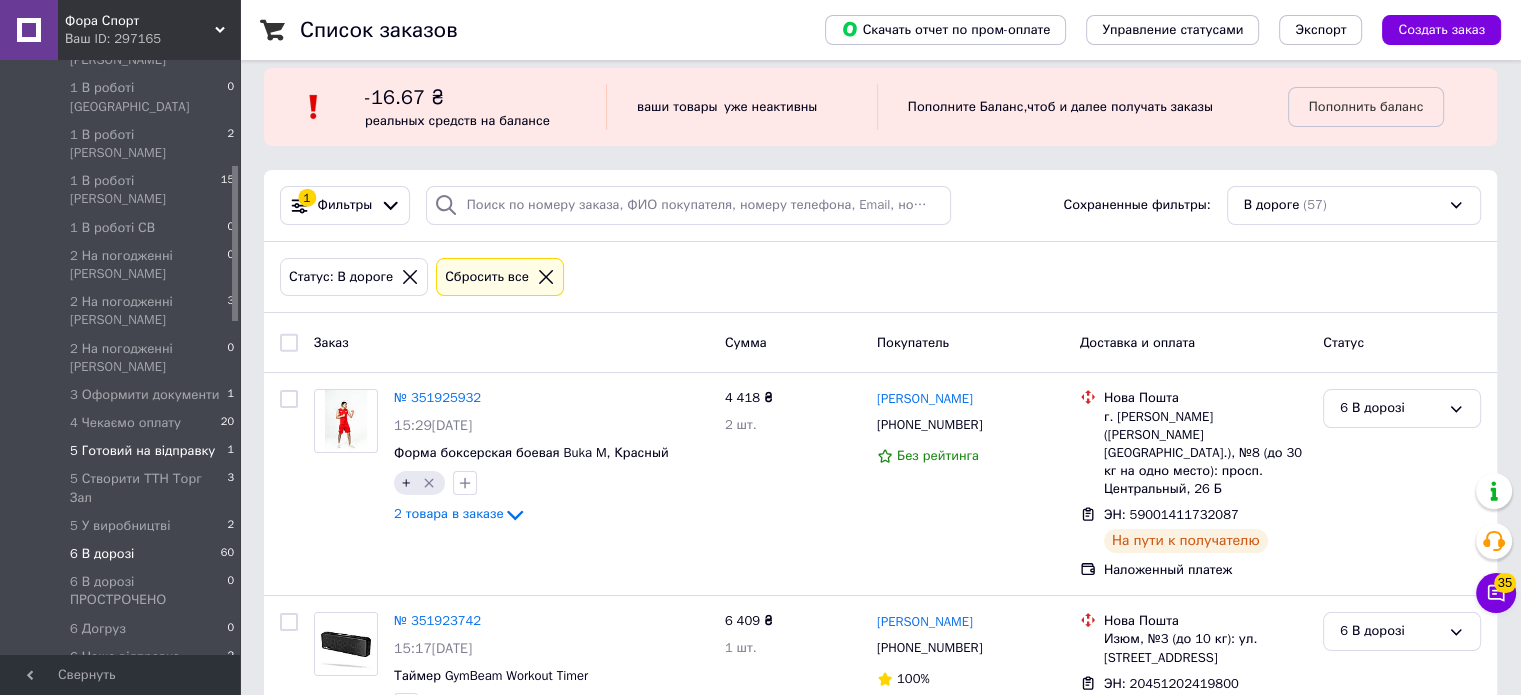 click on "5 Готовий на відправку" at bounding box center (142, 451) 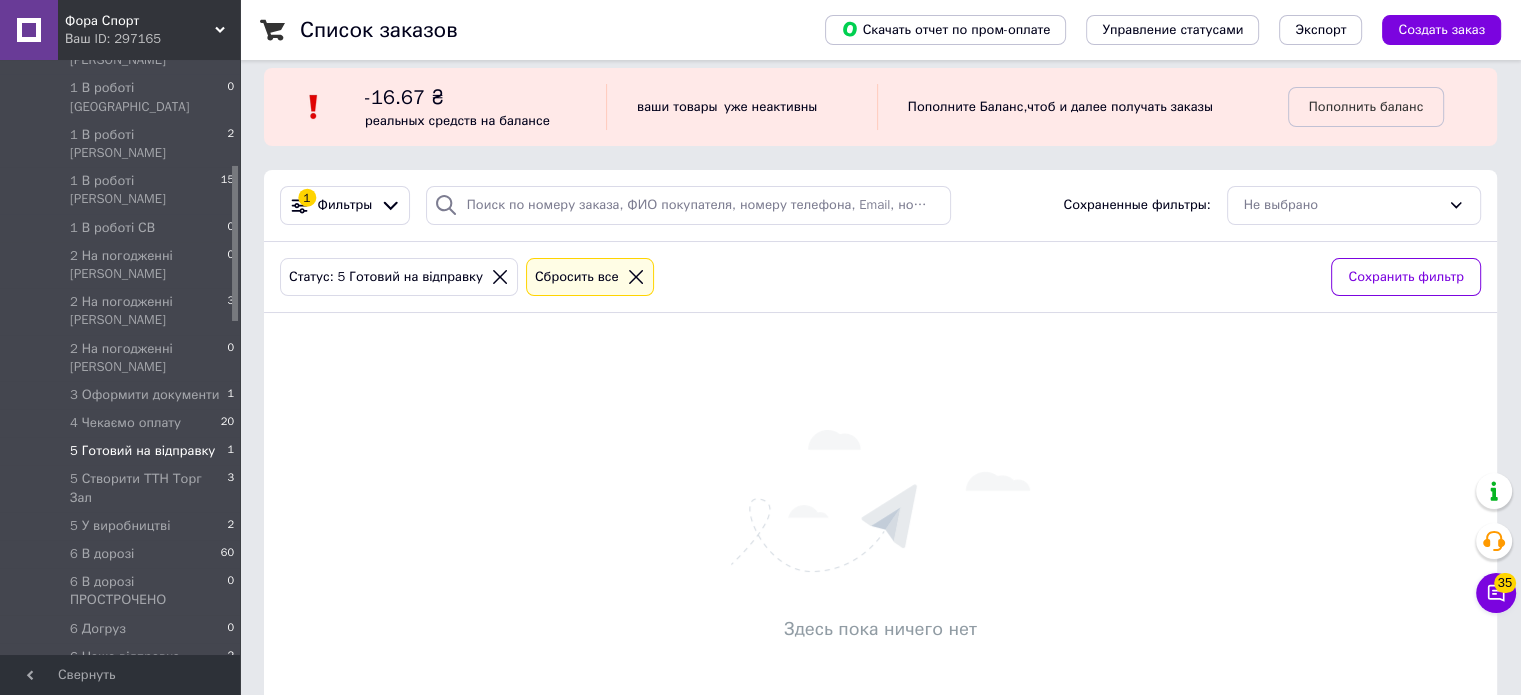 scroll, scrollTop: 0, scrollLeft: 0, axis: both 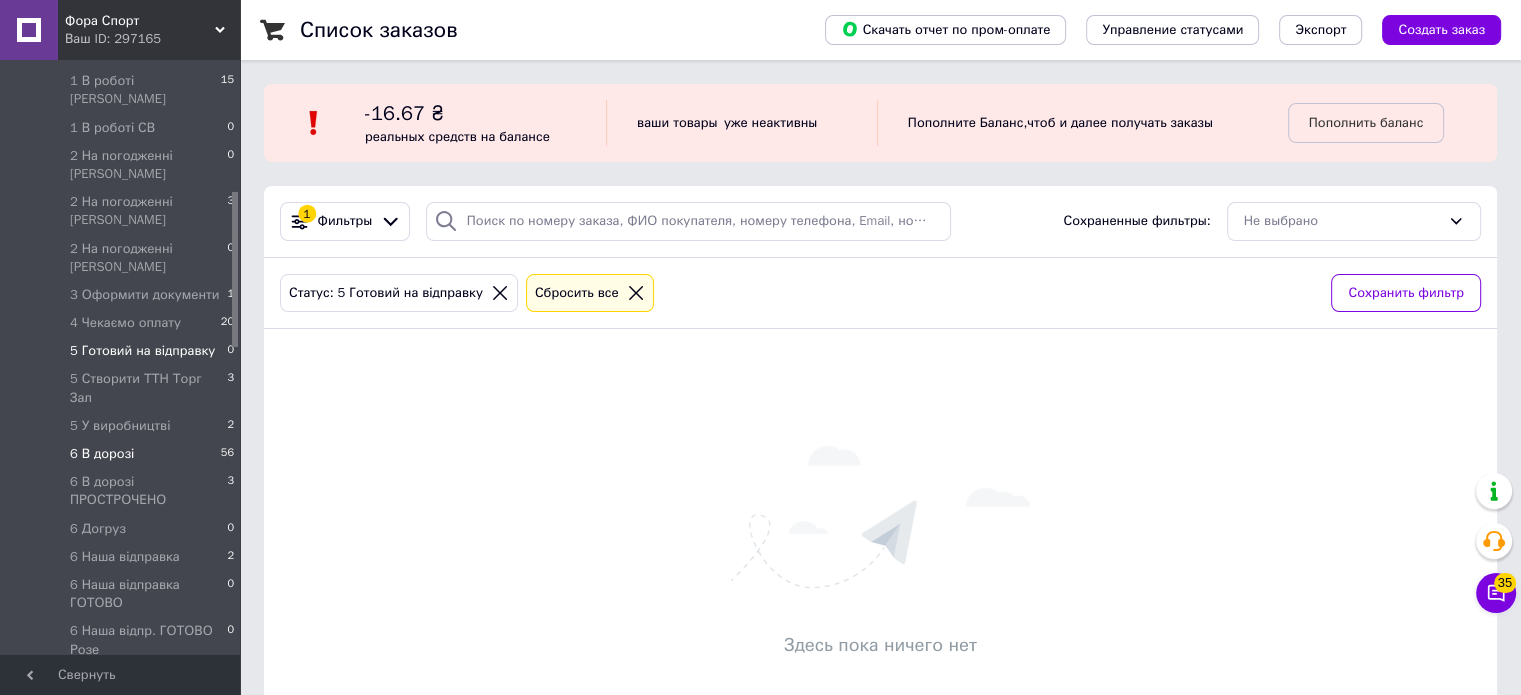 click on "6 В дорозі" at bounding box center [102, 454] 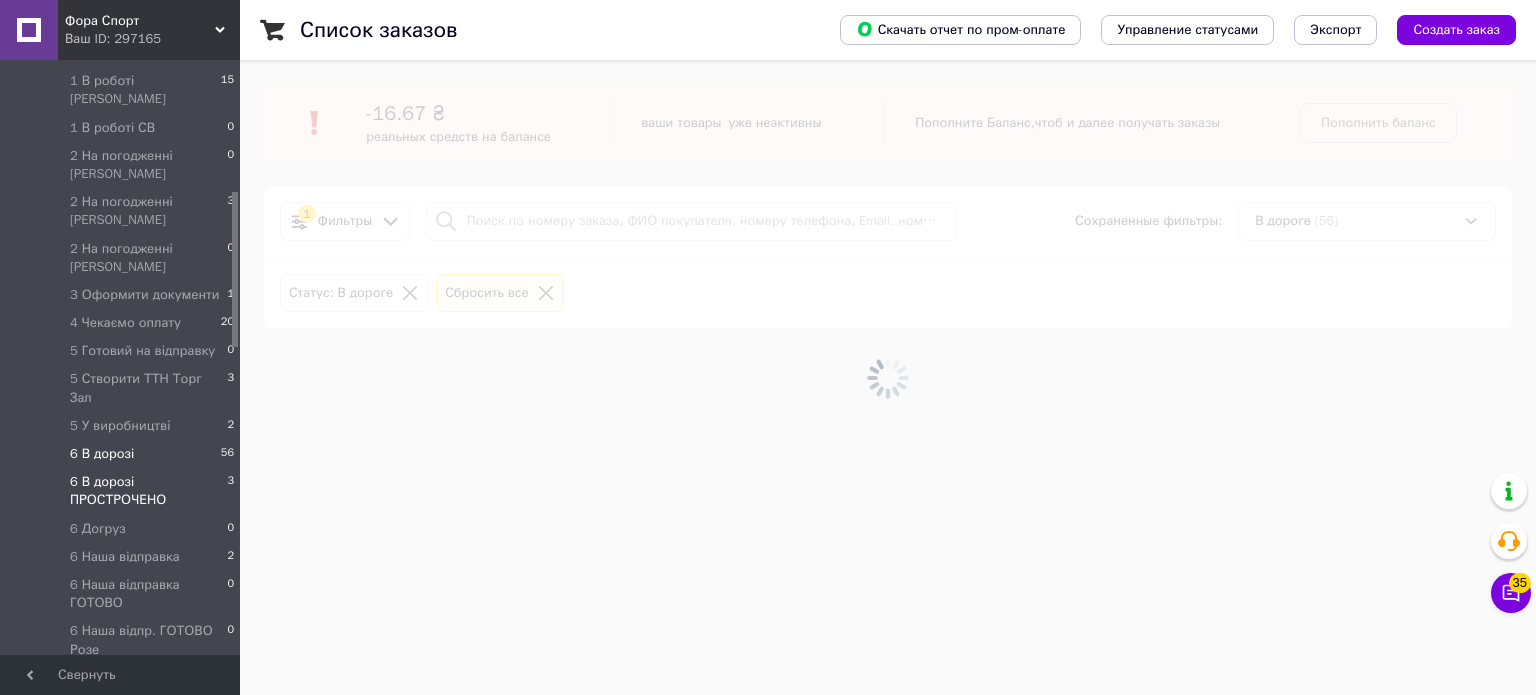 click on "6 В дорозі ПРОСТРОЧЕНО" at bounding box center (148, 491) 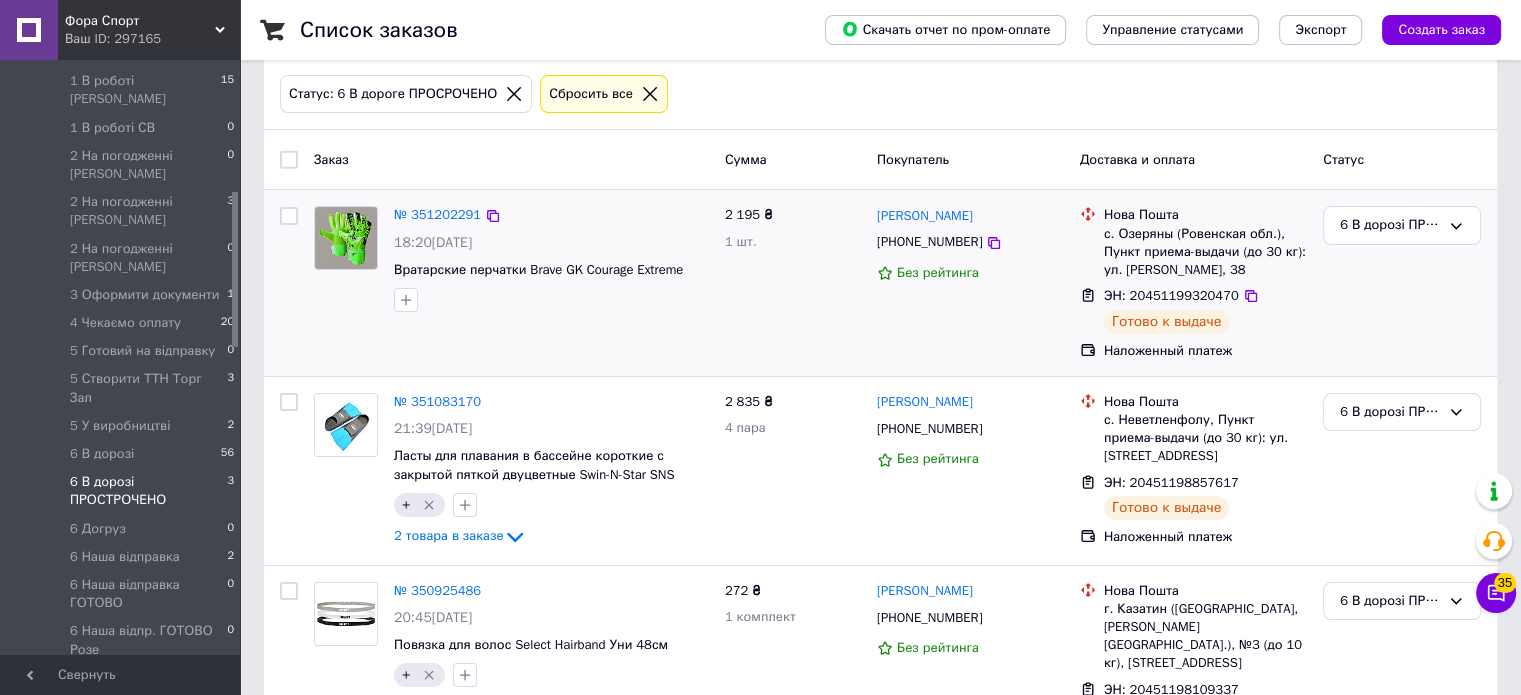scroll, scrollTop: 277, scrollLeft: 0, axis: vertical 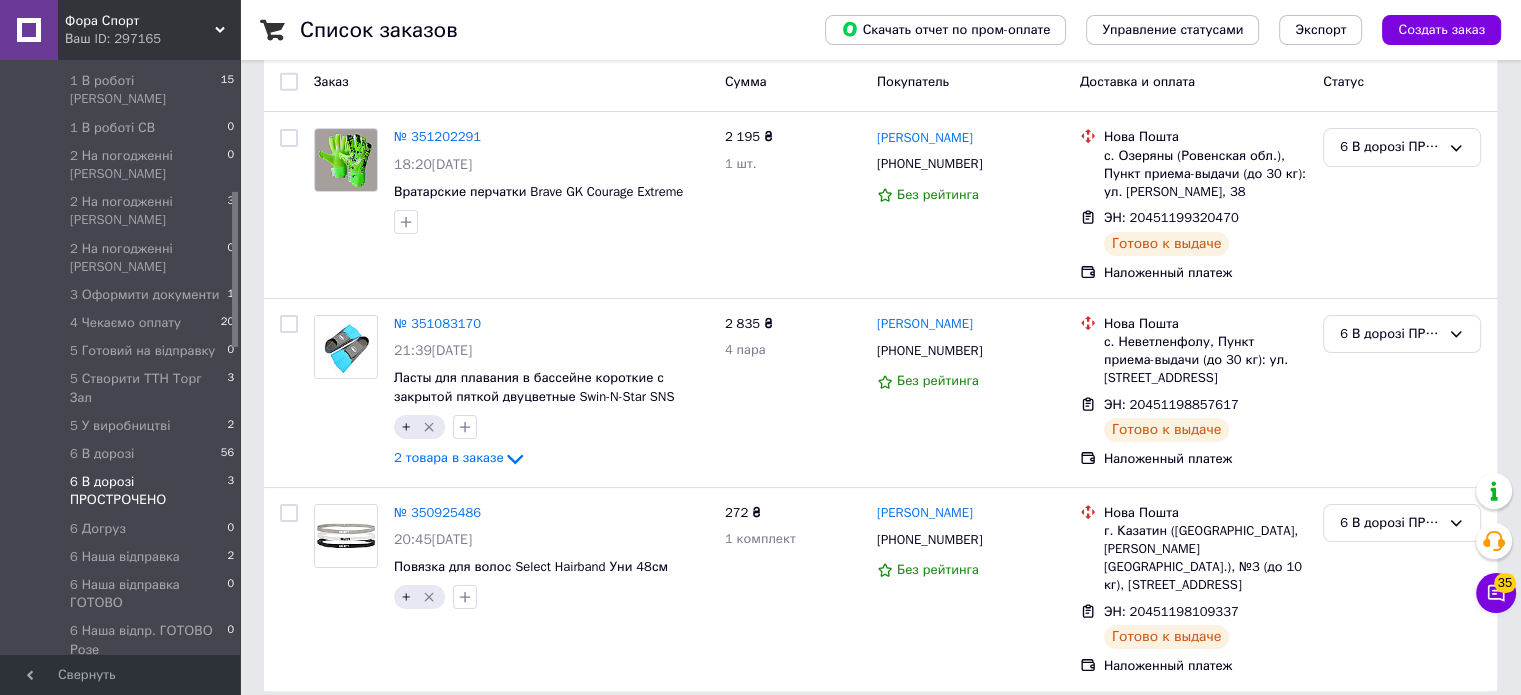 drag, startPoint x: 296, startPoint y: 246, endPoint x: 263, endPoint y: 255, distance: 34.20526 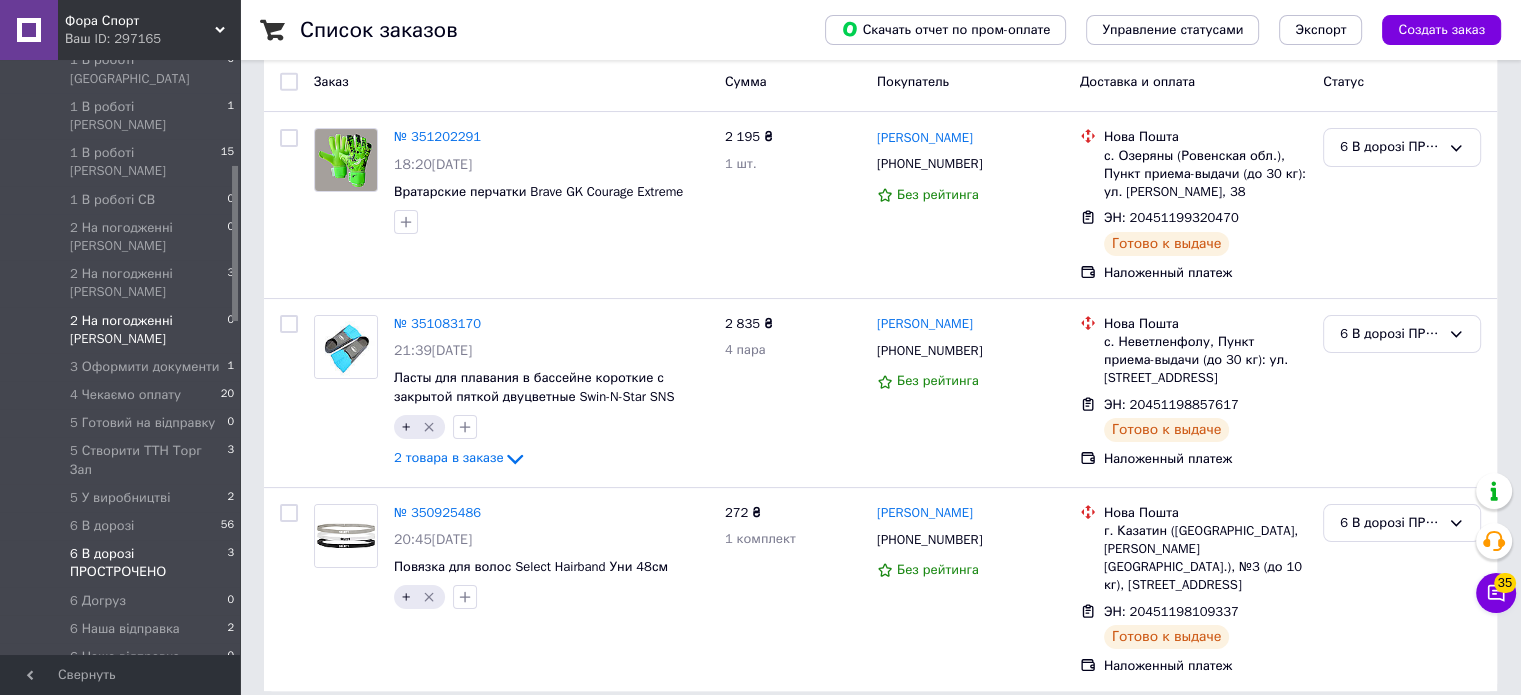 scroll, scrollTop: 400, scrollLeft: 0, axis: vertical 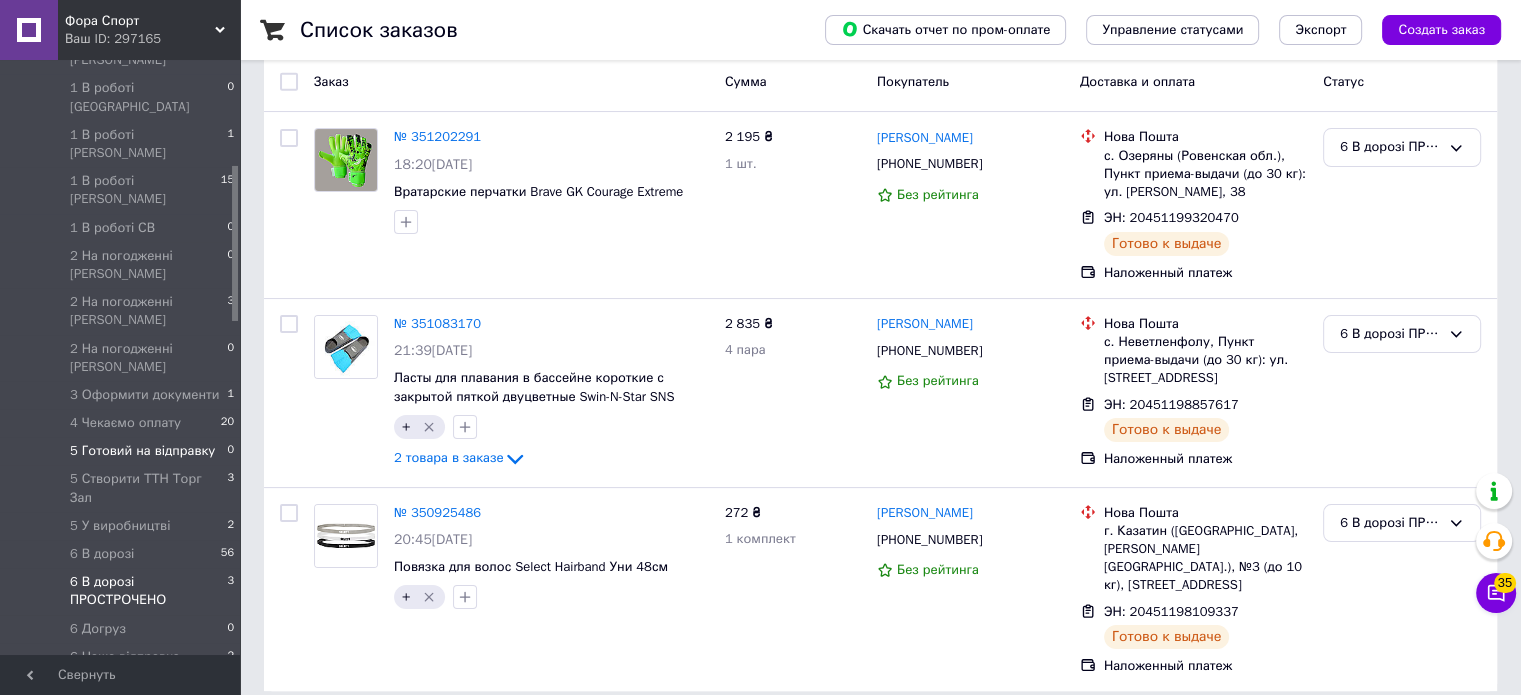 click on "5 Готовий на відправку" at bounding box center [142, 451] 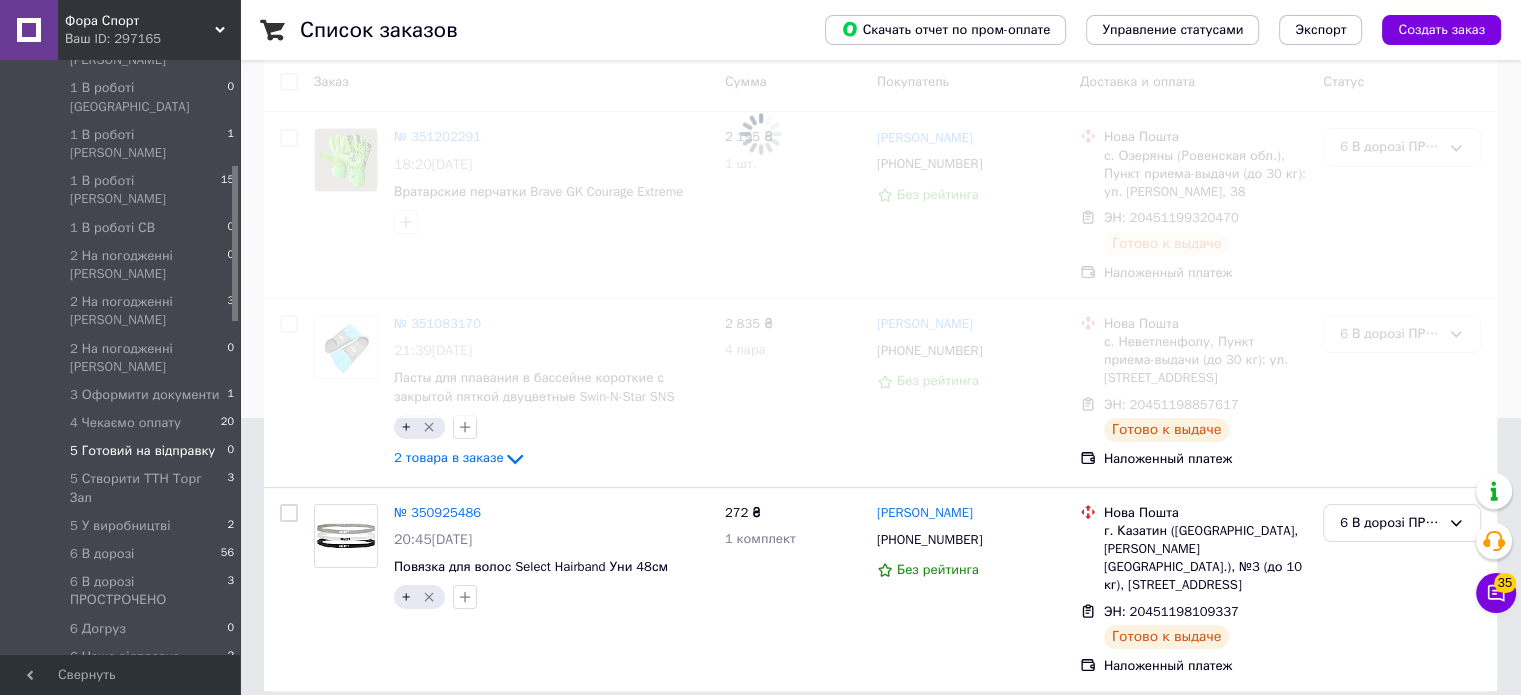 scroll, scrollTop: 0, scrollLeft: 0, axis: both 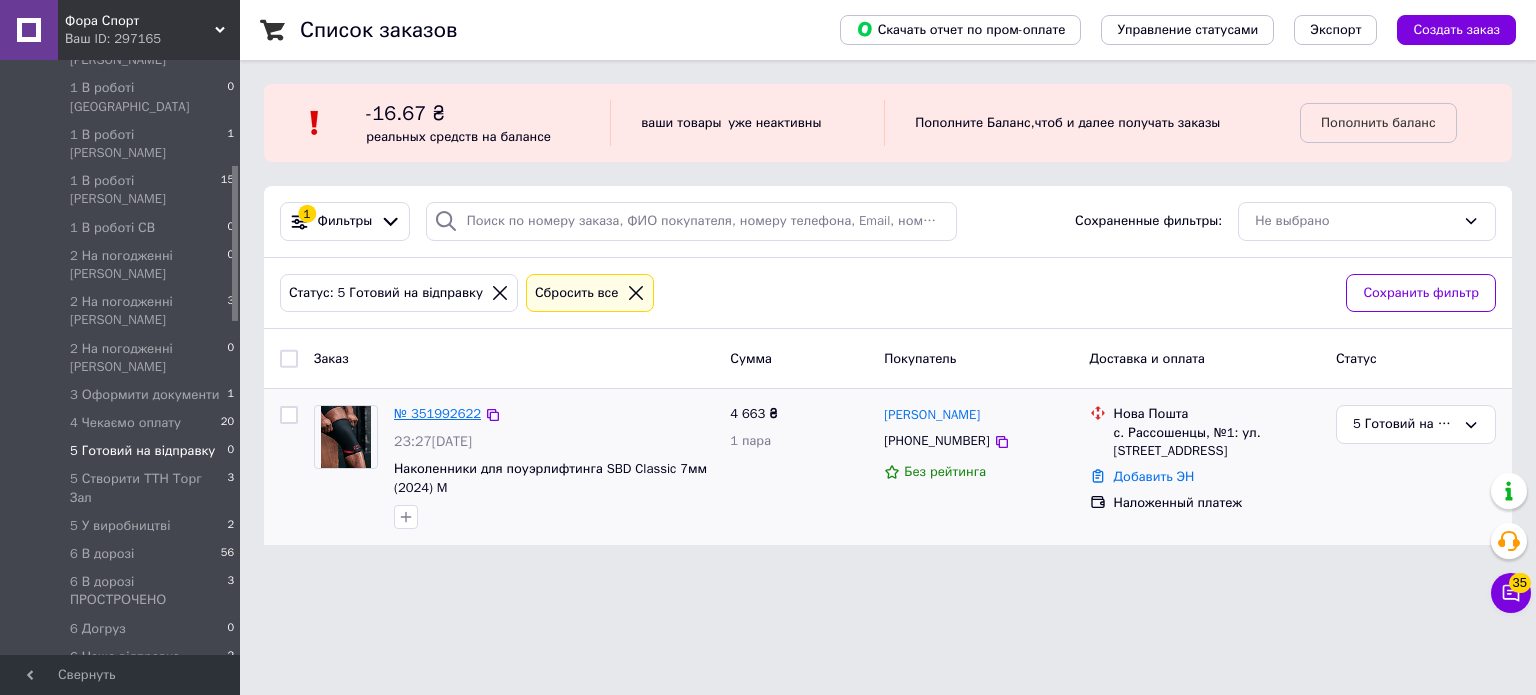 click on "№ 351992622" at bounding box center (437, 413) 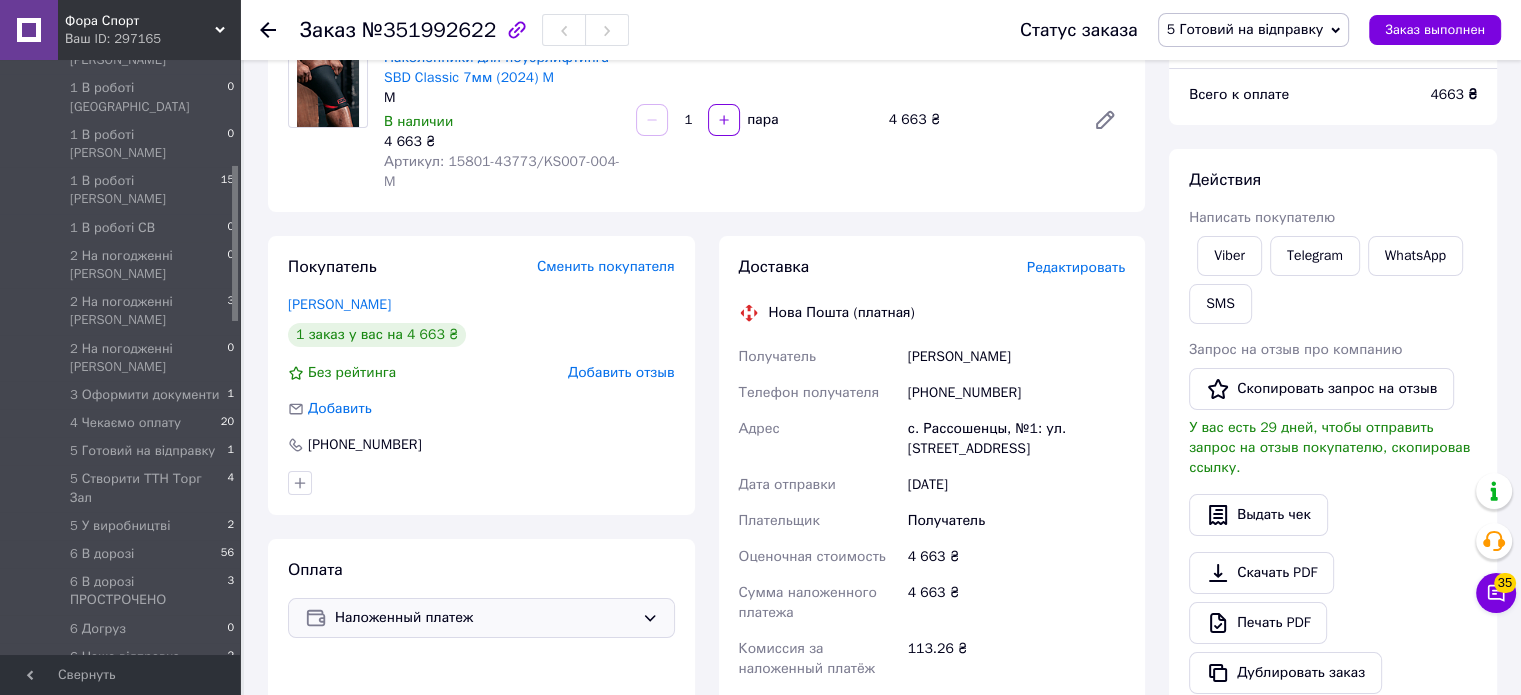 scroll, scrollTop: 0, scrollLeft: 0, axis: both 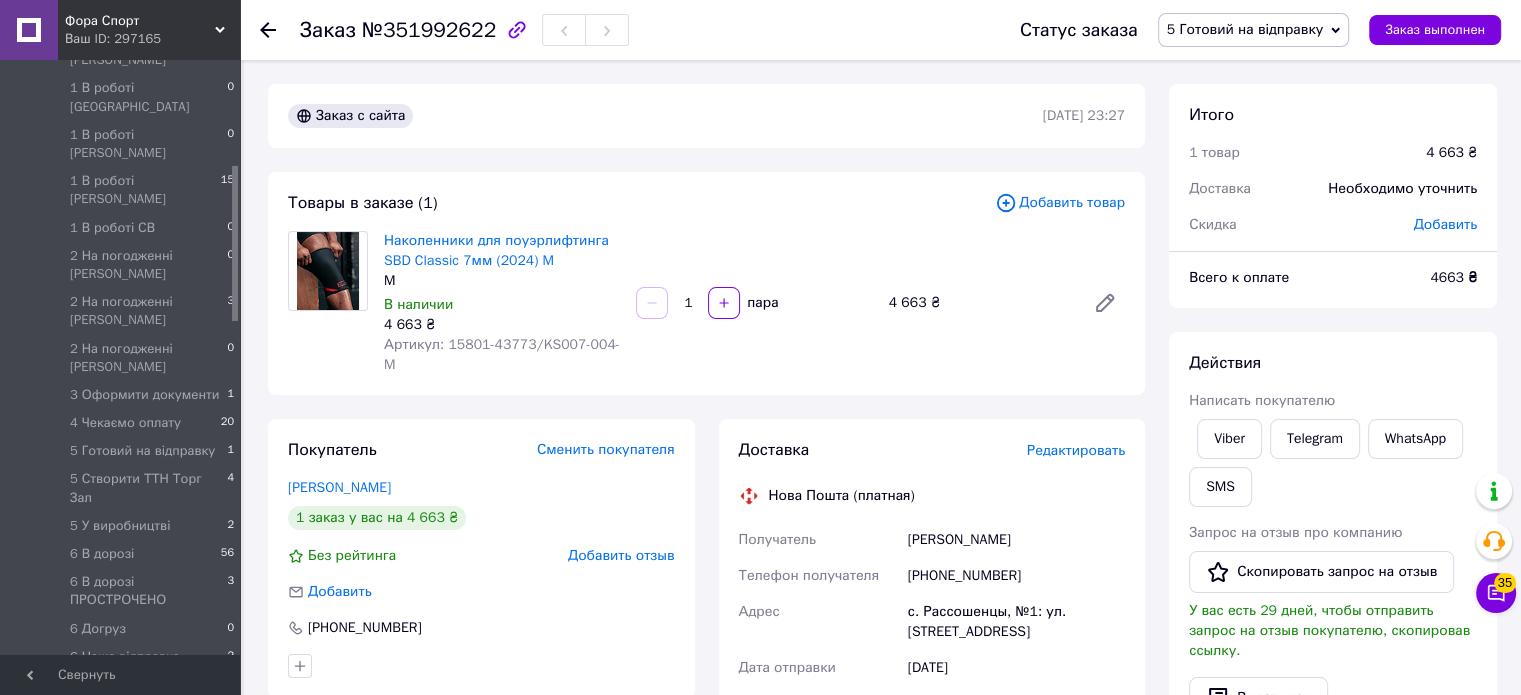 click on "Заказ с сайта 09.07.2025 | 23:27 Товары в заказе (1) Добавить товар Наколенники для поуэрлифтинга SBD Classic 7мм (2024) M M В наличии 4 663 ₴ Артикул: 15801-43773/KS007-004-M 1   пара 4 663 ₴ Покупатель Сменить покупателя ДаніловаЮлія Юлія 1 заказ у вас на 4 663 ₴ Без рейтинга   Добавить отзыв Добавить +380954669763 Оплата Наложенный платеж Доставка Редактировать Нова Пошта (платная) Получатель ДаніловаЮлія Юлія Телефон получателя +380954669763 Адрес с. Рассошенцы, №1: ул. Кременчугская, 8 Дата отправки 10.07.2025 Плательщик Получатель Оценочная стоимость 4 663 ₴ Сумма наложенного платежа 4 663 ₴ 113.26 ₴ или <" at bounding box center (706, 779) 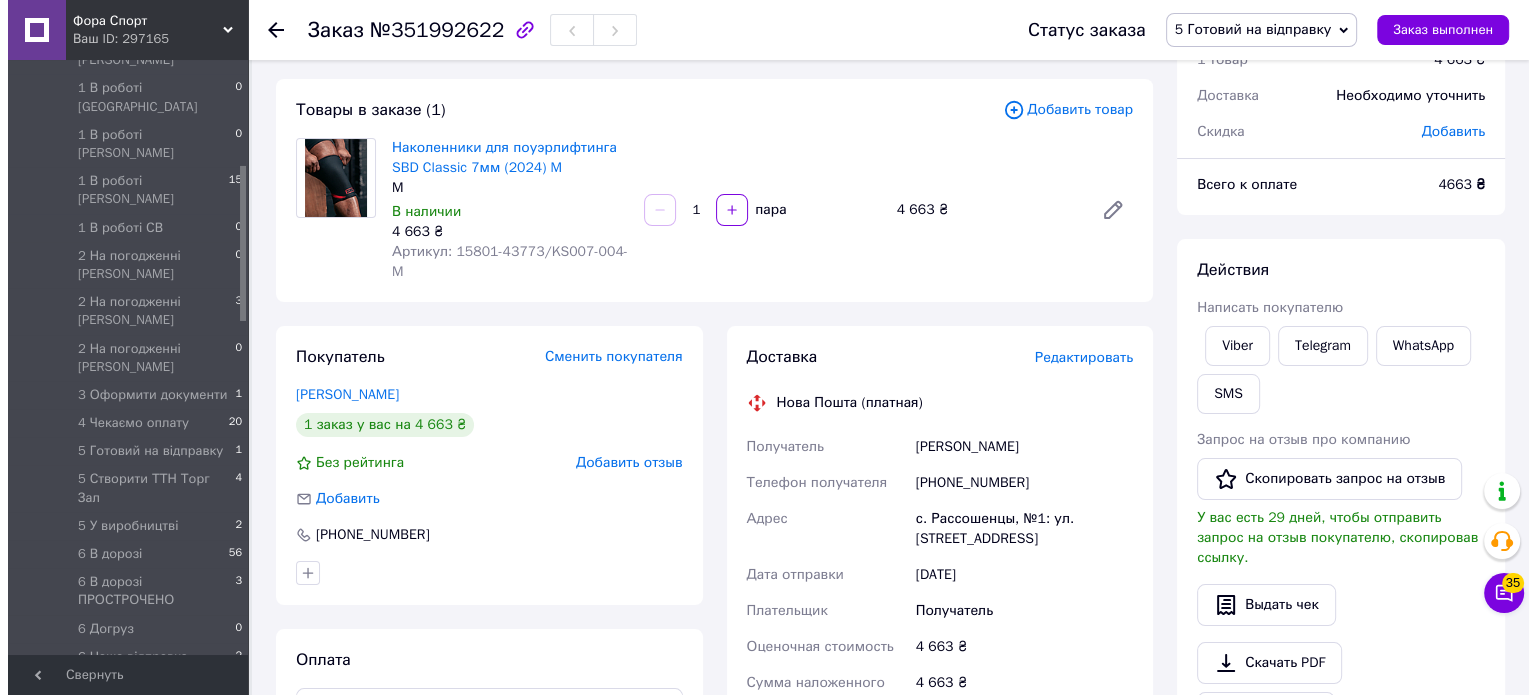 scroll, scrollTop: 0, scrollLeft: 0, axis: both 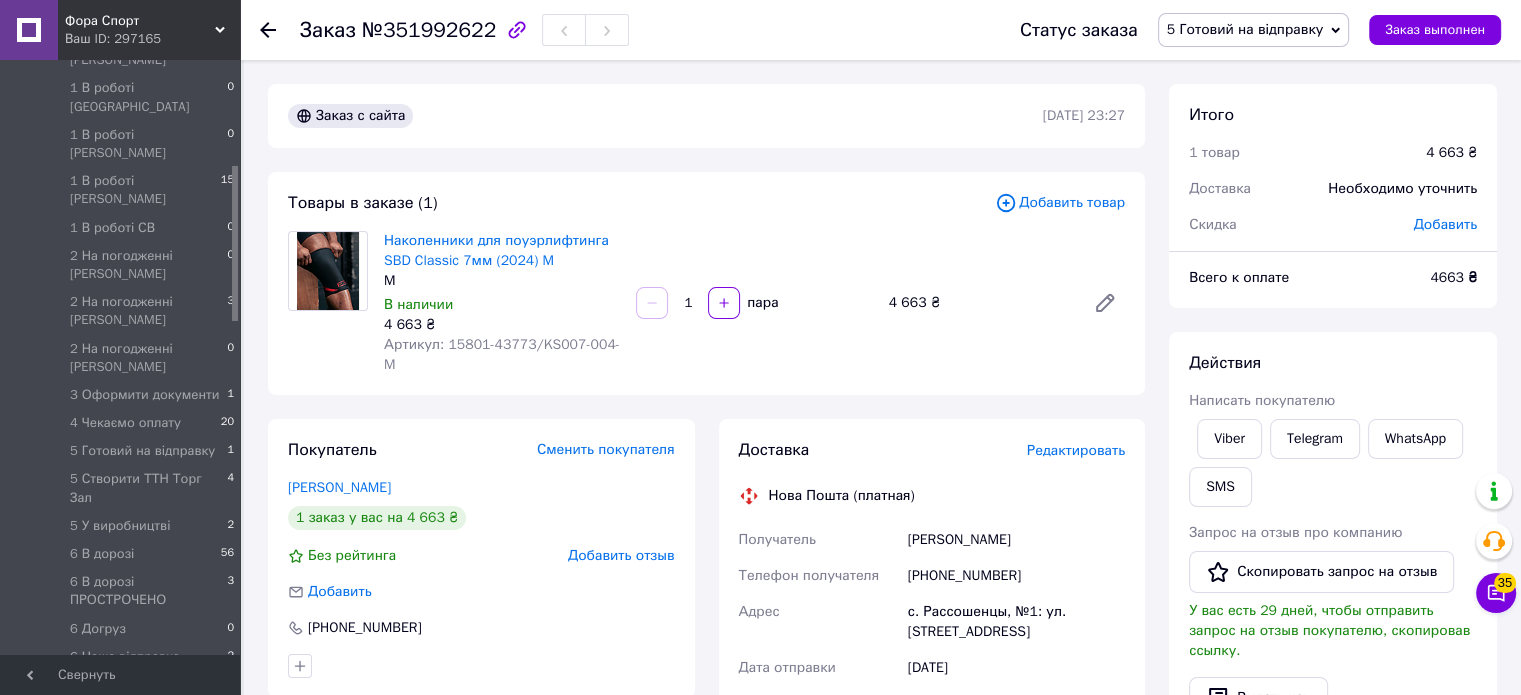 click at bounding box center (280, 30) 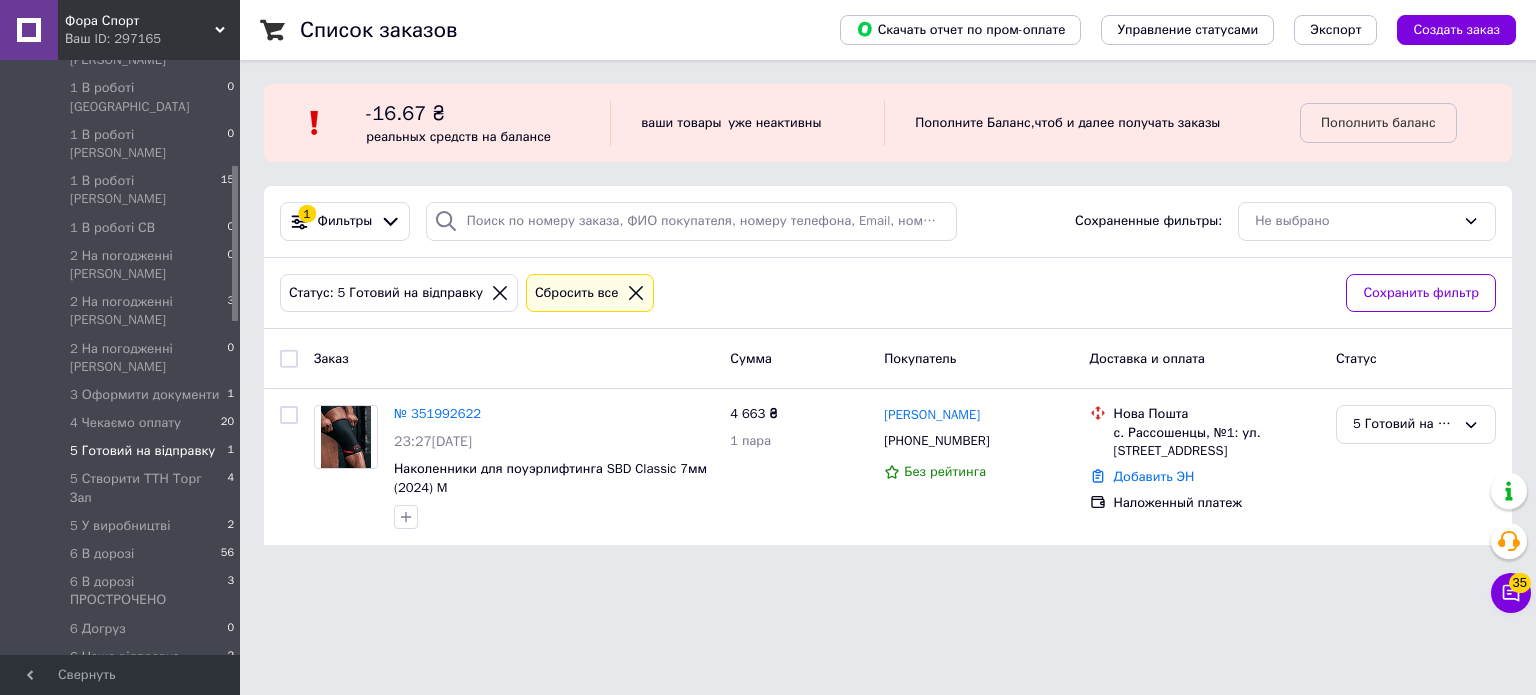 click on "Список заказов   Скачать отчет по пром-оплате Управление статусами Экспорт Создать заказ -16.67 ₴ реальных средств на балансе ваши товары   уже неактивны Пополните Баланс ,  чтоб и далее получать заказы Пополнить баланс 1 Фильтры Сохраненные фильтры: Не выбрано Статус:  5 Готовий на відправку Сбросить все Сохранить фильтр Заказ Сумма Покупатель Доставка и оплата Статус № 351992622 23:27, 09.07.2025 Наколенники для поуэрлифтинга SBD Classic 7мм (2024) M 4 663 ₴ 1 пара Юлія ДаніловаЮлія +380954669763 Без рейтинга Нова Пошта с. Рассошенцы, №1: ул. Кременчугская, 8 Добавить ЭН" at bounding box center (888, 284) 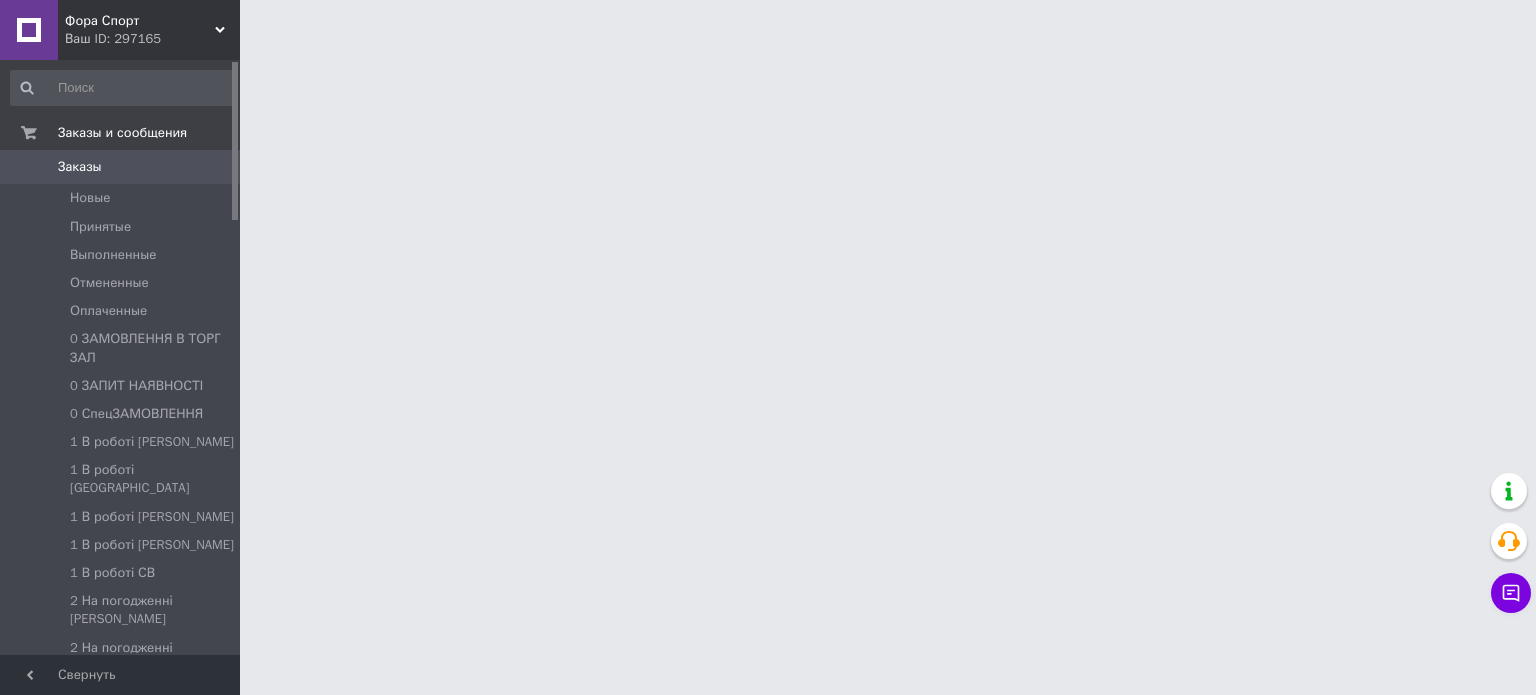 scroll, scrollTop: 0, scrollLeft: 0, axis: both 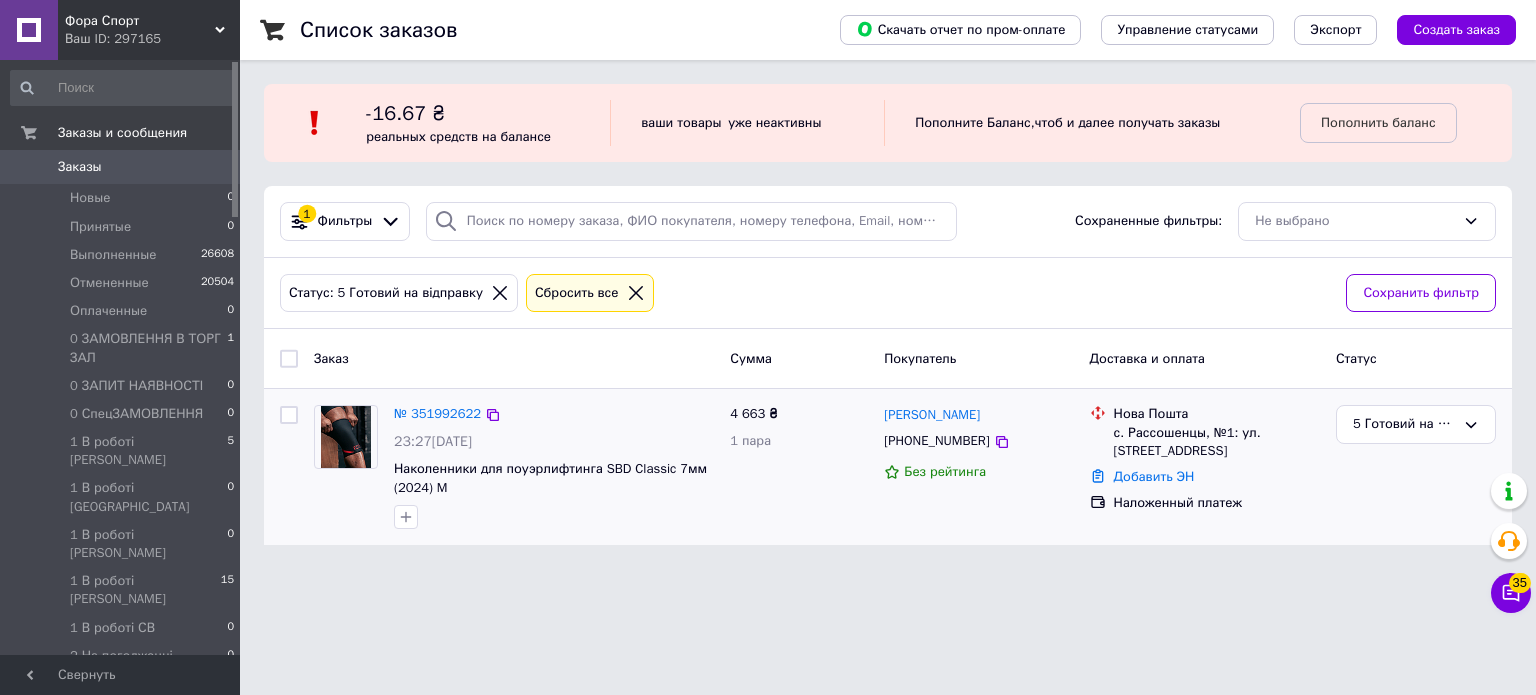 click at bounding box center (346, 467) 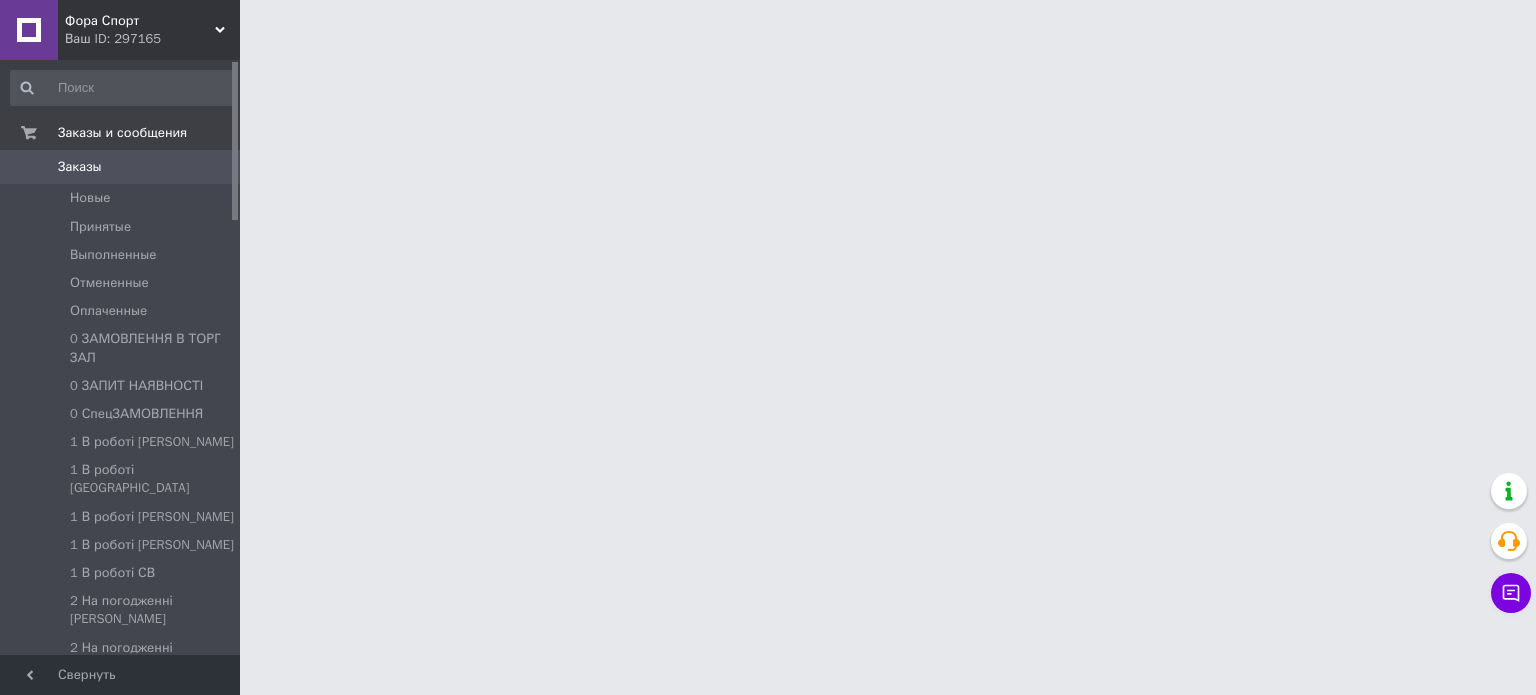 scroll, scrollTop: 0, scrollLeft: 0, axis: both 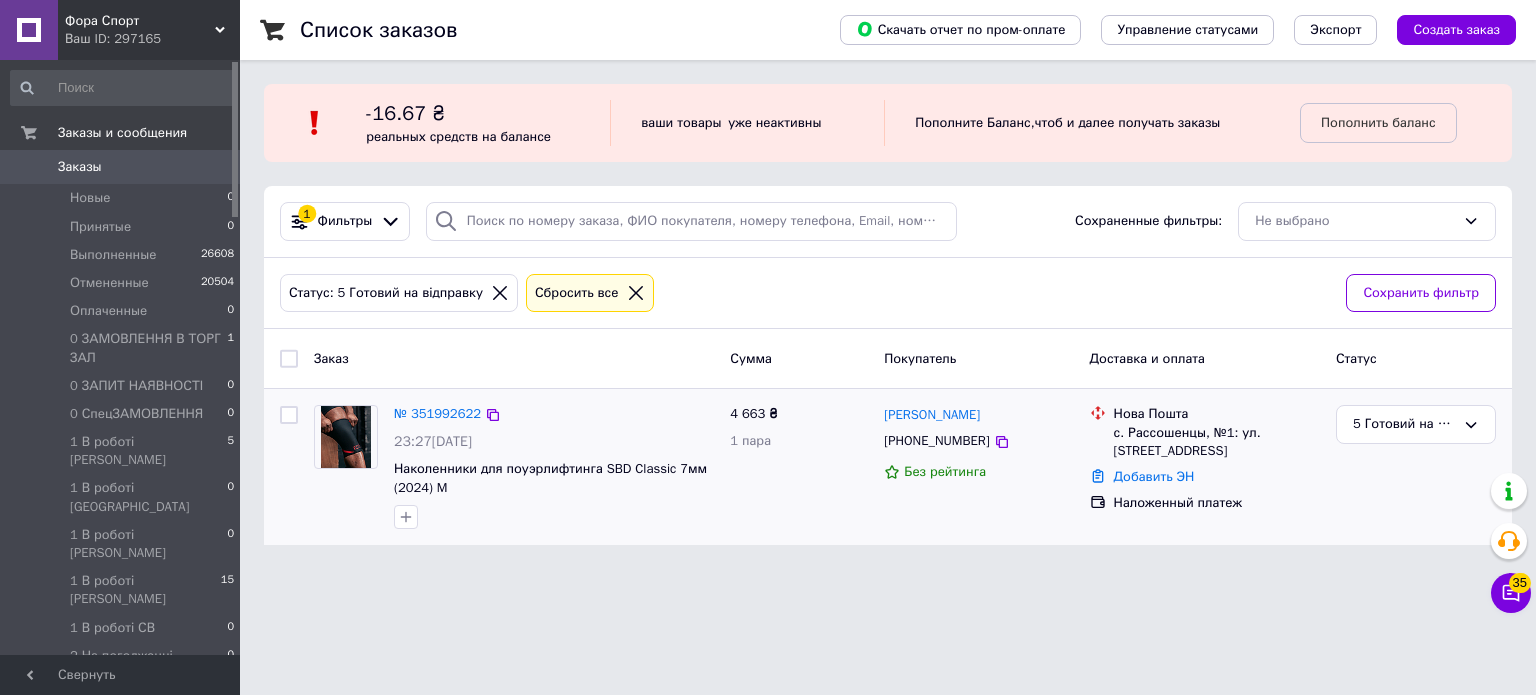 click at bounding box center (289, 467) 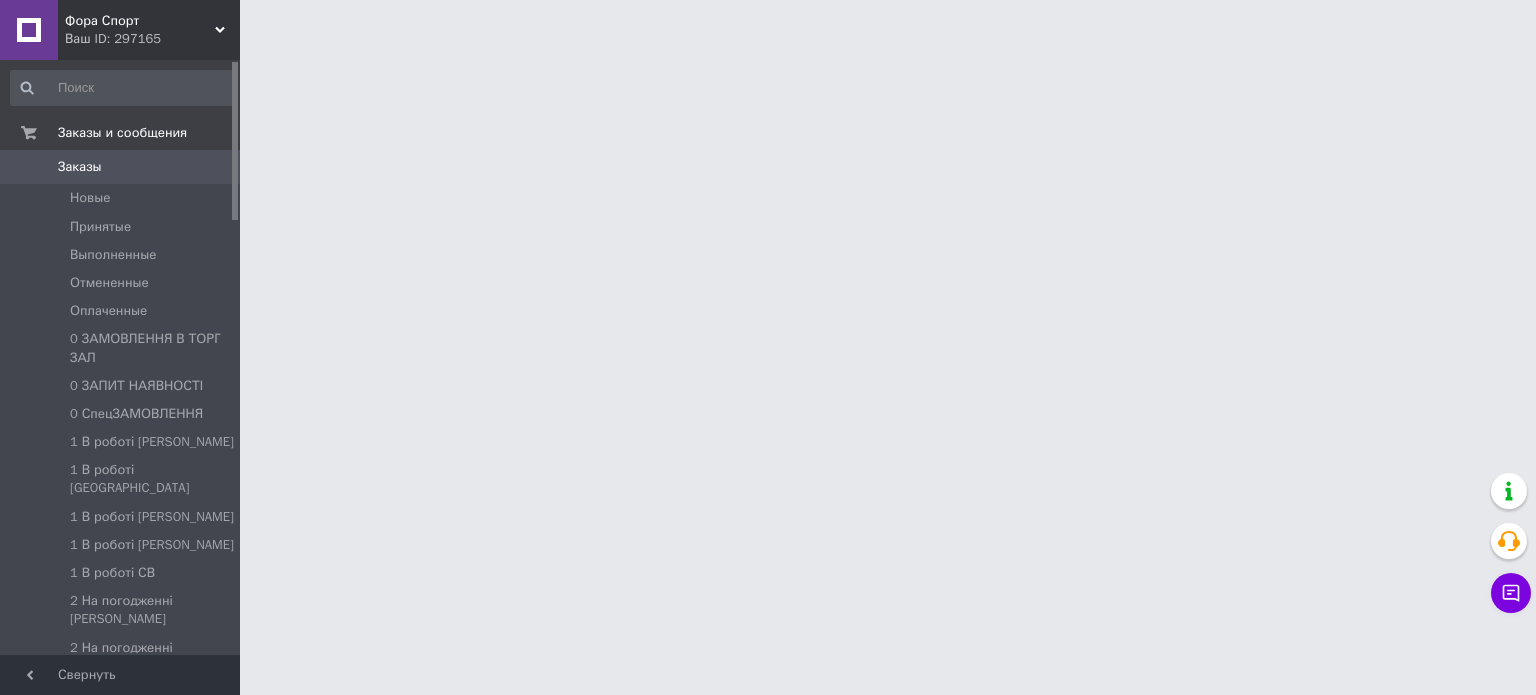 scroll, scrollTop: 0, scrollLeft: 0, axis: both 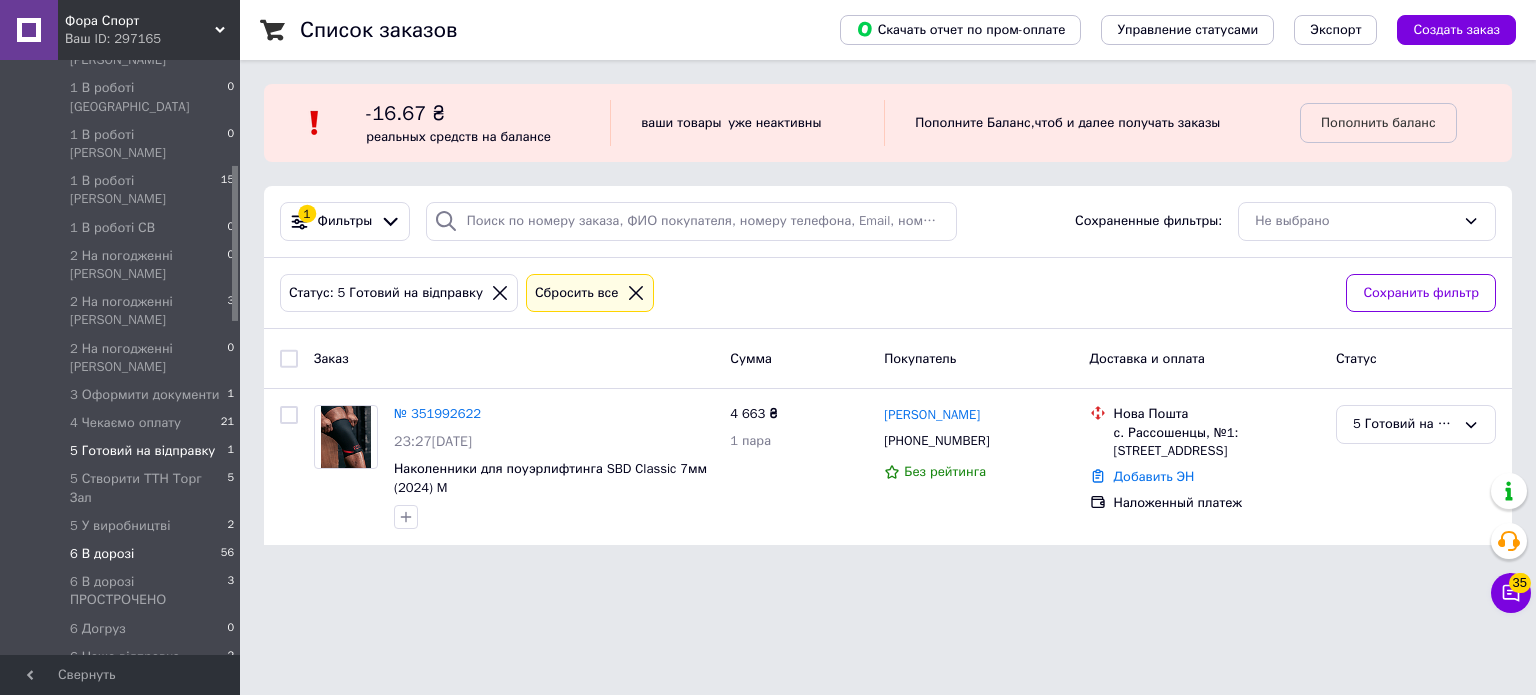 click on "6 В дорозі" at bounding box center (102, 554) 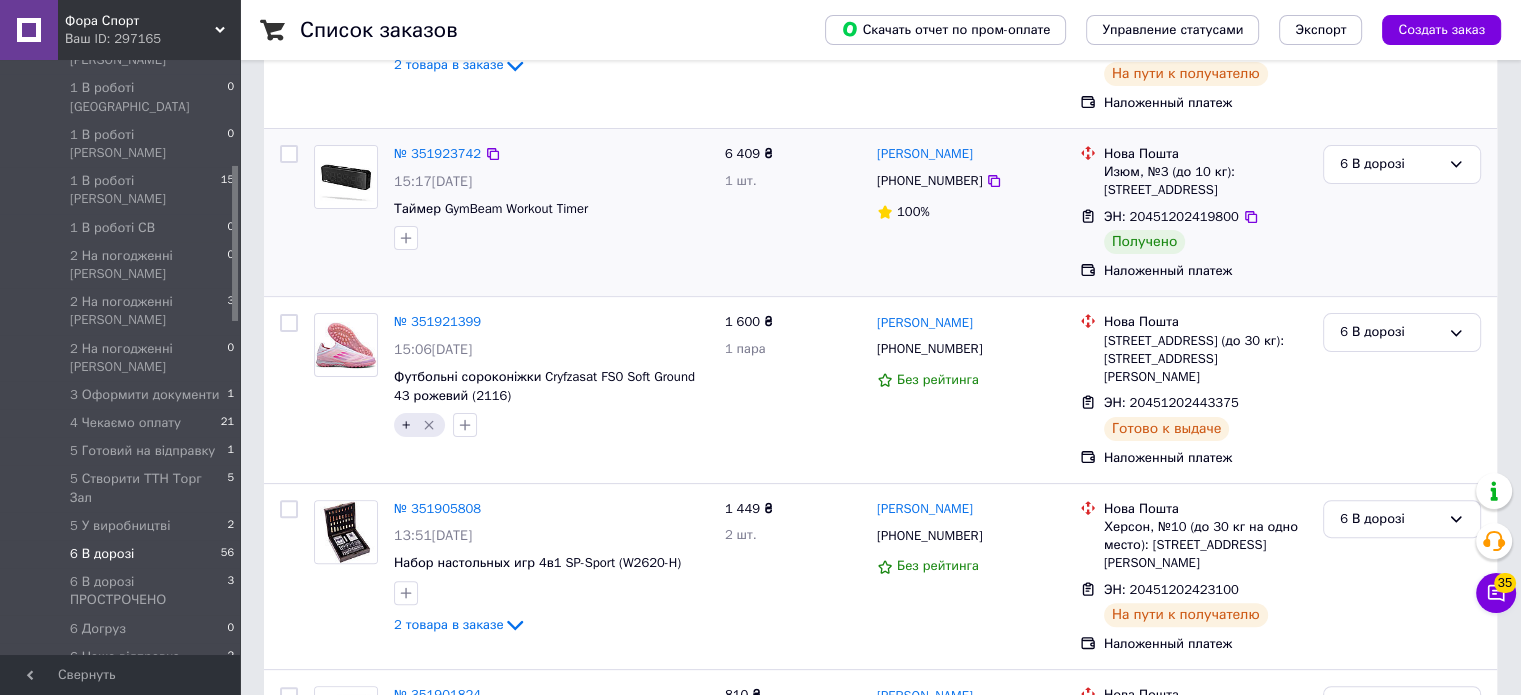 scroll, scrollTop: 300, scrollLeft: 0, axis: vertical 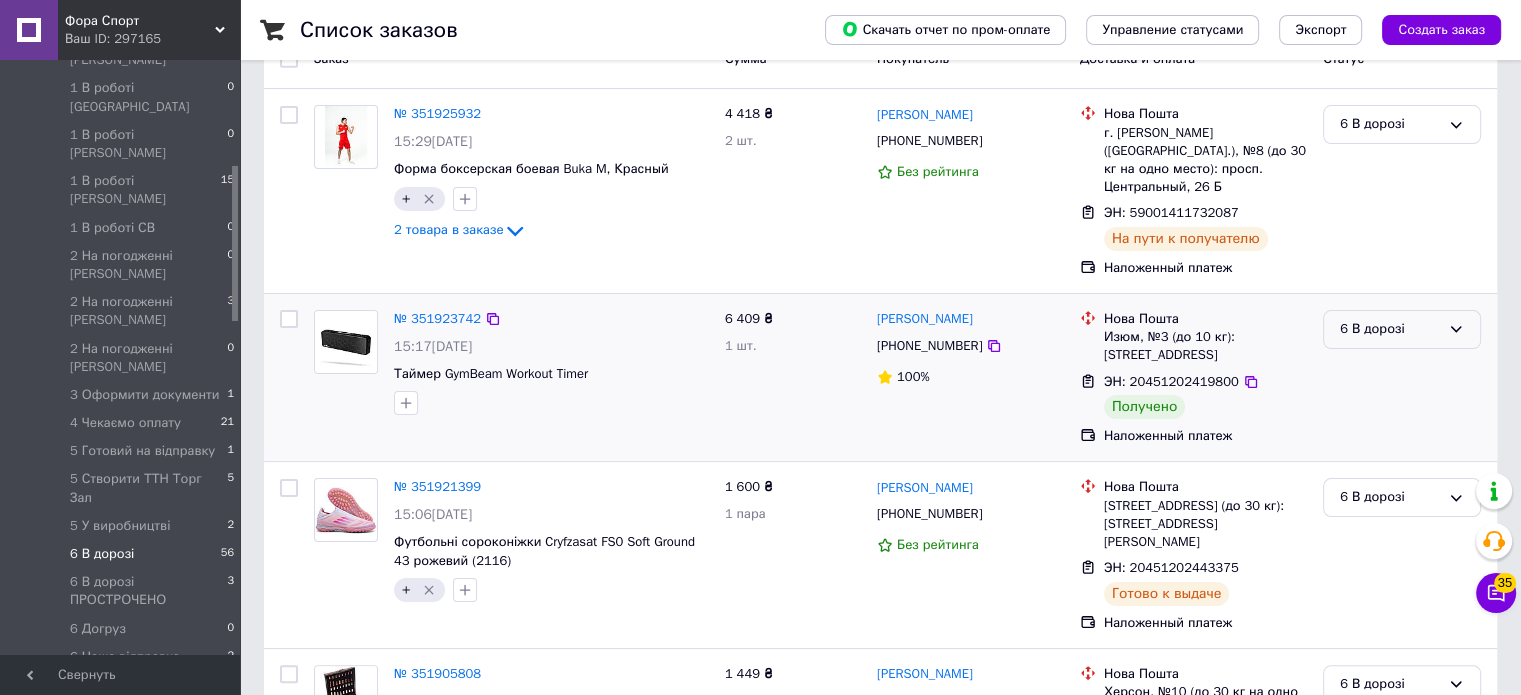 click on "6 В дорозі" at bounding box center (1402, 329) 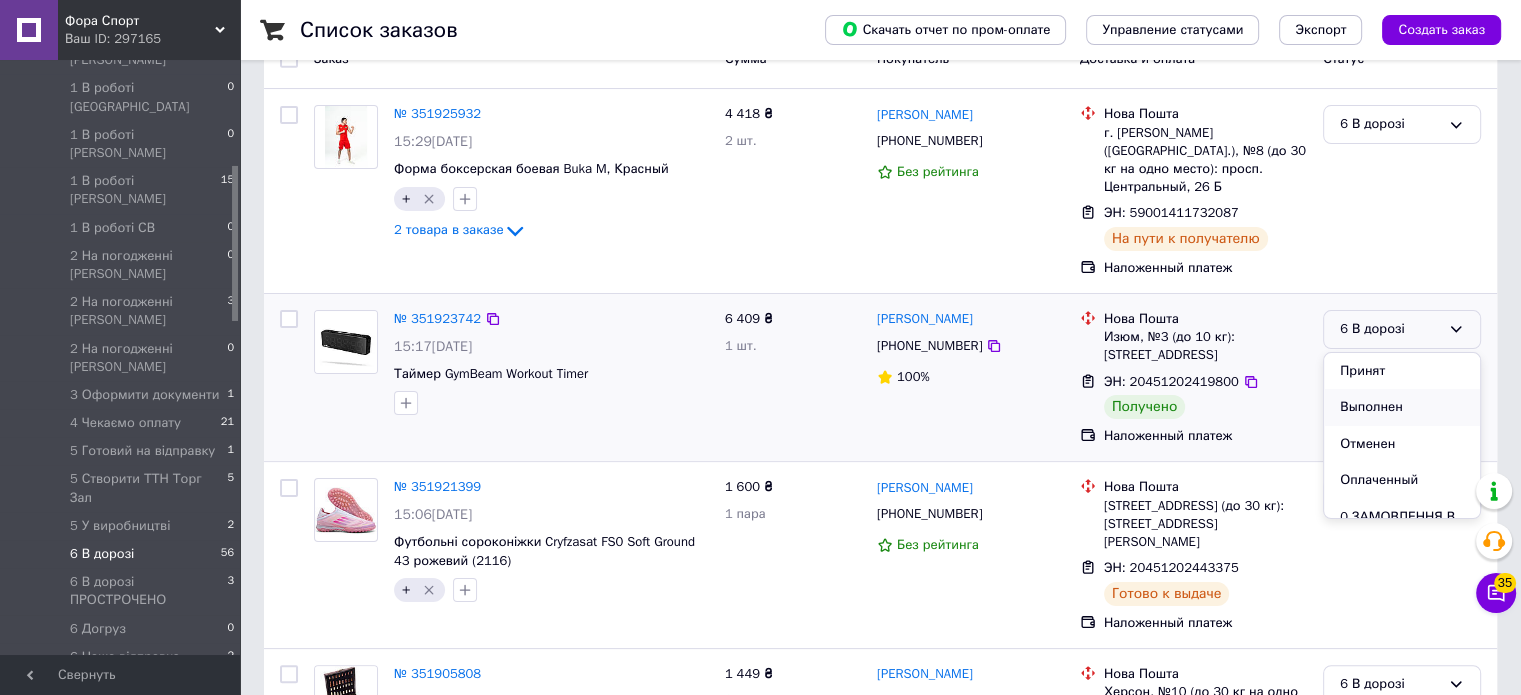 click on "Выполнен" at bounding box center (1402, 407) 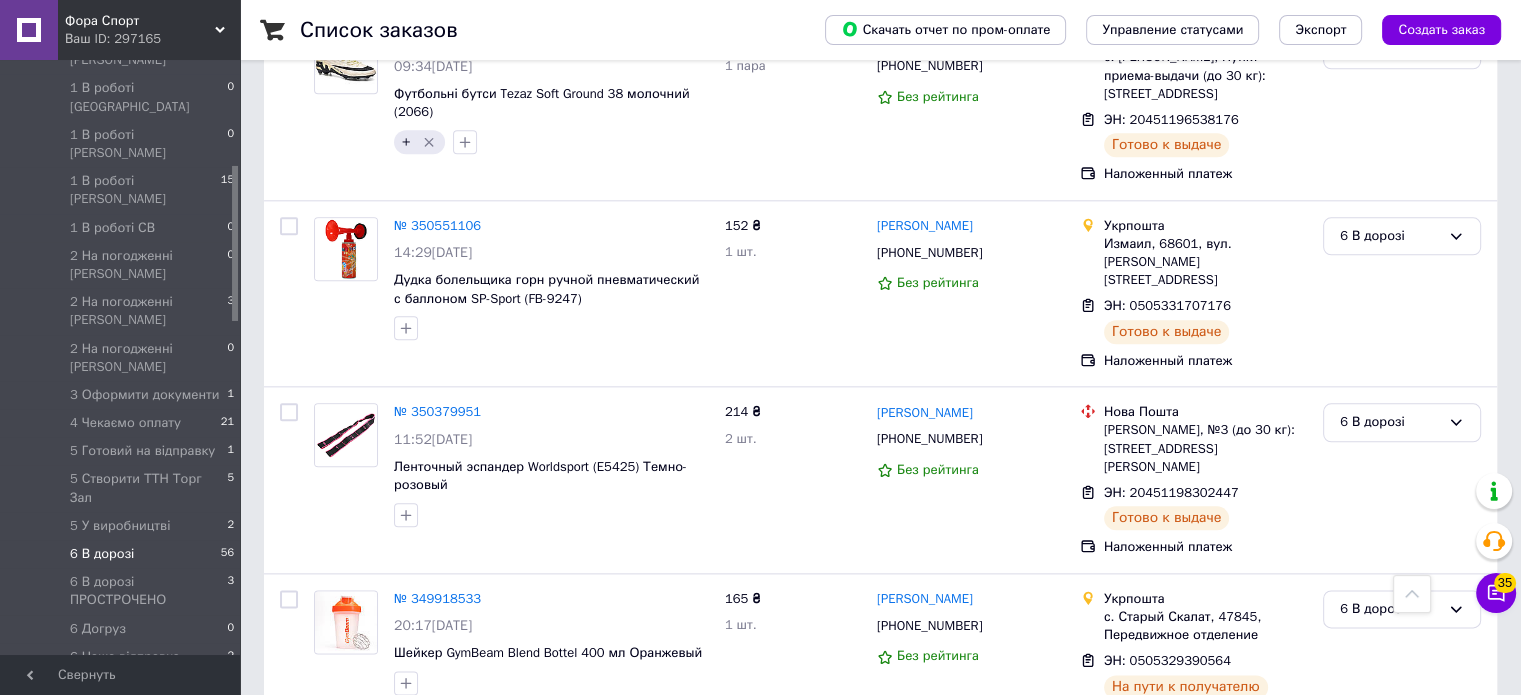 scroll, scrollTop: 9900, scrollLeft: 0, axis: vertical 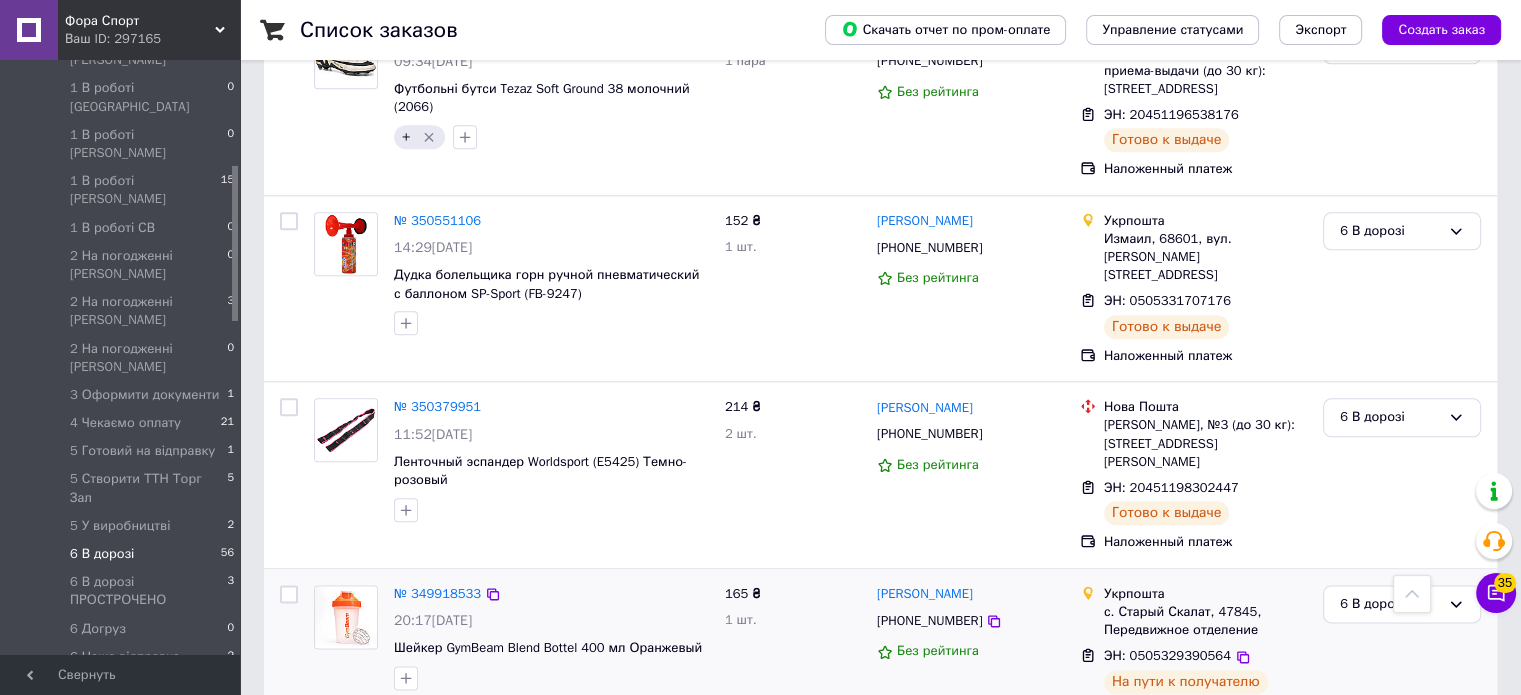 click on "№ 349918533 20:17[DATE] Шейкер GymBeam Blend Bottel 400 мл Оранжевый" at bounding box center [511, 652] 